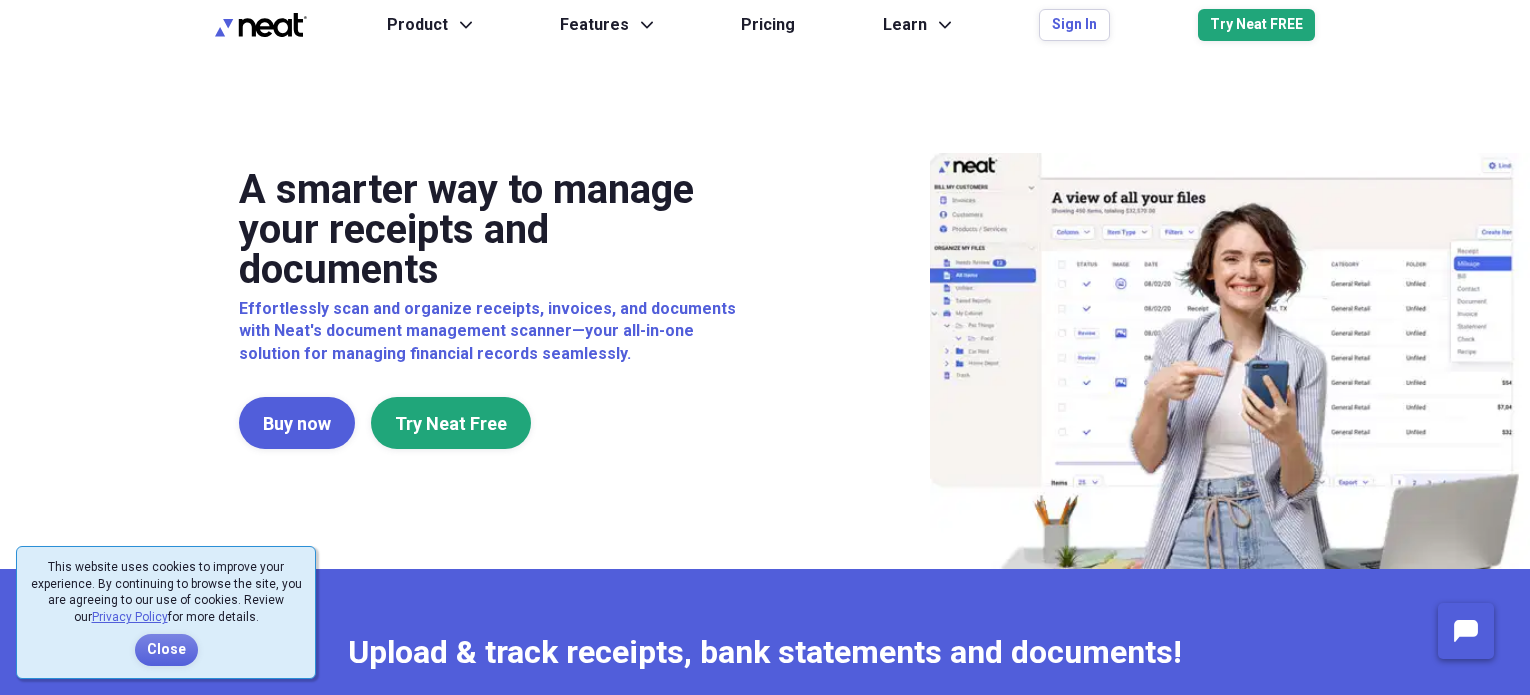 scroll, scrollTop: 0, scrollLeft: 0, axis: both 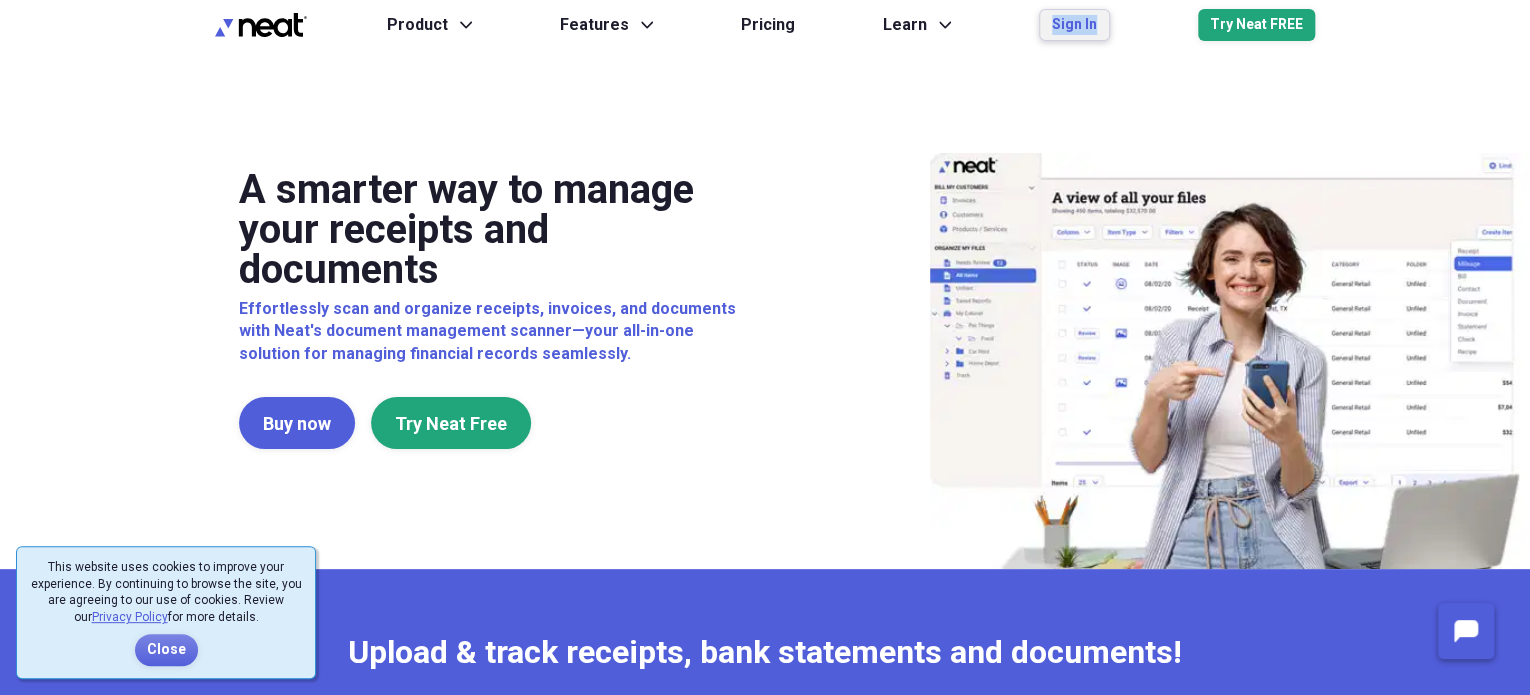 click on "Sign In" at bounding box center [1074, 25] 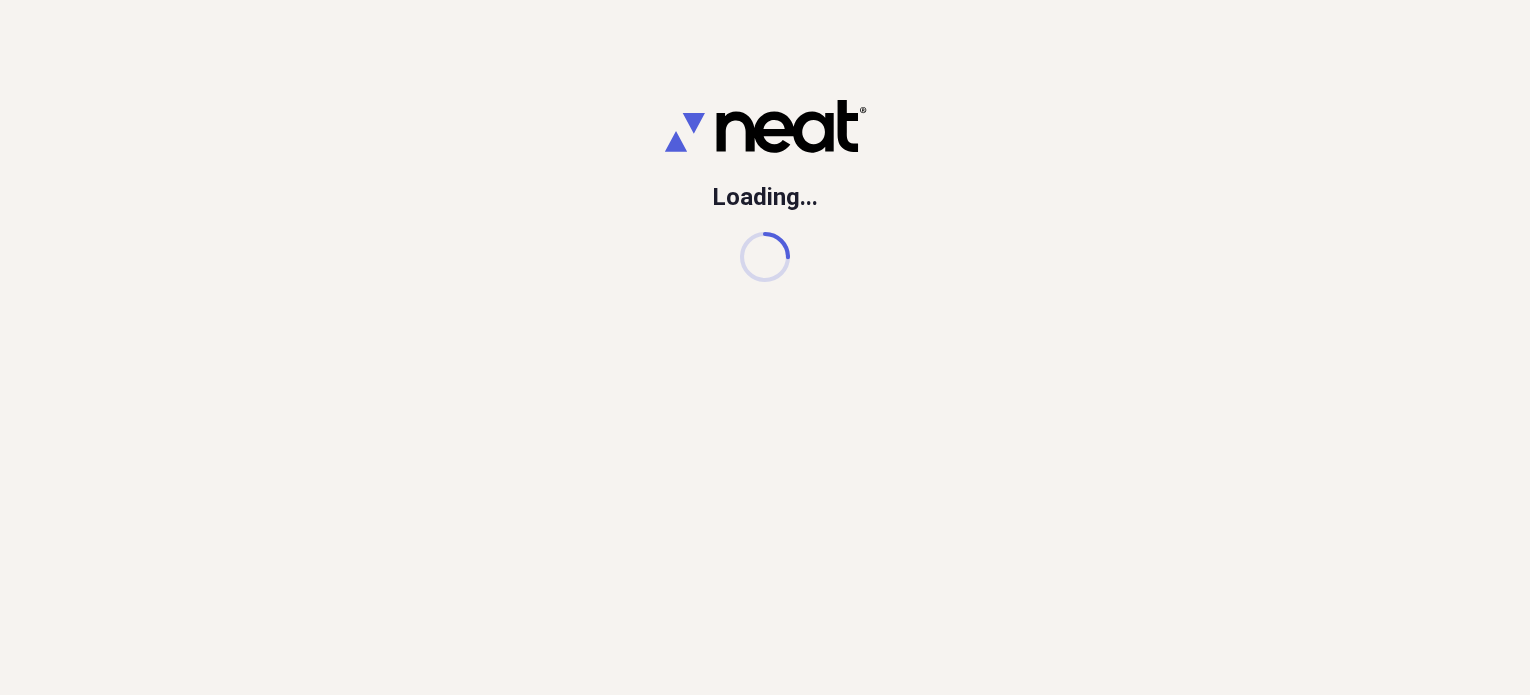scroll, scrollTop: 0, scrollLeft: 0, axis: both 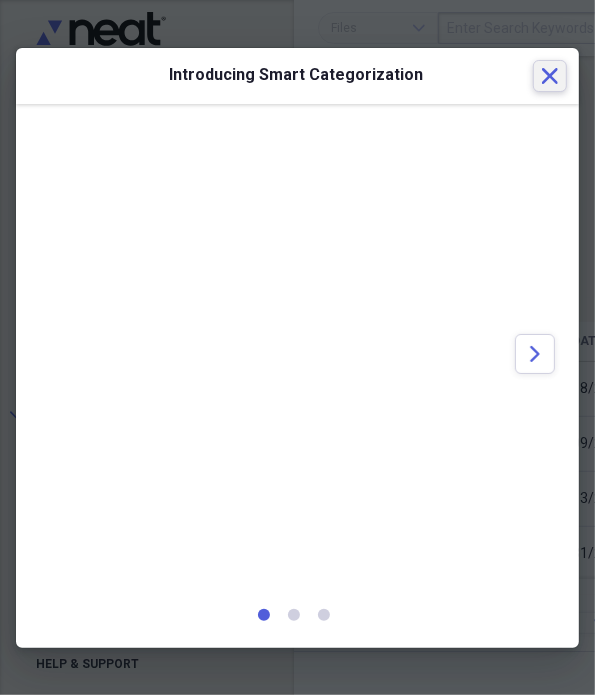 click 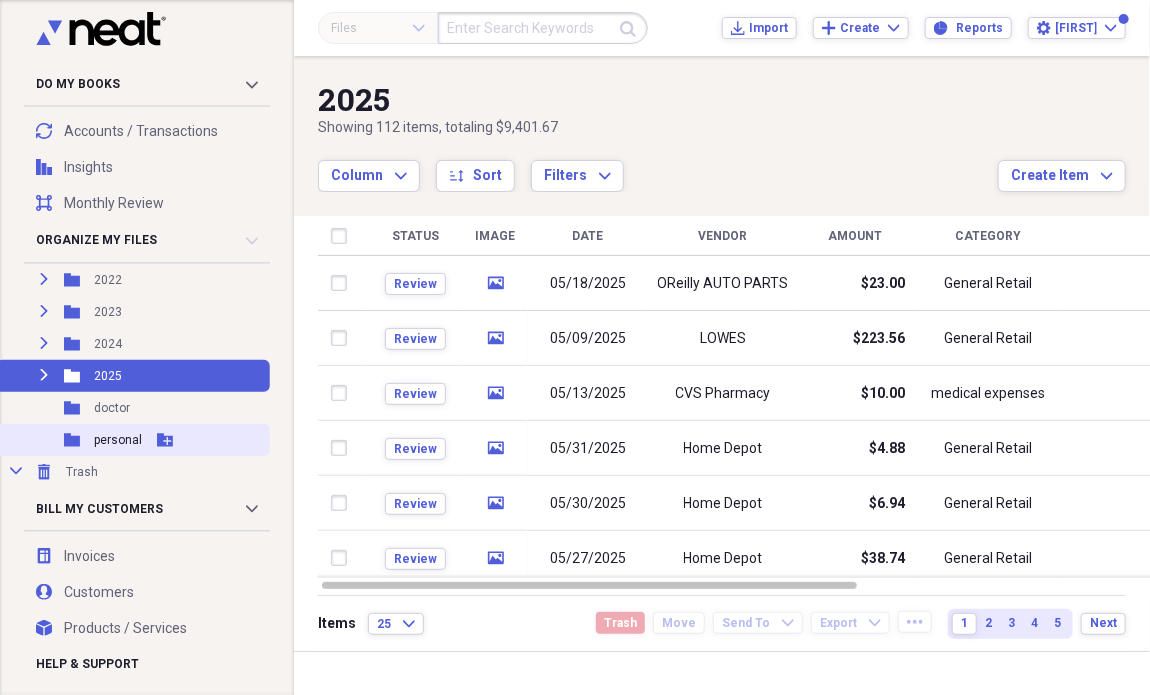 scroll, scrollTop: 256, scrollLeft: 0, axis: vertical 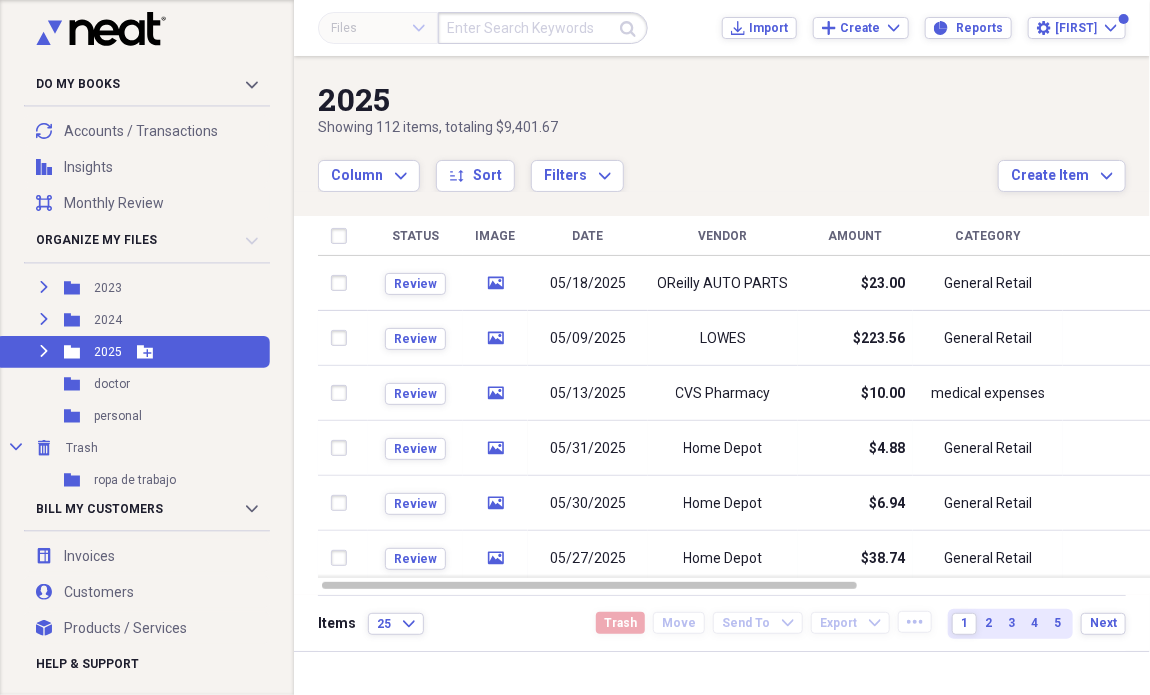 click on "Expand" 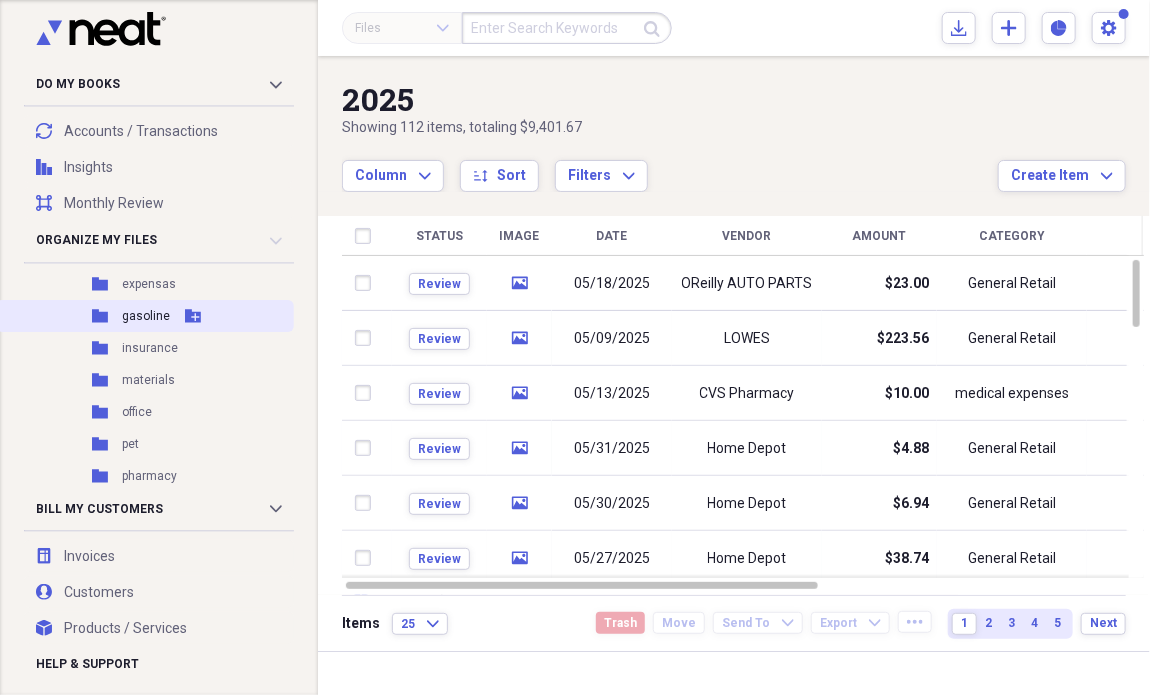 scroll, scrollTop: 559, scrollLeft: 0, axis: vertical 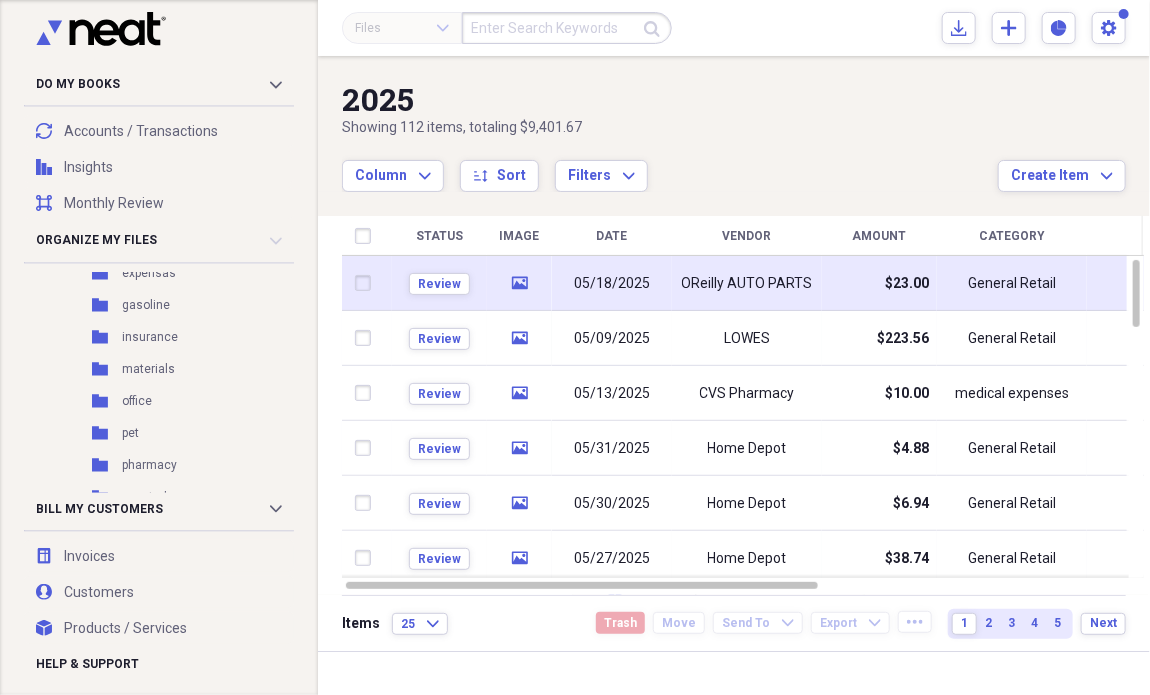 click at bounding box center (367, 283) 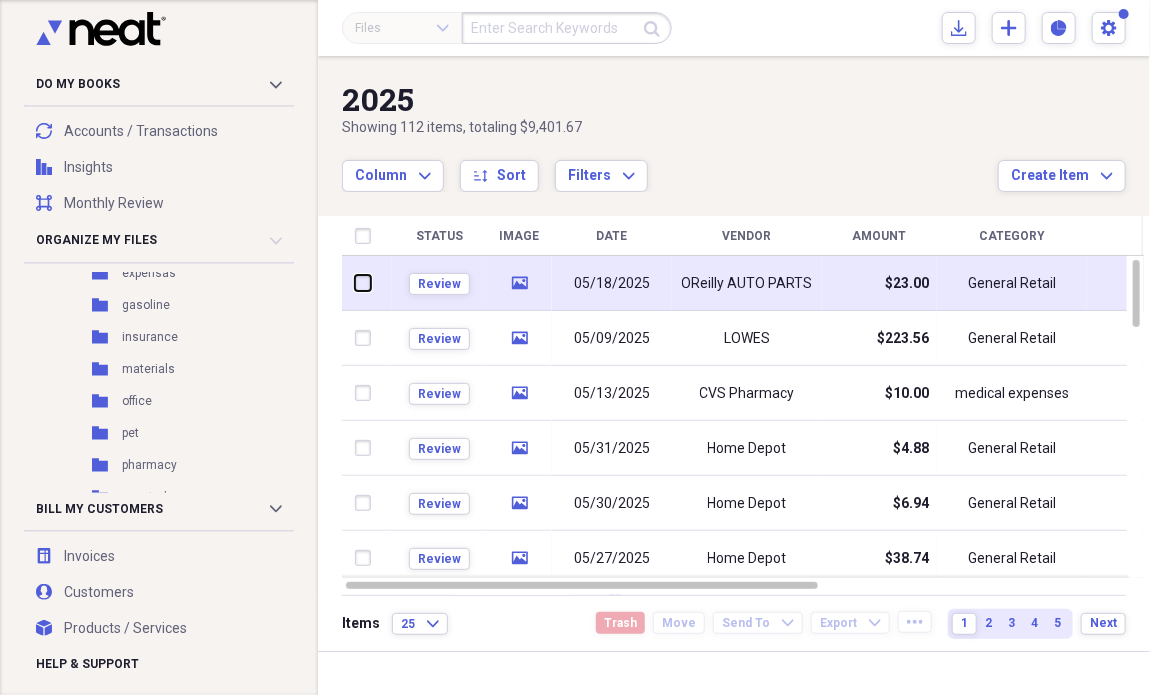 click at bounding box center [355, 283] 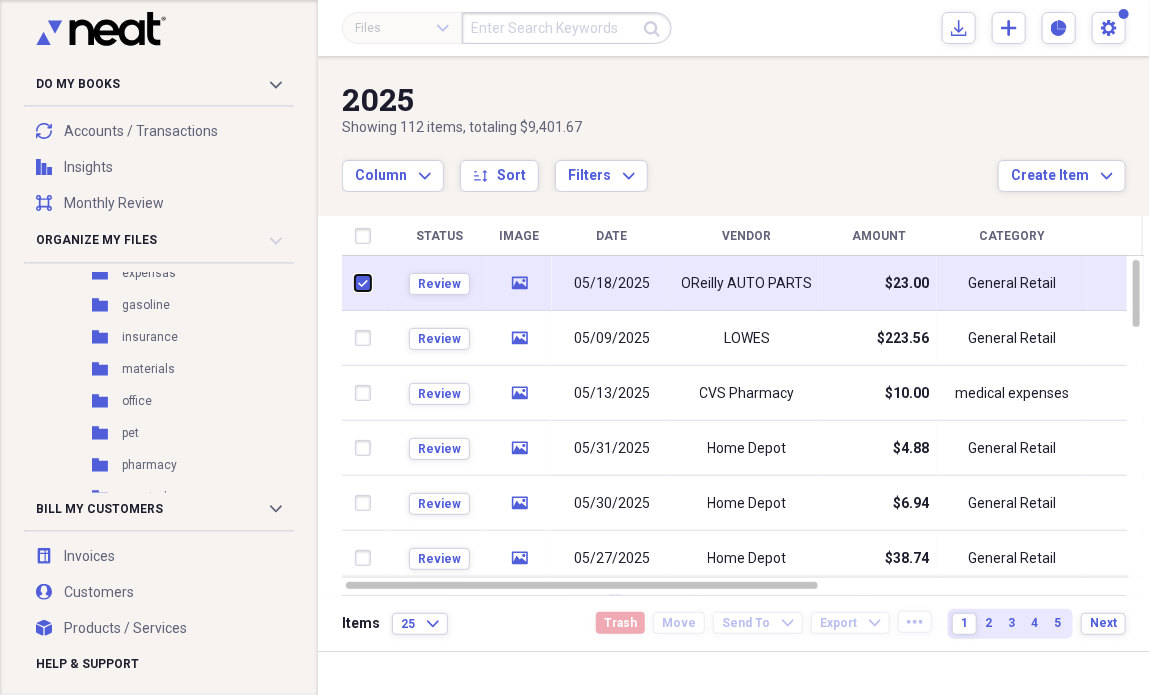 checkbox on "true" 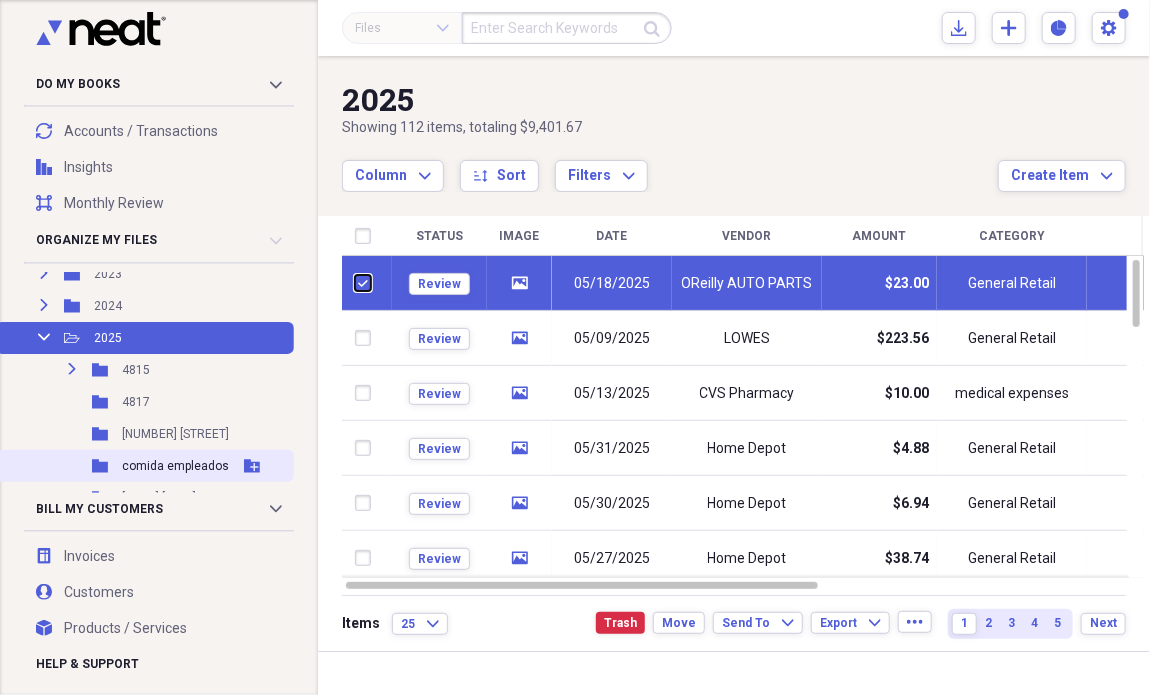 scroll, scrollTop: 239, scrollLeft: 0, axis: vertical 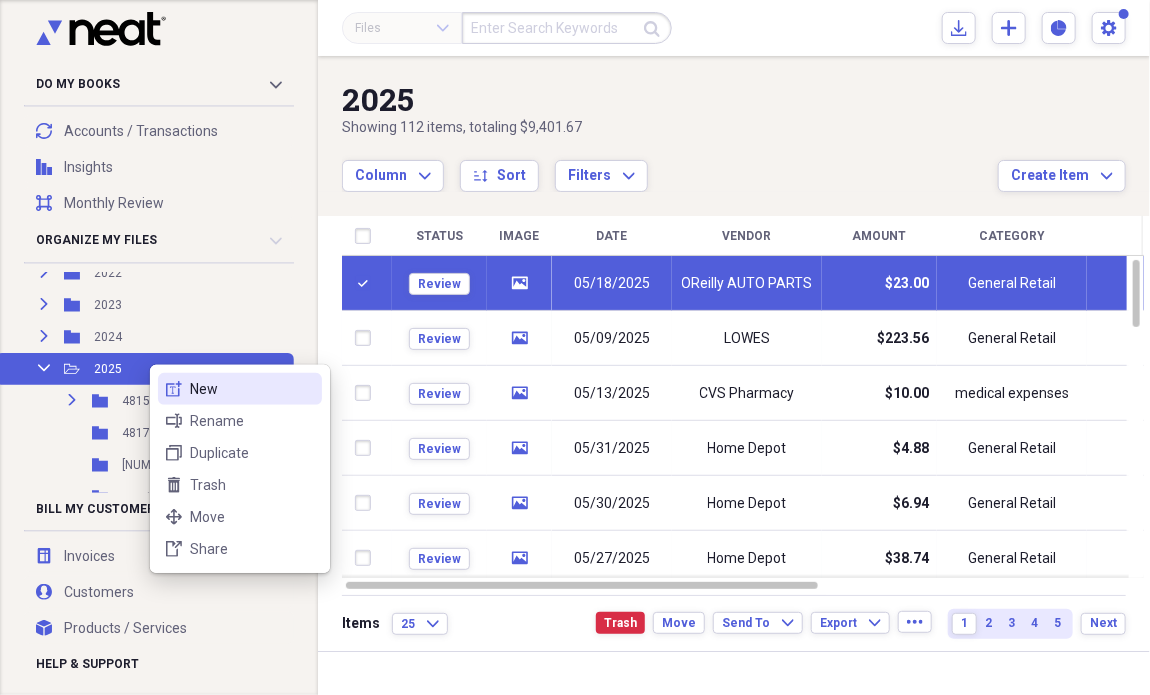click on "New" at bounding box center [252, 389] 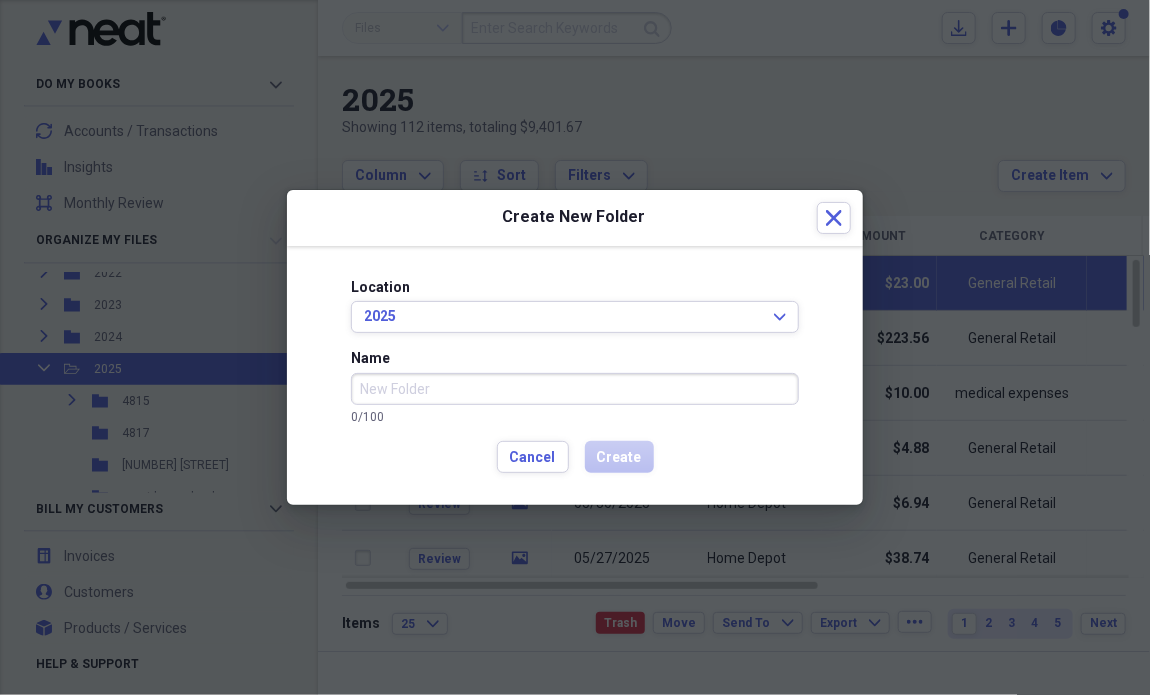 click on "Location 2025 Expand Name 0 / 100 Cancel Create" at bounding box center (575, 376) 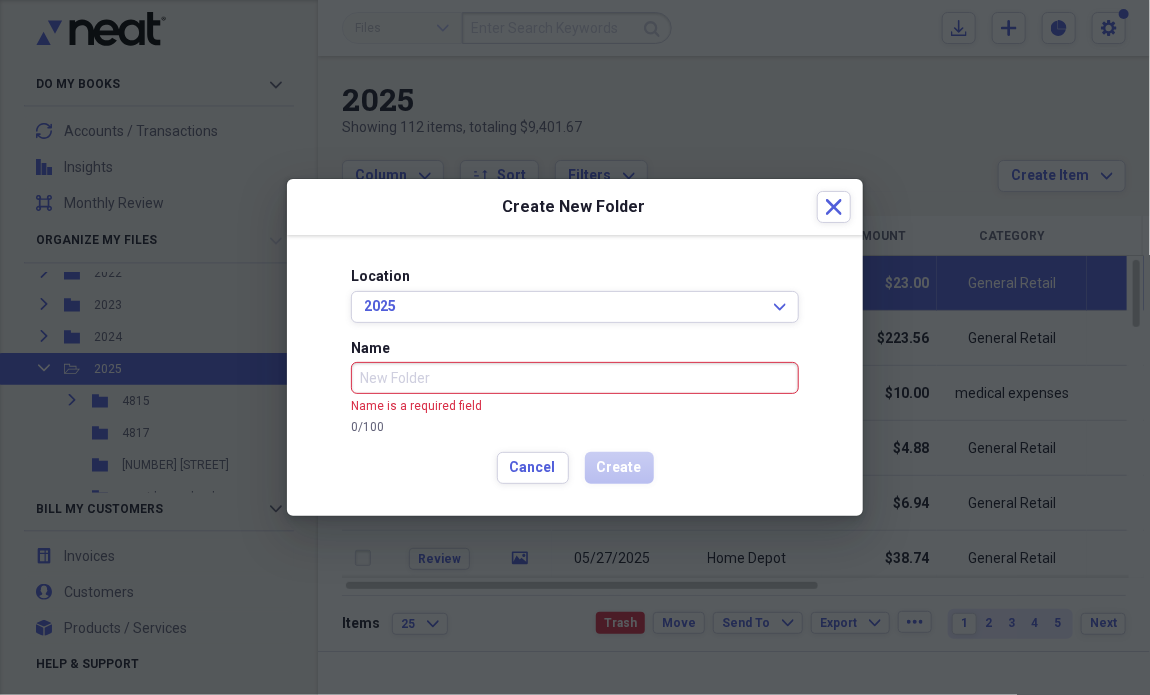 click on "0 / 100" at bounding box center [575, 427] 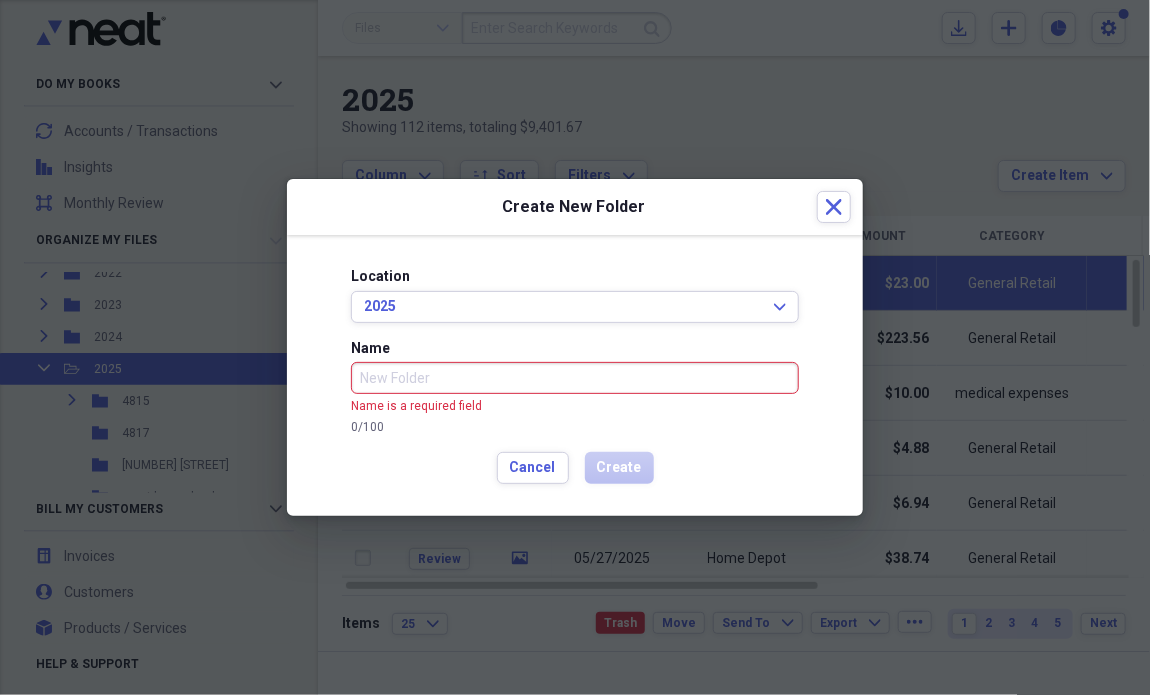 click on "Name" at bounding box center [575, 378] 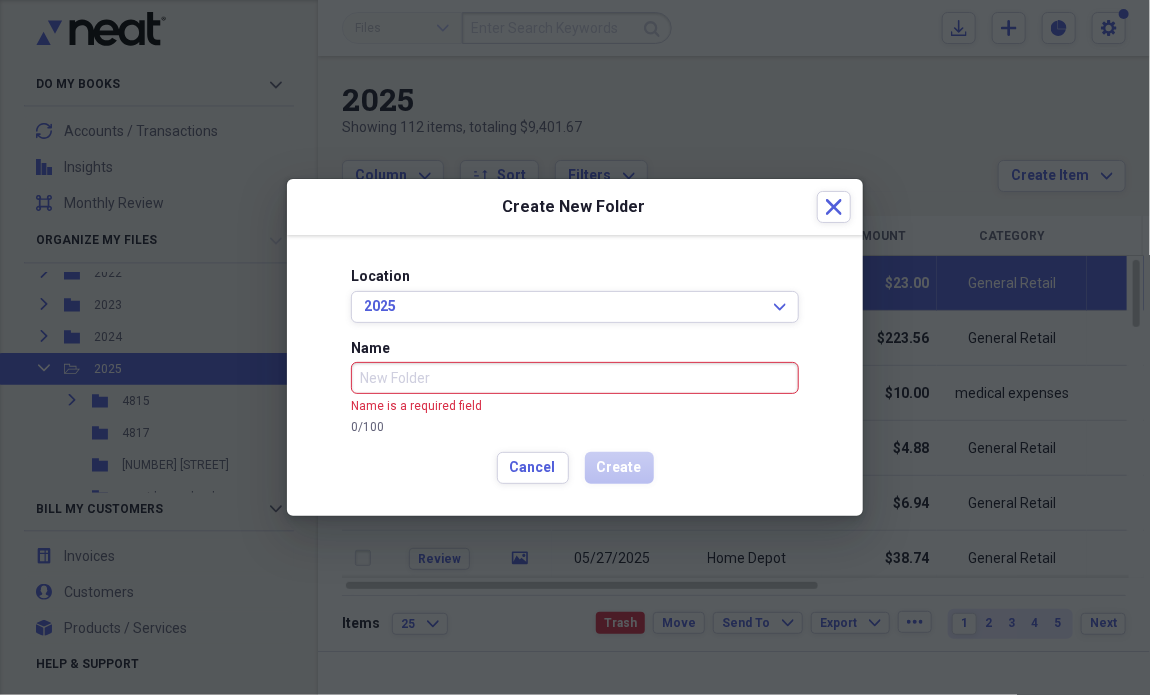 click on "Name" at bounding box center (575, 378) 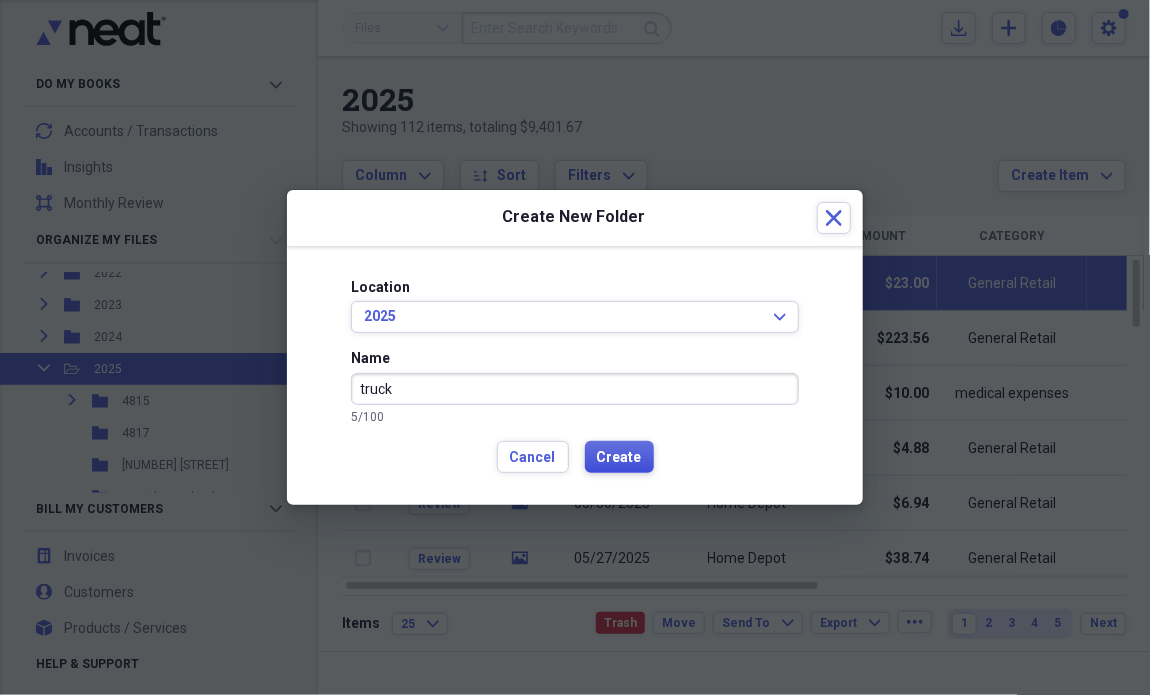 type on "truck" 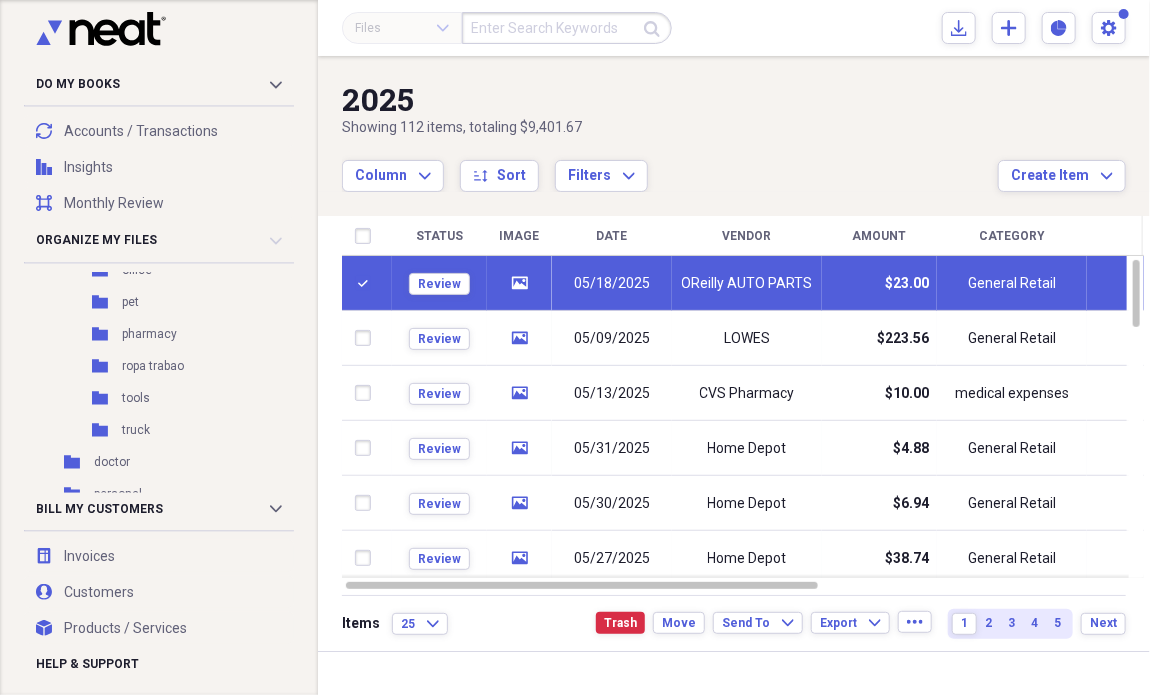 scroll, scrollTop: 691, scrollLeft: 0, axis: vertical 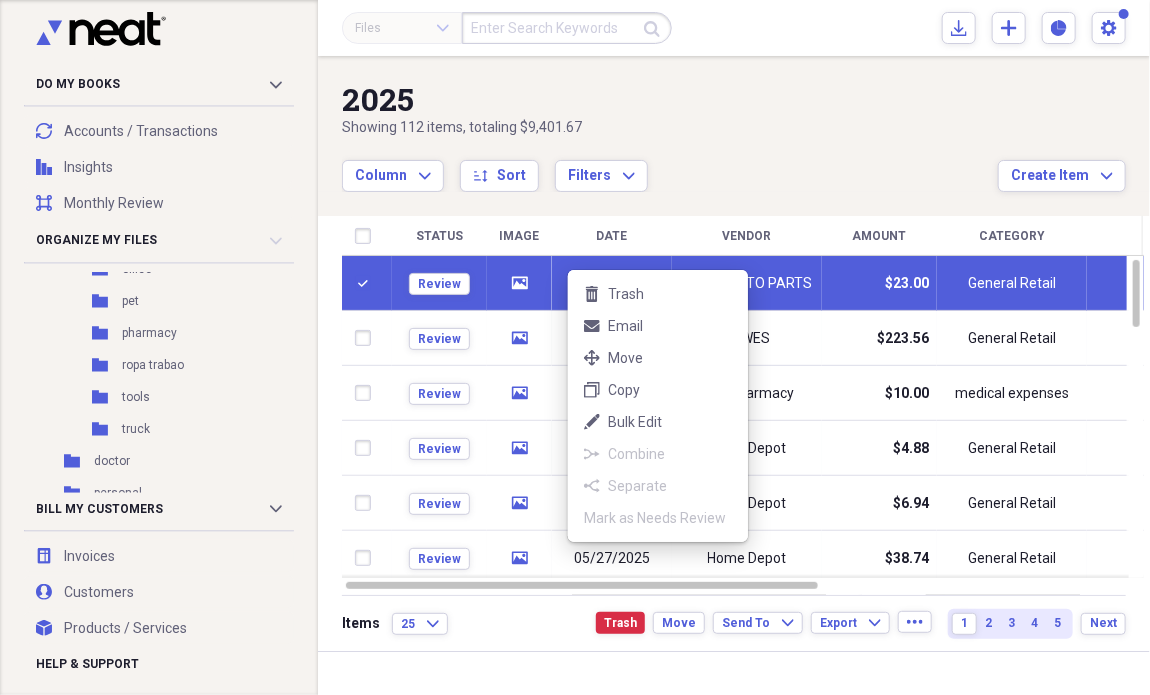 drag, startPoint x: 568, startPoint y: 270, endPoint x: 215, endPoint y: 394, distance: 374.1457 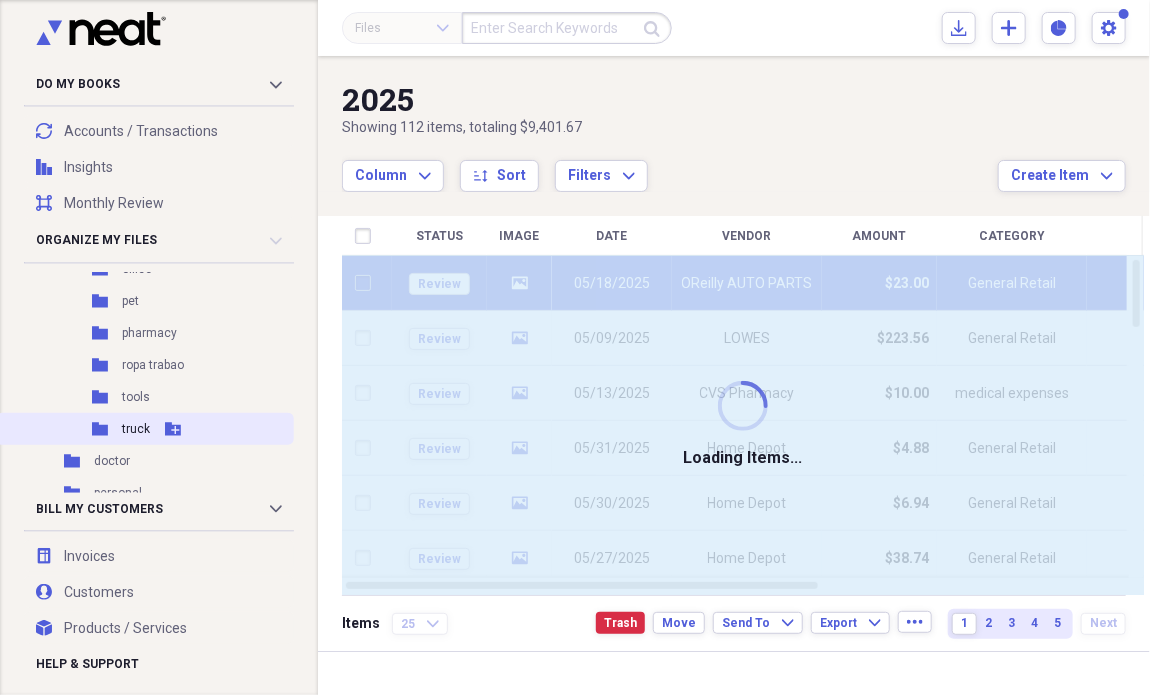 checkbox on "false" 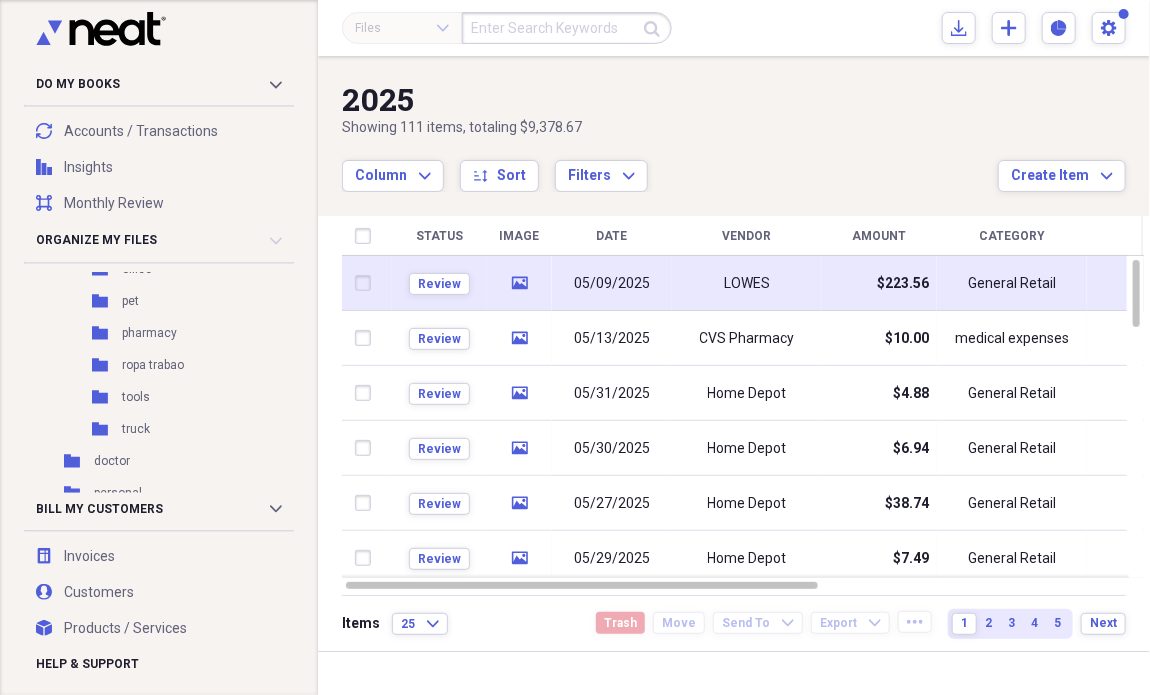 click on "05/09/2025" at bounding box center [612, 283] 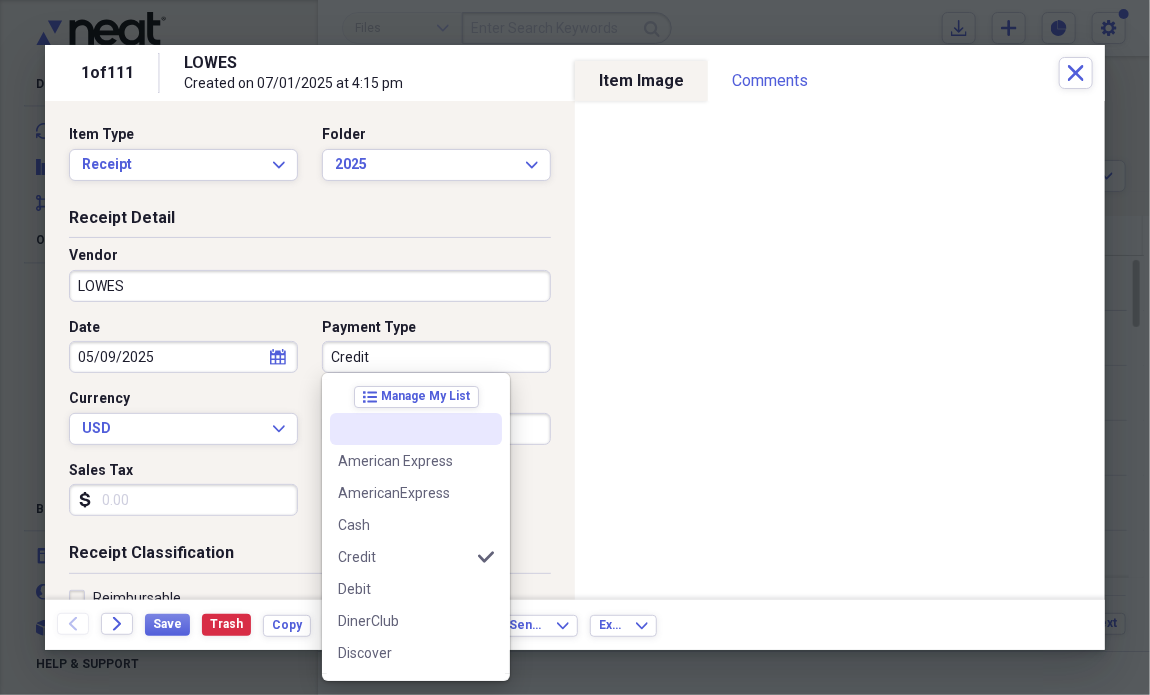 click on "Credit" at bounding box center (436, 357) 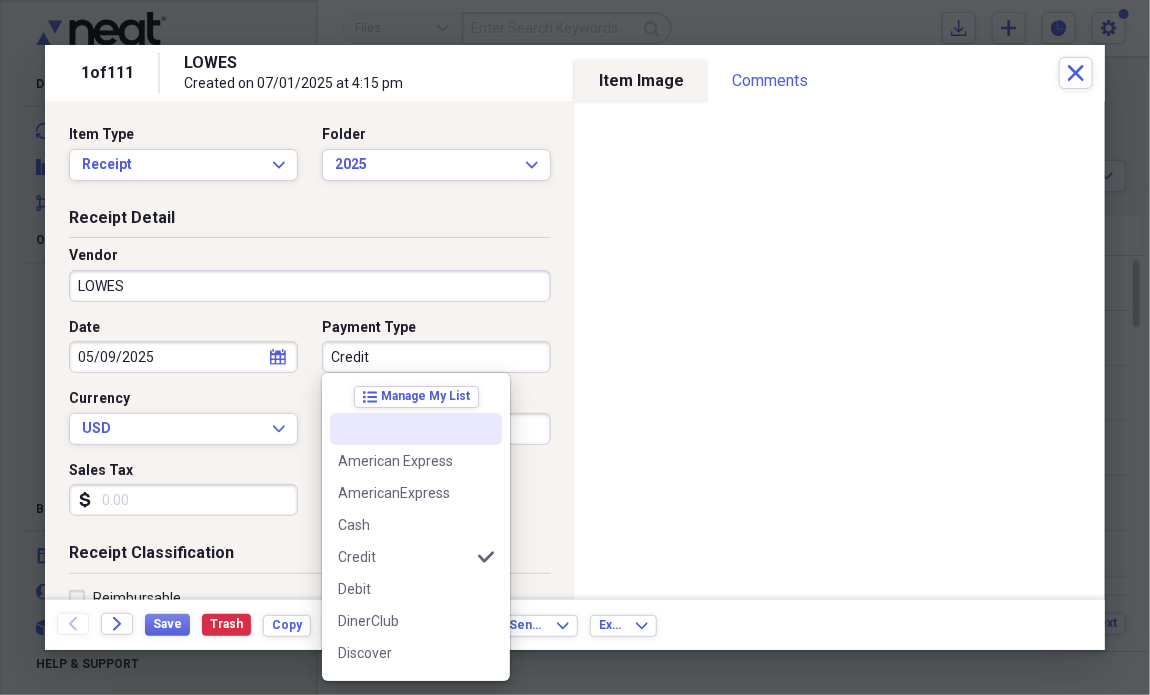 click on "Credit" at bounding box center [436, 357] 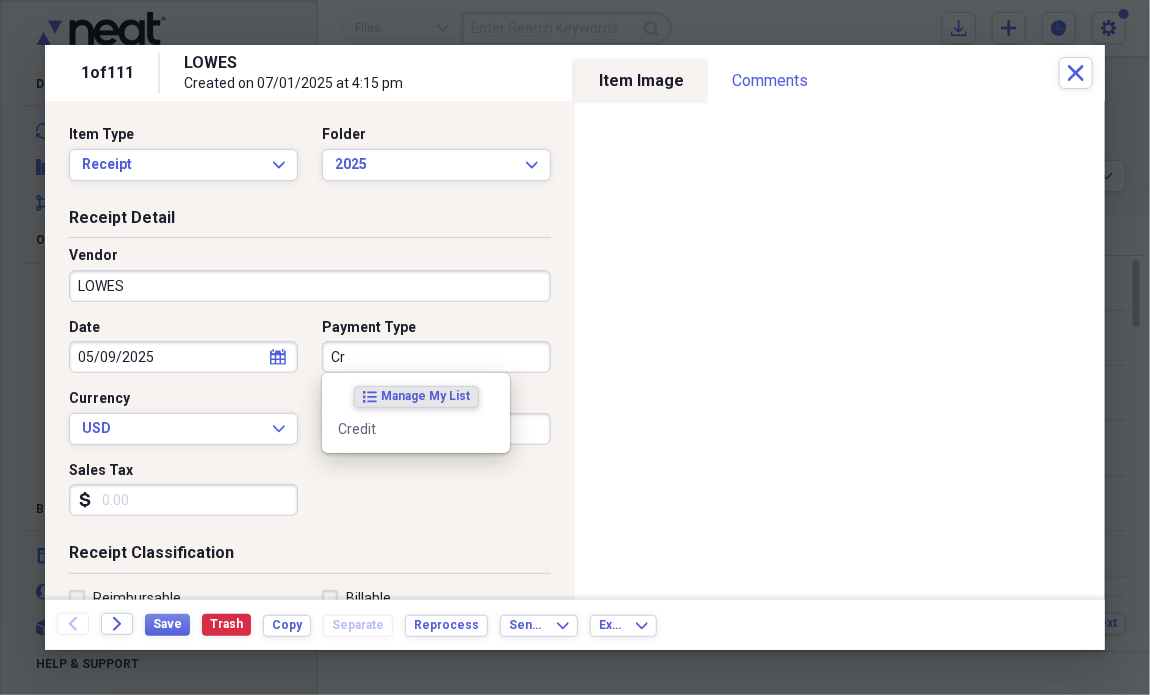 type on "C" 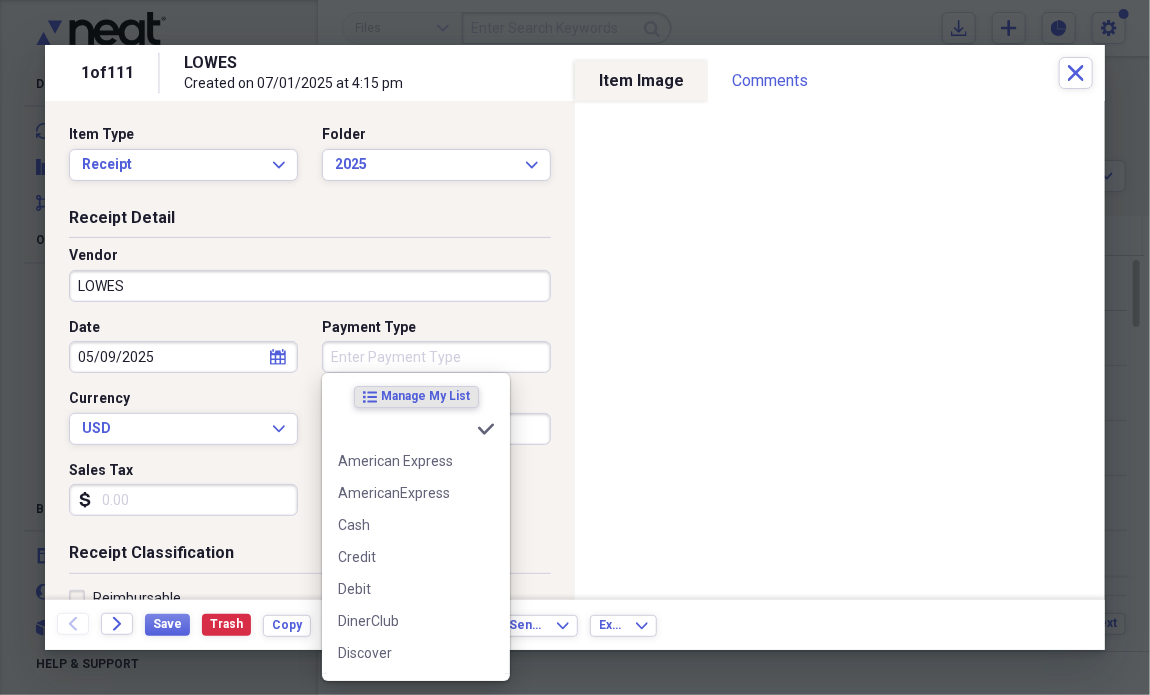 type 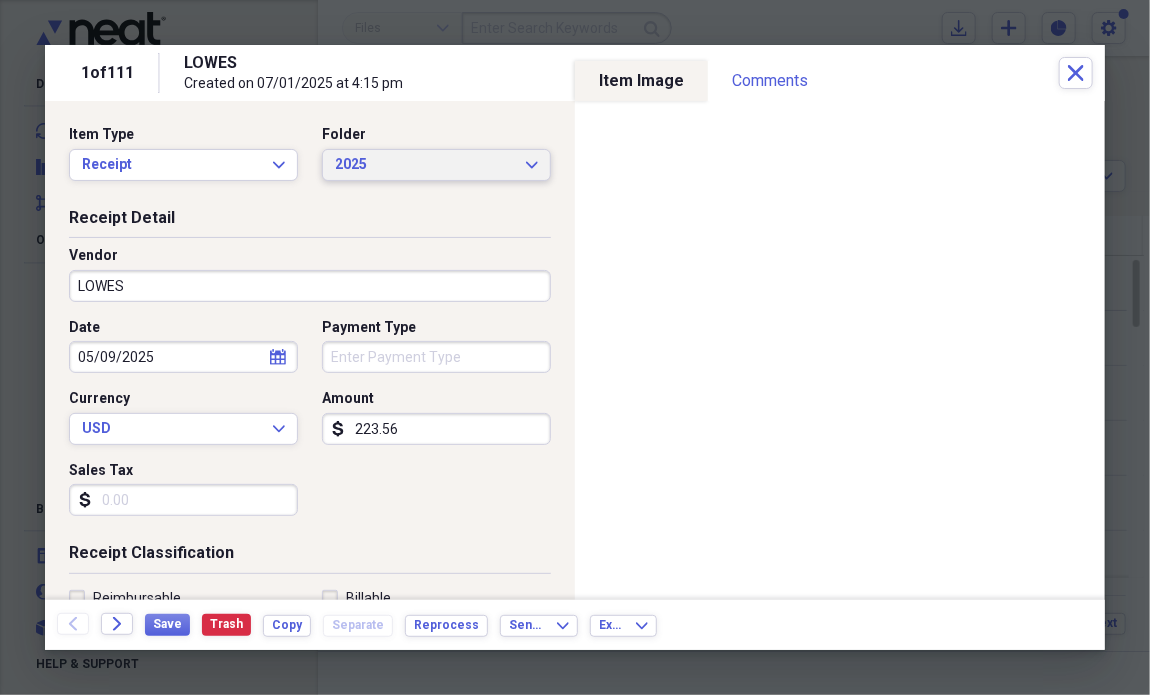 click on "Expand" 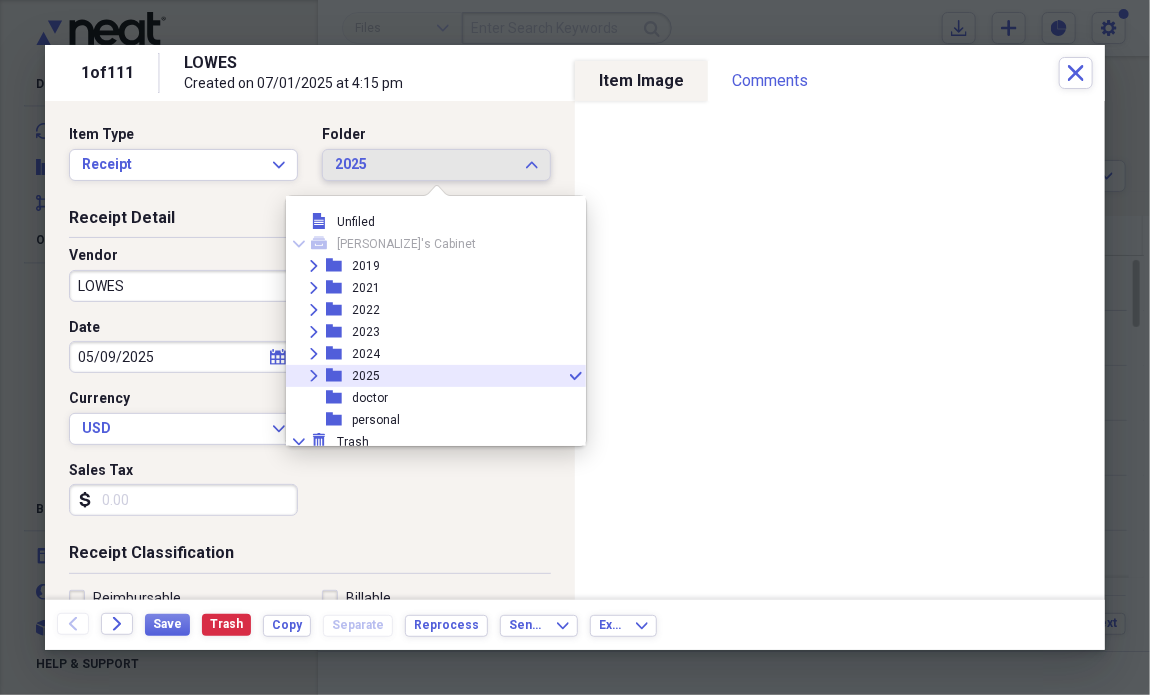 scroll, scrollTop: 28, scrollLeft: 0, axis: vertical 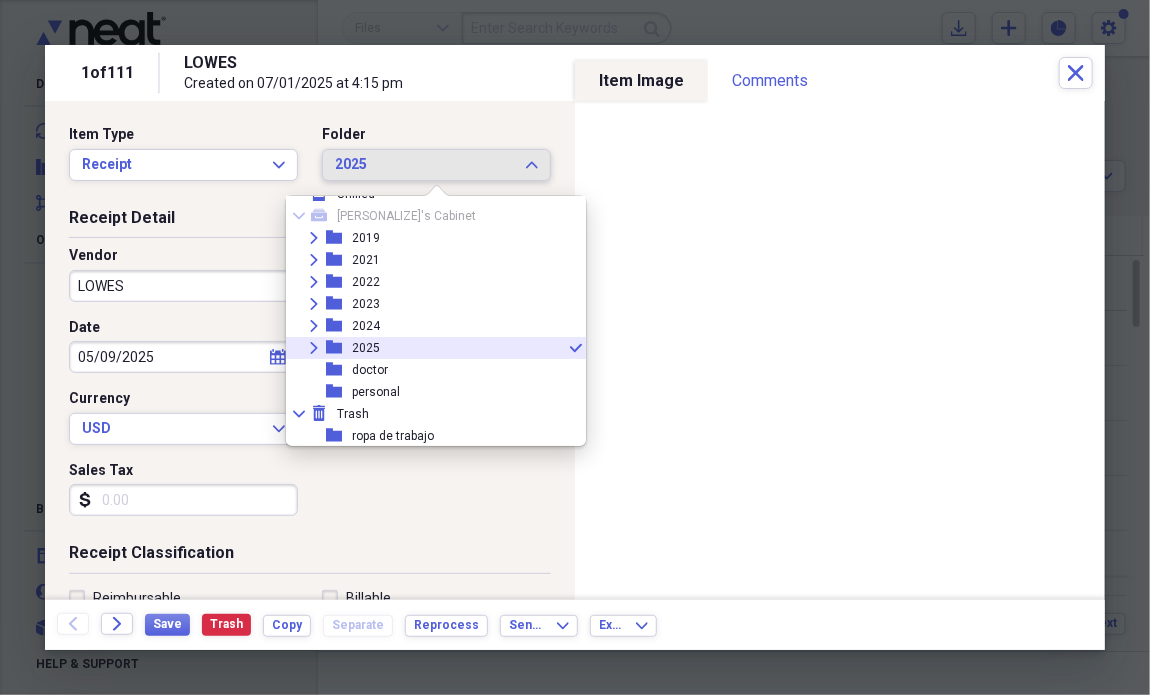 drag, startPoint x: 571, startPoint y: 344, endPoint x: 316, endPoint y: 345, distance: 255.00197 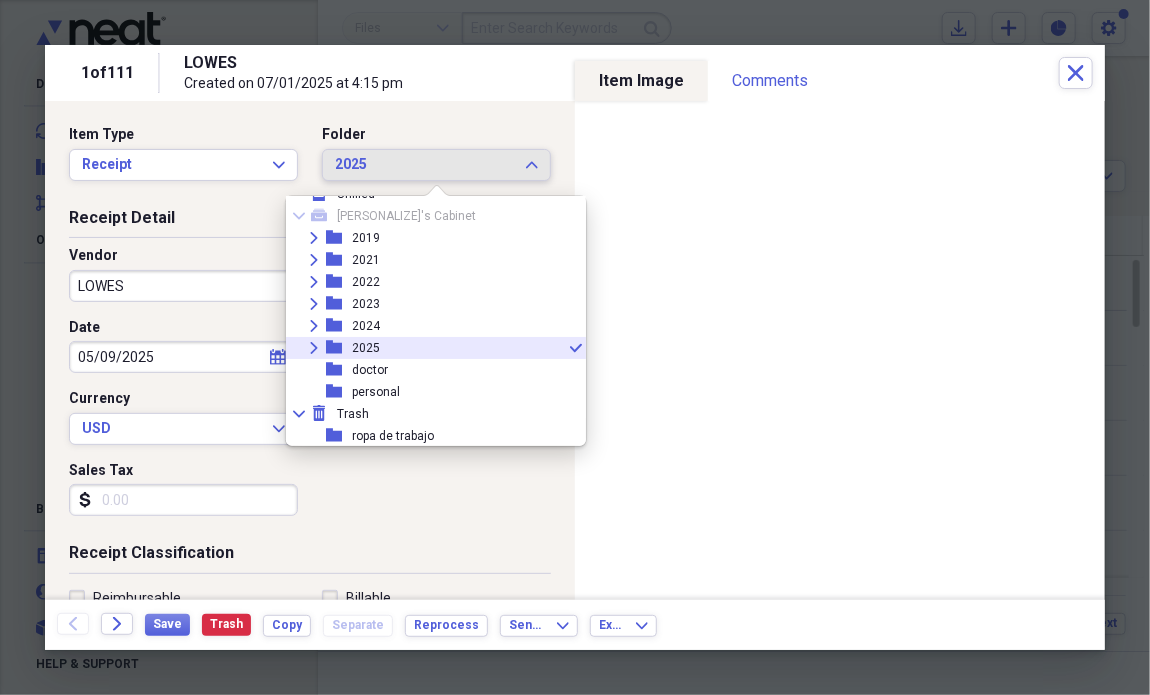 click on "Expand" 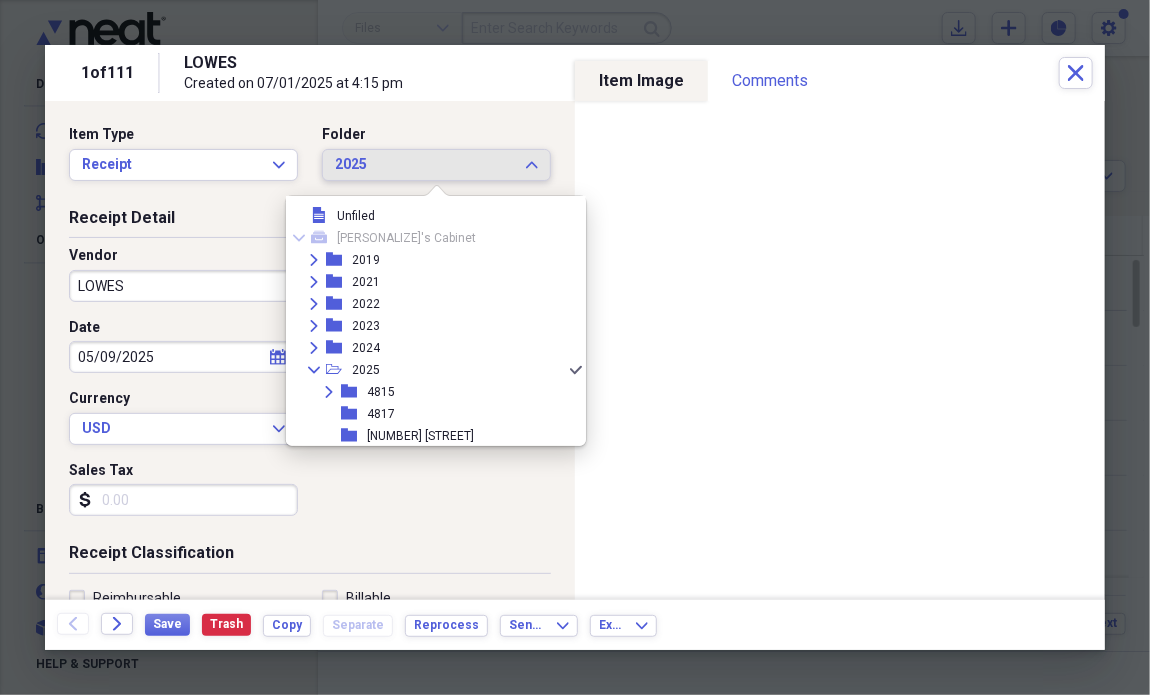 scroll, scrollTop: 0, scrollLeft: 0, axis: both 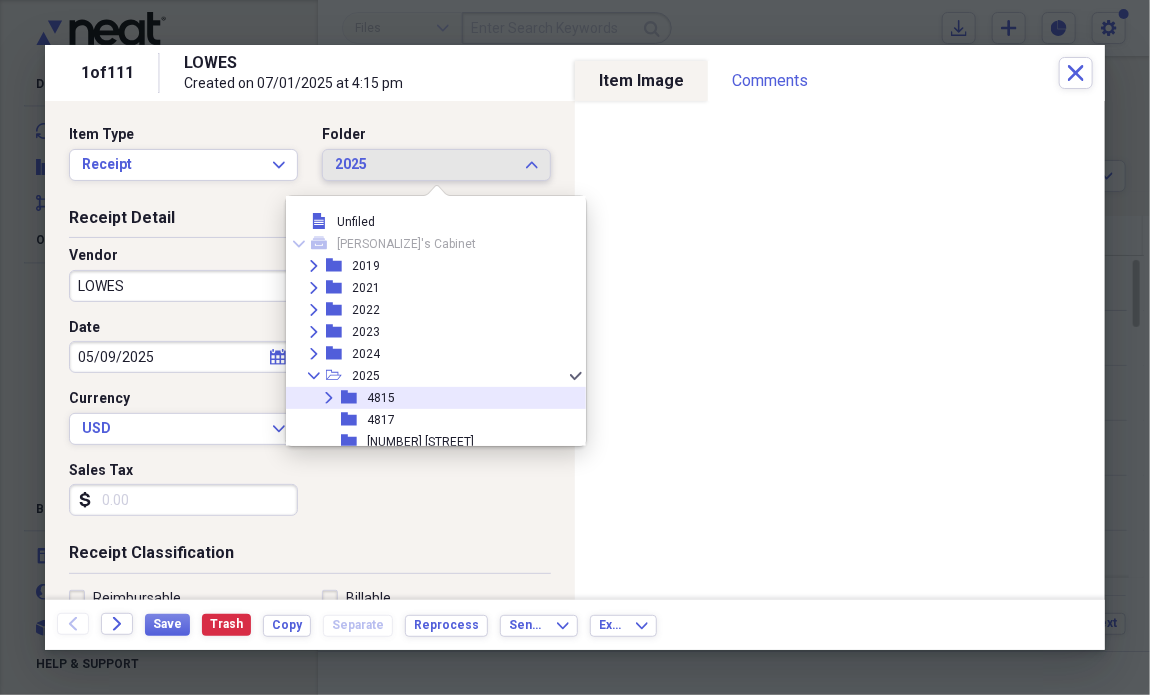 click on "4815" at bounding box center (381, 398) 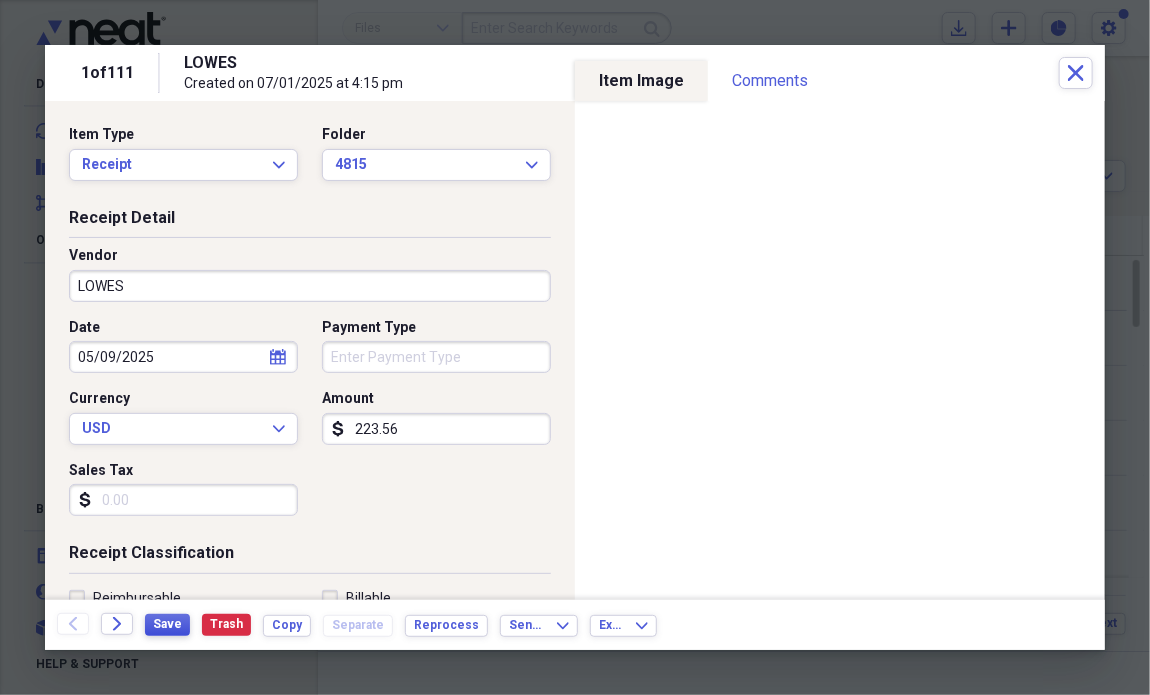 click on "Save" at bounding box center [167, 624] 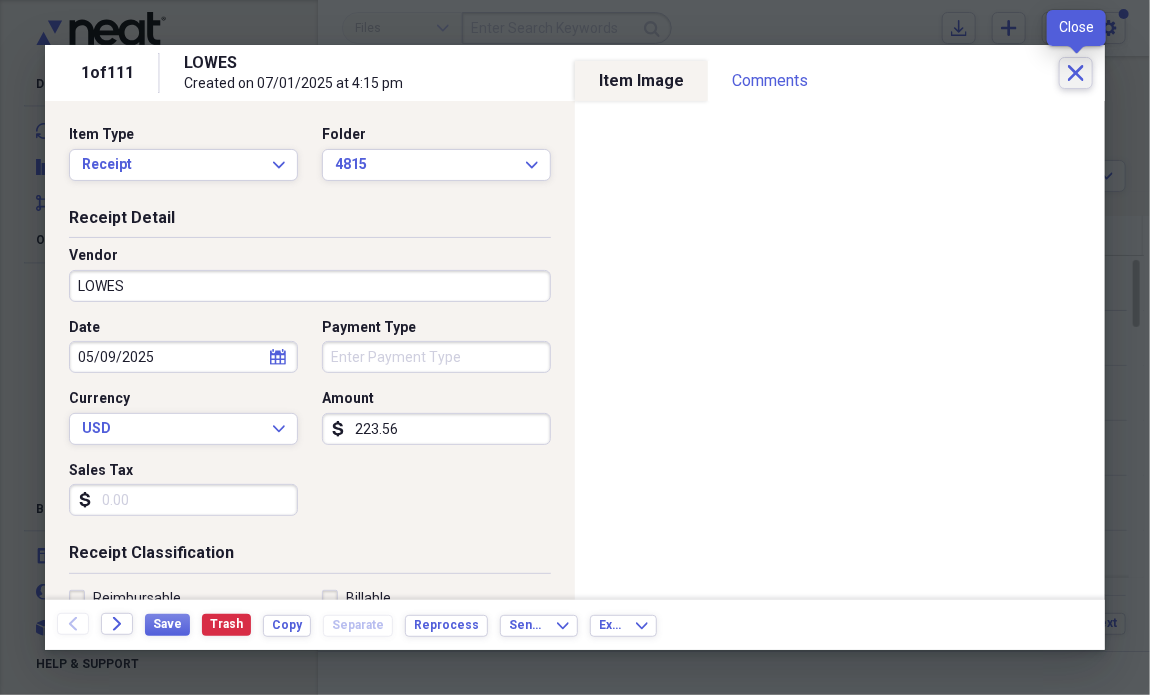click on "Close" at bounding box center [1076, 73] 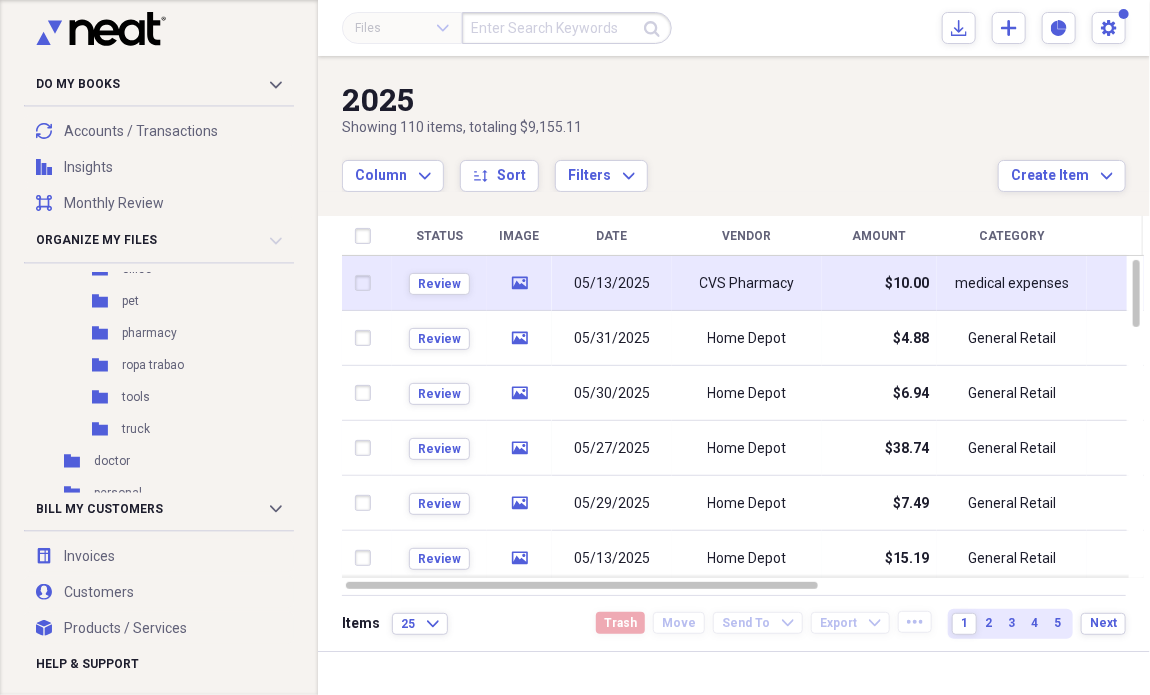 click at bounding box center [367, 283] 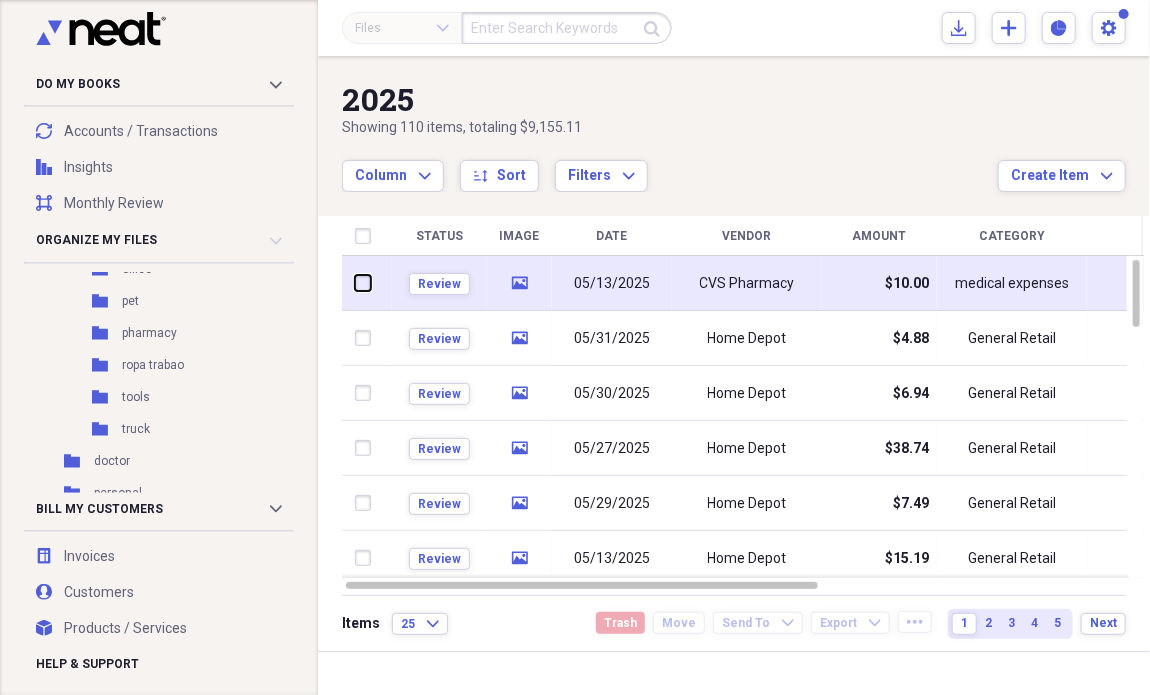 click at bounding box center [355, 283] 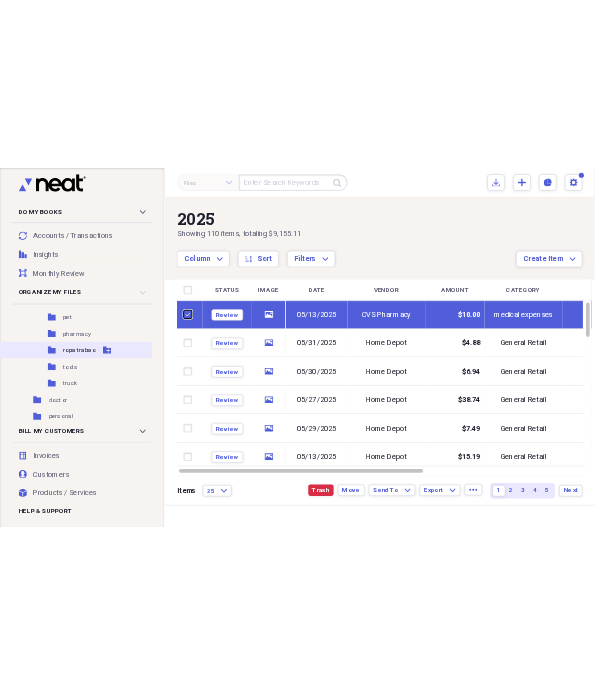 scroll, scrollTop: 711, scrollLeft: 0, axis: vertical 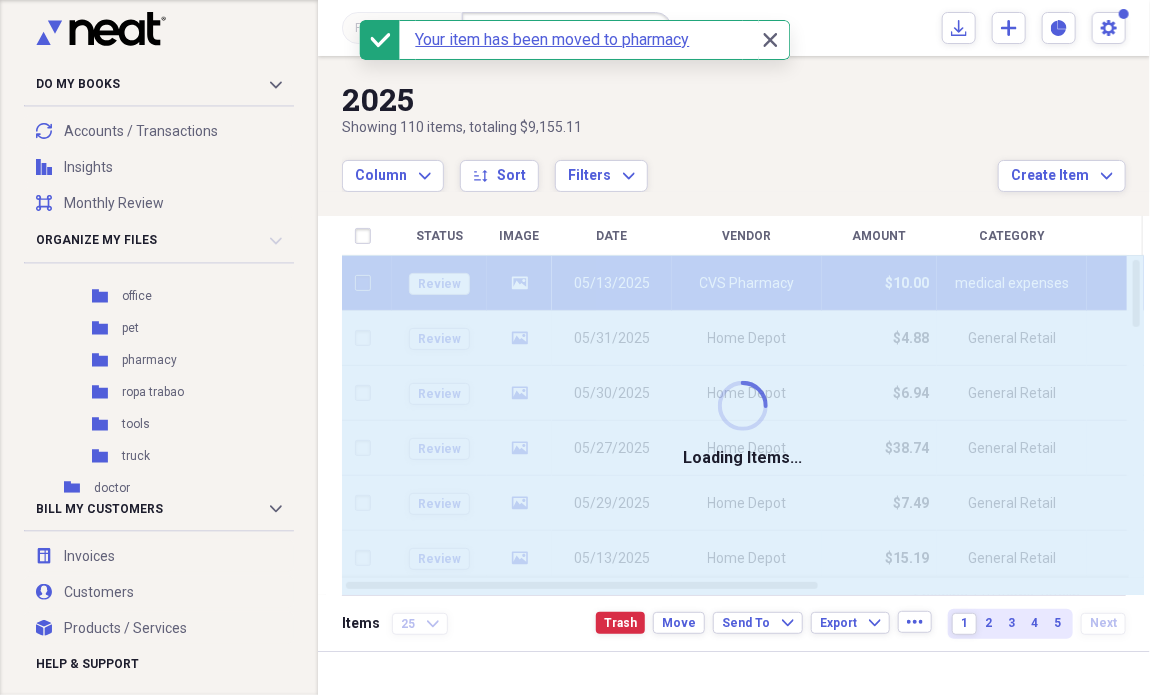 checkbox on "false" 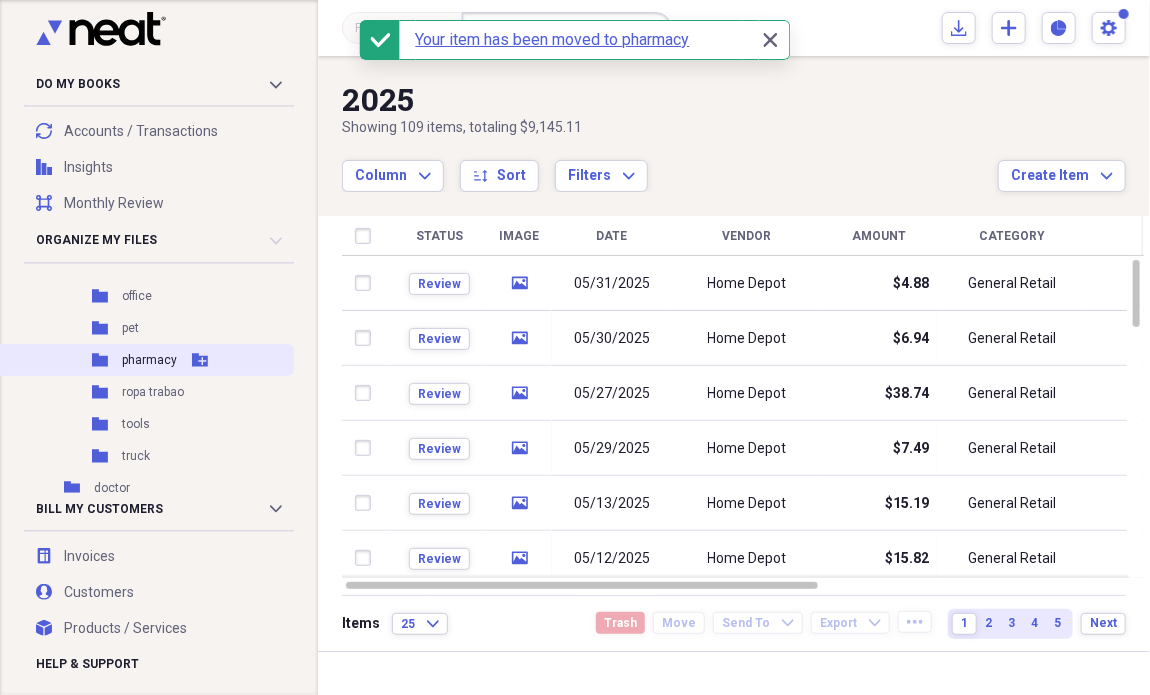 click on "Add Folder" at bounding box center [200, 360] 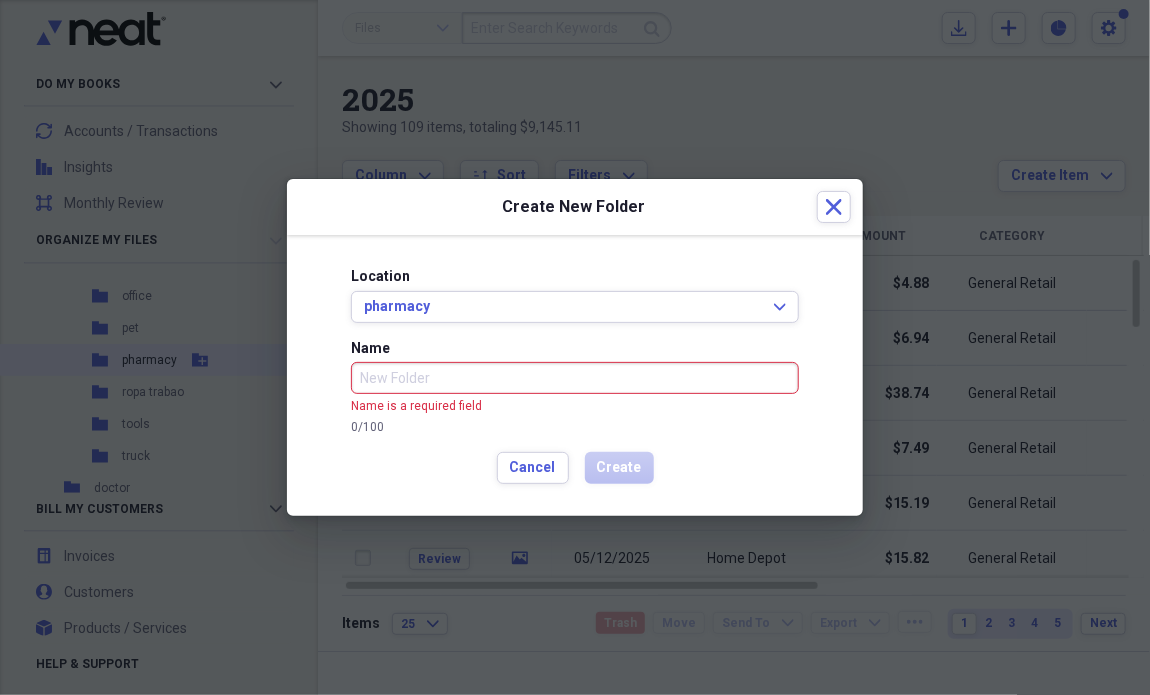 click at bounding box center [575, 347] 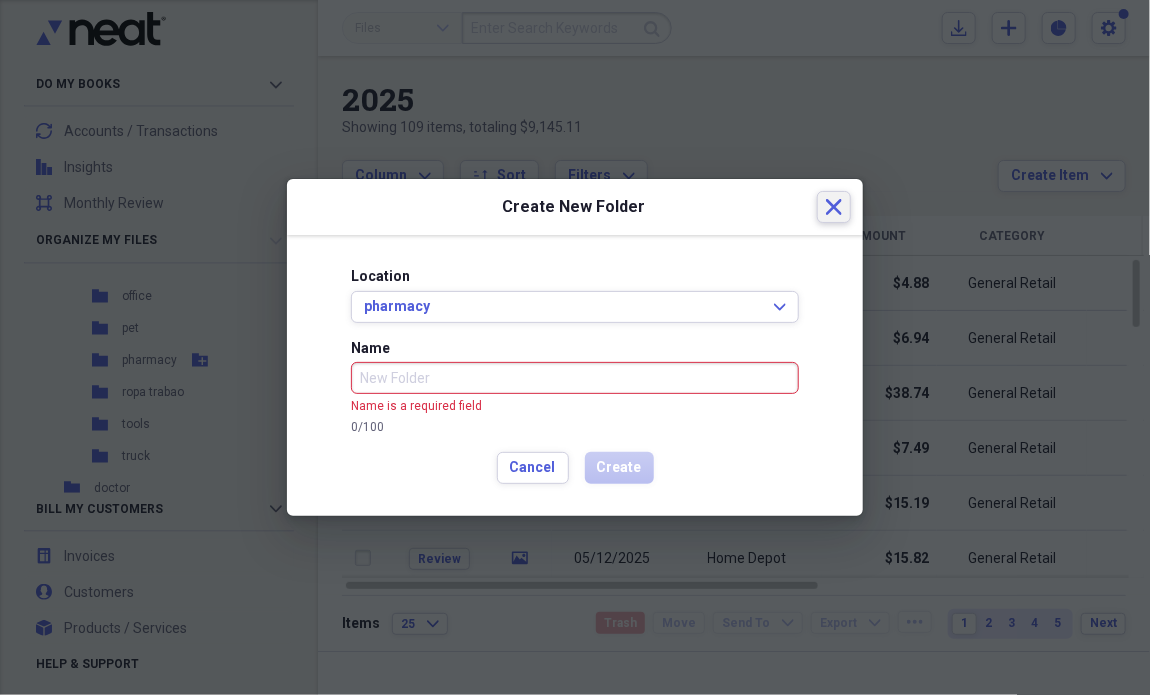 click on "Close" at bounding box center (834, 207) 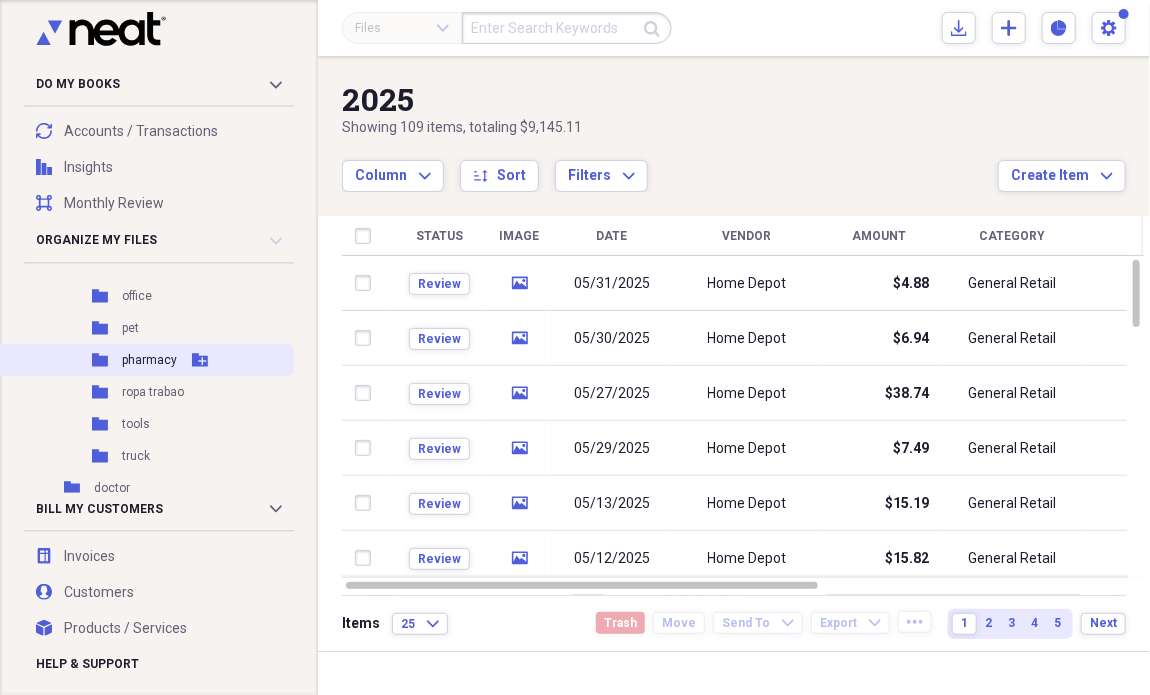 click 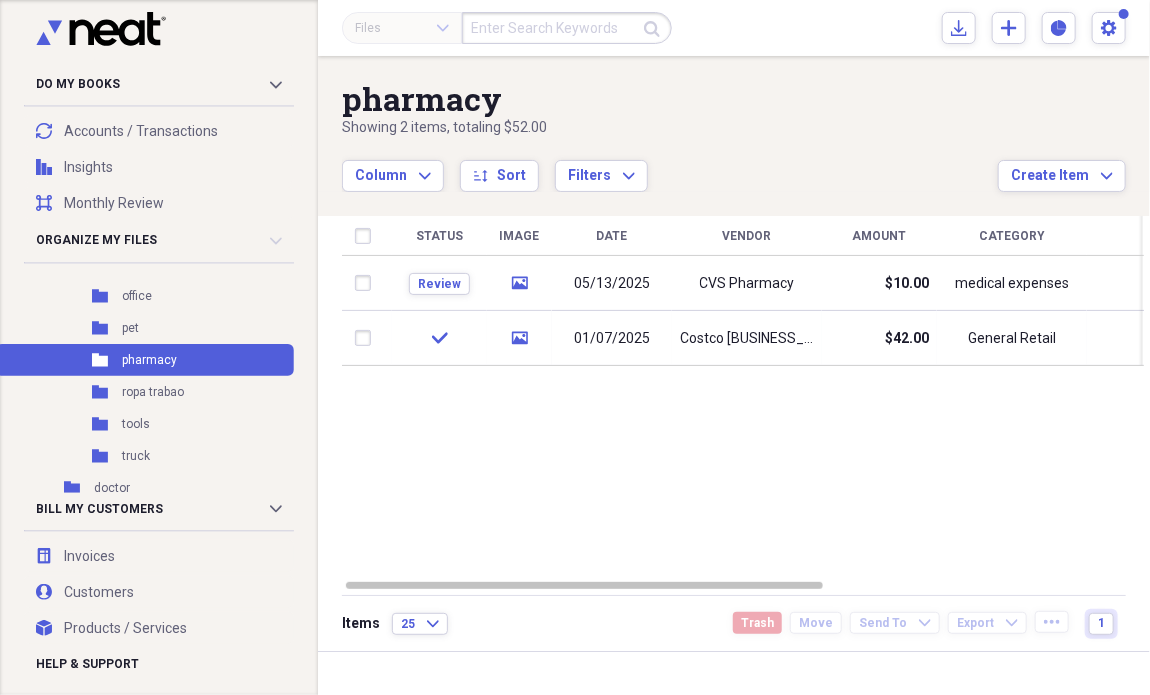 click on "Status Image Date Vendor Amount Category Product Source Billable Reimbursable Review media 05/13/2025 CVS [BUSINESS_TYPE] $10.00 medical expenses Scan check media 01/07/2025 Costco [BUSINESS_TYPE] $42.00 General Retail Scan" at bounding box center [743, 397] 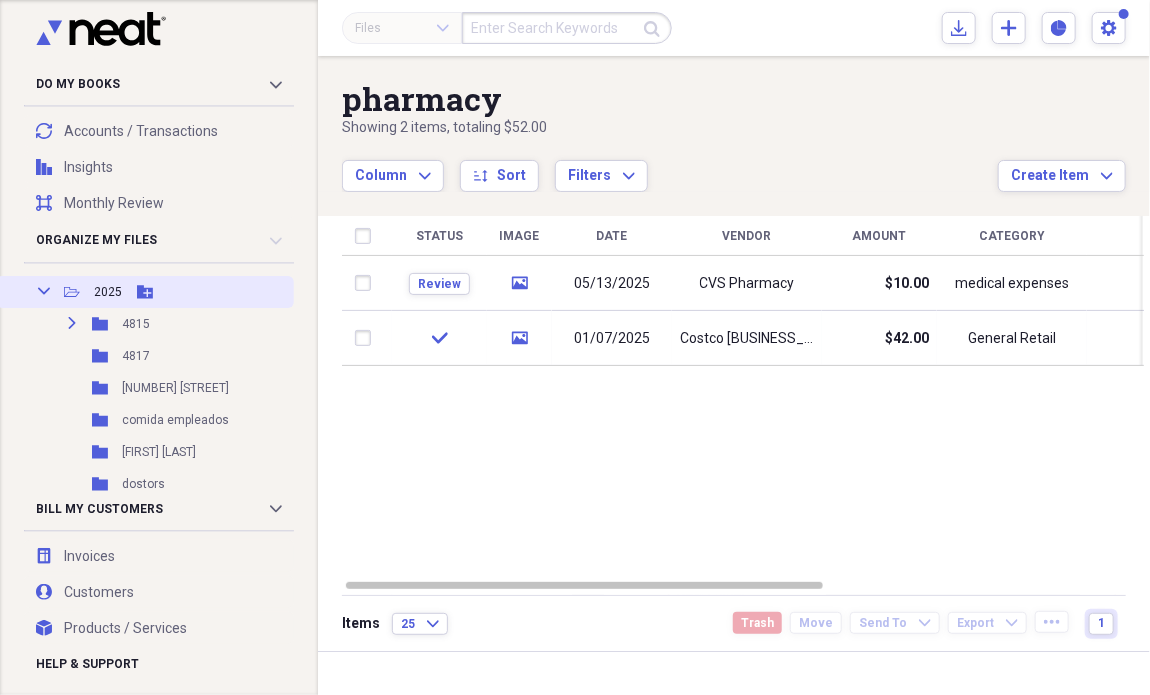 scroll, scrollTop: 306, scrollLeft: 0, axis: vertical 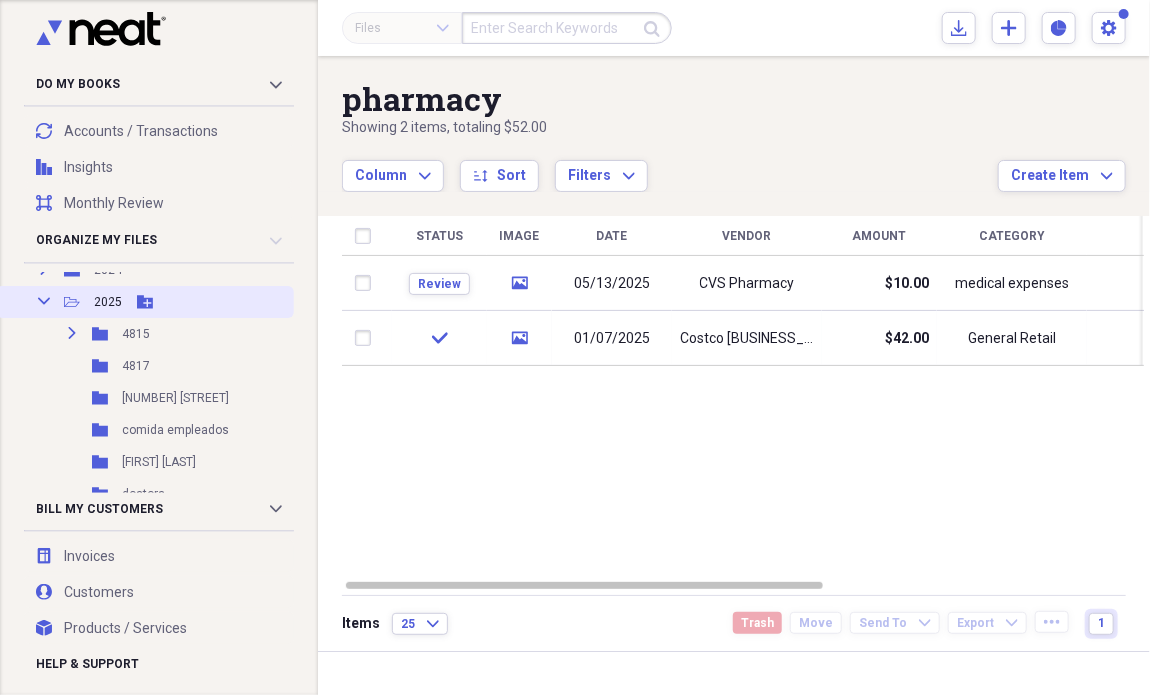 click 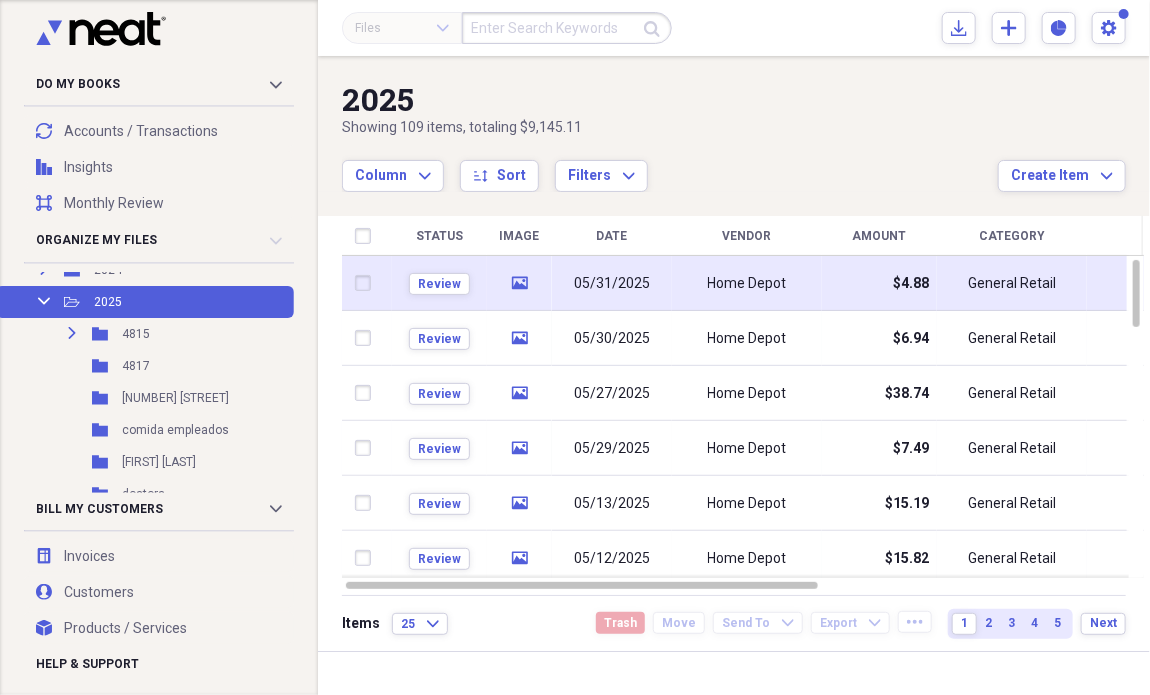 click on "Home Depot" at bounding box center (747, 284) 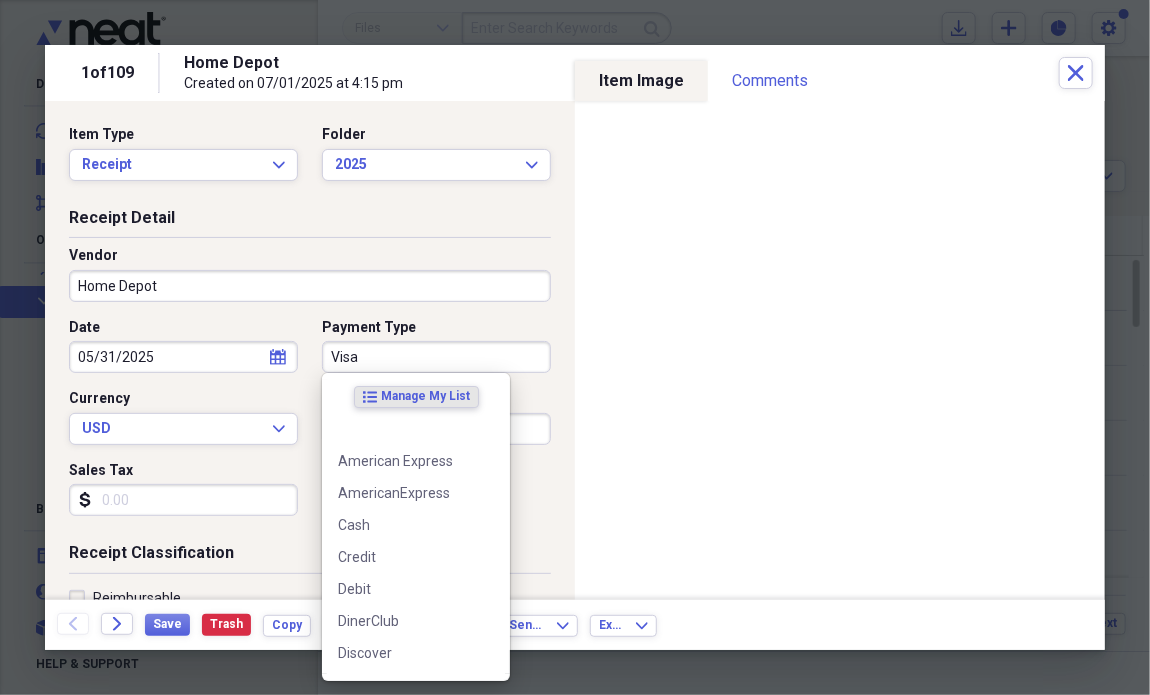 click on "1 of 109 Home Depot Created on 07/01/2025 at 4:15 pm Close Item Type Receipt Expand Folder 2025 Expand Receipt Detail Vendor Home Depot Date 05/31/2025 calendar Calendar Payment Type Visa Currency USD Expand Amount dollar-sign 4.88 Sales Tax dollar-sign Receipt Classification Reimbursable Billable Category General Retail Tax Category No Form - Non-deductible Expand Customer Project Product Location Class Notes Item Image Comments There are no comments for this item yet Share your comments Back Forward Save Trash Copy Separate Reprocess Send To Expand Export Expand" at bounding box center [575, 0] 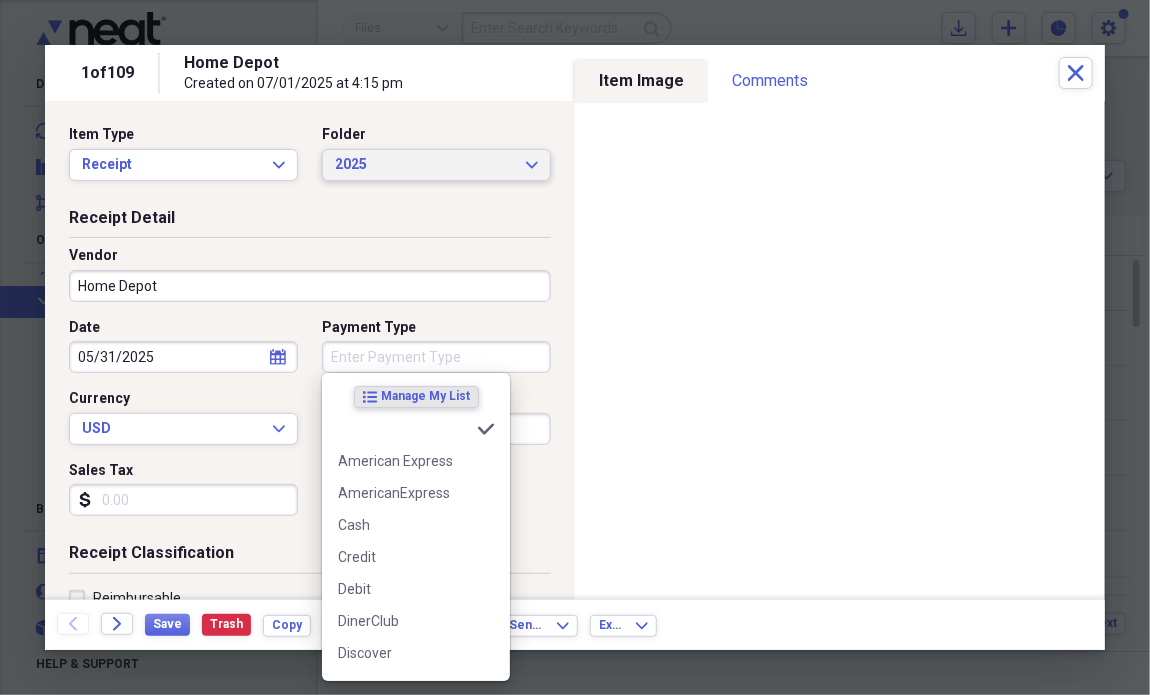 type 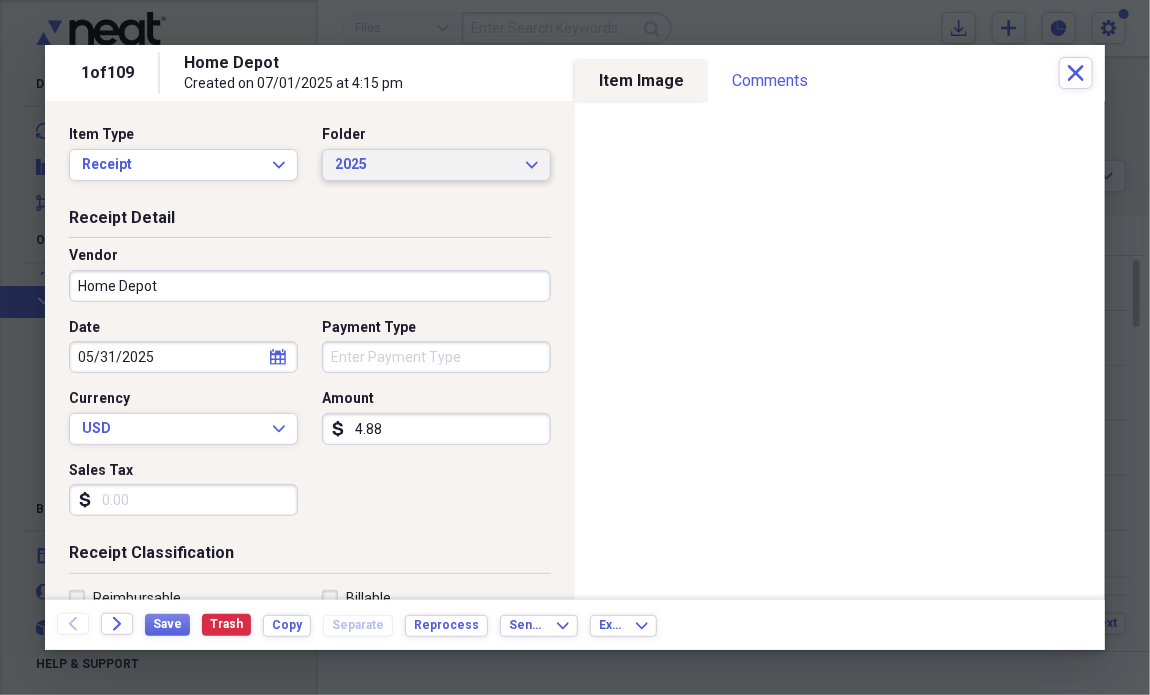 click on "Expand" 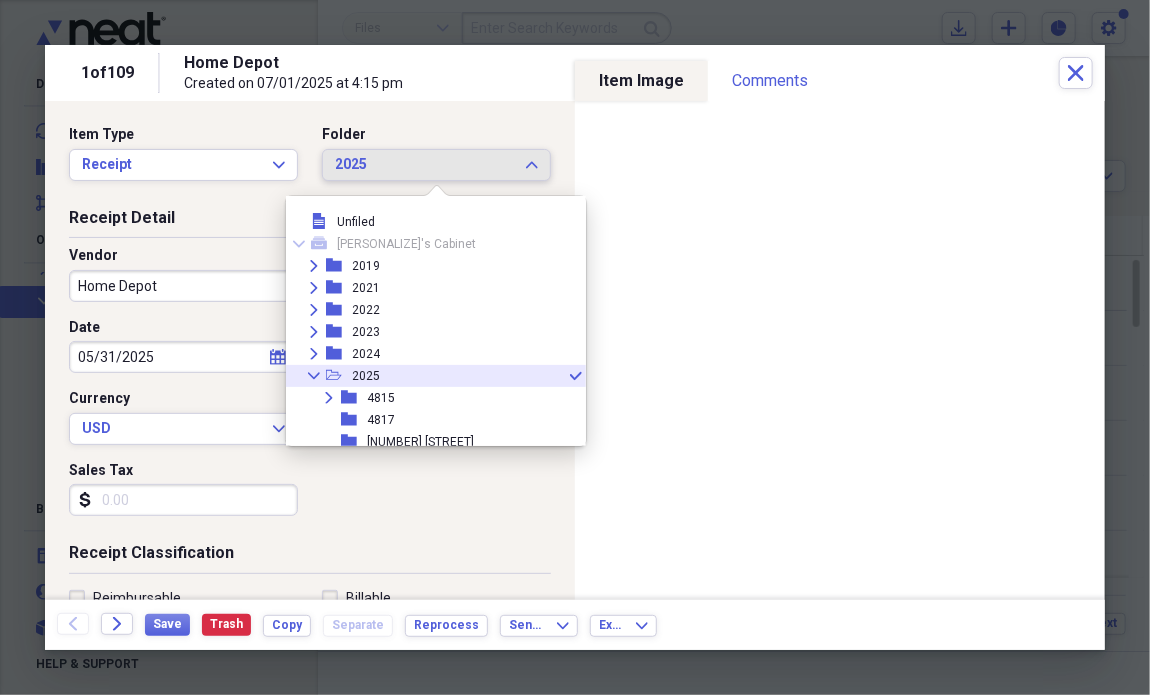 scroll, scrollTop: 55, scrollLeft: 0, axis: vertical 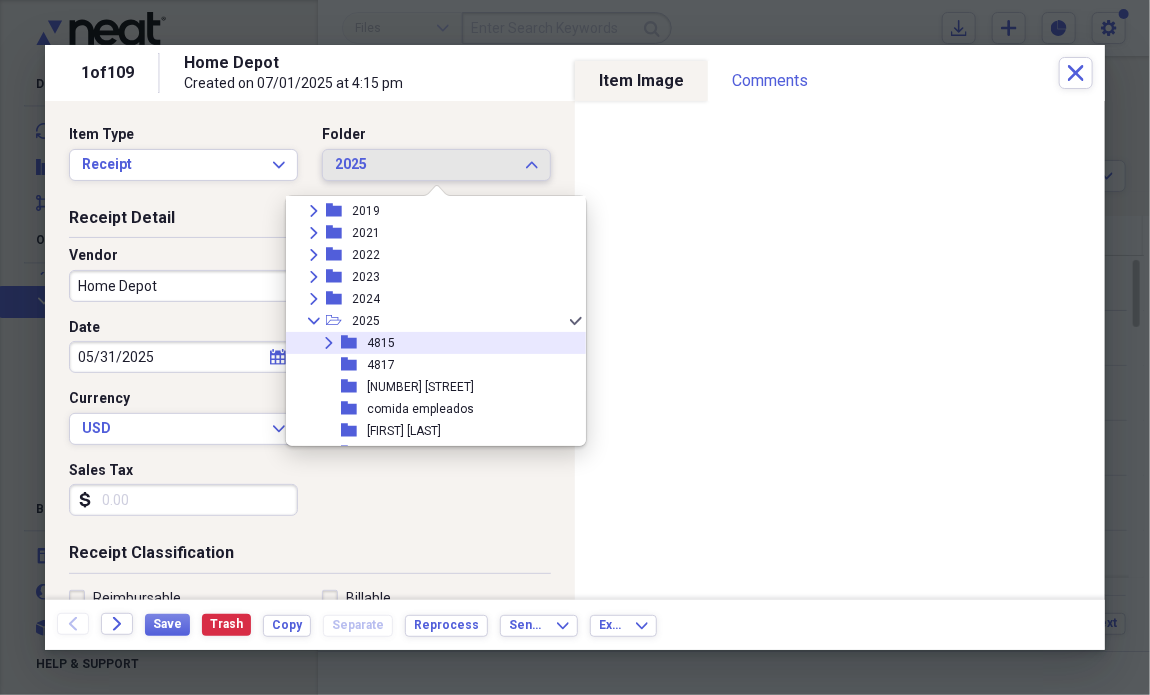 click on "Expand folder 4815" at bounding box center (428, 343) 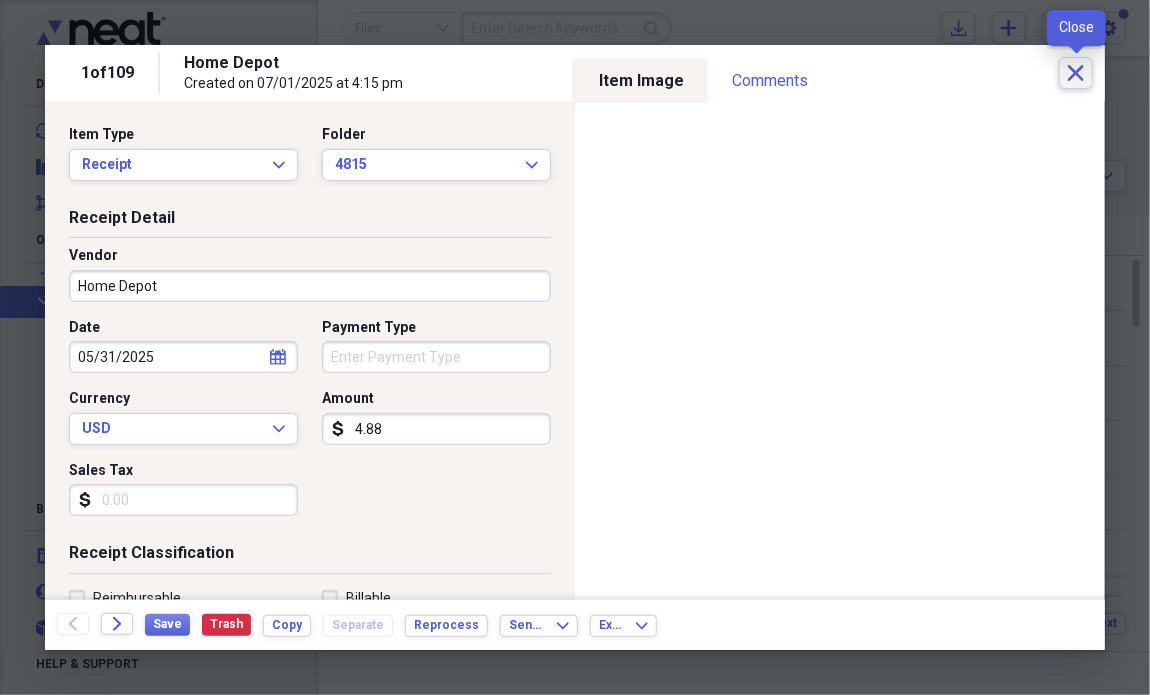 click 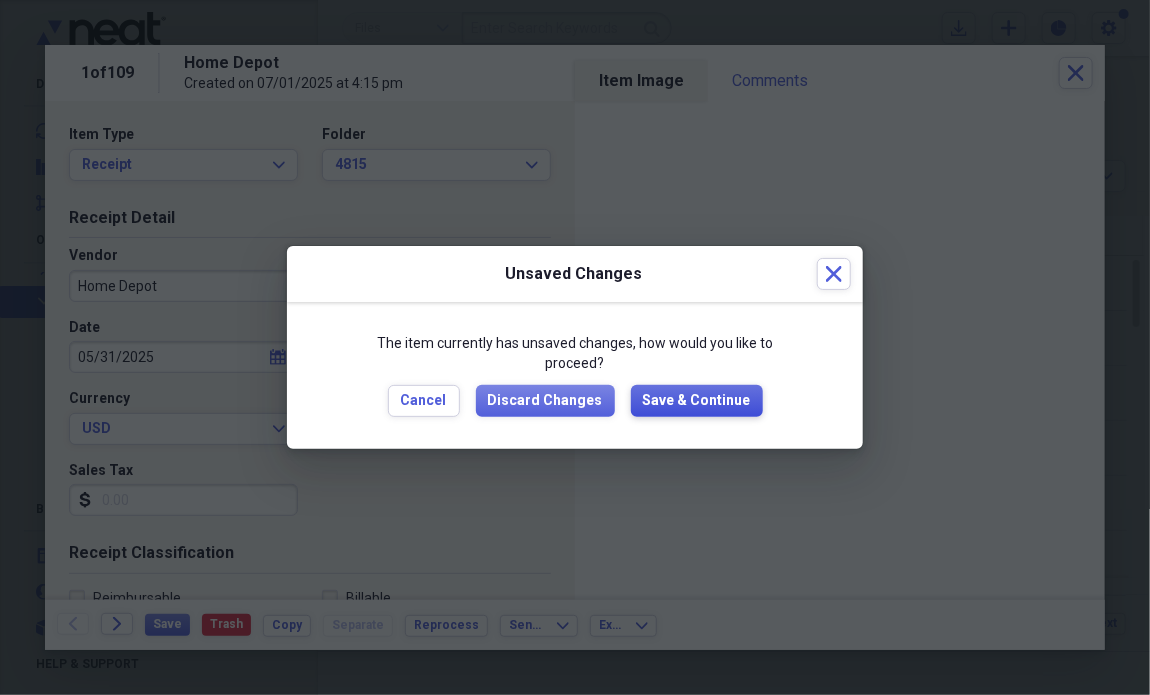 click on "Save & Continue" at bounding box center [697, 401] 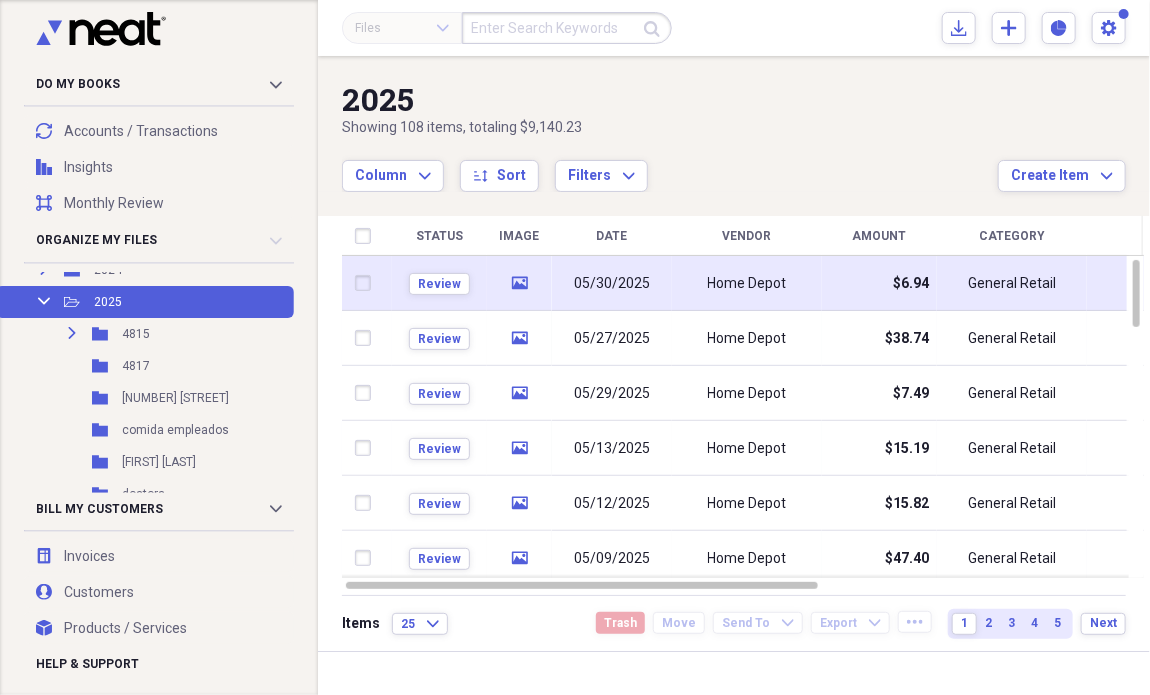 click on "05/30/2025" at bounding box center [612, 283] 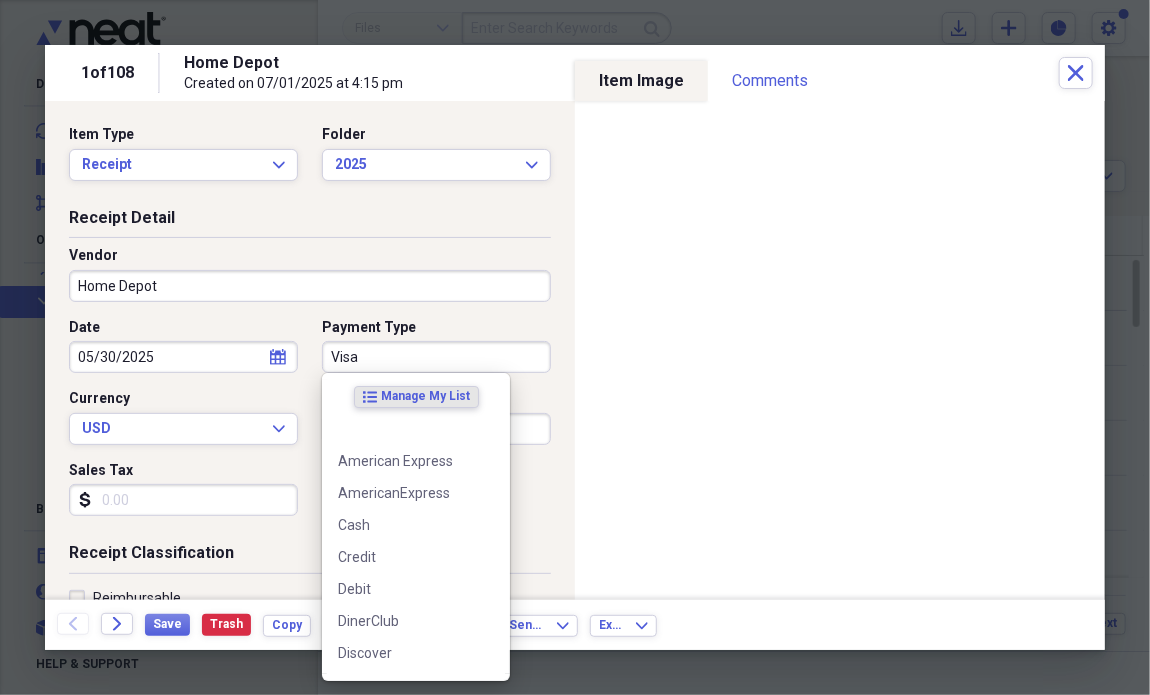 click on "Visa" at bounding box center (436, 357) 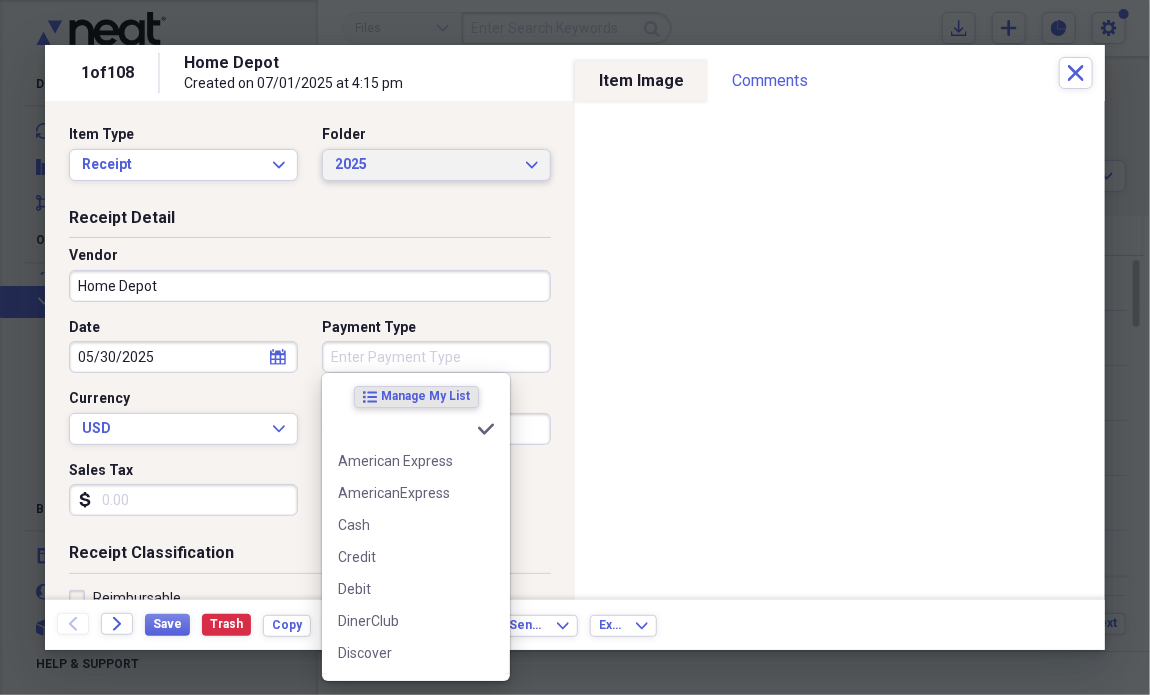type 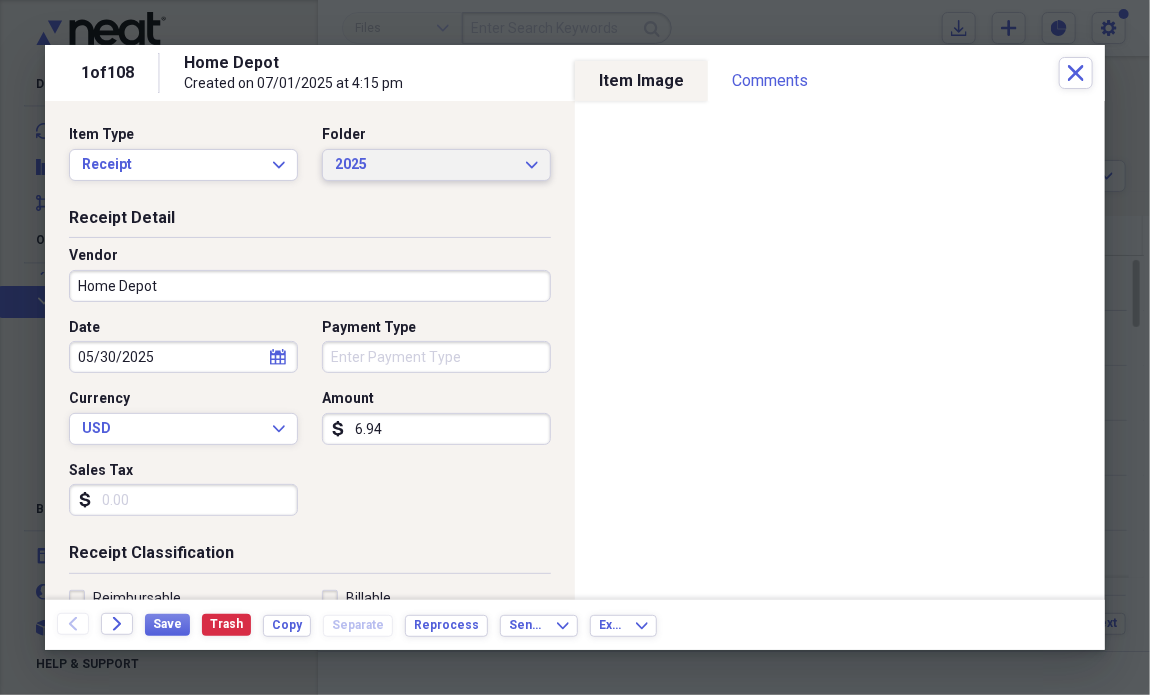 click on "Expand" 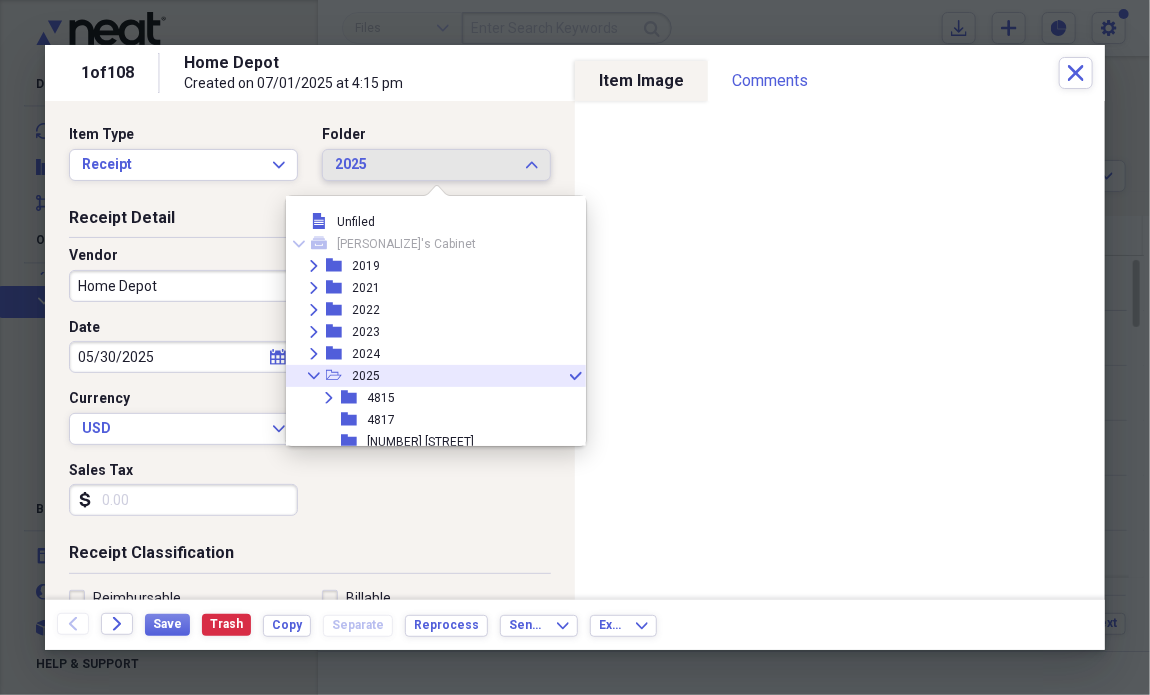 scroll, scrollTop: 55, scrollLeft: 0, axis: vertical 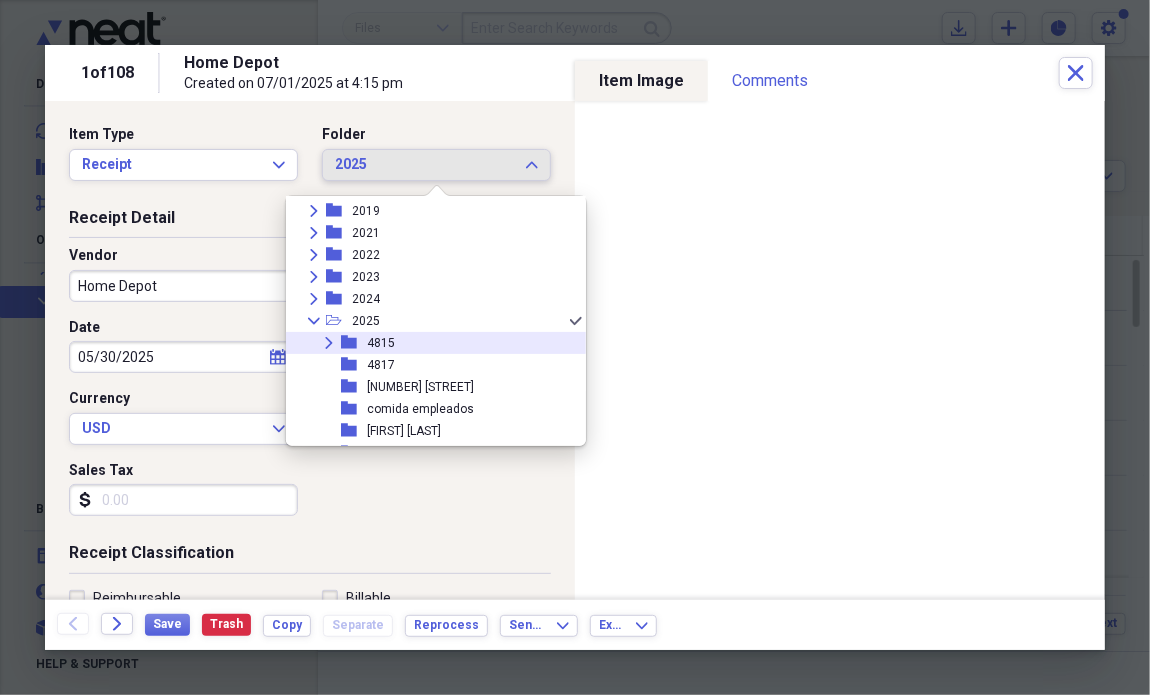click on "Expand folder 4815" at bounding box center (428, 343) 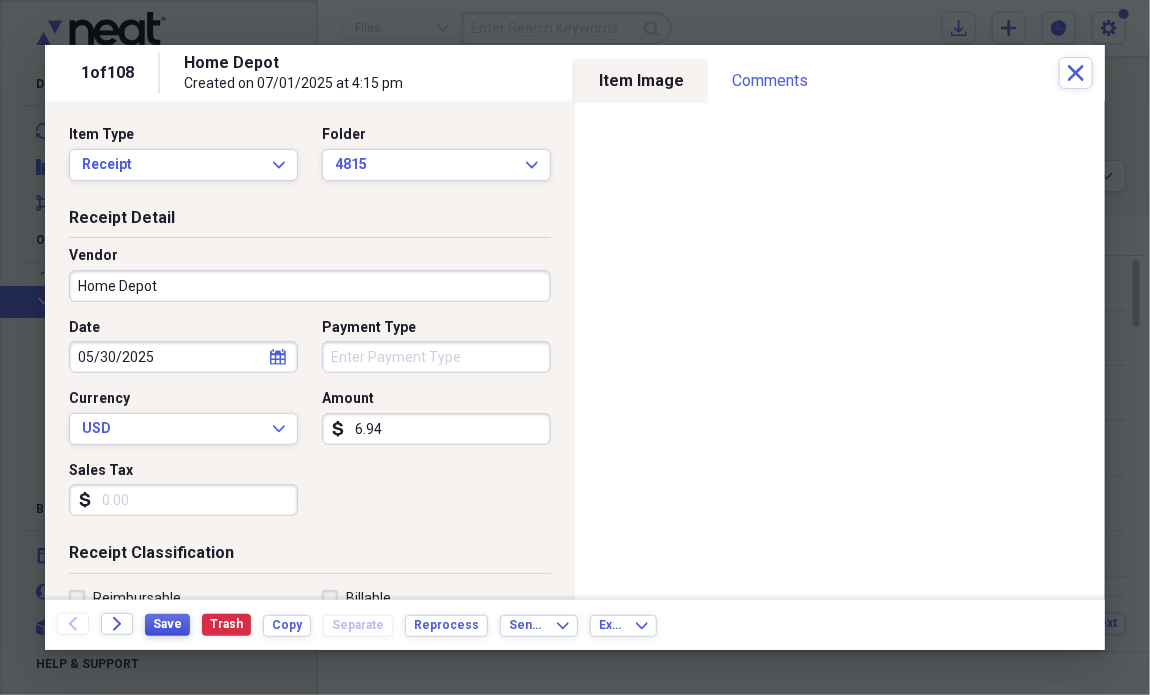 click on "Save" at bounding box center [167, 624] 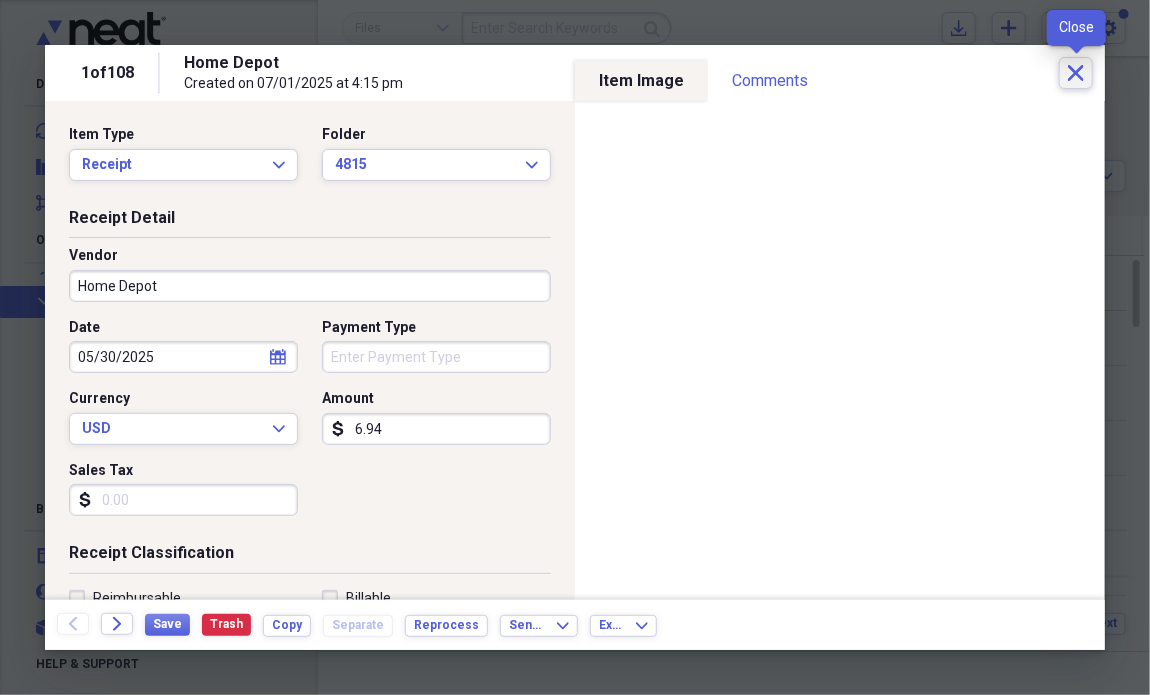 click 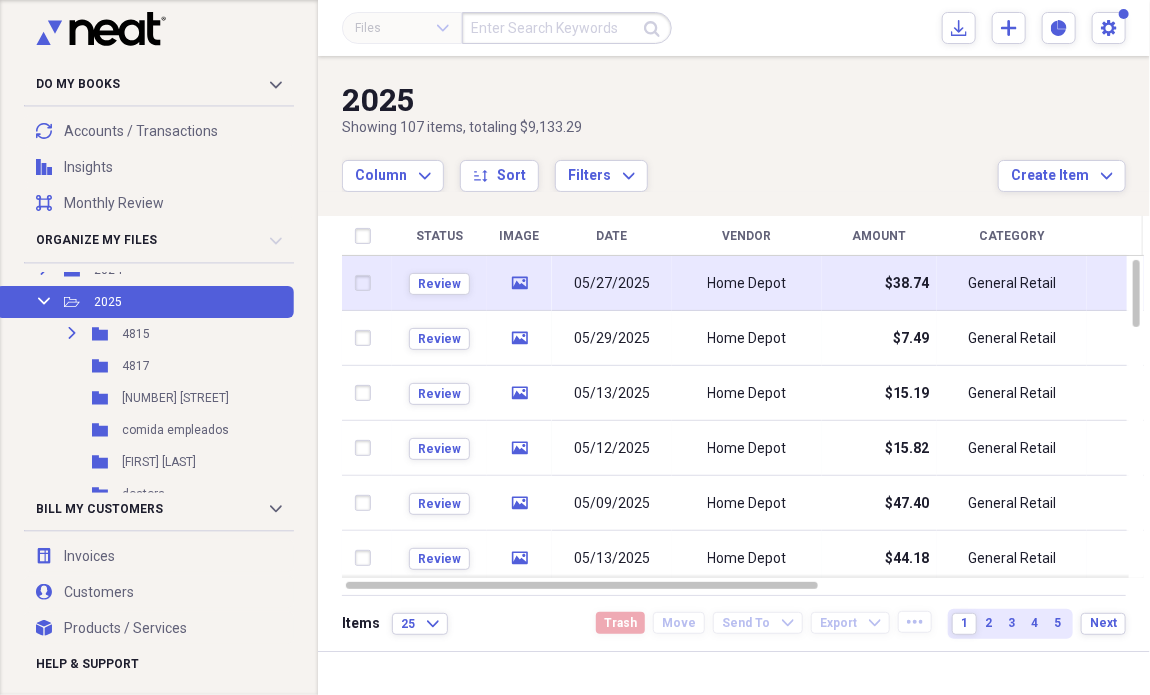 click at bounding box center [367, 283] 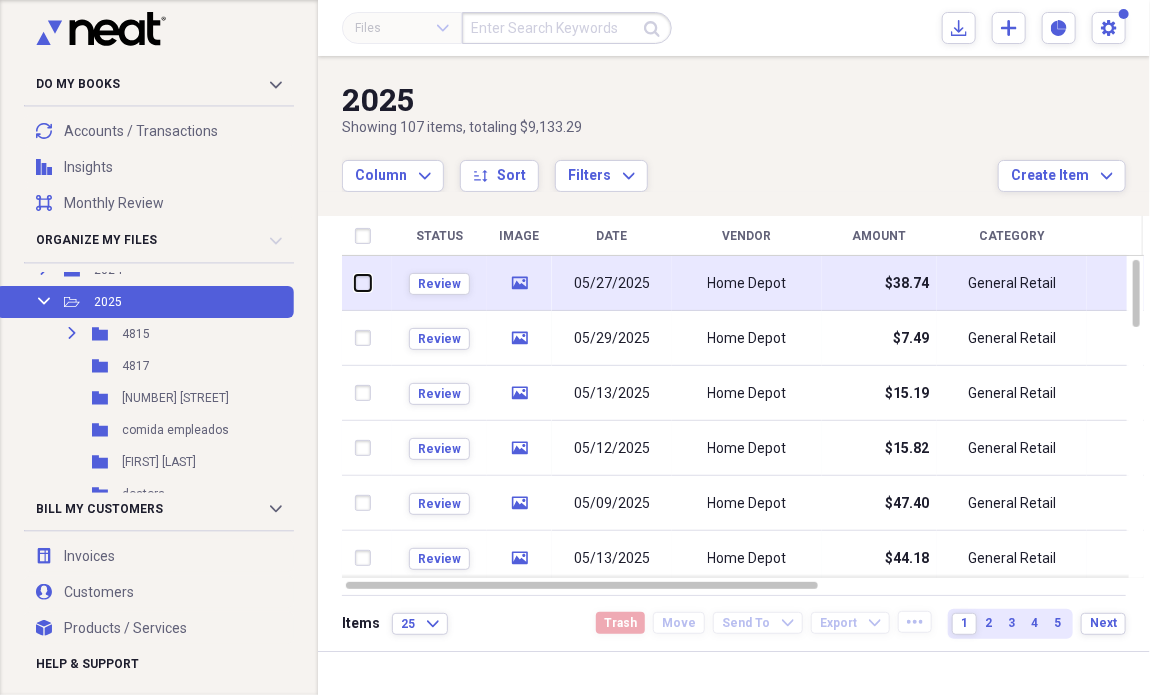 click at bounding box center [355, 283] 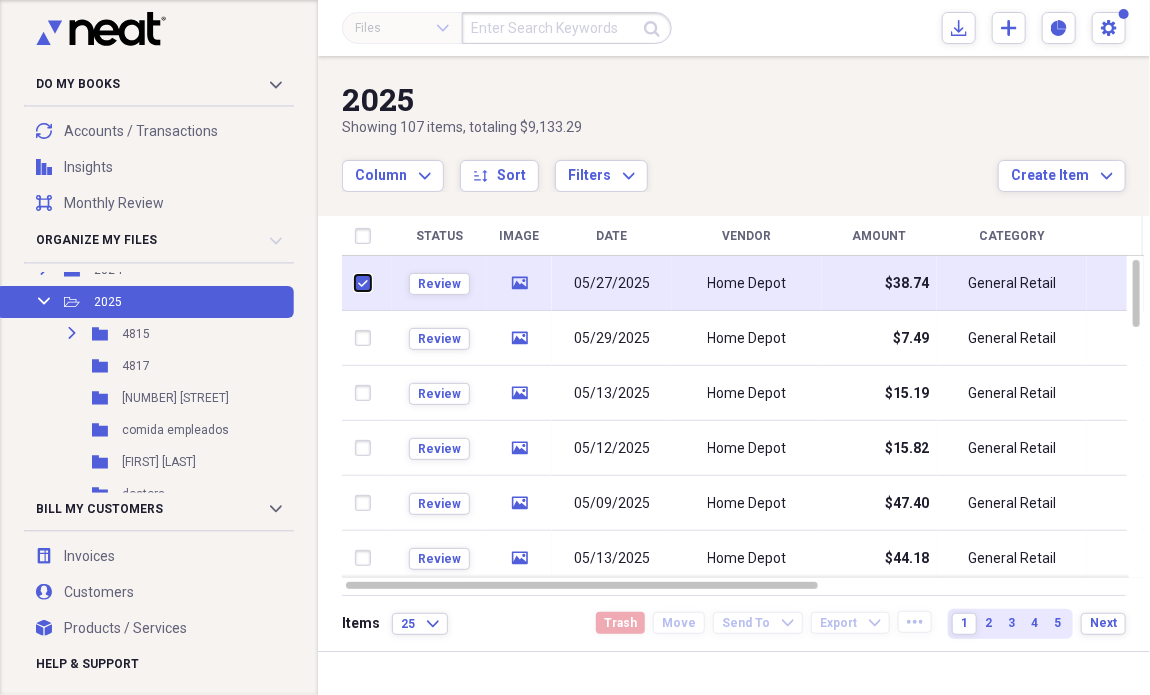checkbox on "true" 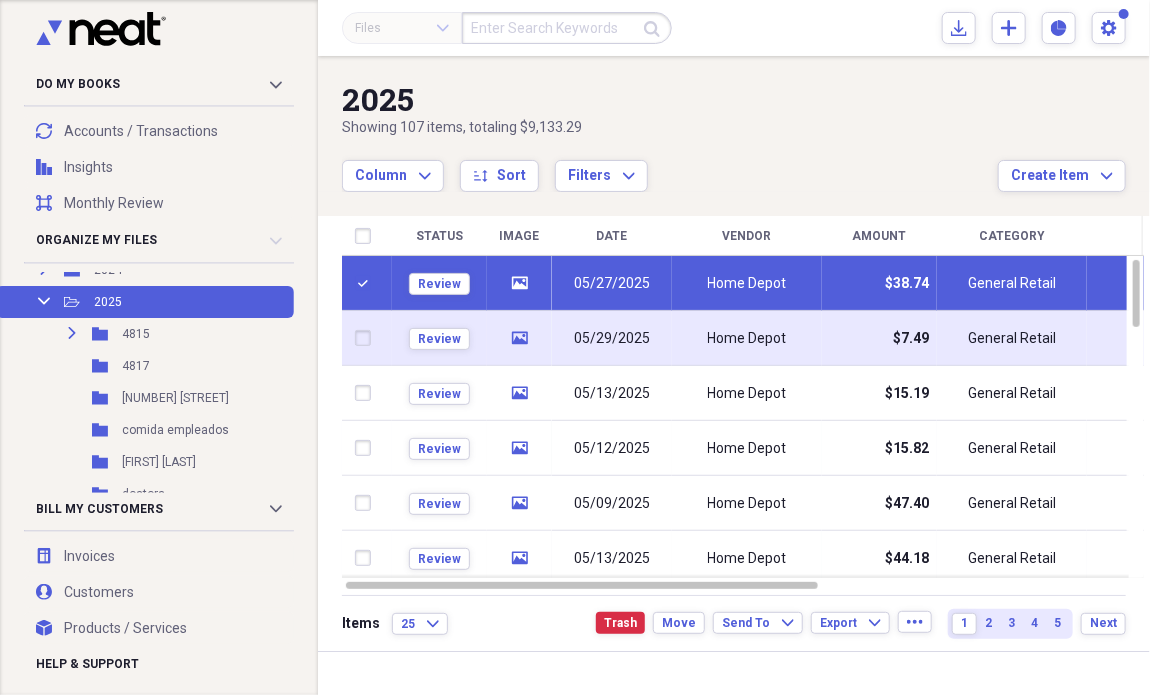 click at bounding box center (367, 338) 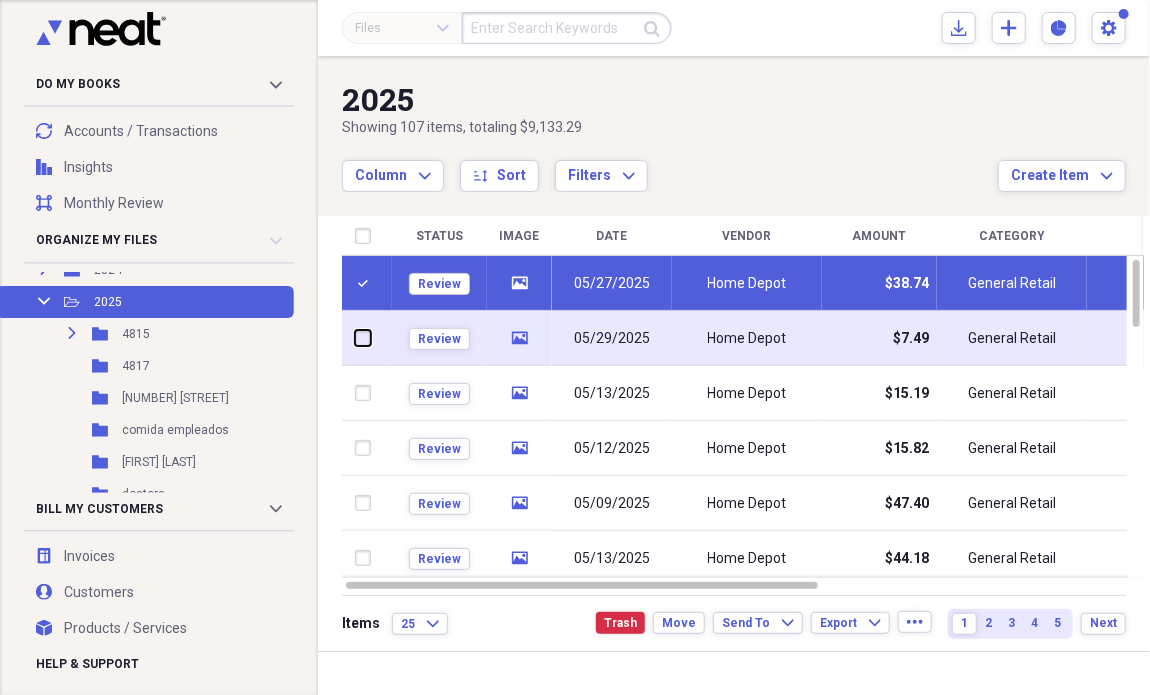 click at bounding box center [355, 338] 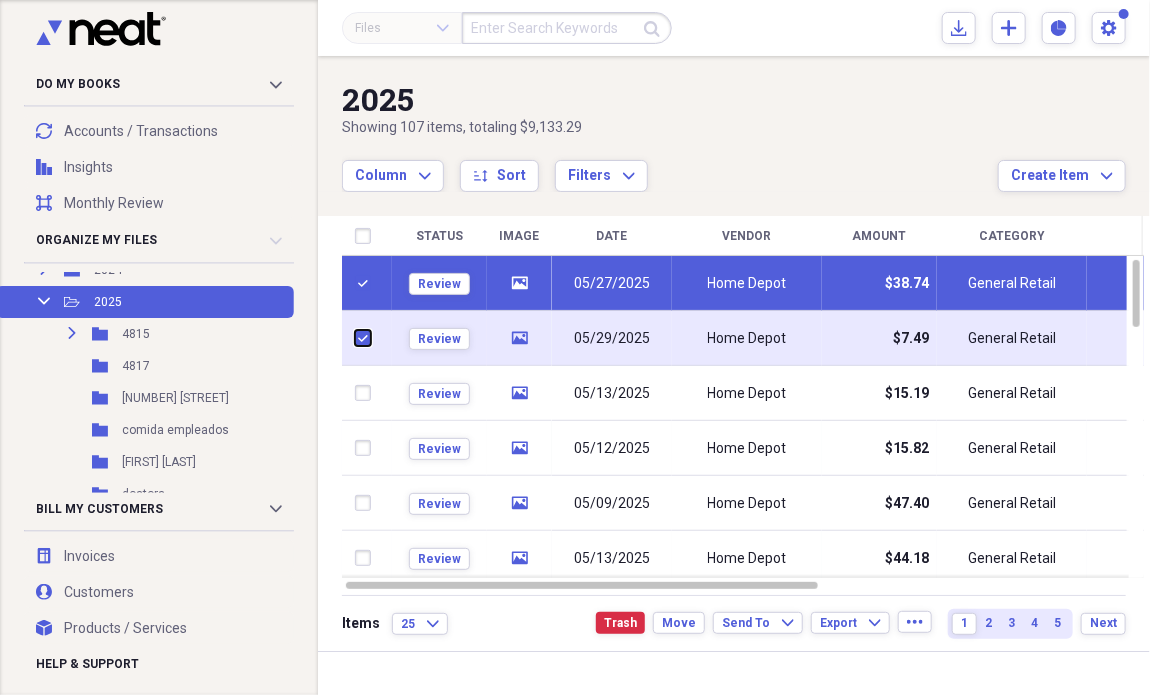 checkbox on "true" 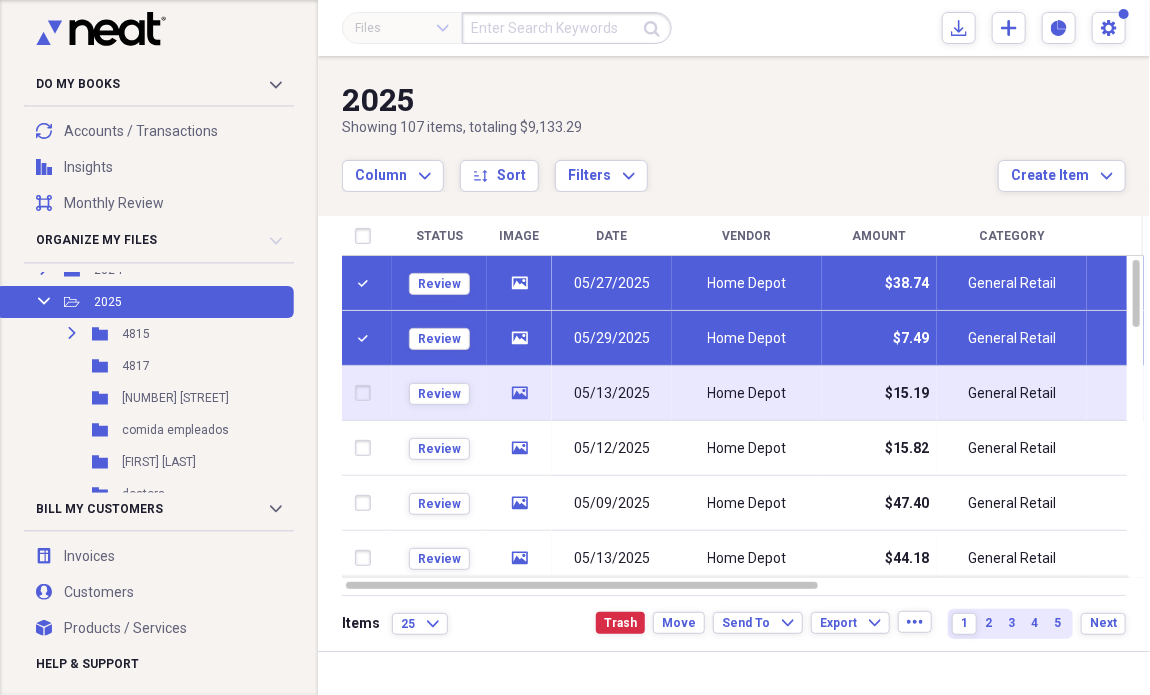 click at bounding box center (367, 393) 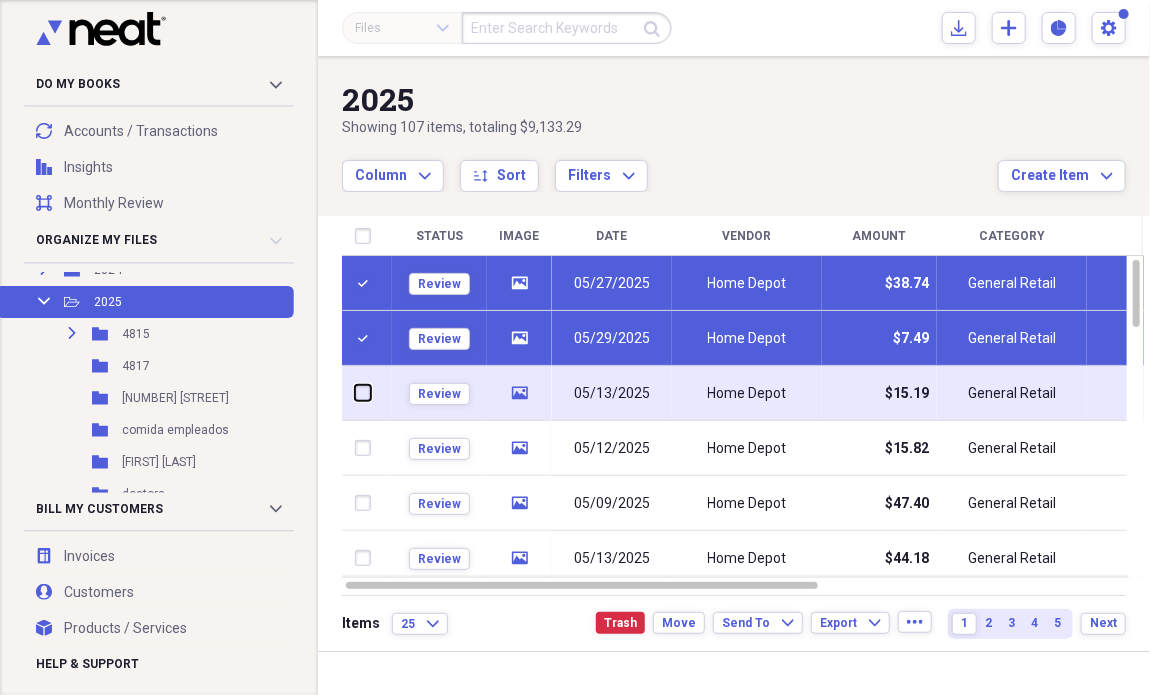 click at bounding box center (355, 393) 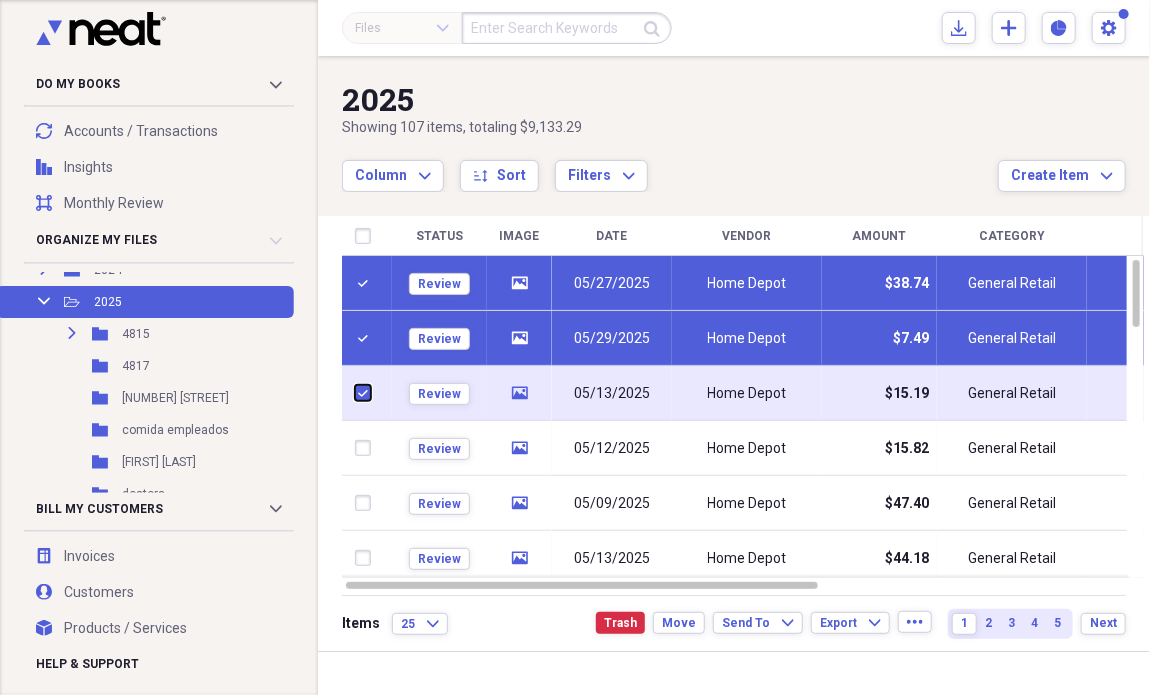 checkbox on "true" 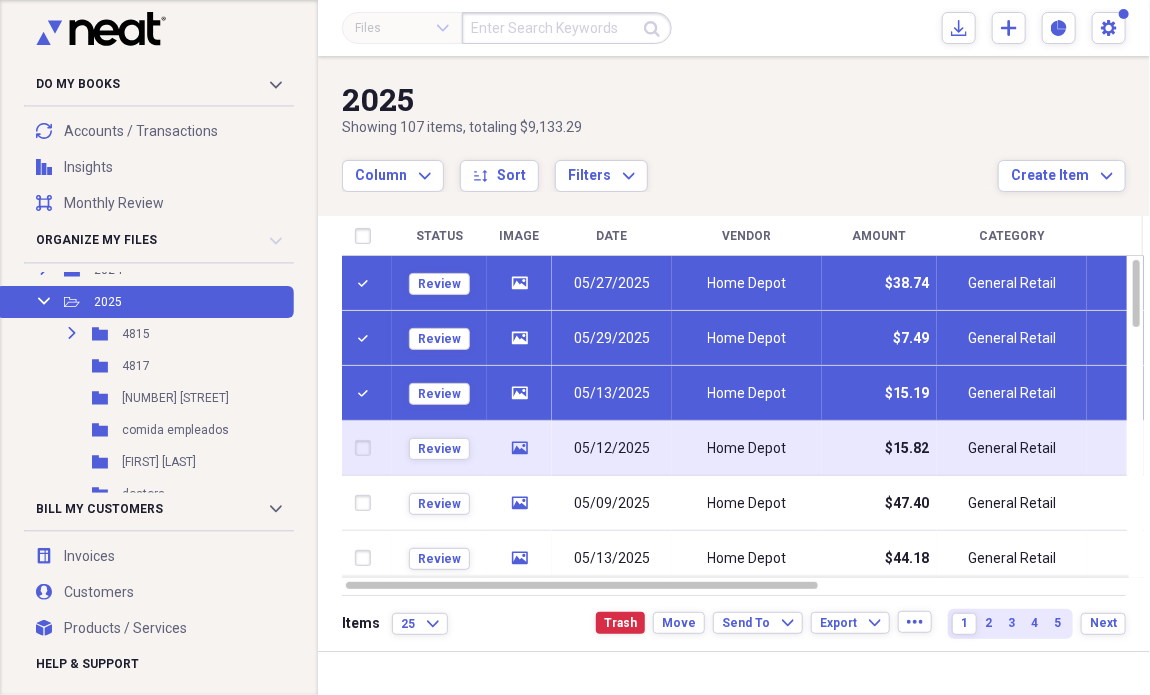 click at bounding box center [367, 448] 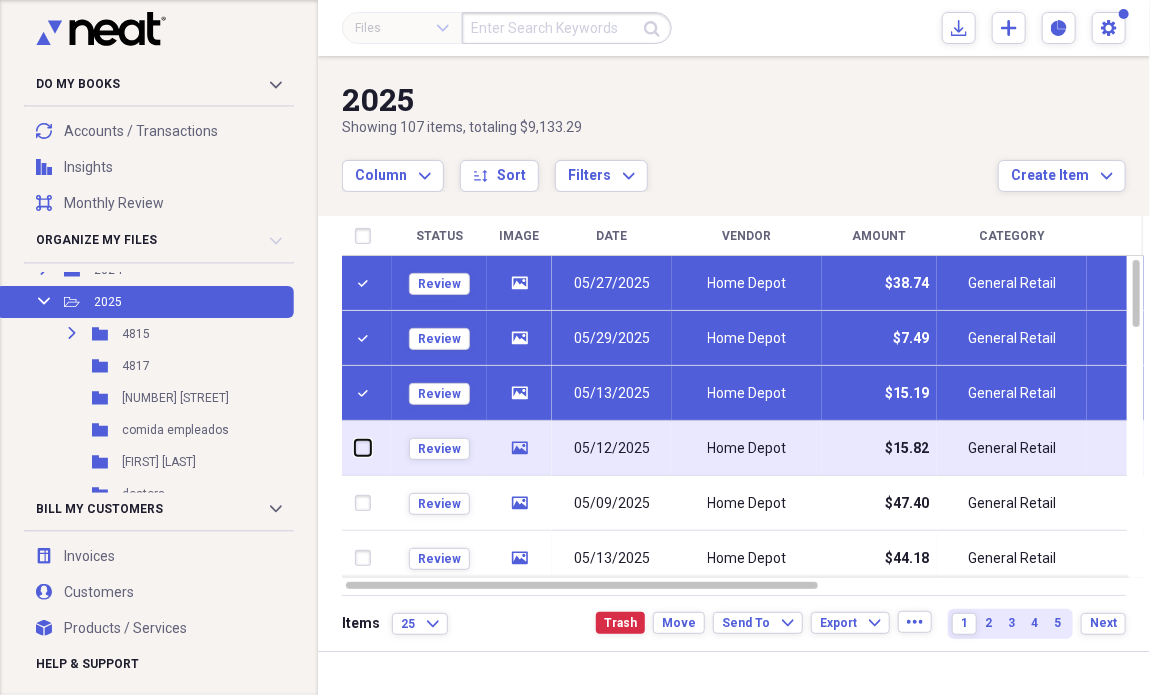 click at bounding box center (355, 448) 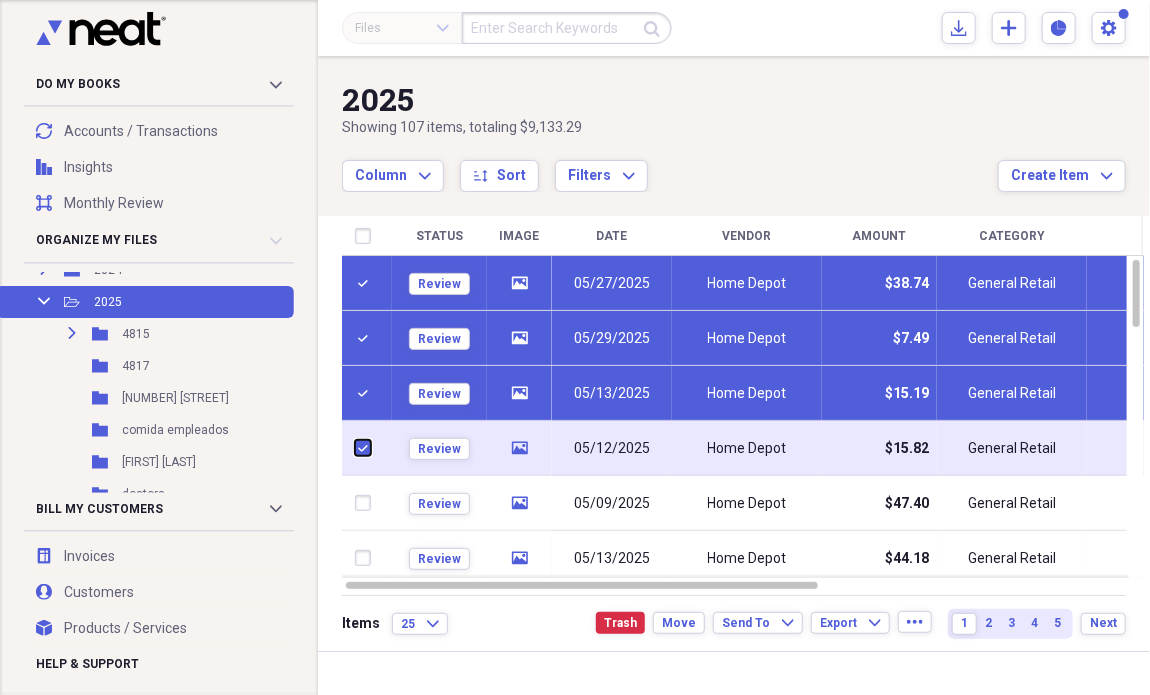checkbox on "true" 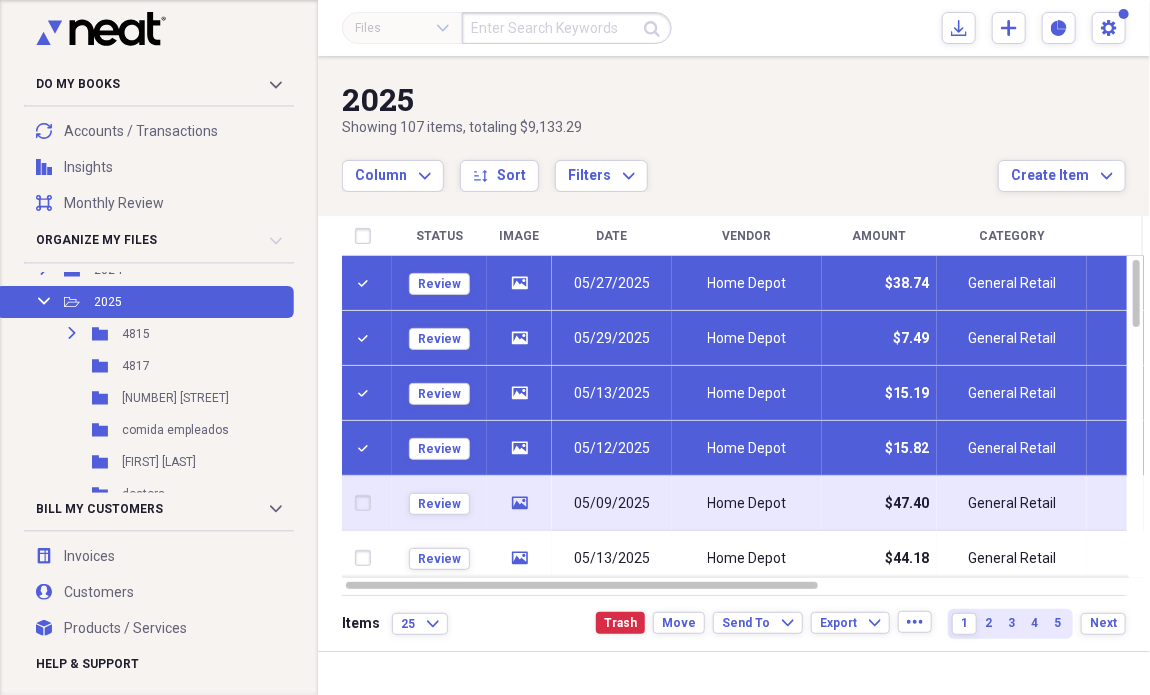 click at bounding box center (367, 503) 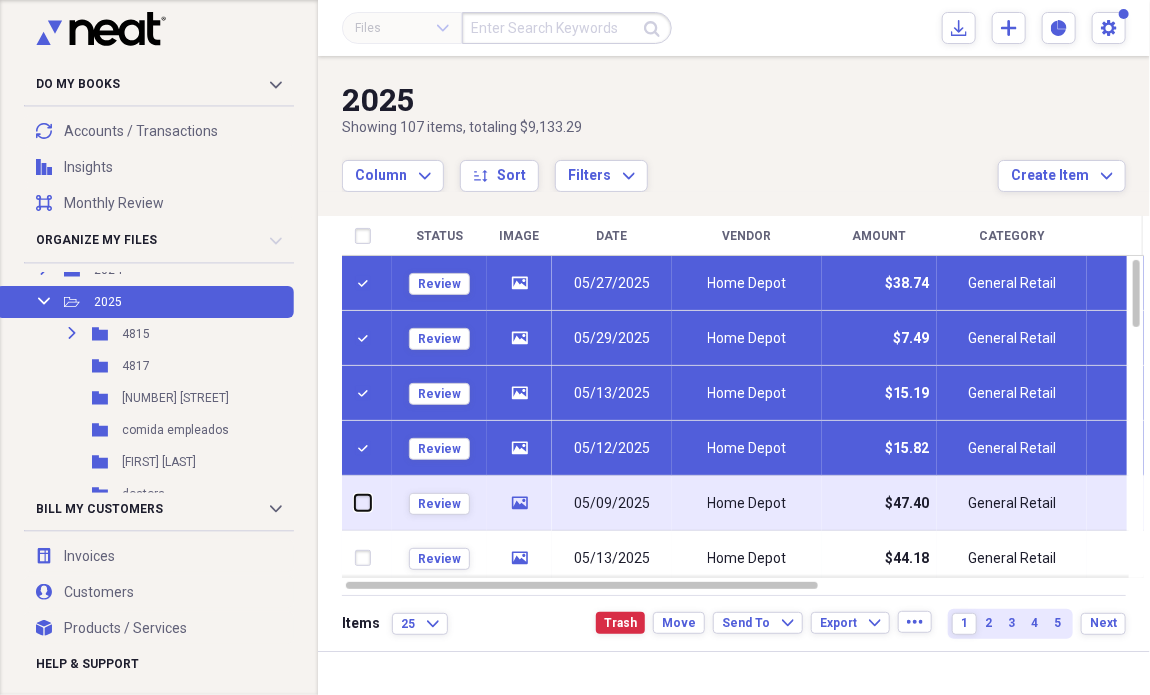 click at bounding box center (355, 503) 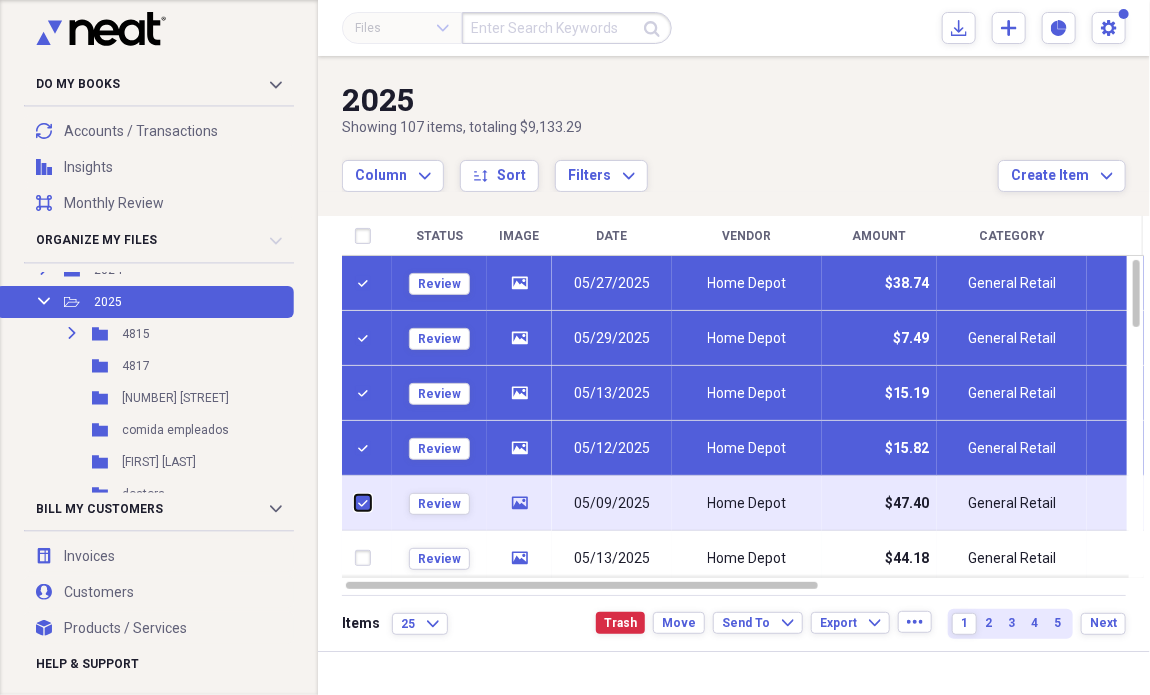 checkbox on "true" 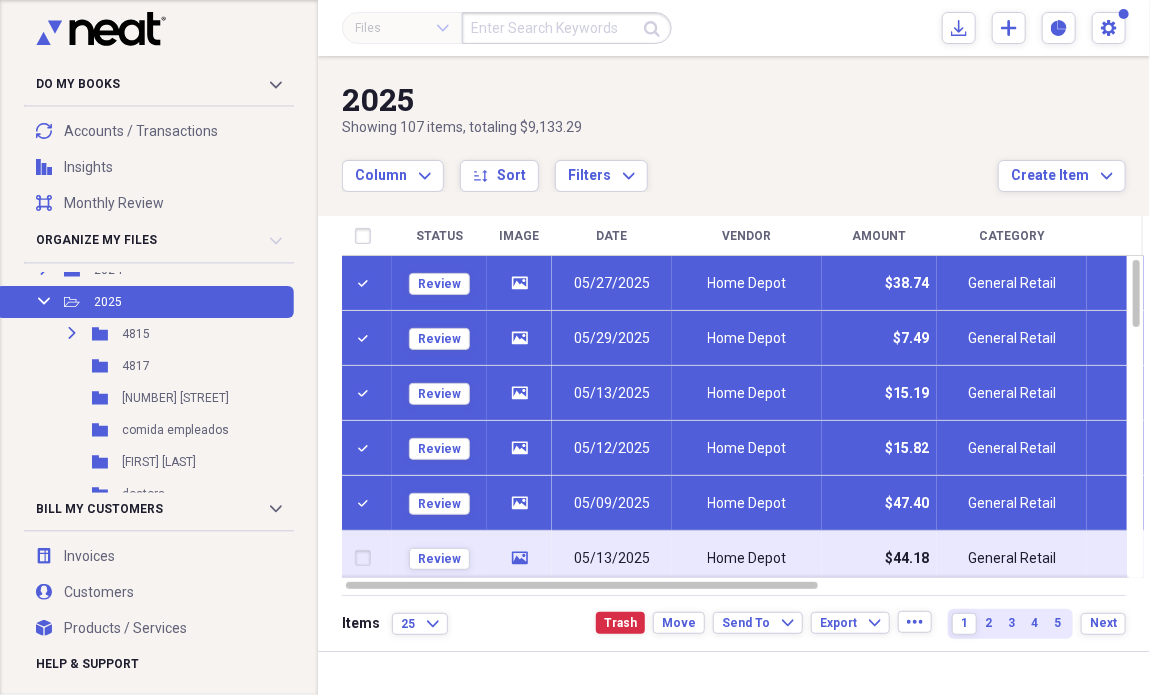 click at bounding box center [367, 558] 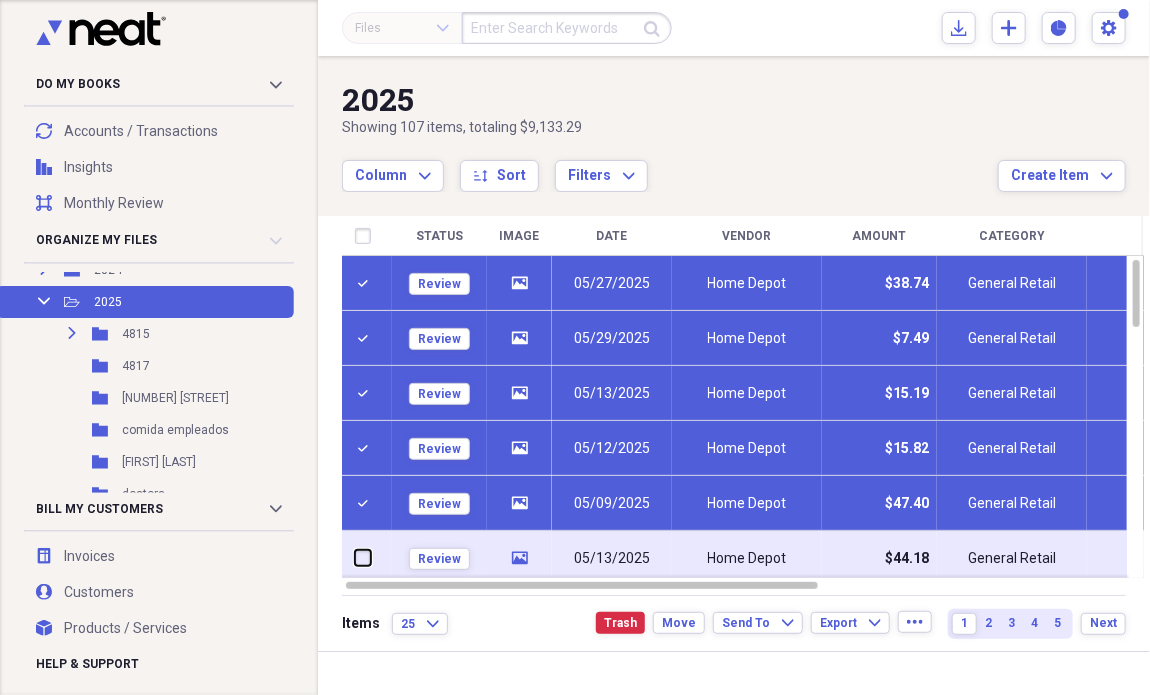 click at bounding box center [355, 558] 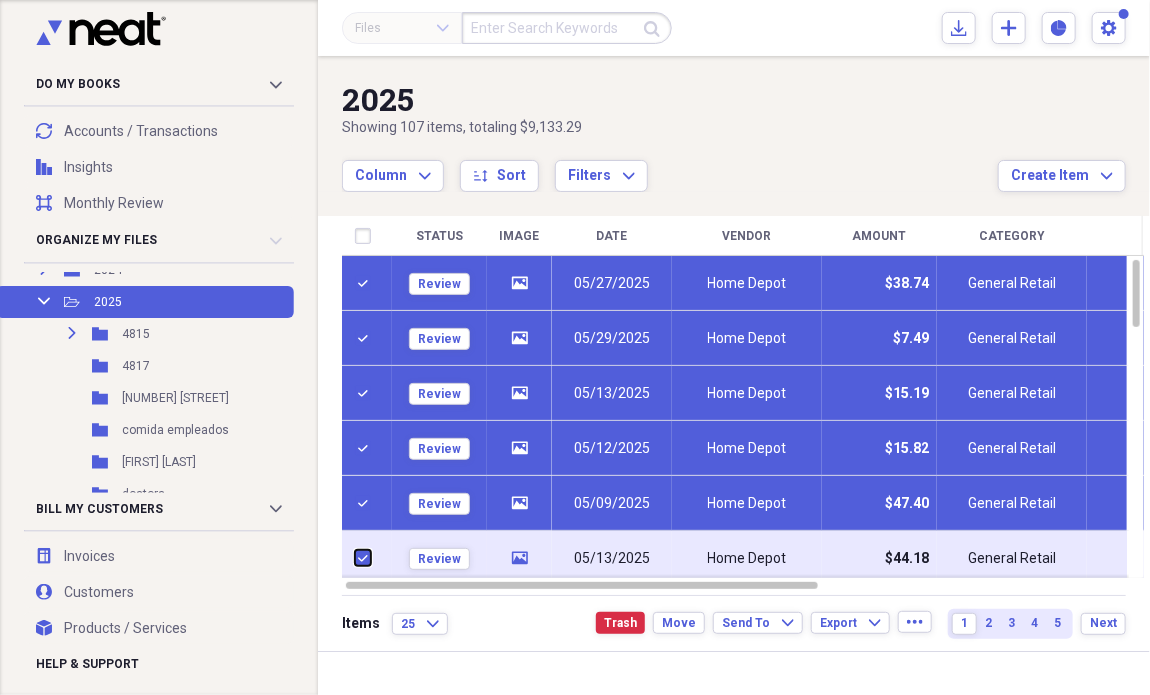 checkbox on "true" 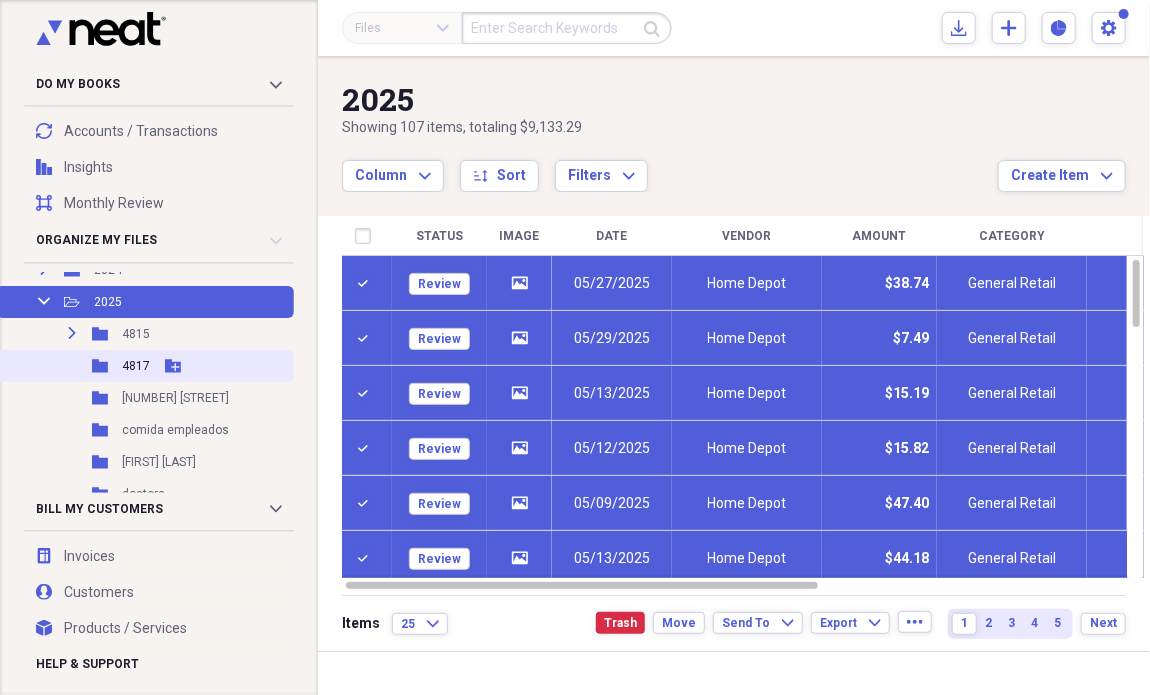 click 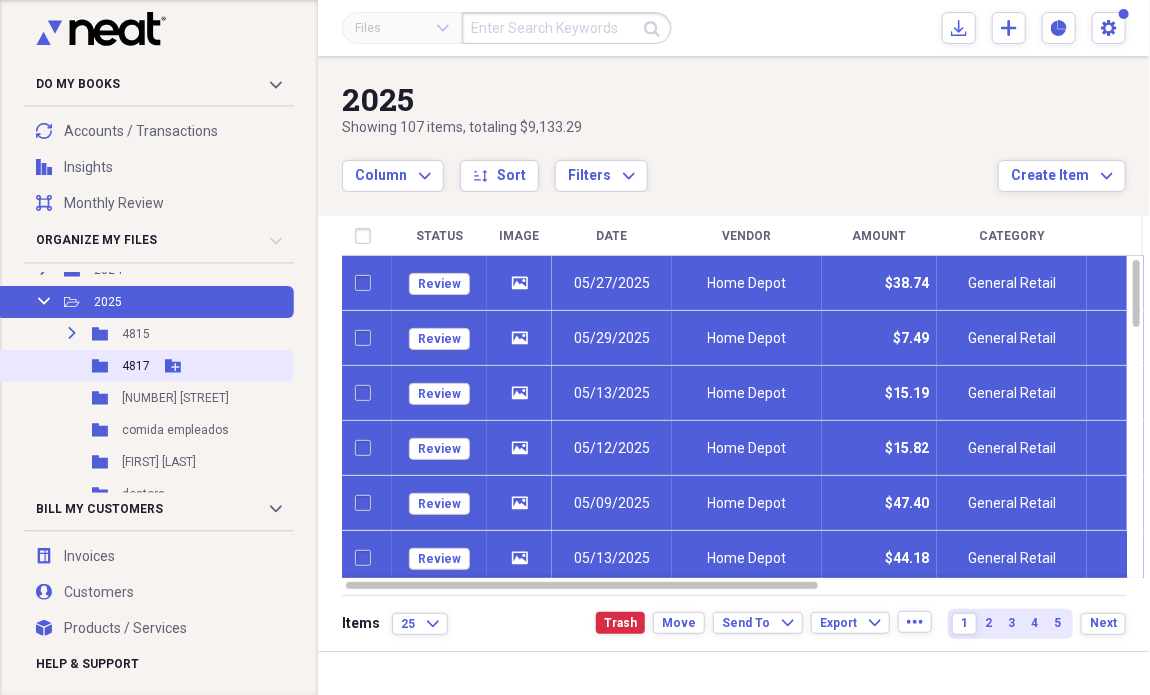 checkbox on "false" 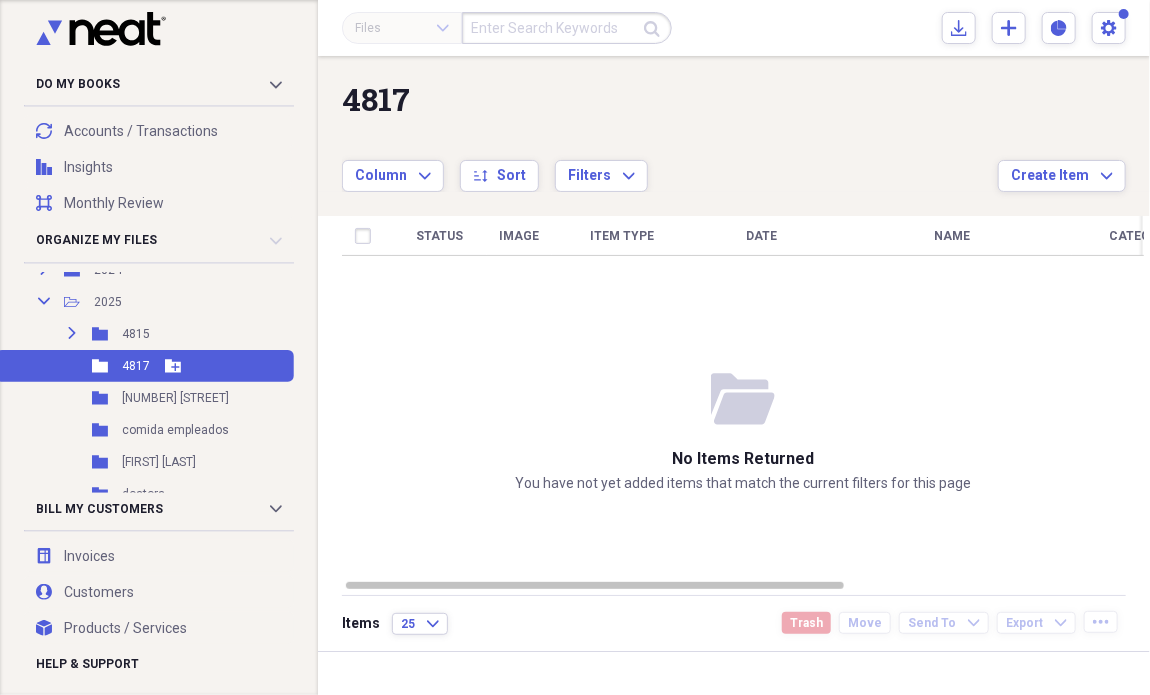 click 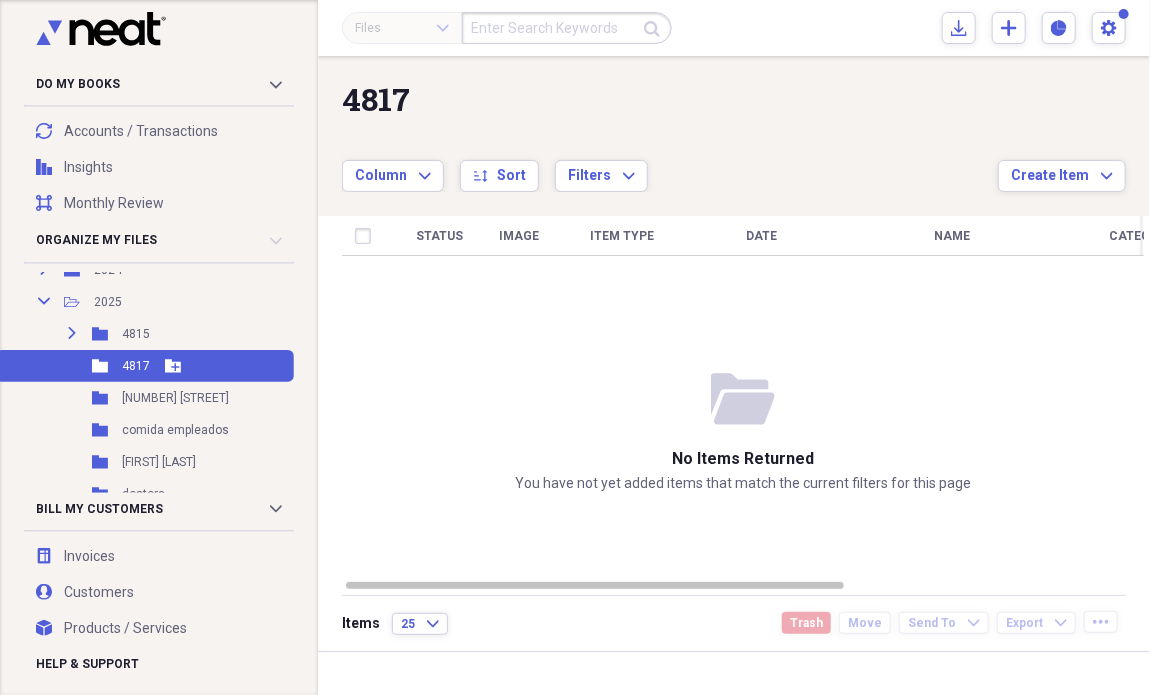 click 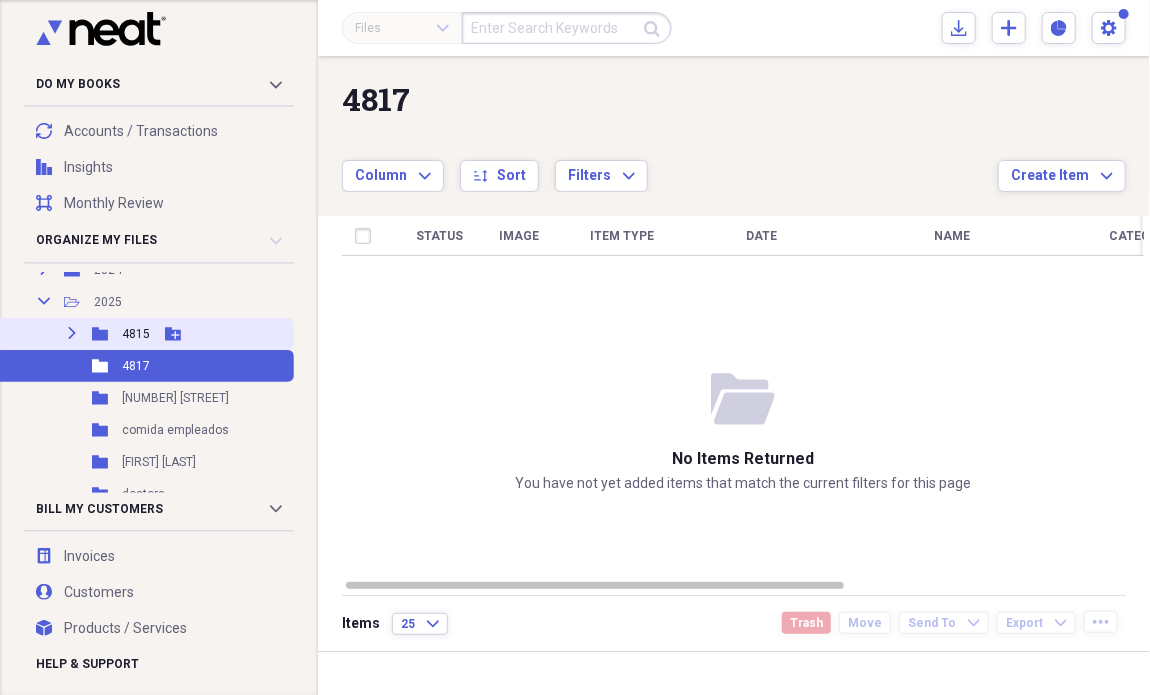 click on "Expand Folder 4815 Add Folder" at bounding box center [145, 334] 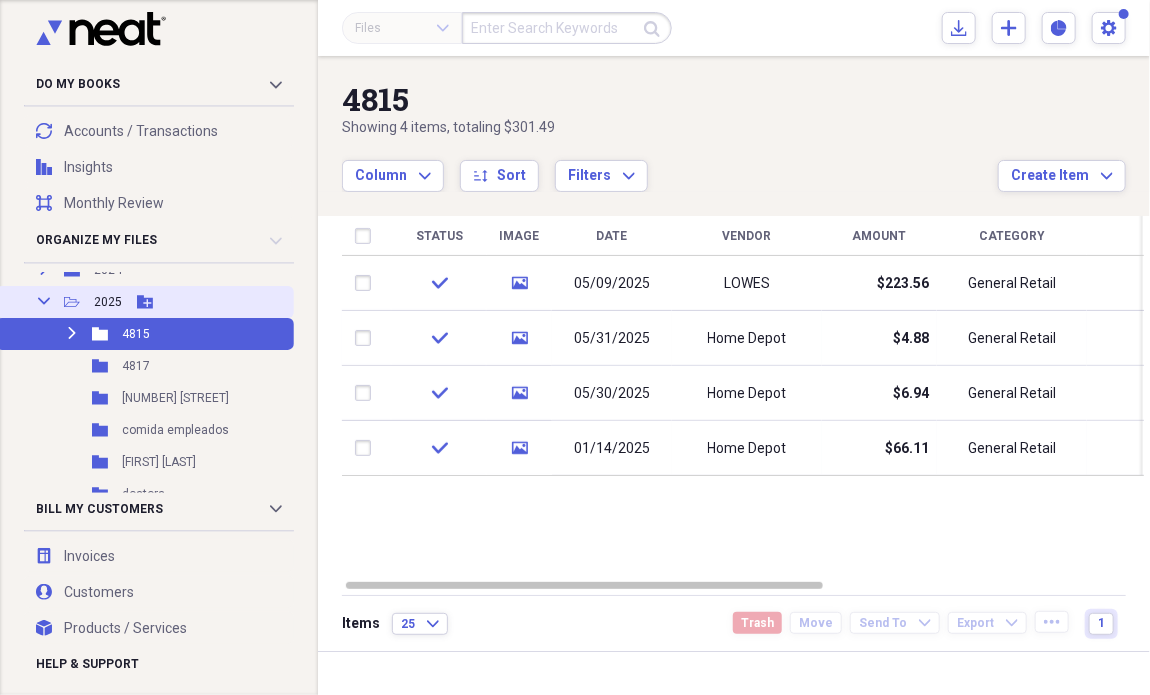 click on "Collapse Open Folder 2025 Add Folder" at bounding box center [145, 302] 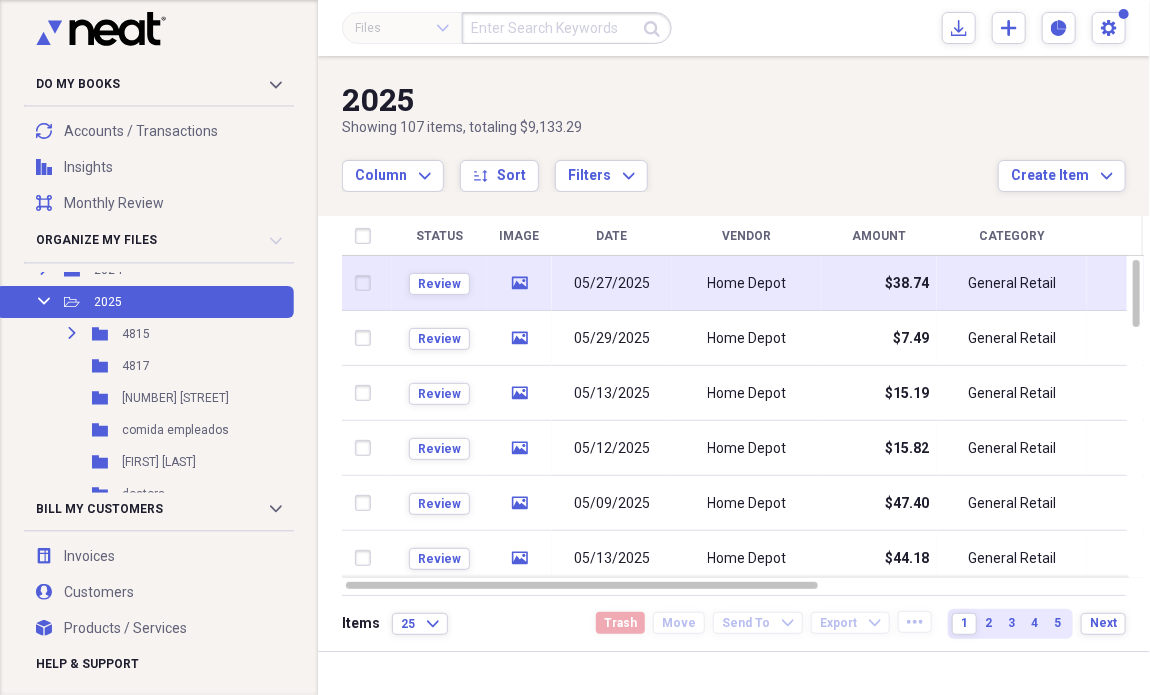 click at bounding box center [367, 283] 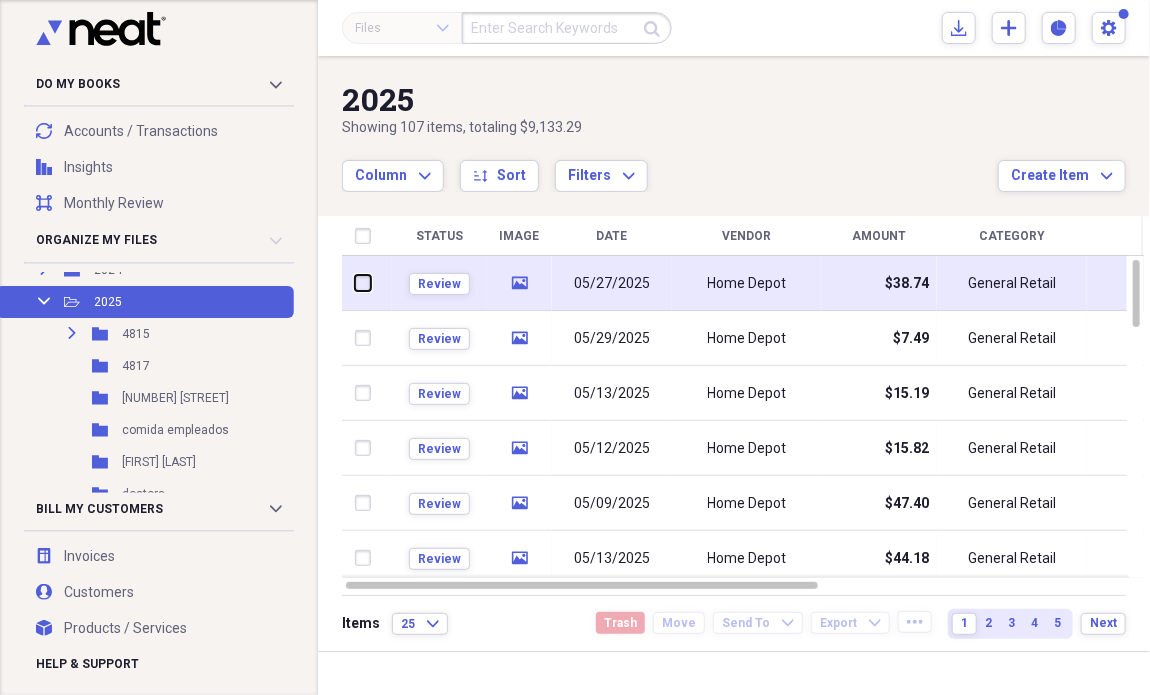click at bounding box center [355, 283] 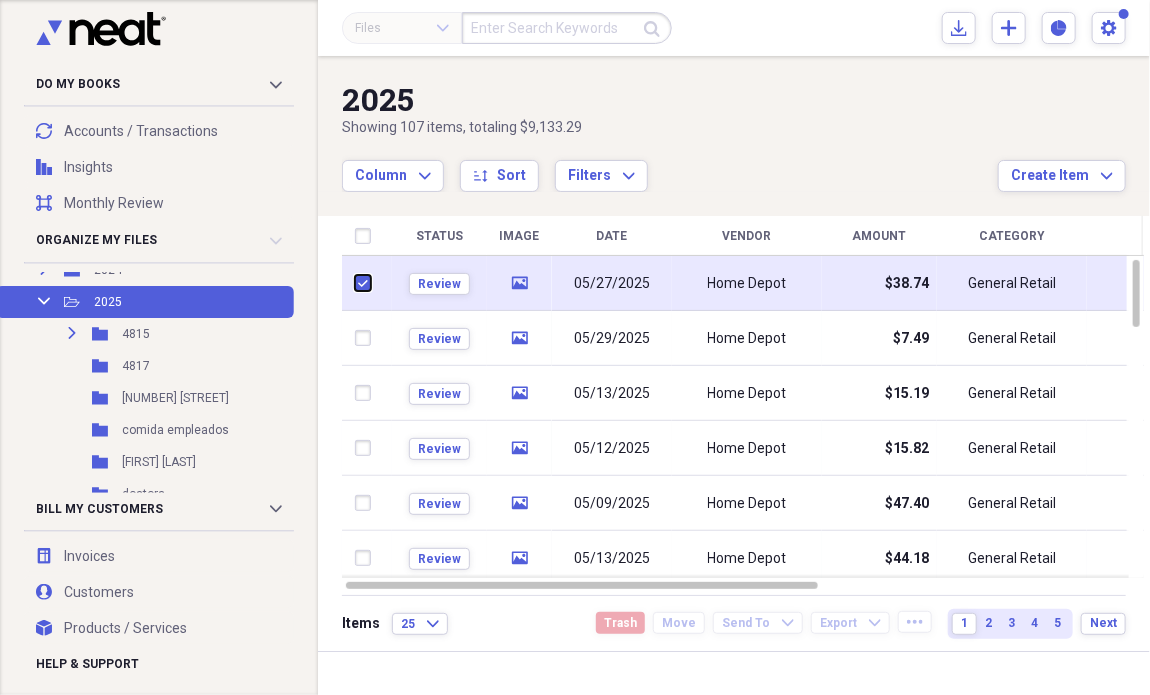 checkbox on "true" 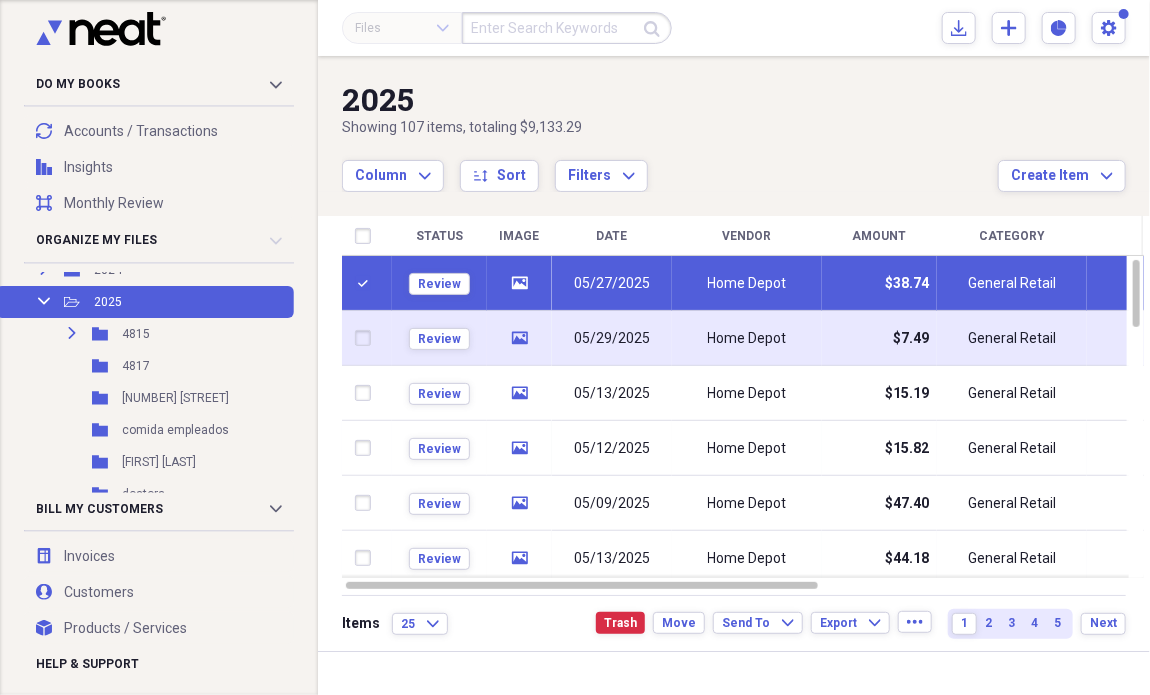 click at bounding box center (367, 338) 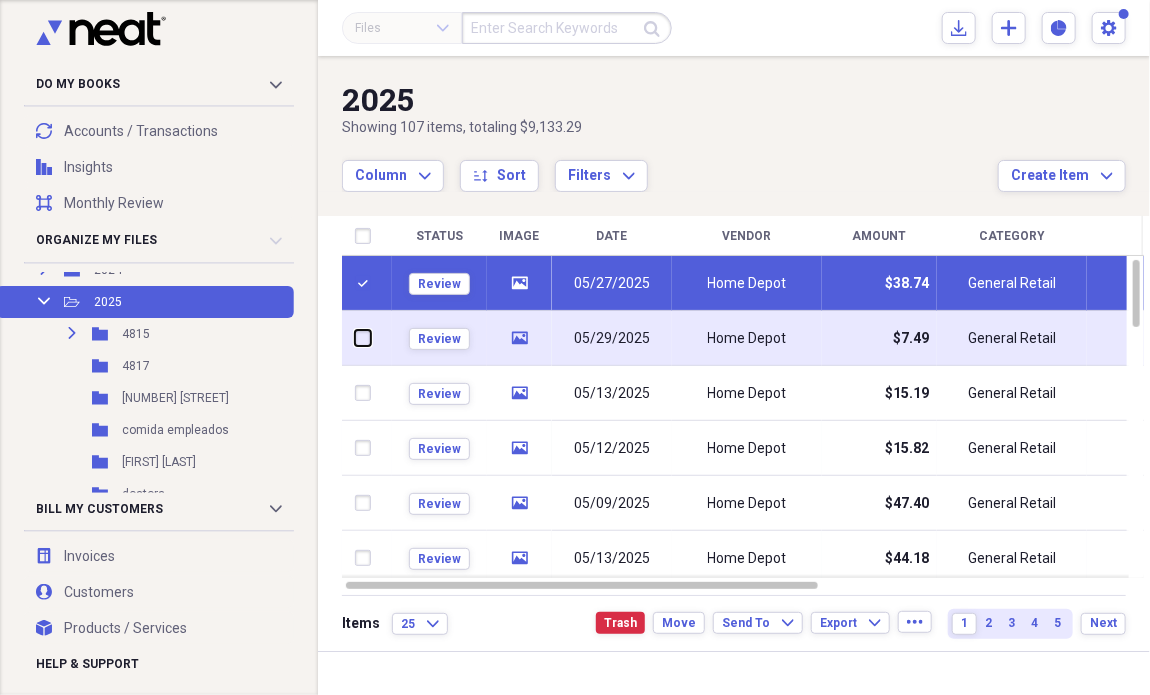 click at bounding box center (355, 338) 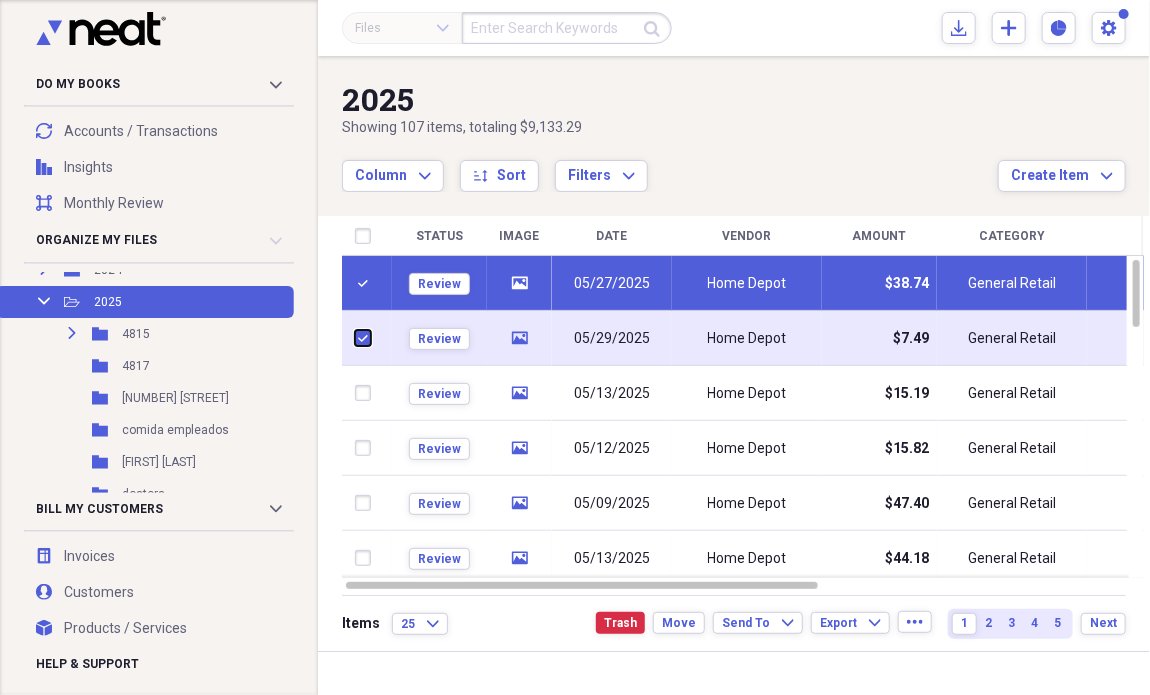 checkbox on "true" 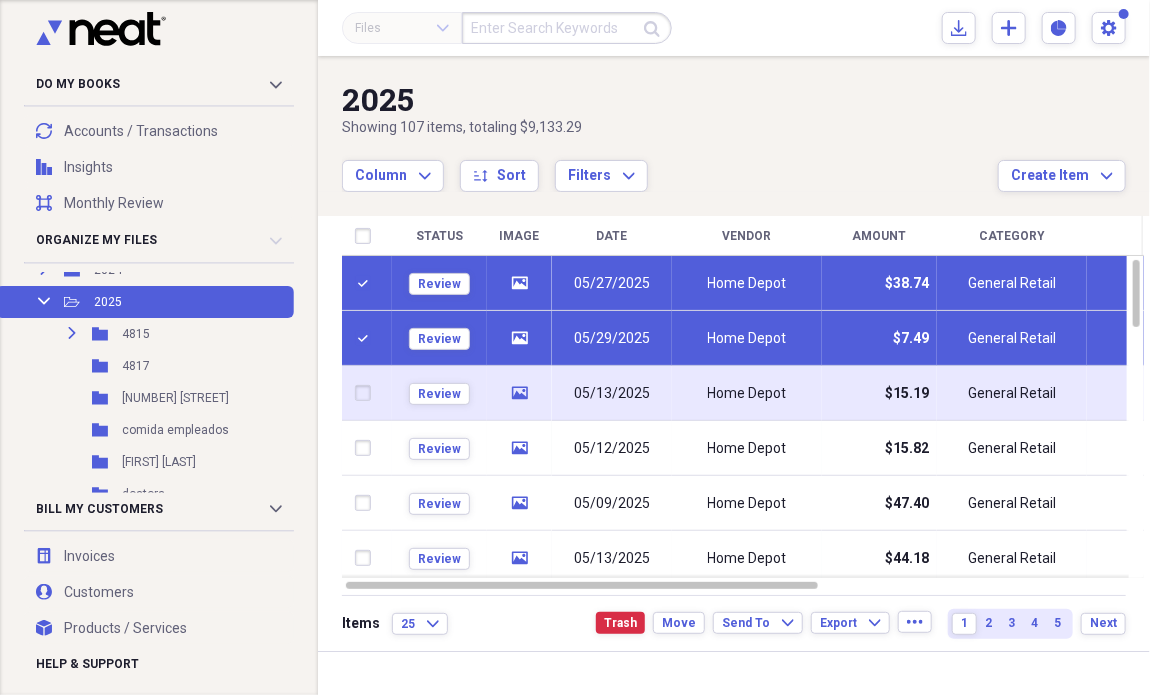 click at bounding box center [367, 393] 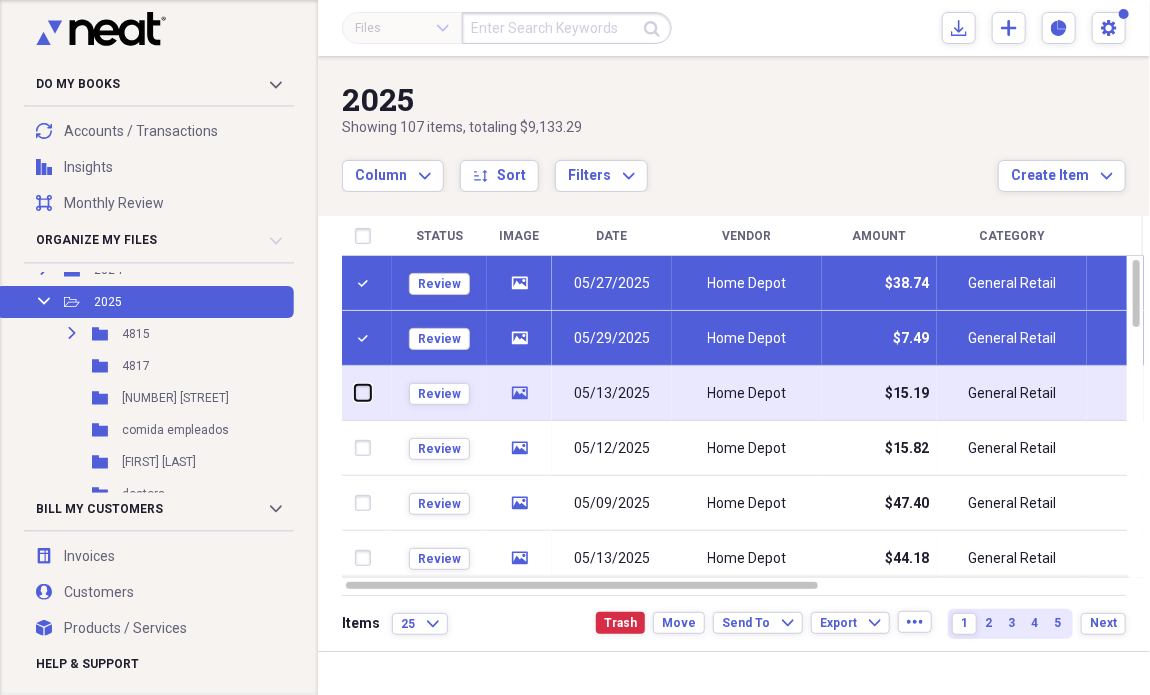 click at bounding box center [355, 393] 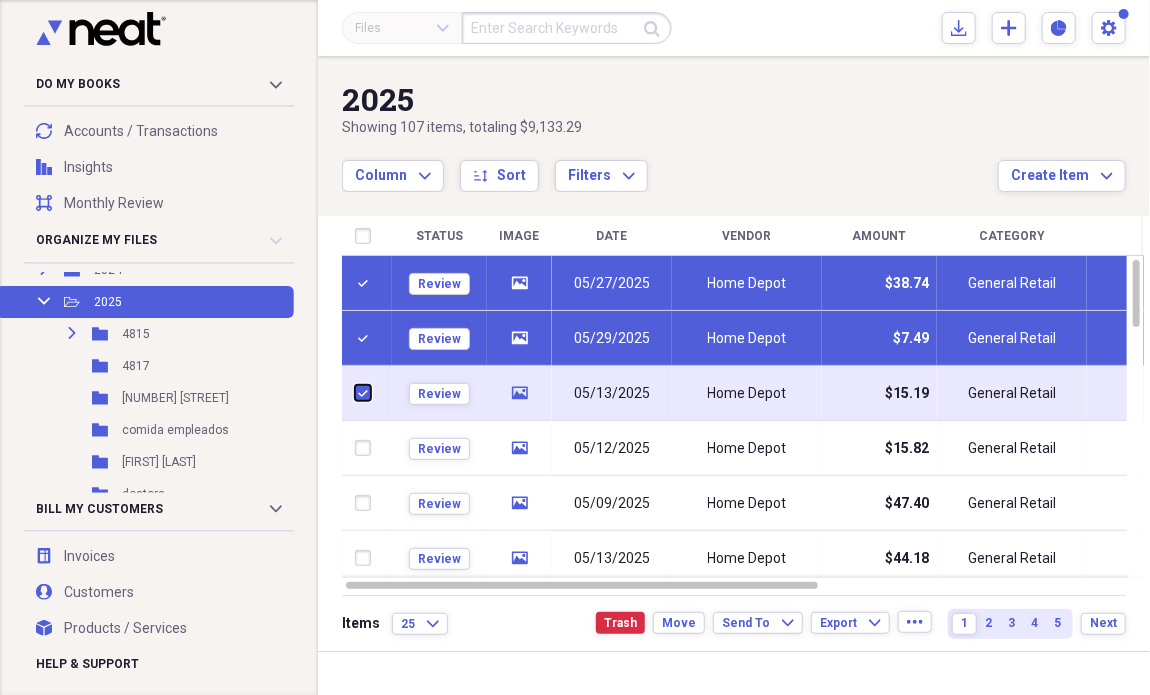 checkbox on "true" 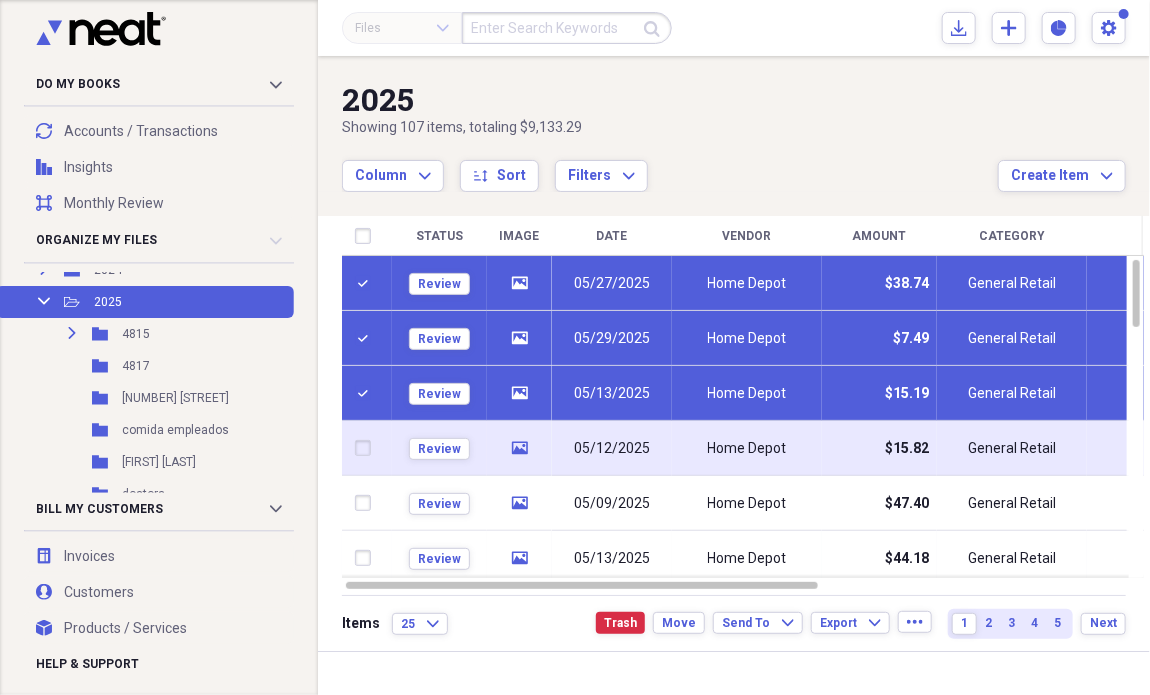 click at bounding box center (367, 448) 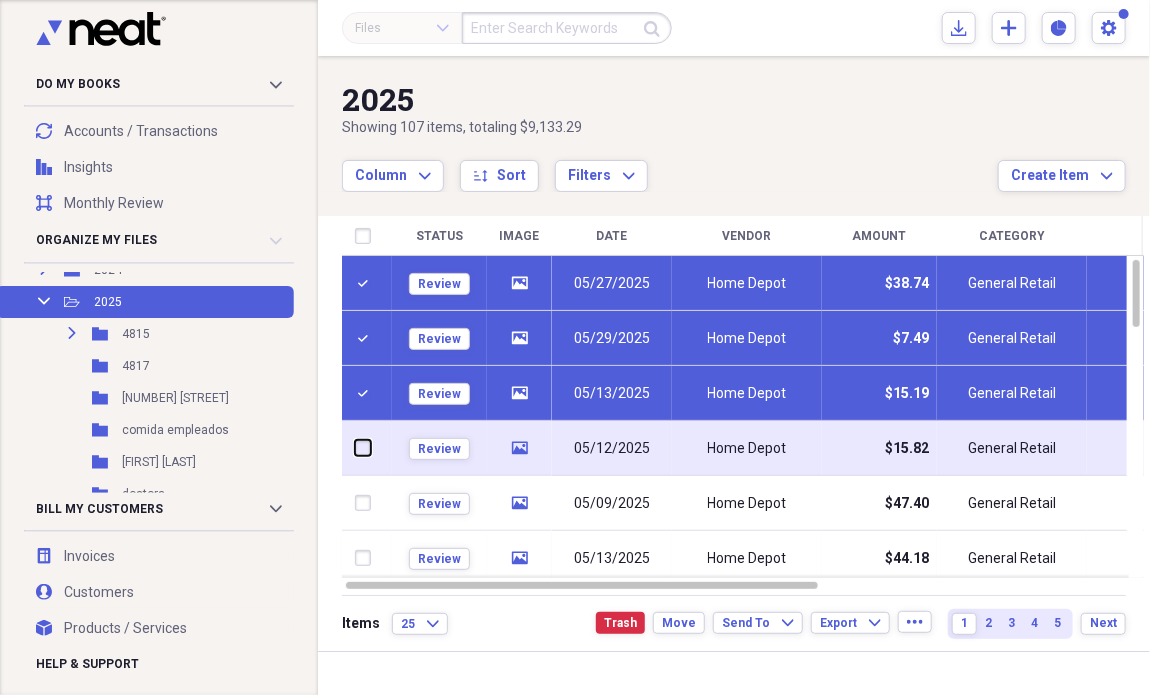 click at bounding box center (355, 448) 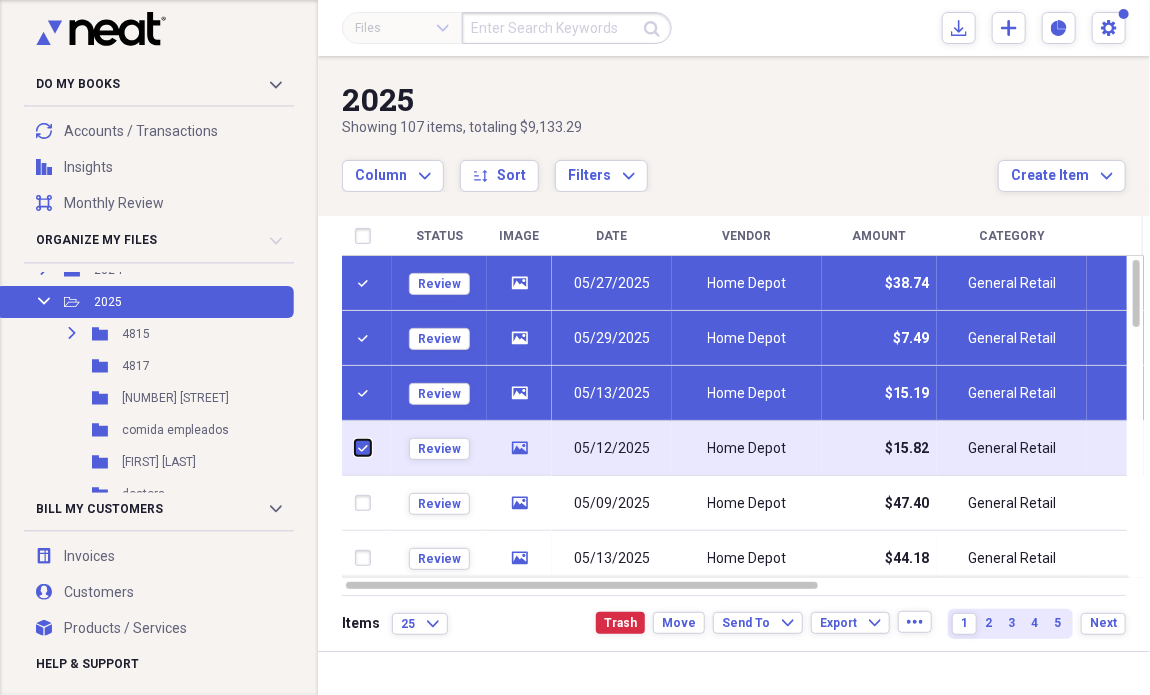 checkbox on "true" 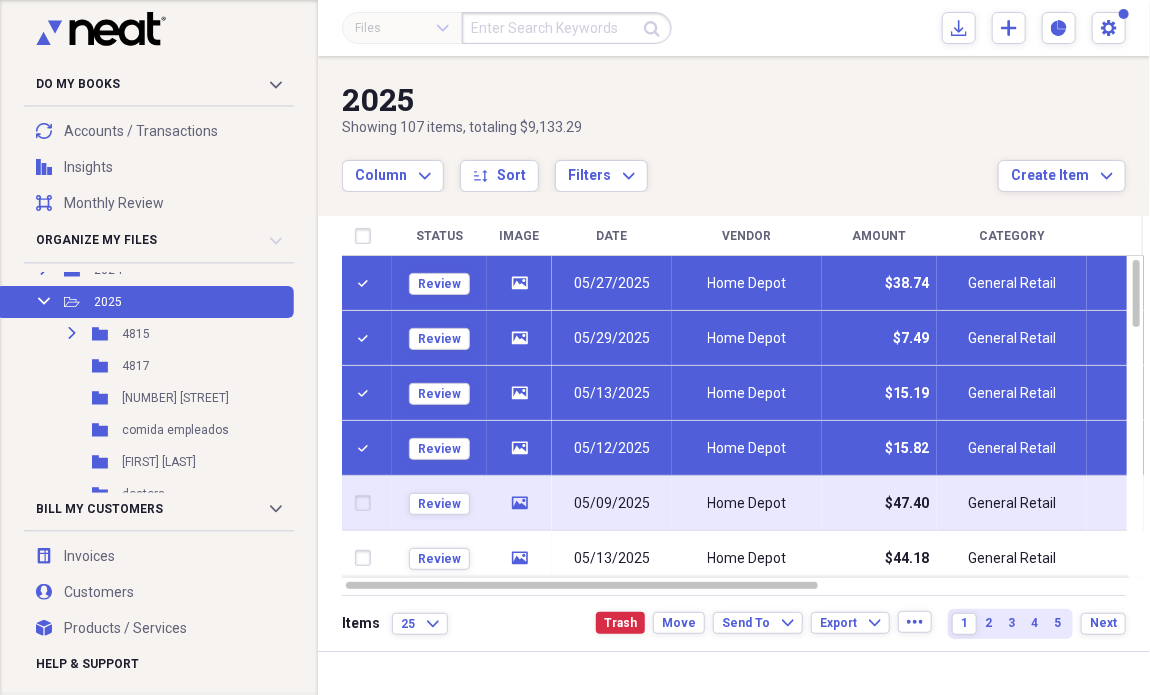 click at bounding box center [367, 503] 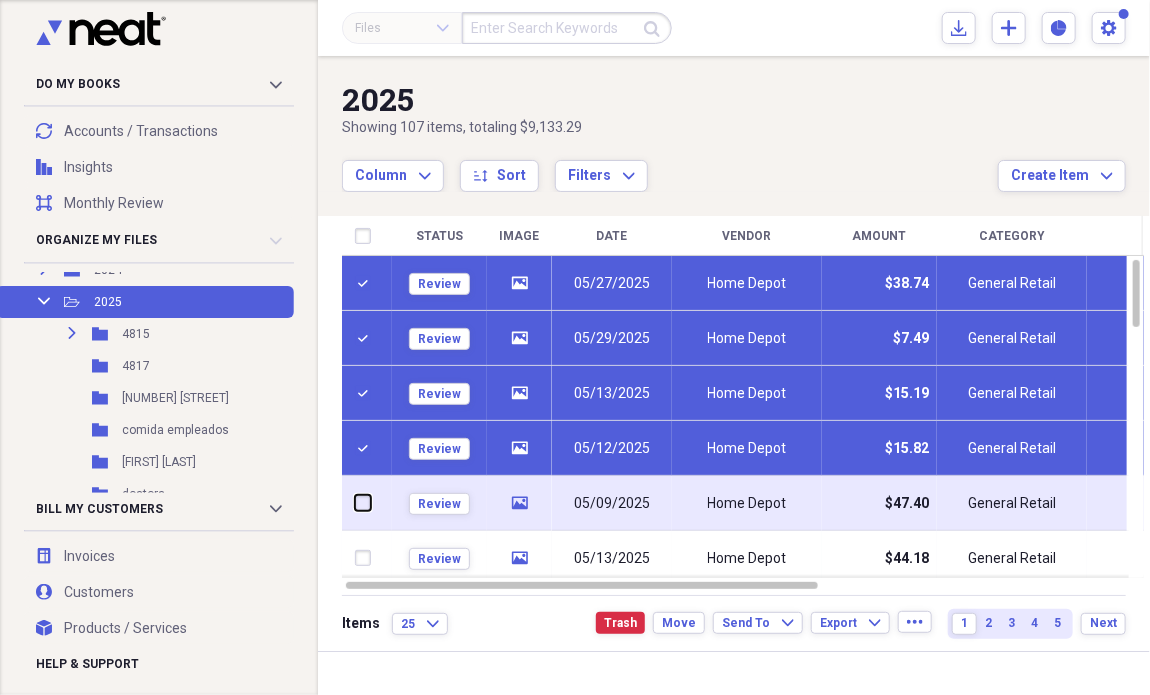 click at bounding box center (355, 503) 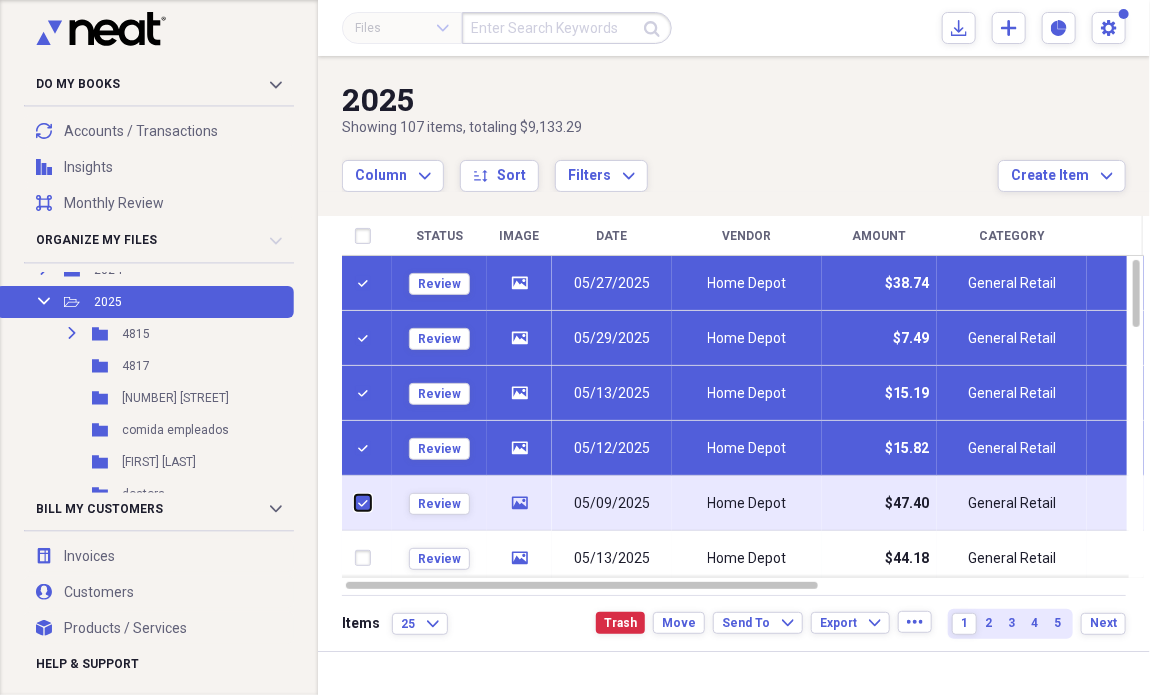 checkbox on "true" 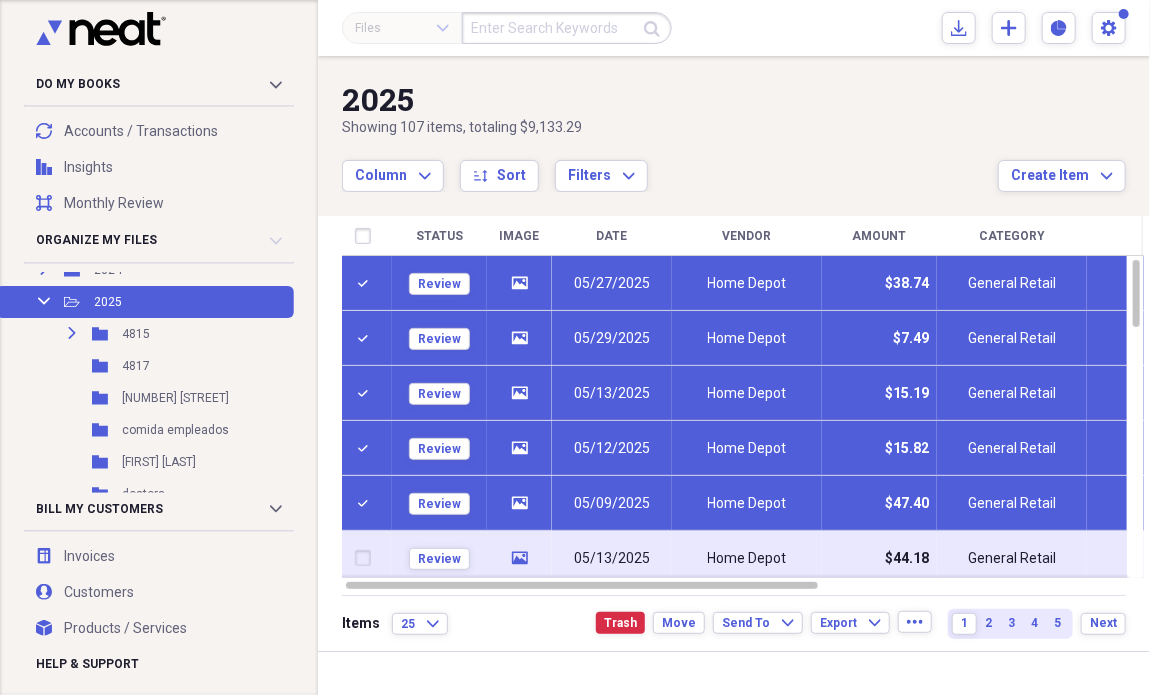 click at bounding box center [367, 558] 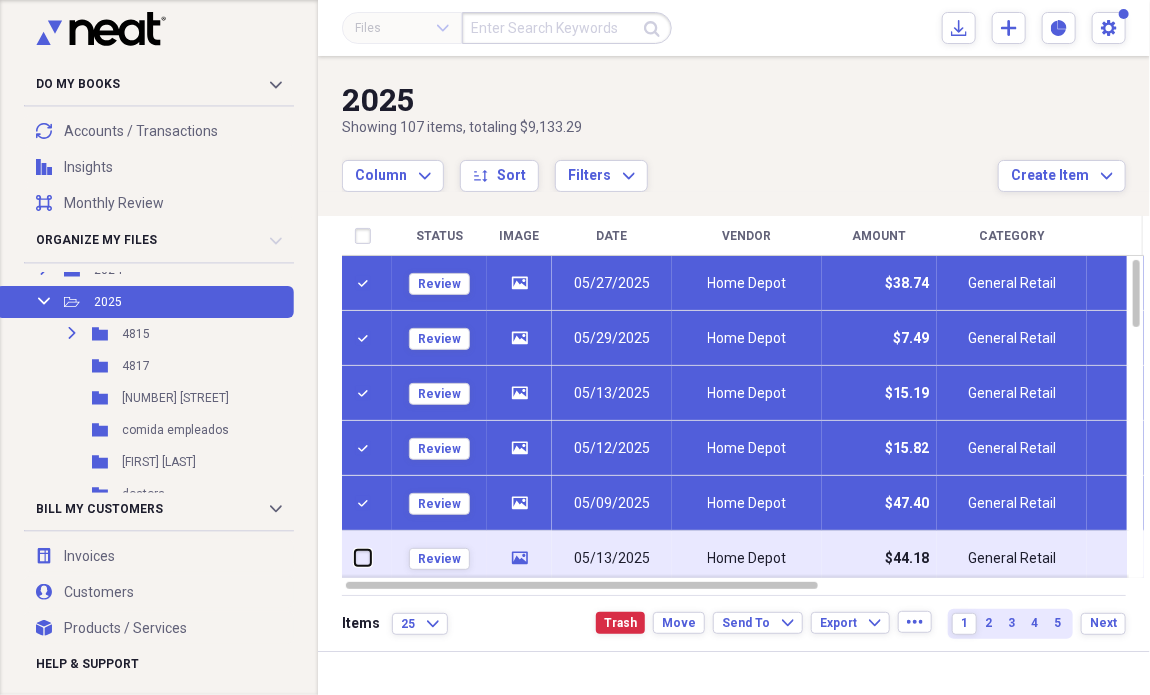 click at bounding box center [355, 558] 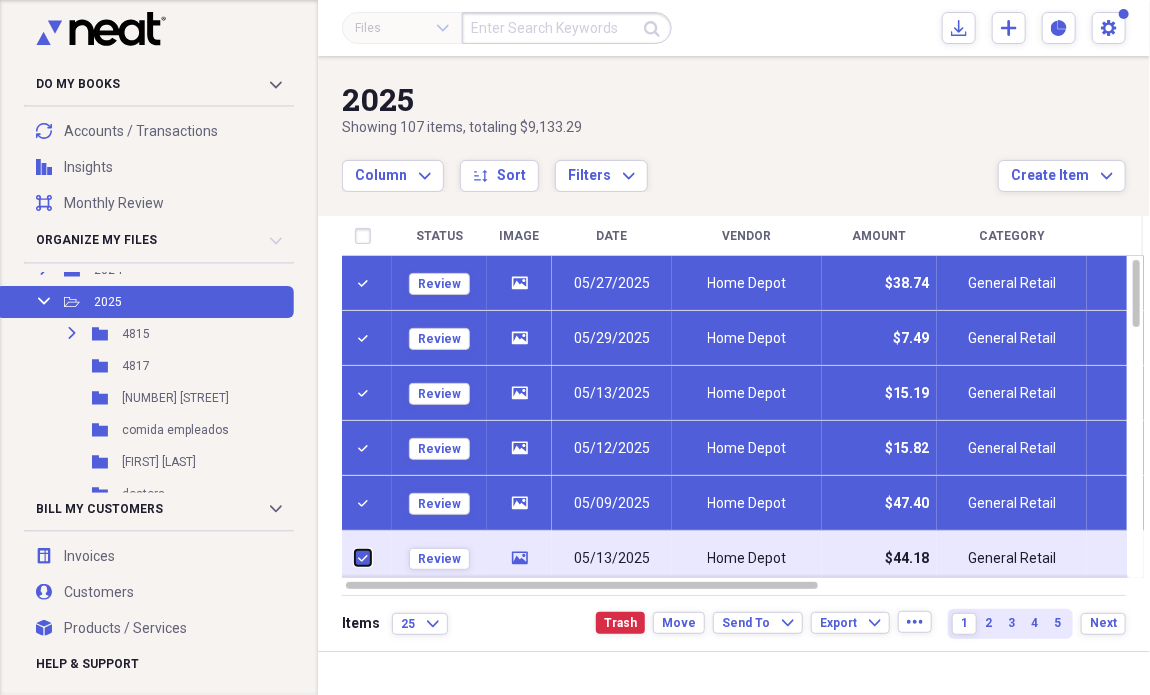 checkbox on "true" 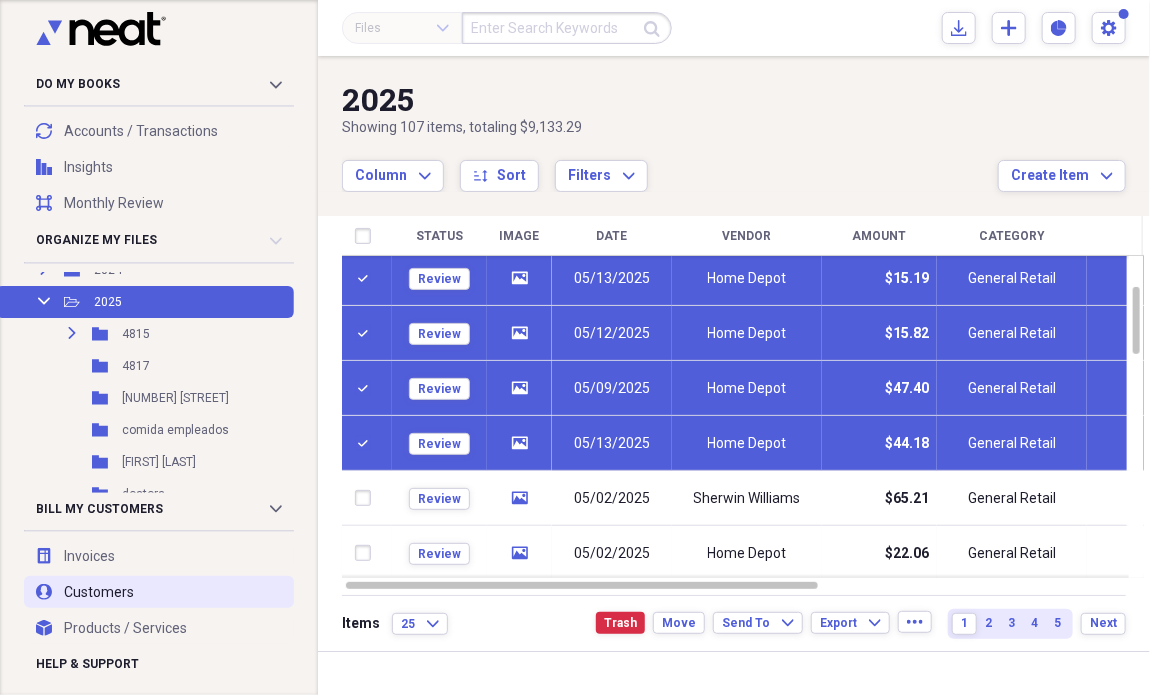 click on "user Customers" at bounding box center [159, 592] 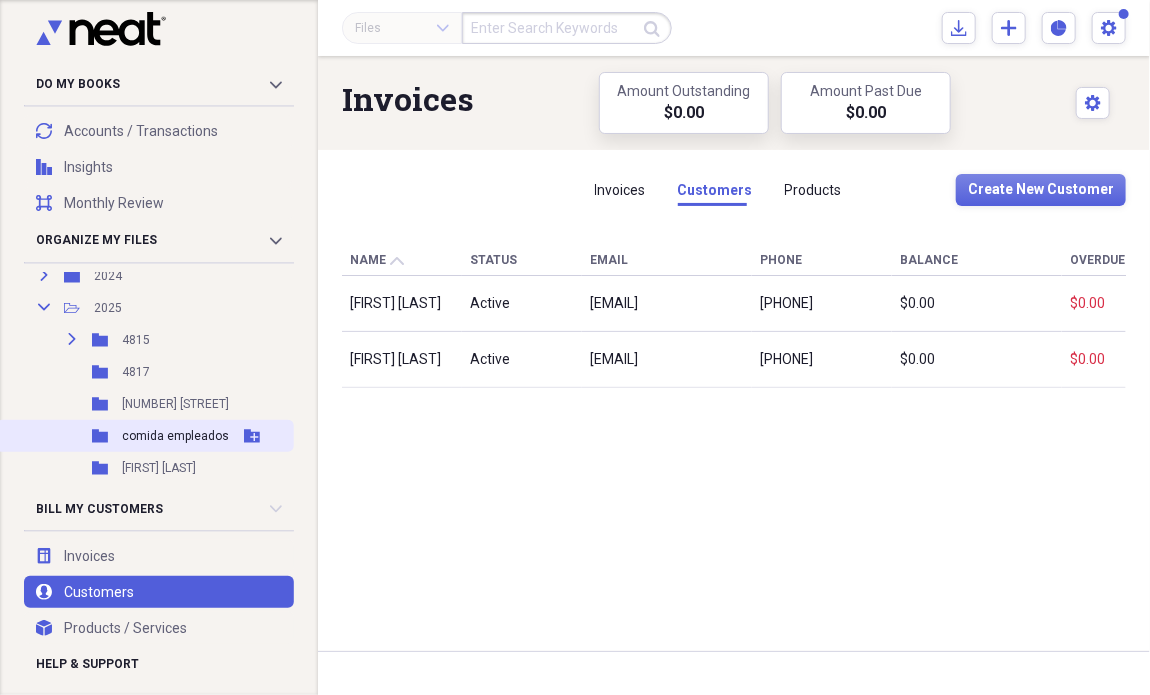 scroll, scrollTop: 286, scrollLeft: 0, axis: vertical 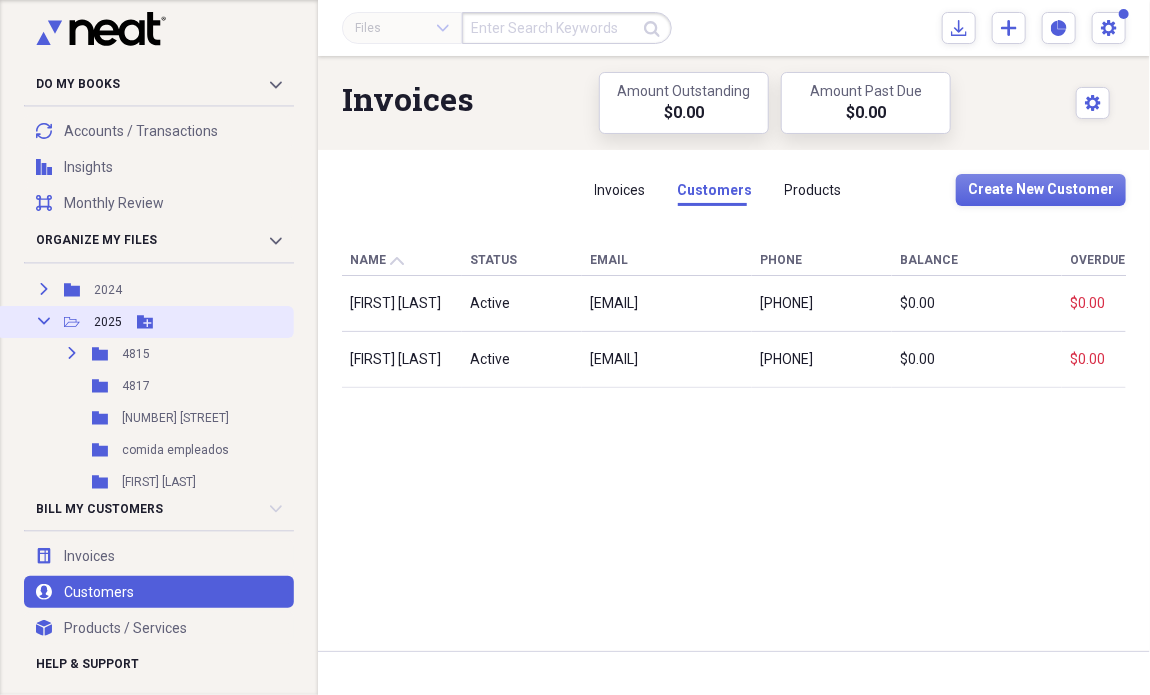 click on "Open Folder" 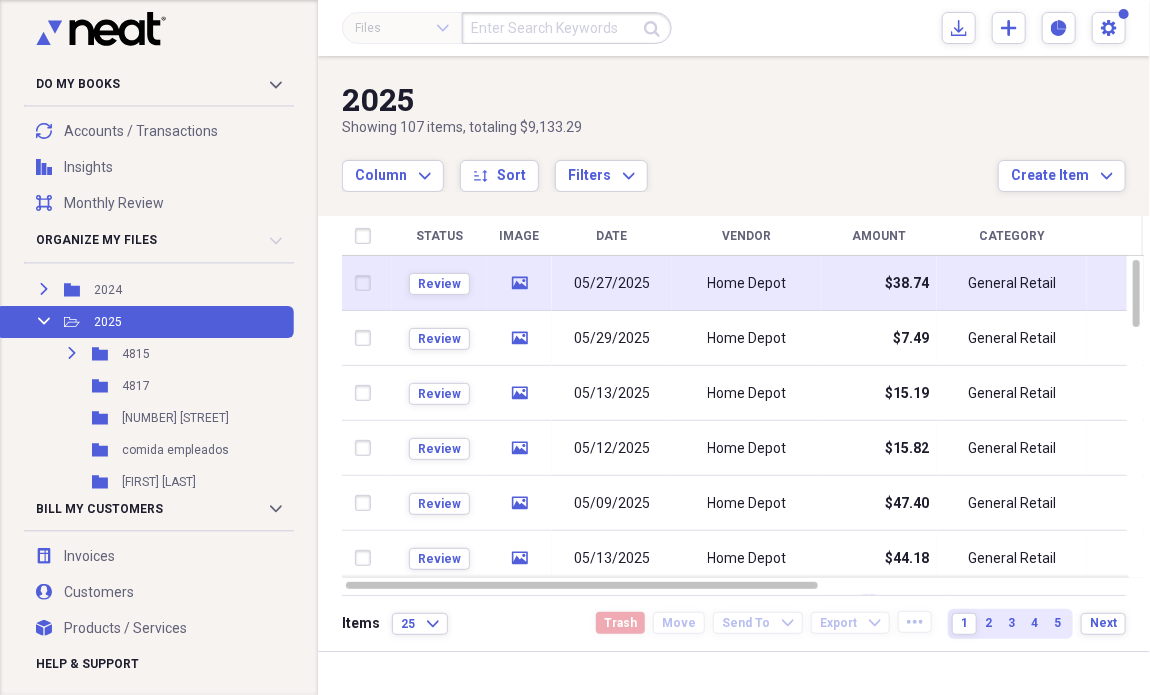 click at bounding box center [367, 283] 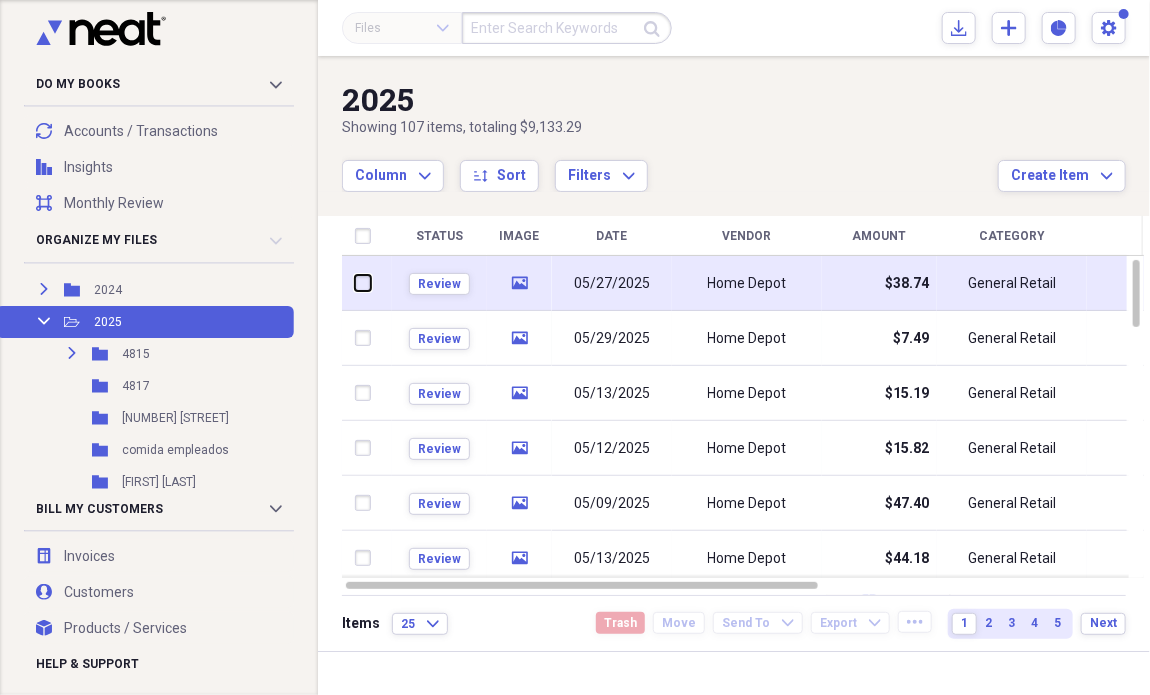click at bounding box center [355, 283] 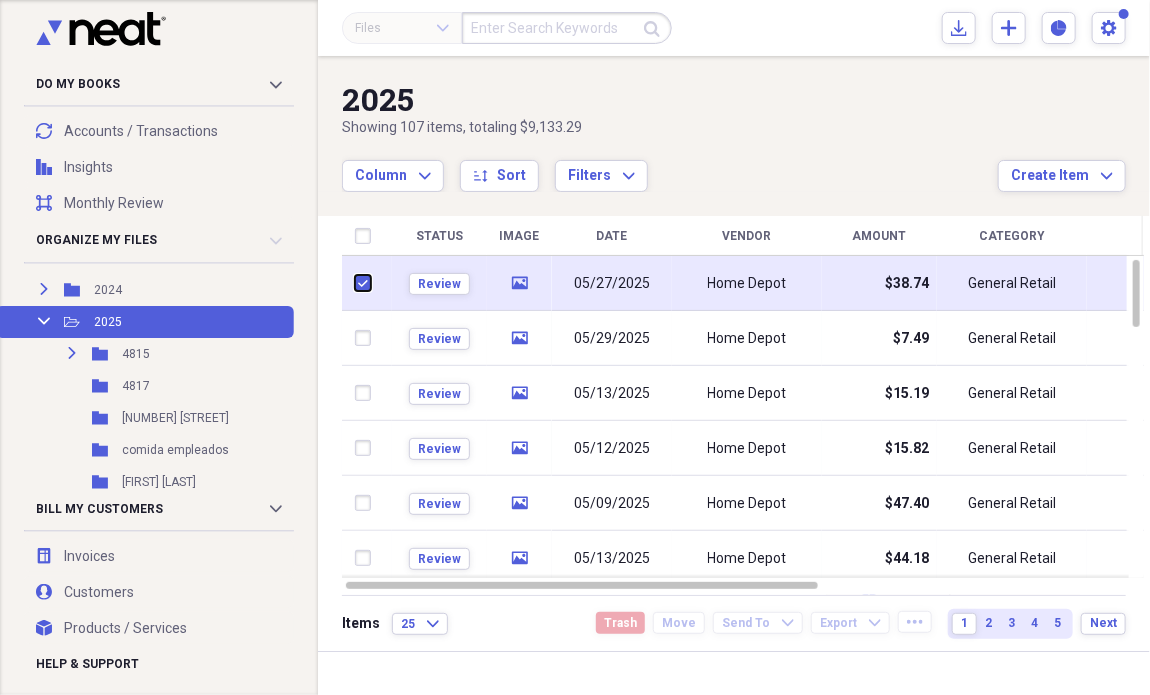 checkbox on "true" 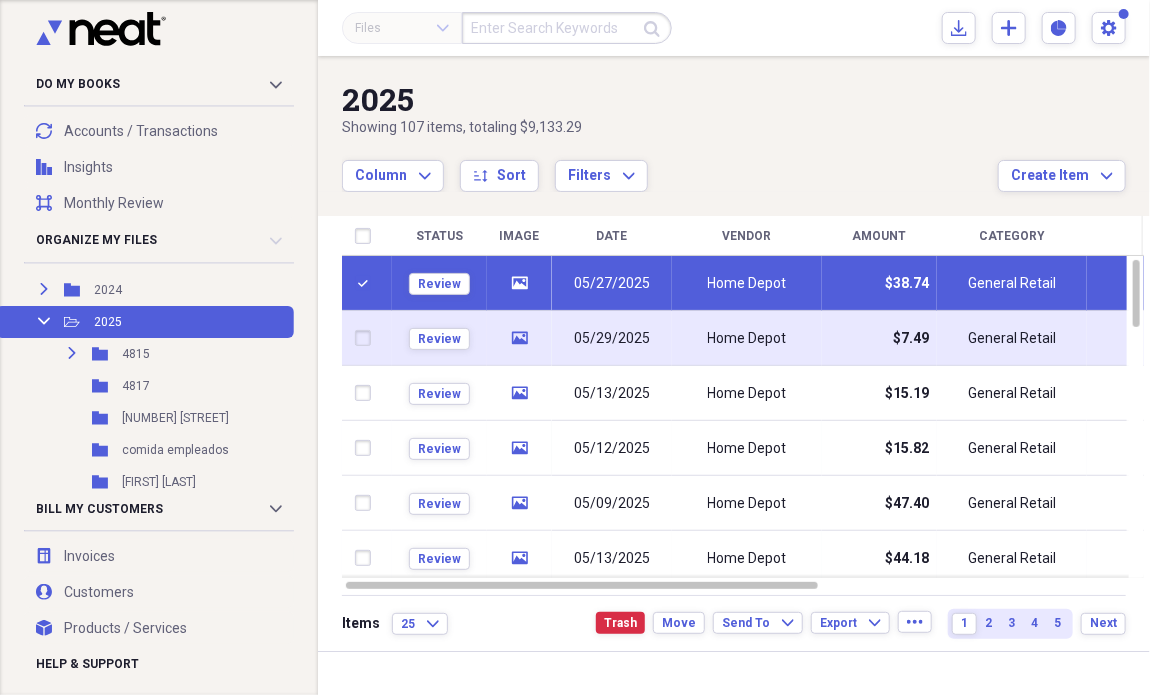 click at bounding box center [367, 338] 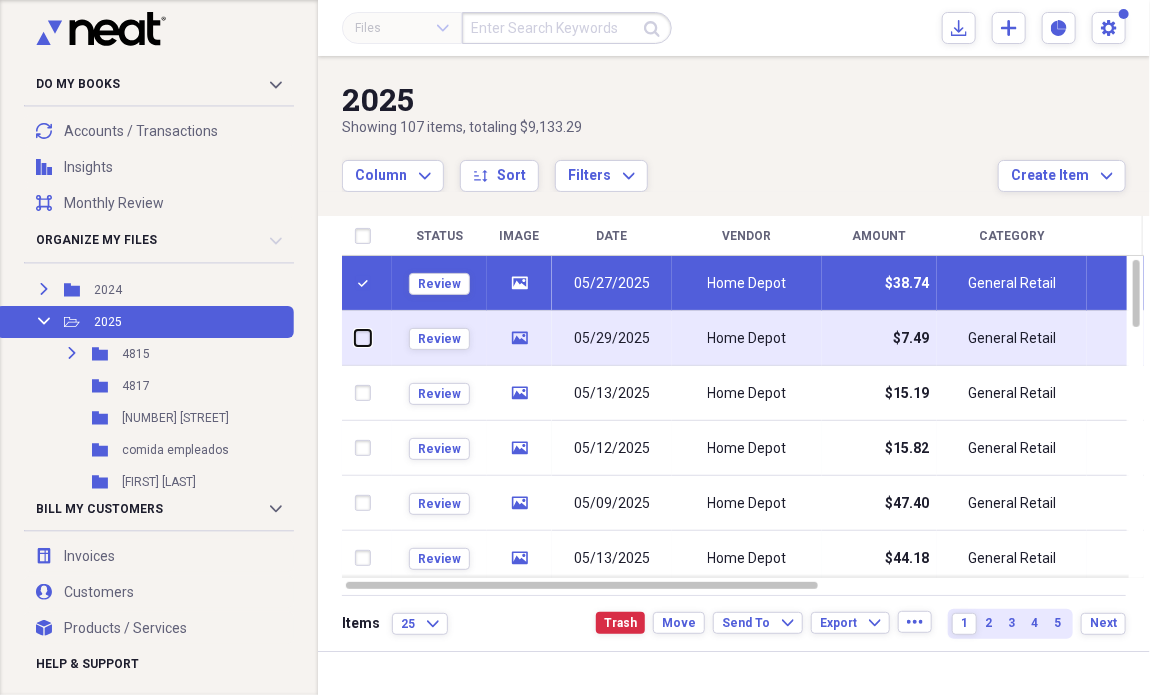 click at bounding box center [355, 338] 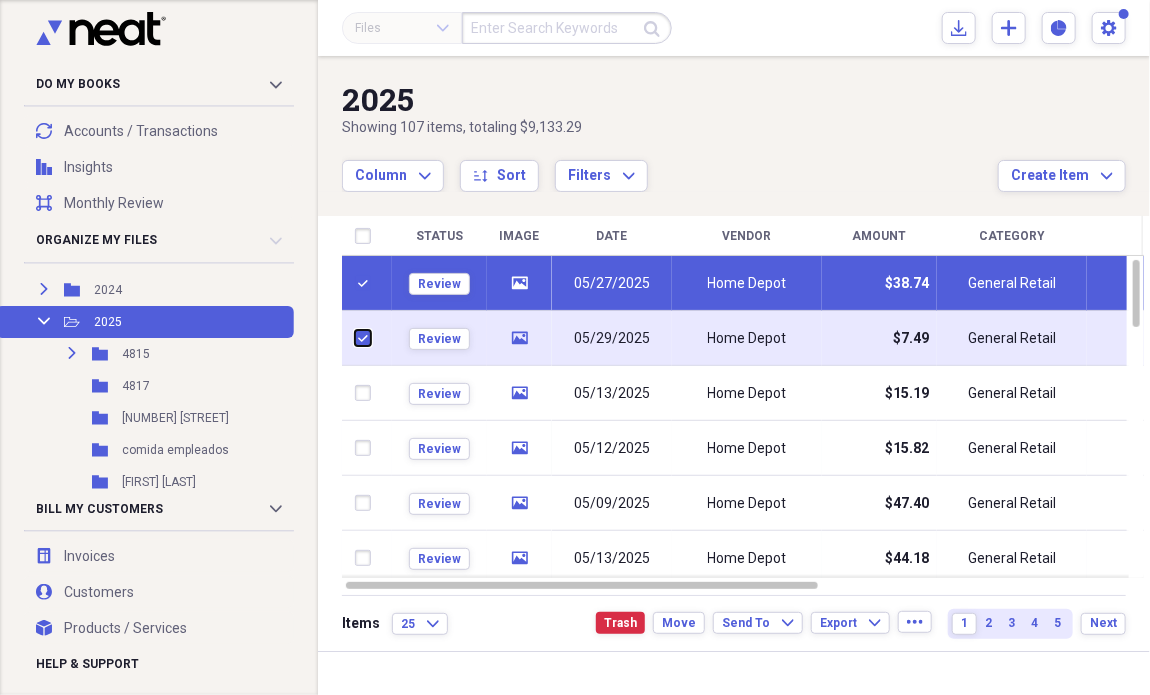 checkbox on "true" 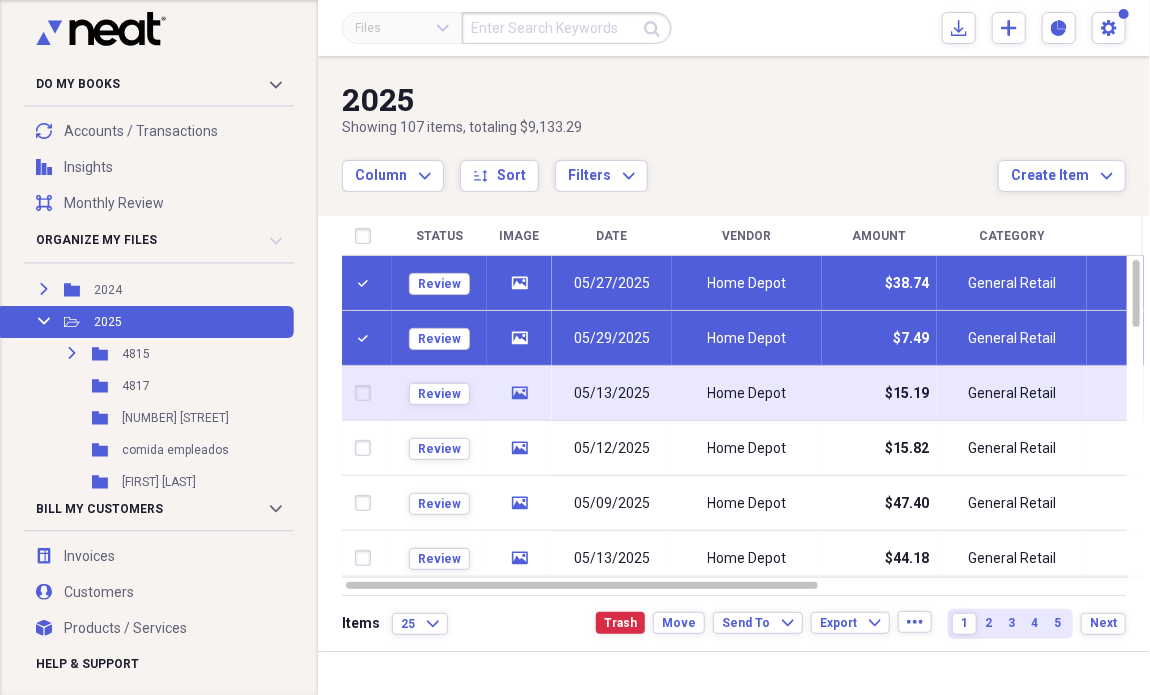 click at bounding box center (367, 393) 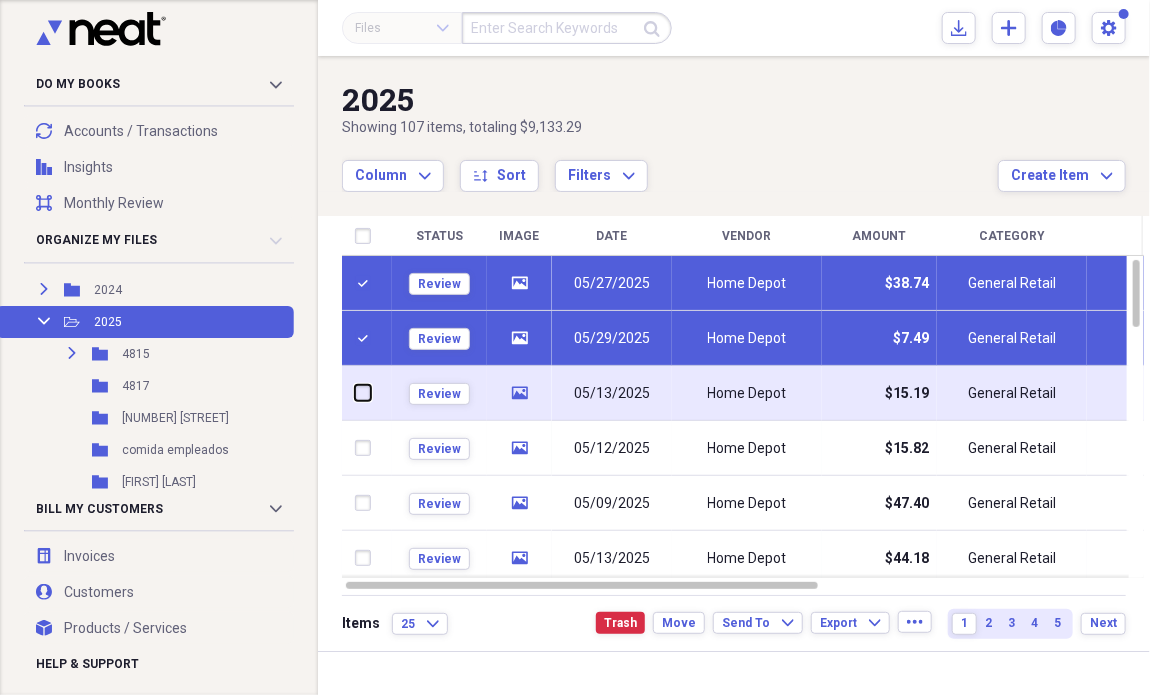 click at bounding box center [355, 393] 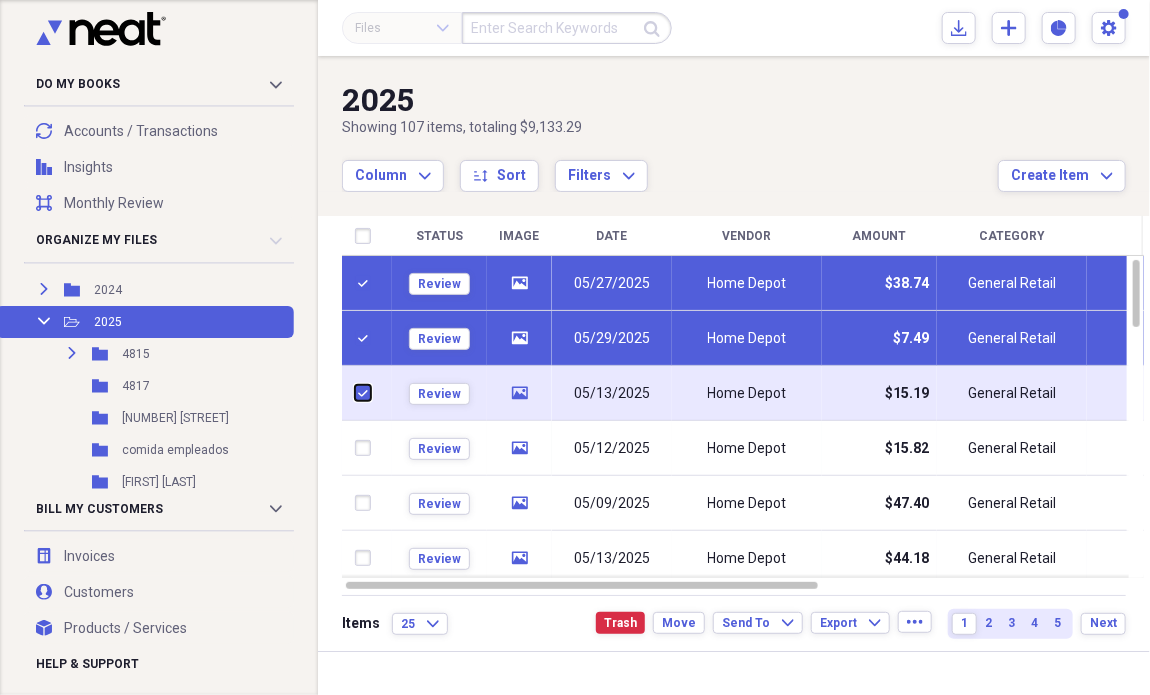 checkbox on "true" 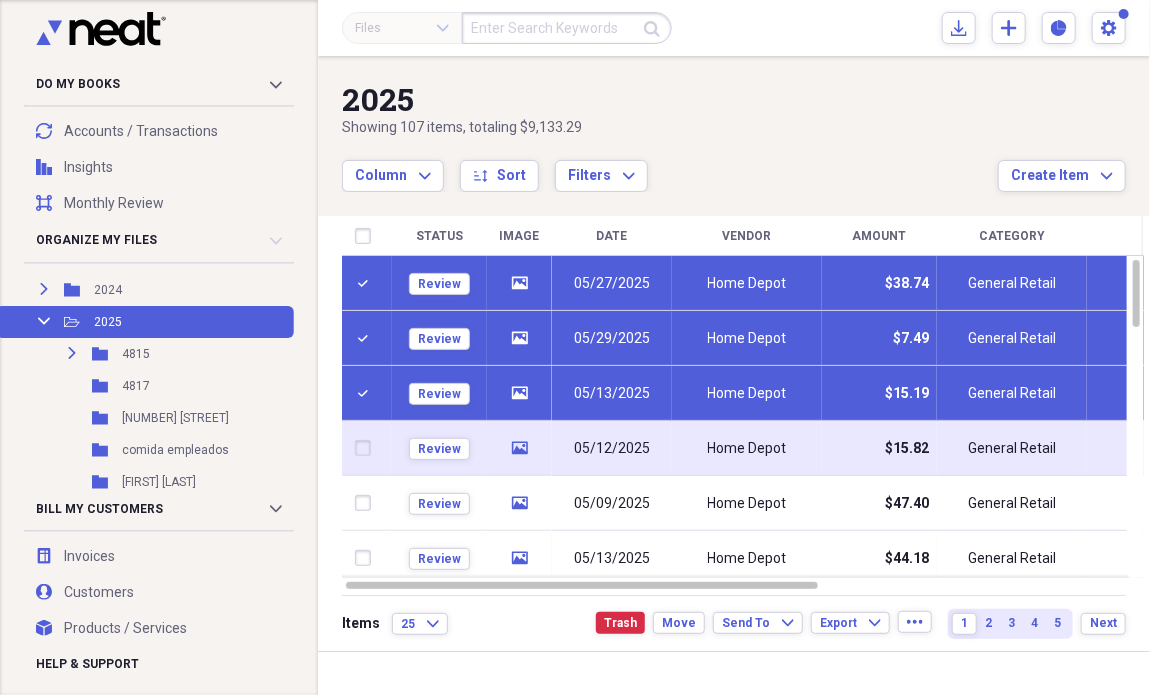 click at bounding box center (367, 448) 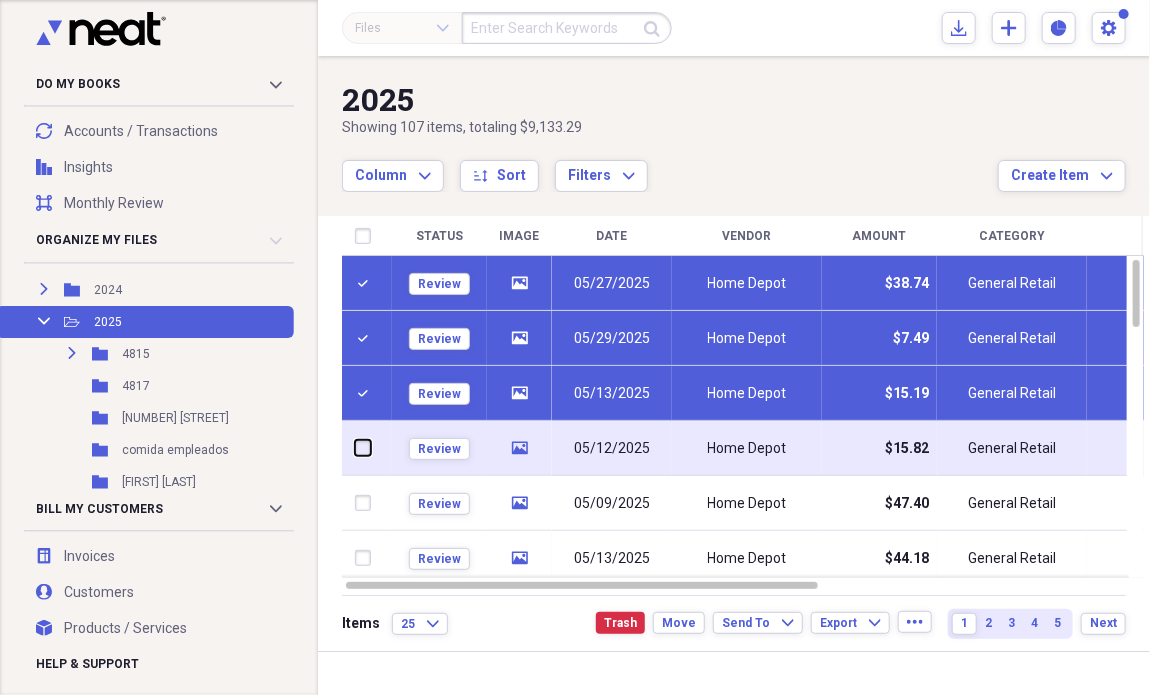click at bounding box center (355, 448) 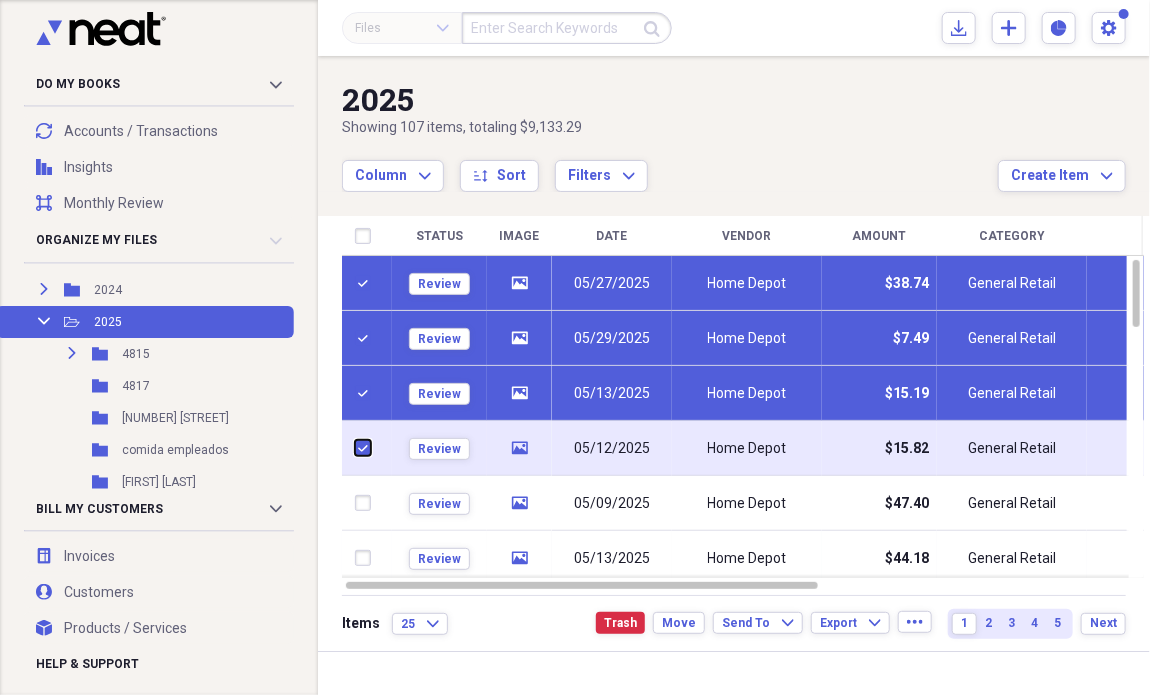 checkbox on "true" 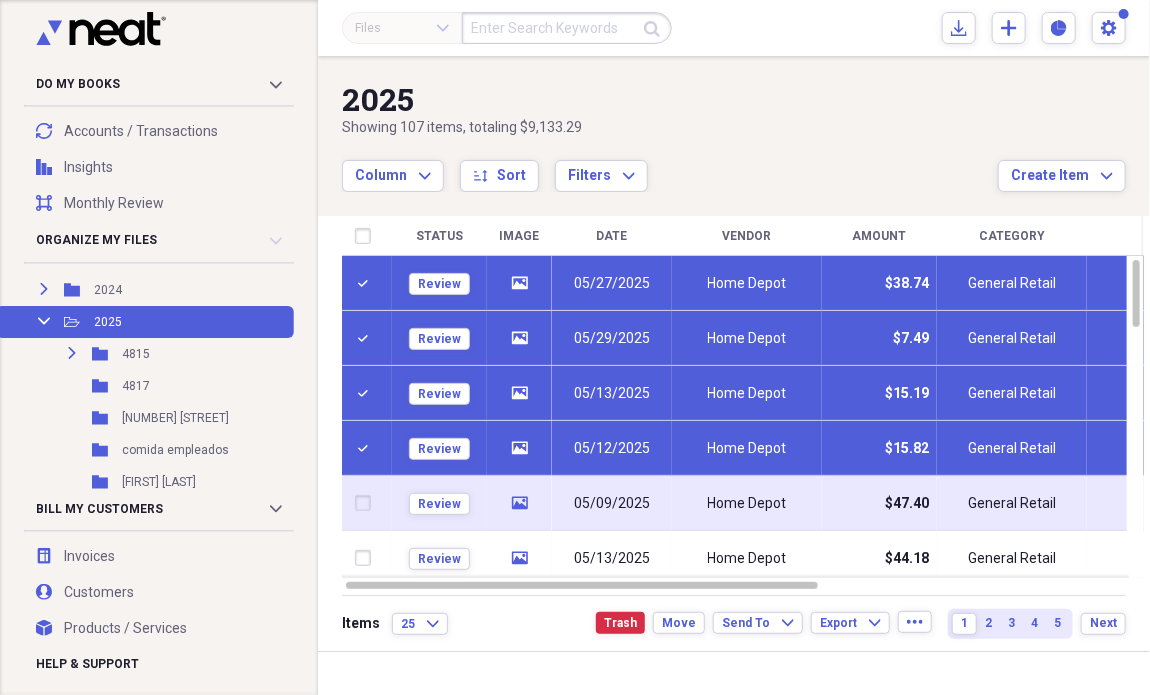 click at bounding box center [367, 503] 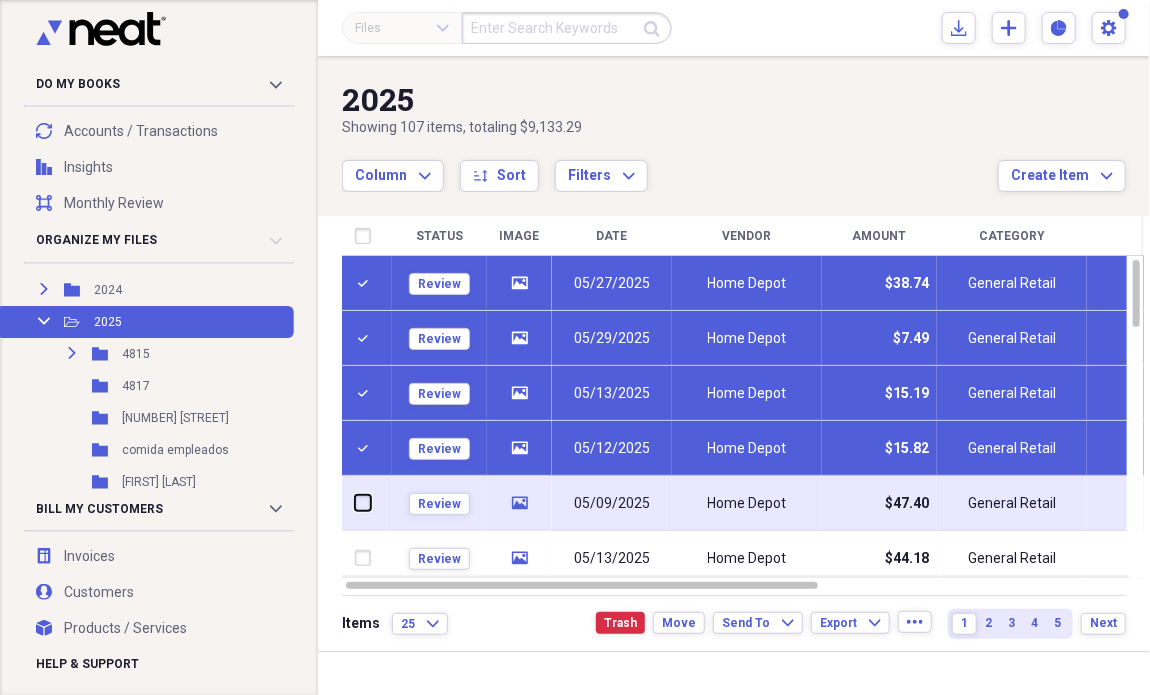 click at bounding box center [355, 503] 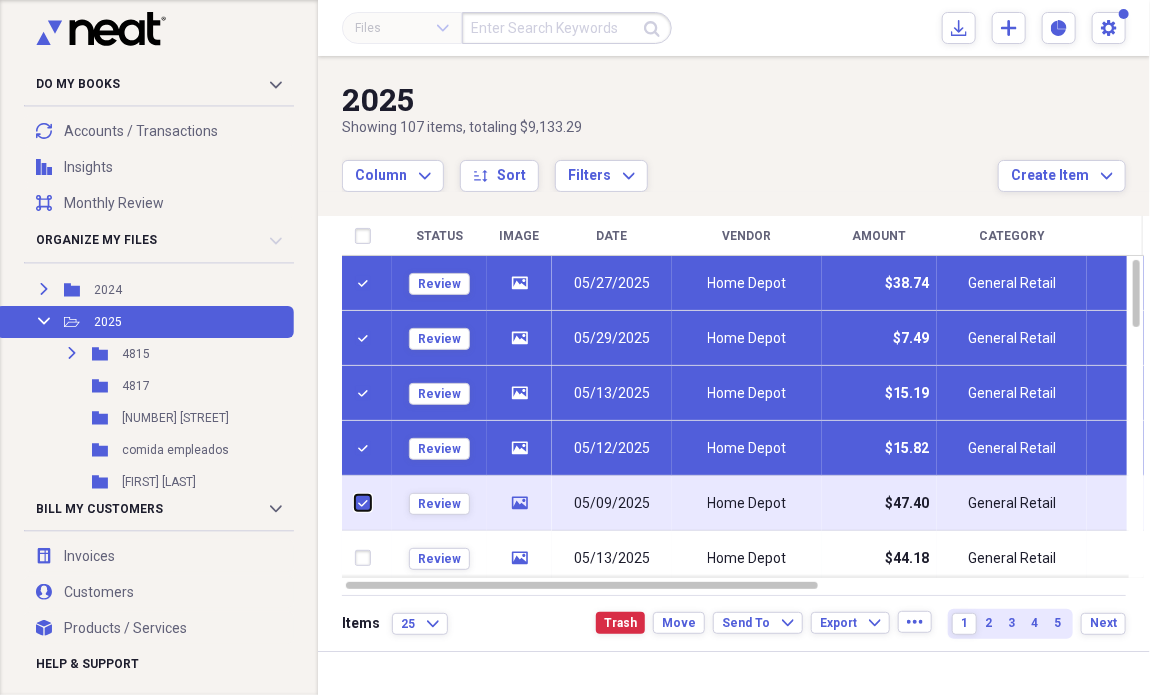 checkbox on "true" 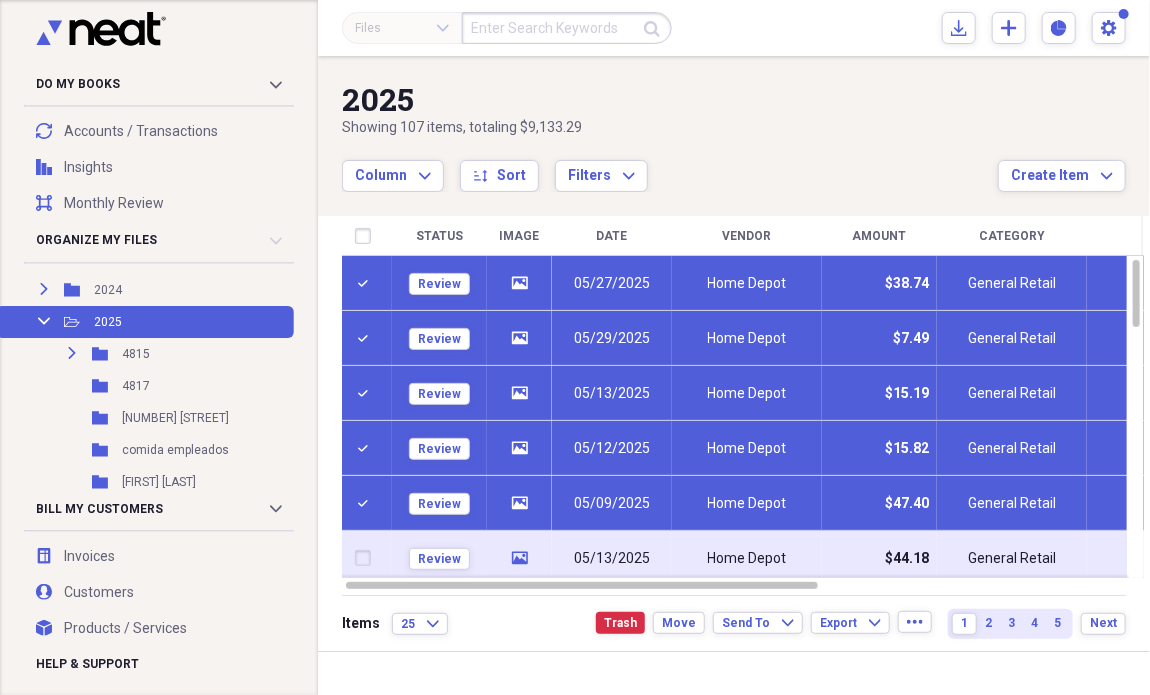 click at bounding box center (367, 558) 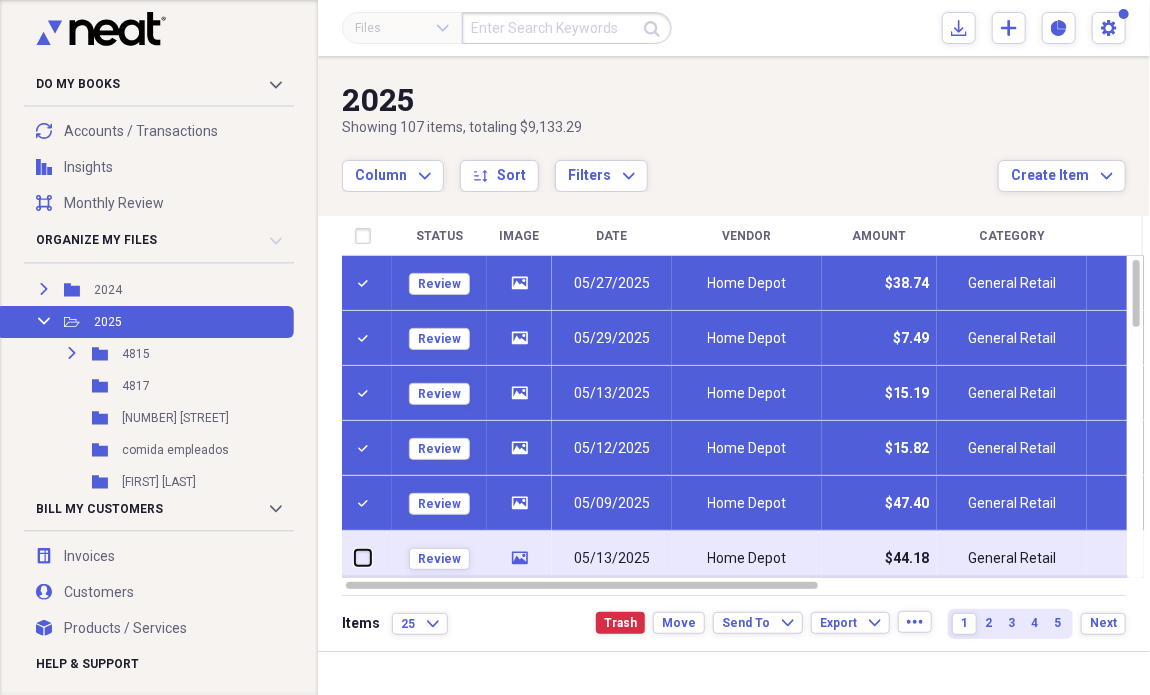 click at bounding box center [355, 558] 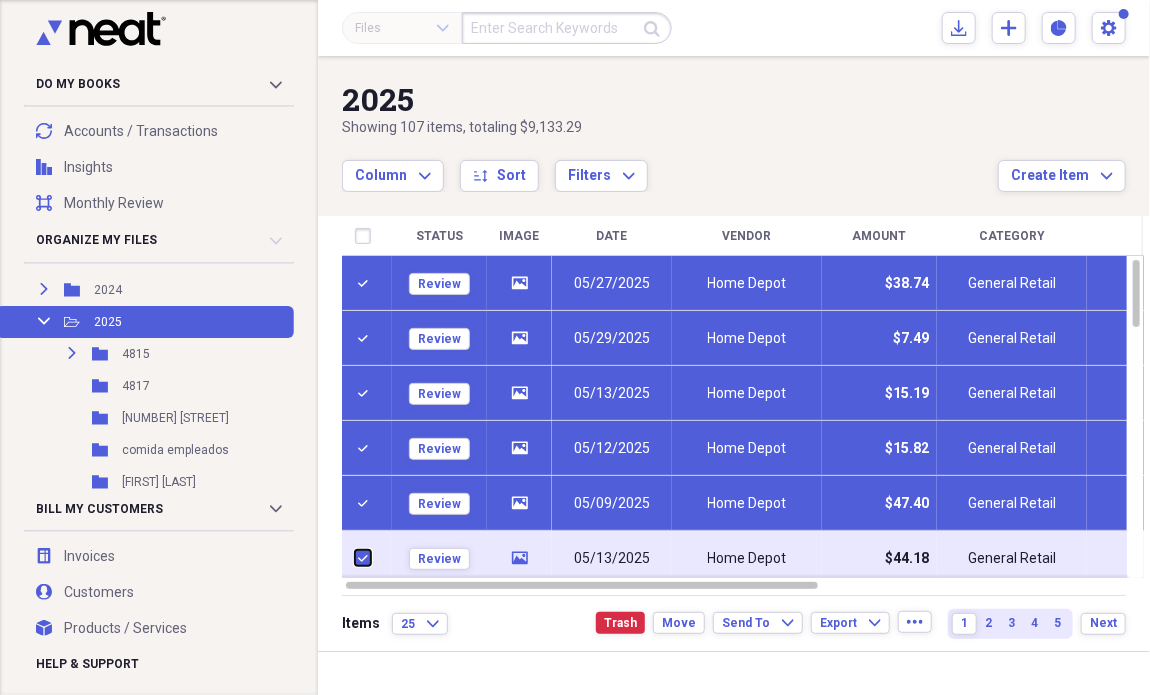 checkbox on "true" 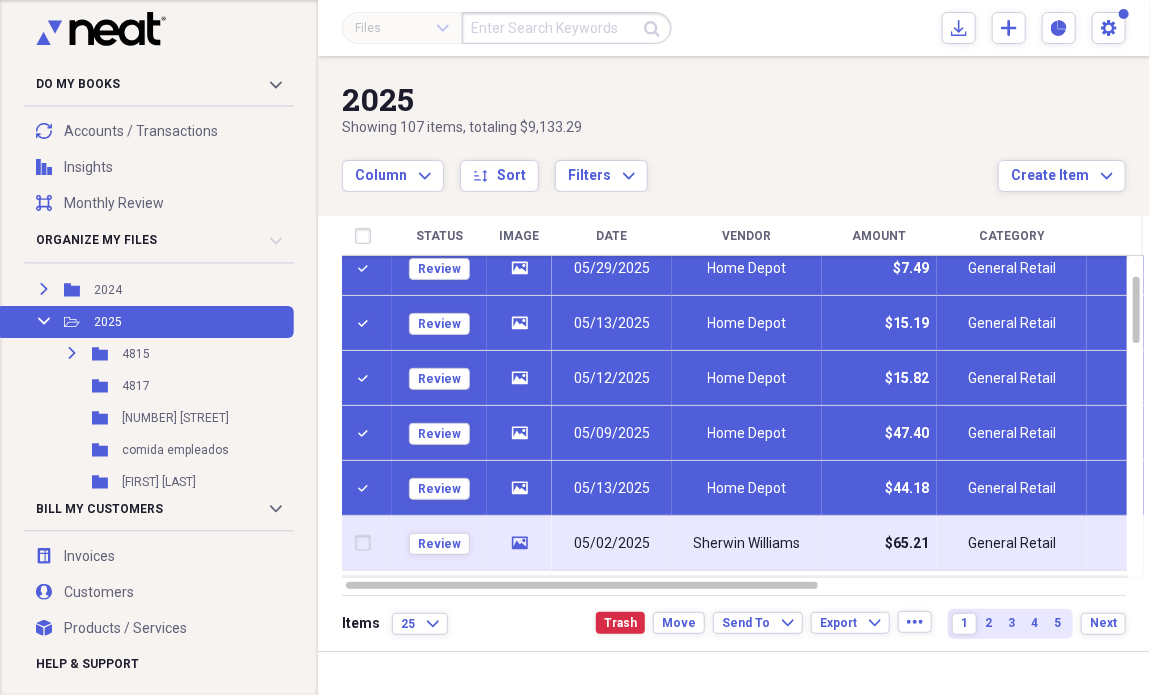 click at bounding box center [367, 543] 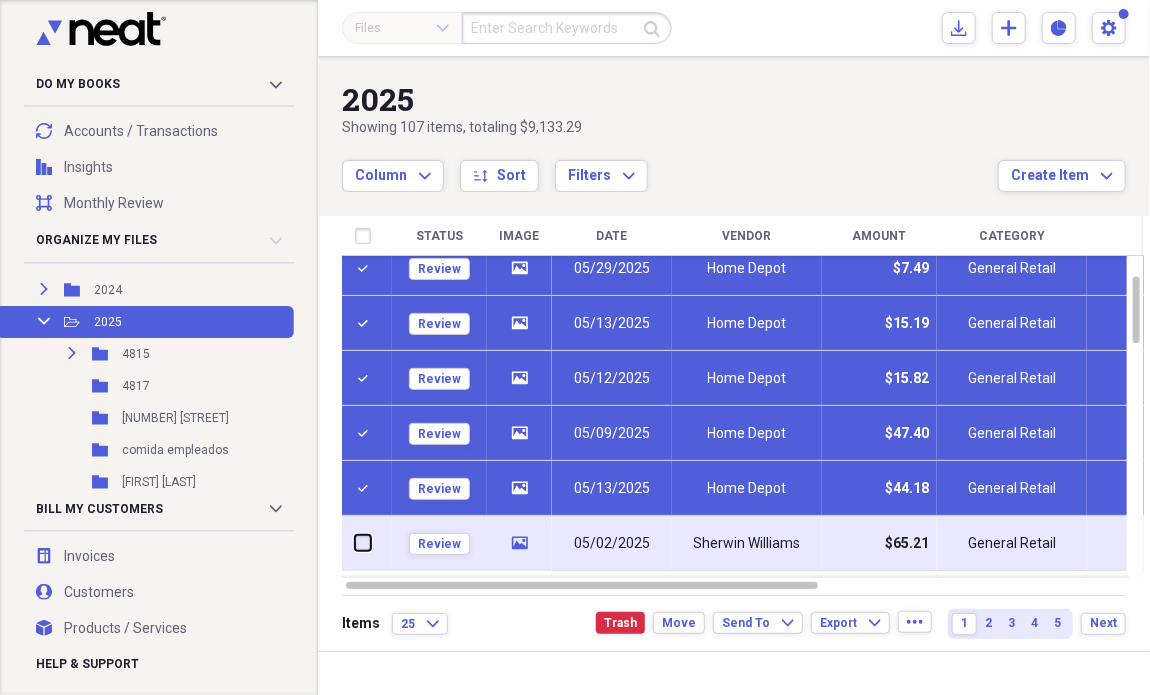 click at bounding box center [355, 543] 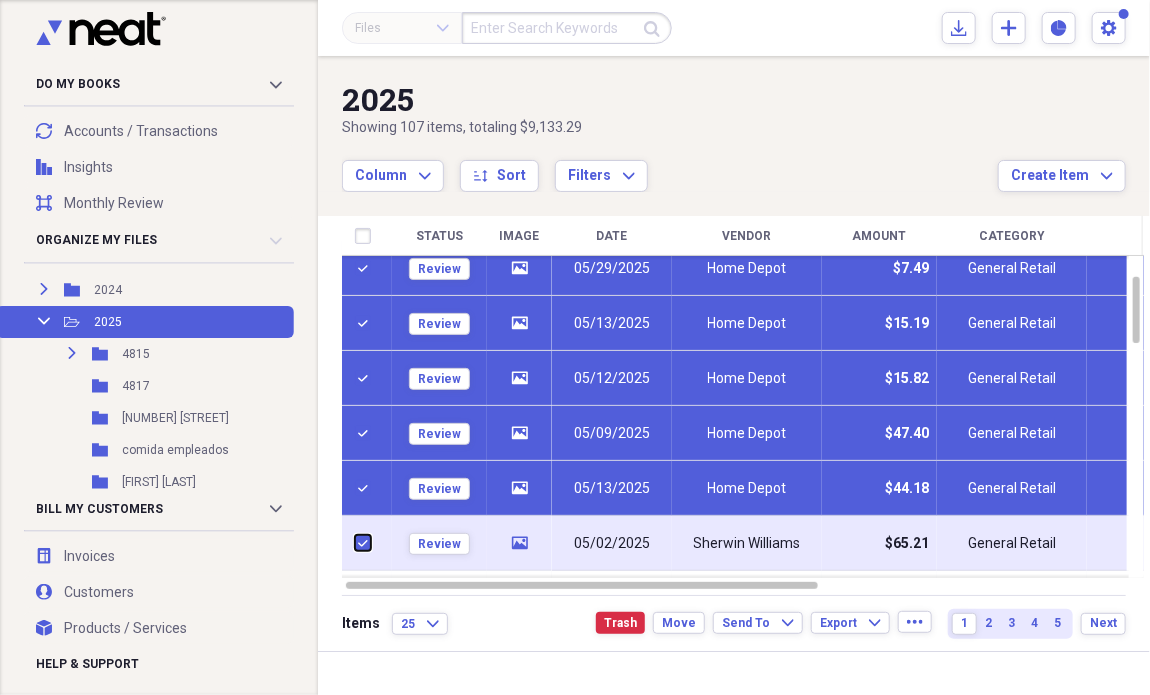 checkbox on "true" 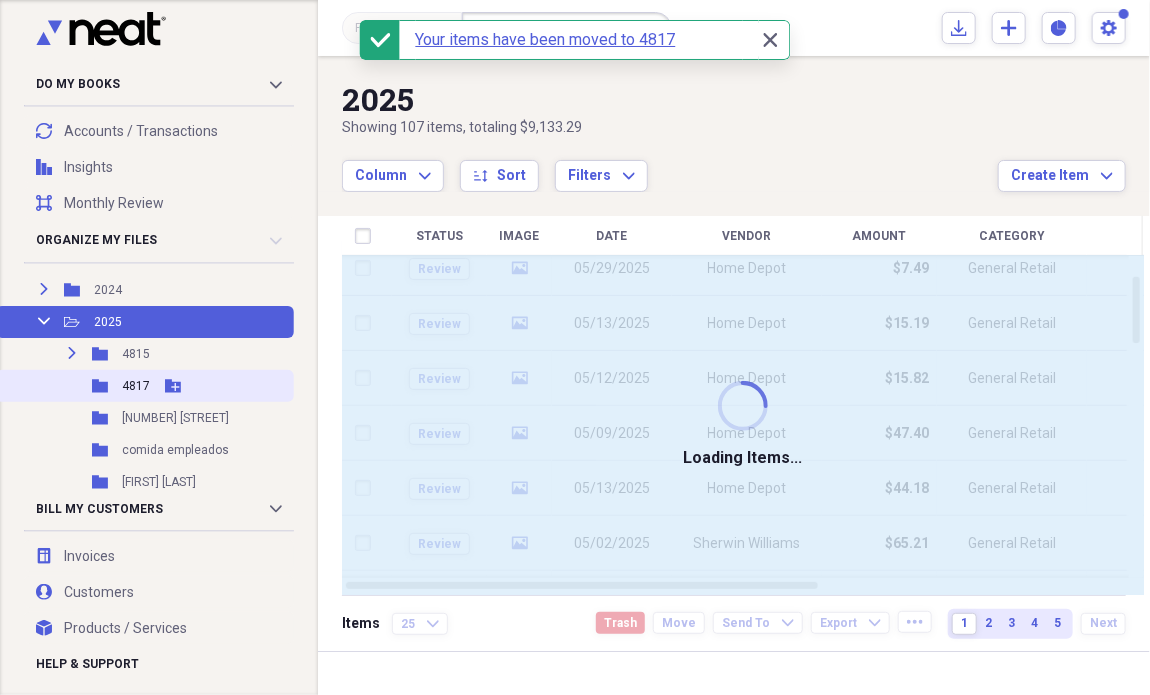 checkbox on "false" 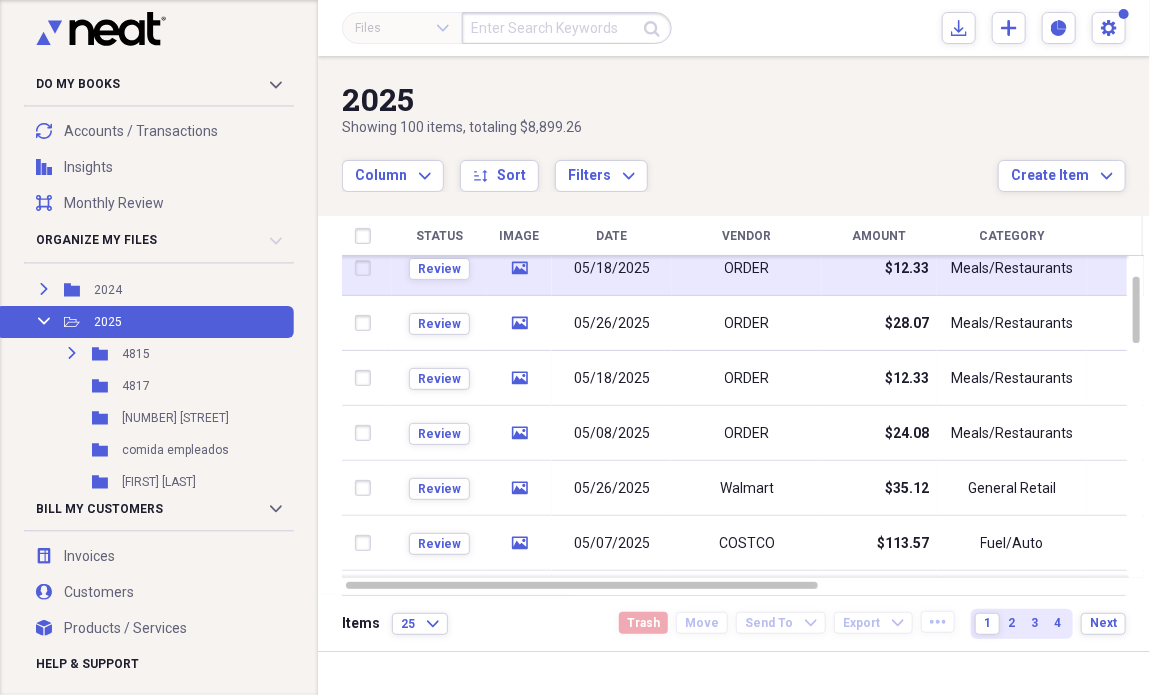 click at bounding box center (367, 268) 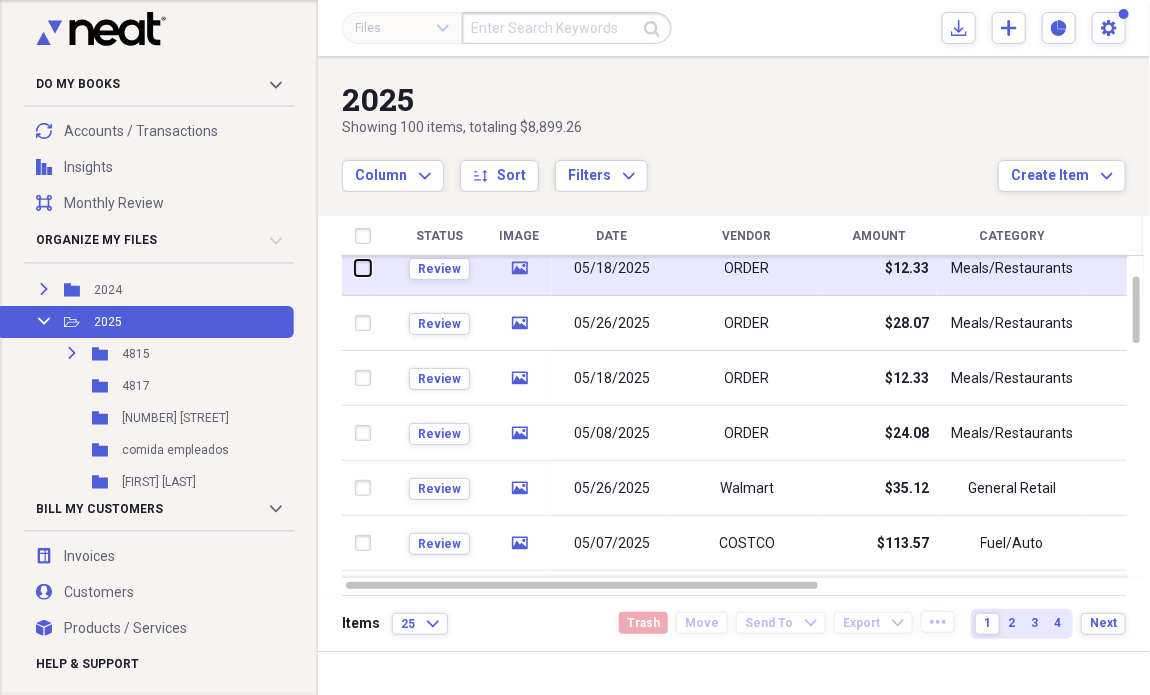 click at bounding box center (355, 268) 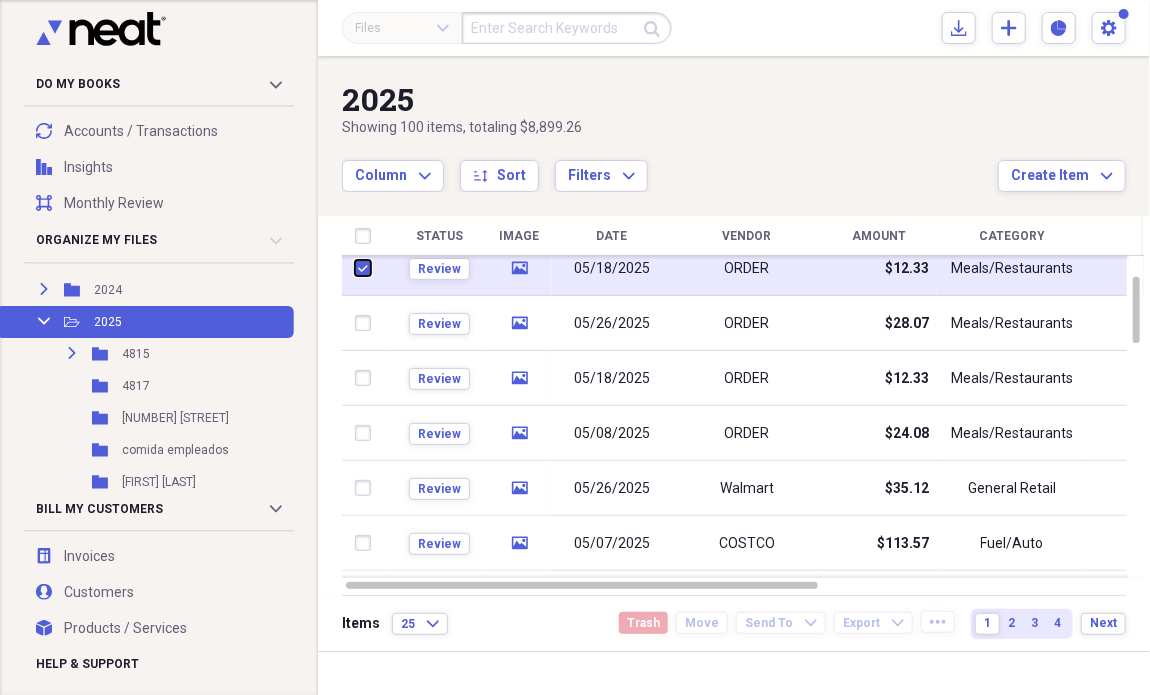 checkbox on "true" 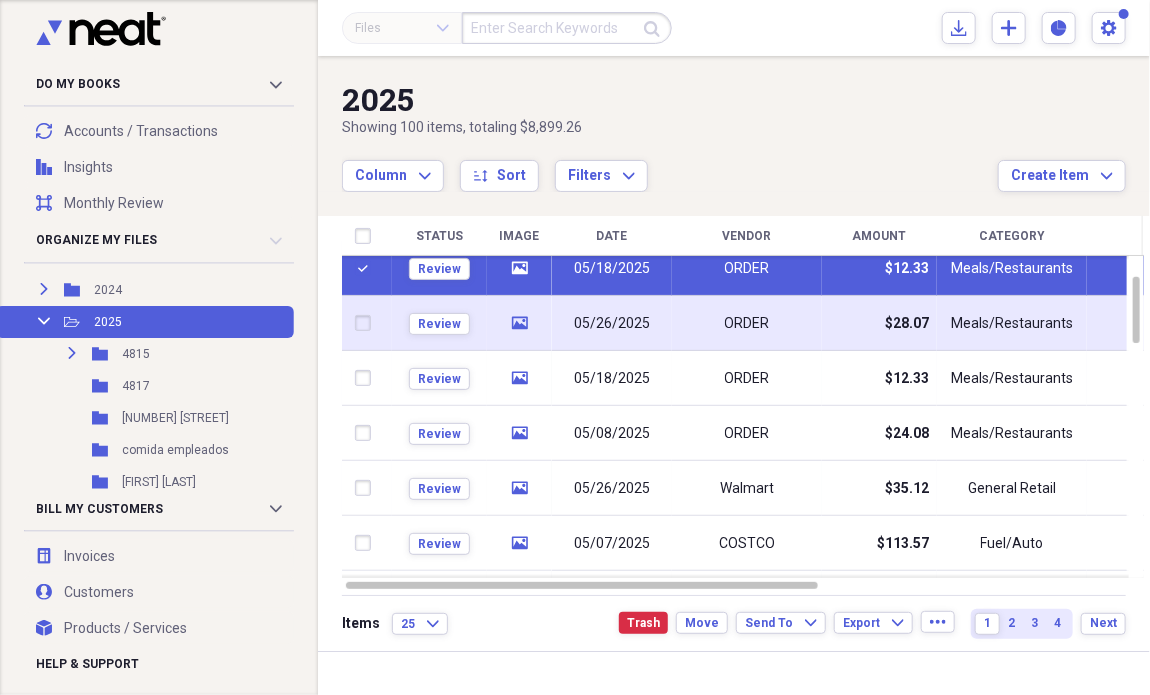 click at bounding box center (367, 323) 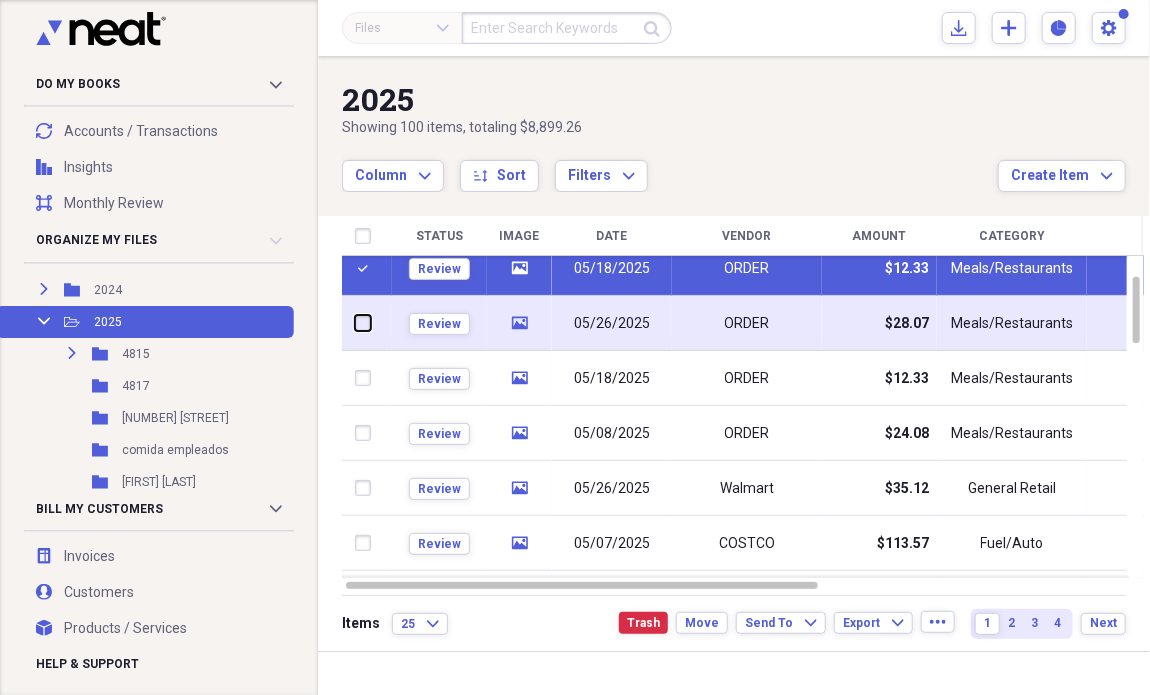 click at bounding box center (355, 323) 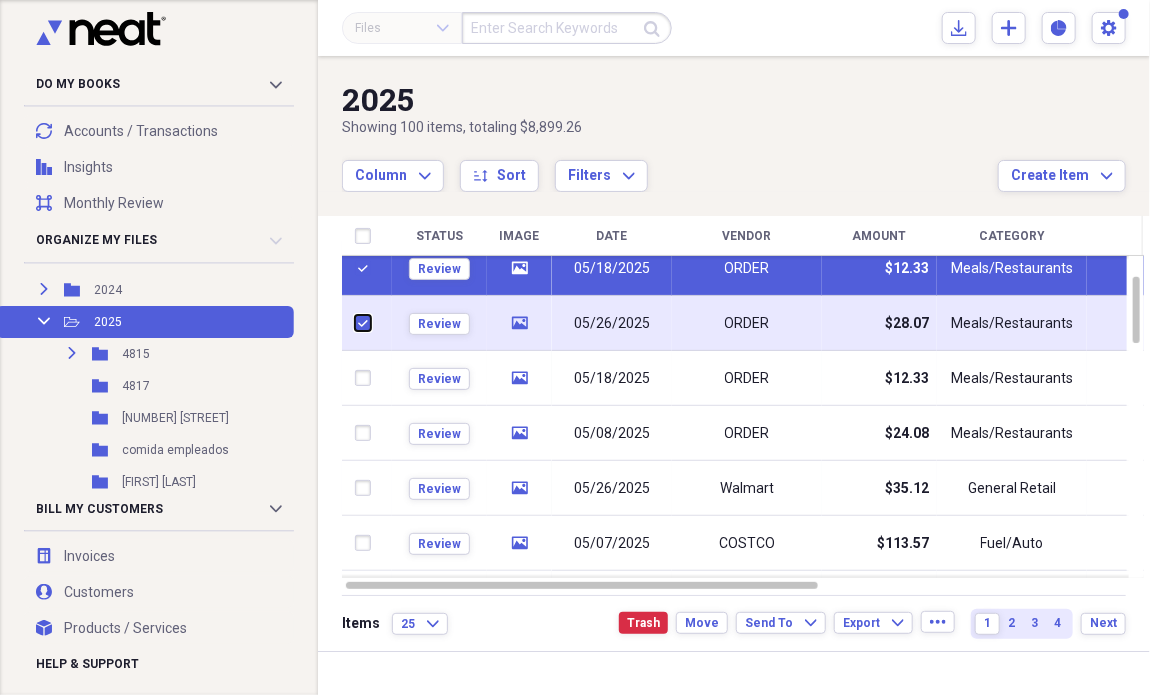 checkbox on "true" 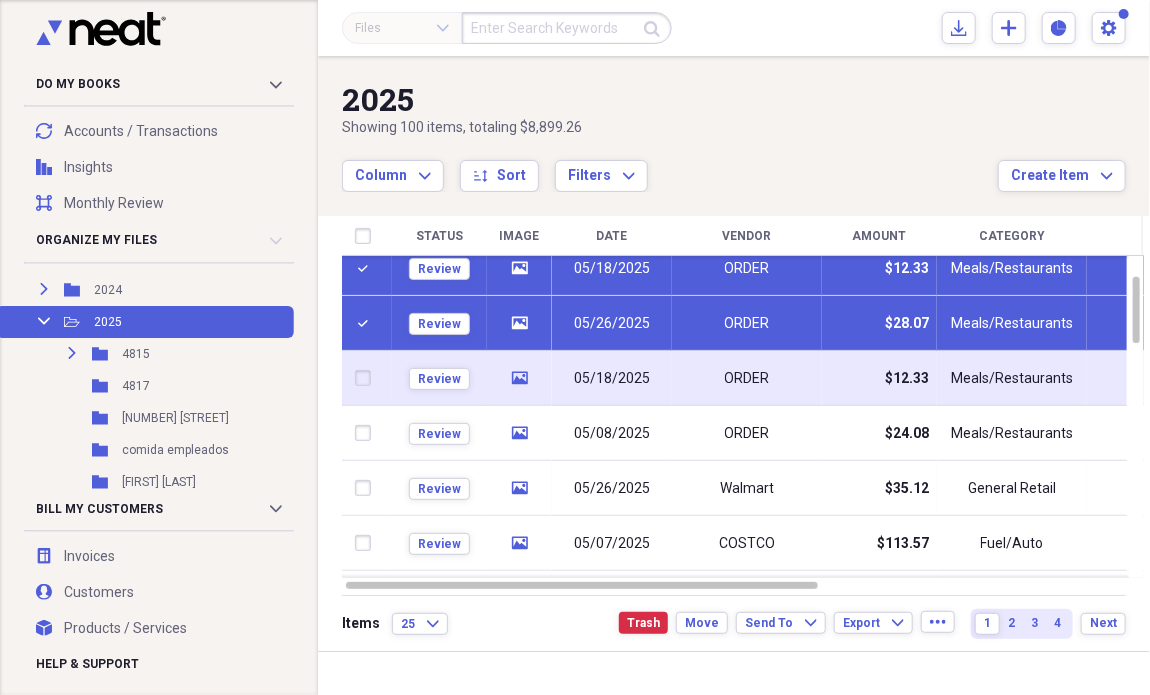 click at bounding box center [367, 378] 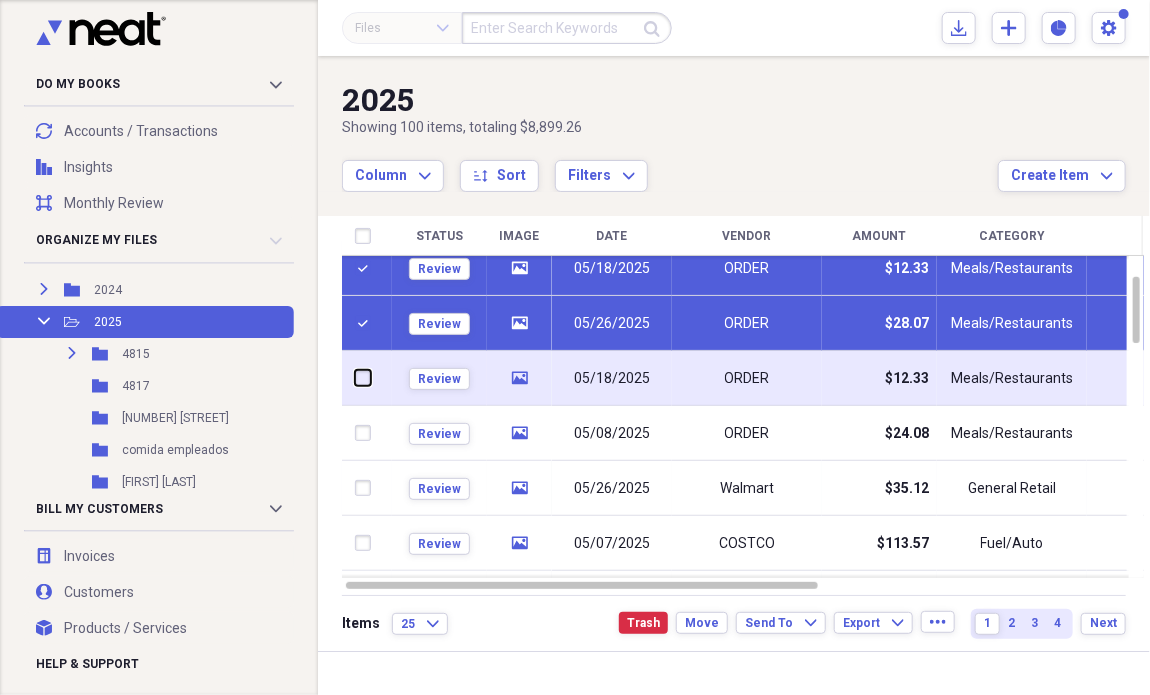 click at bounding box center (355, 378) 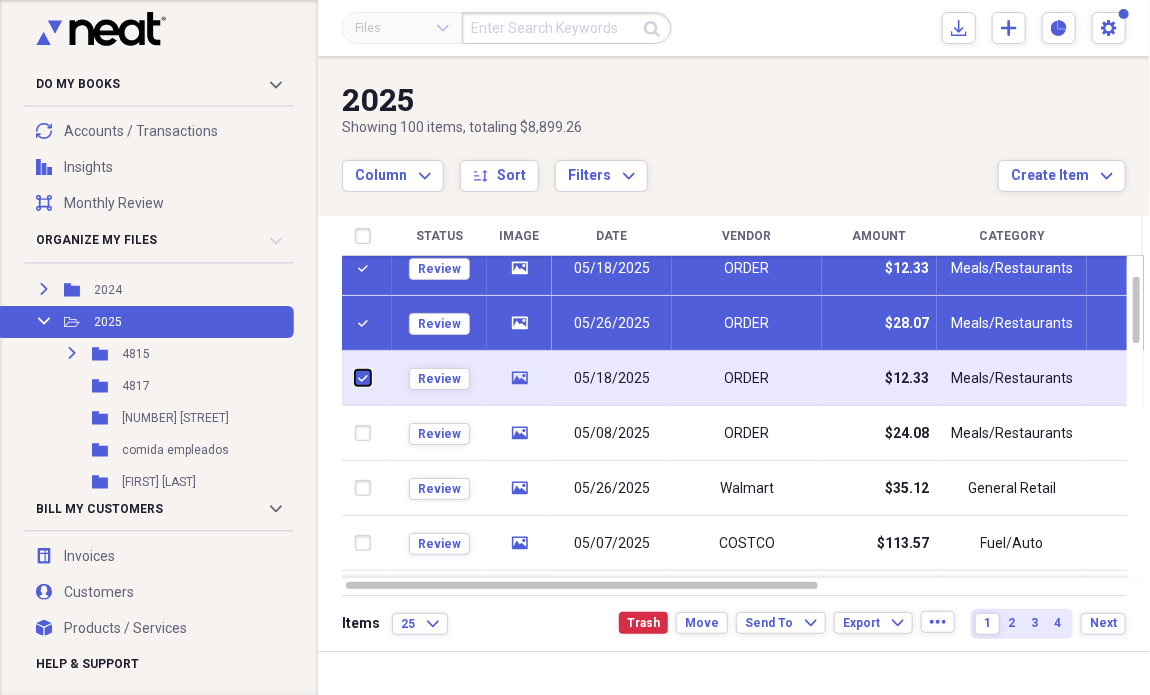 checkbox on "true" 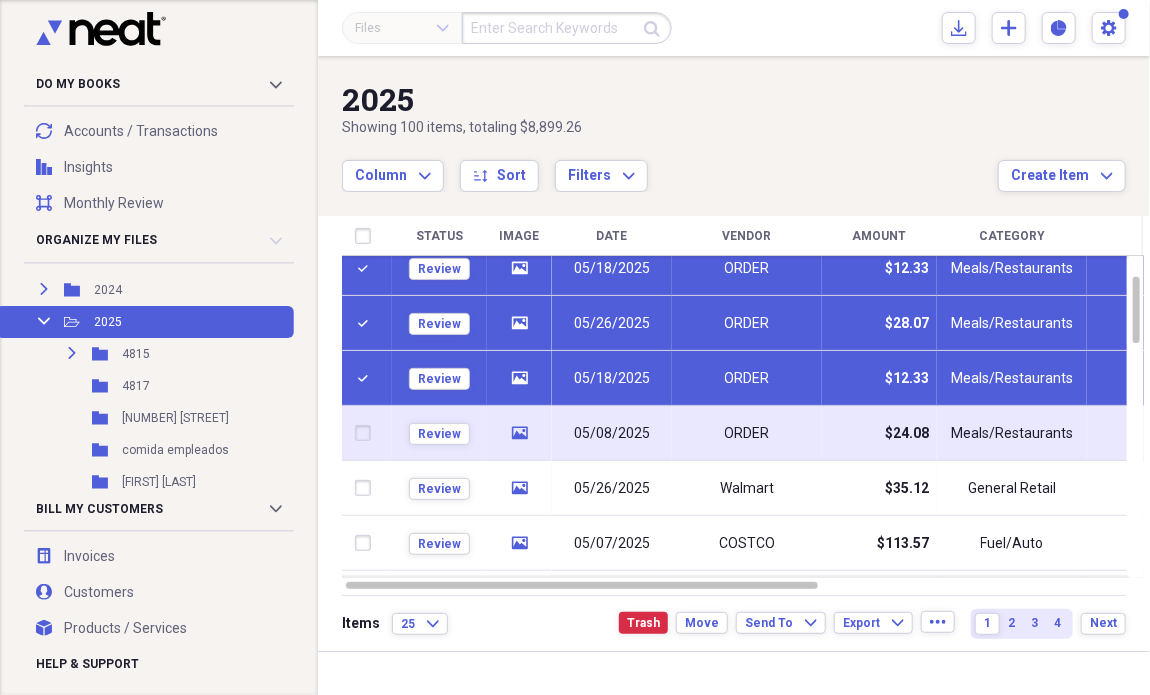 click at bounding box center (367, 433) 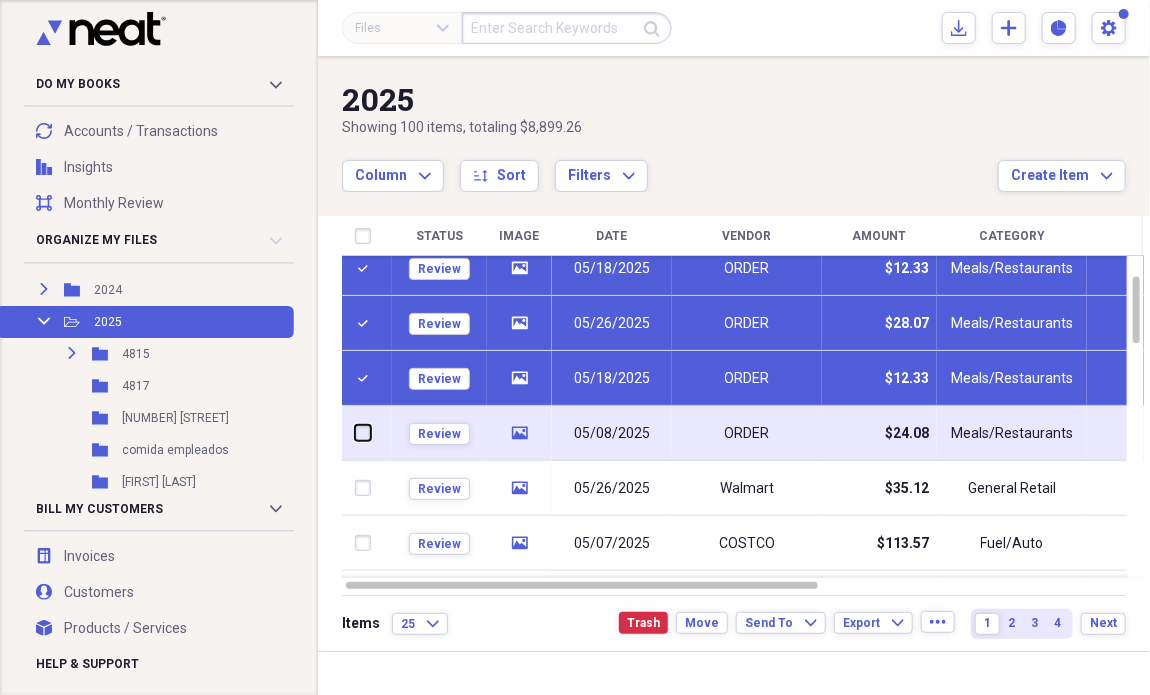 click at bounding box center [355, 433] 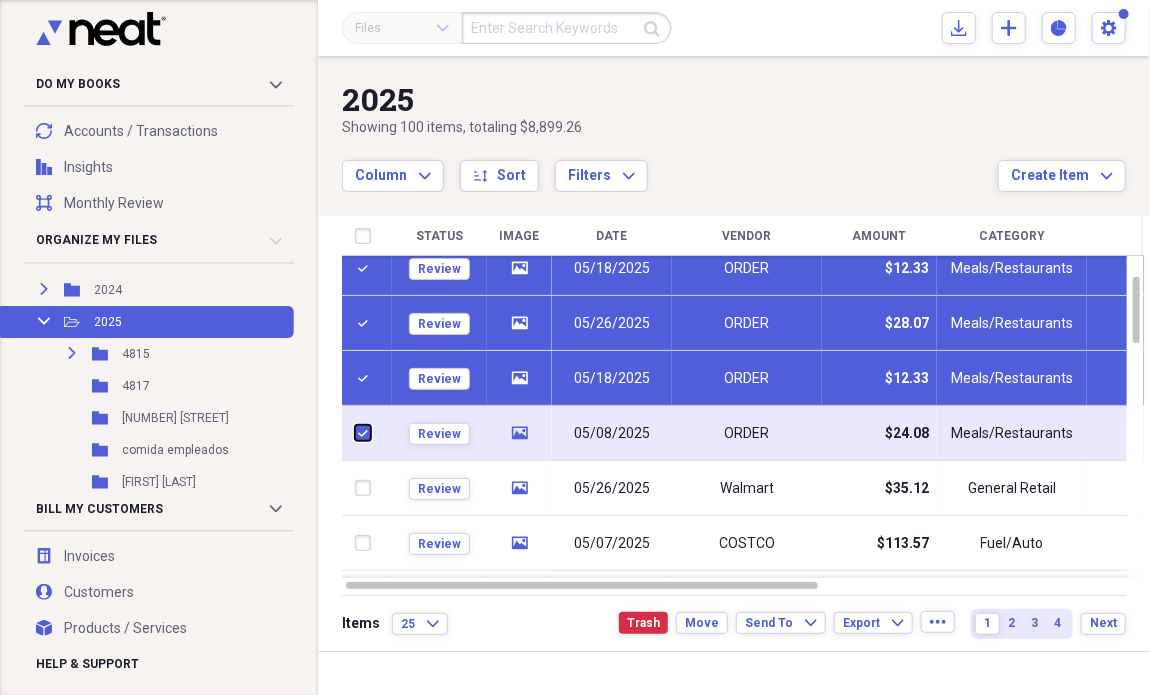 checkbox on "true" 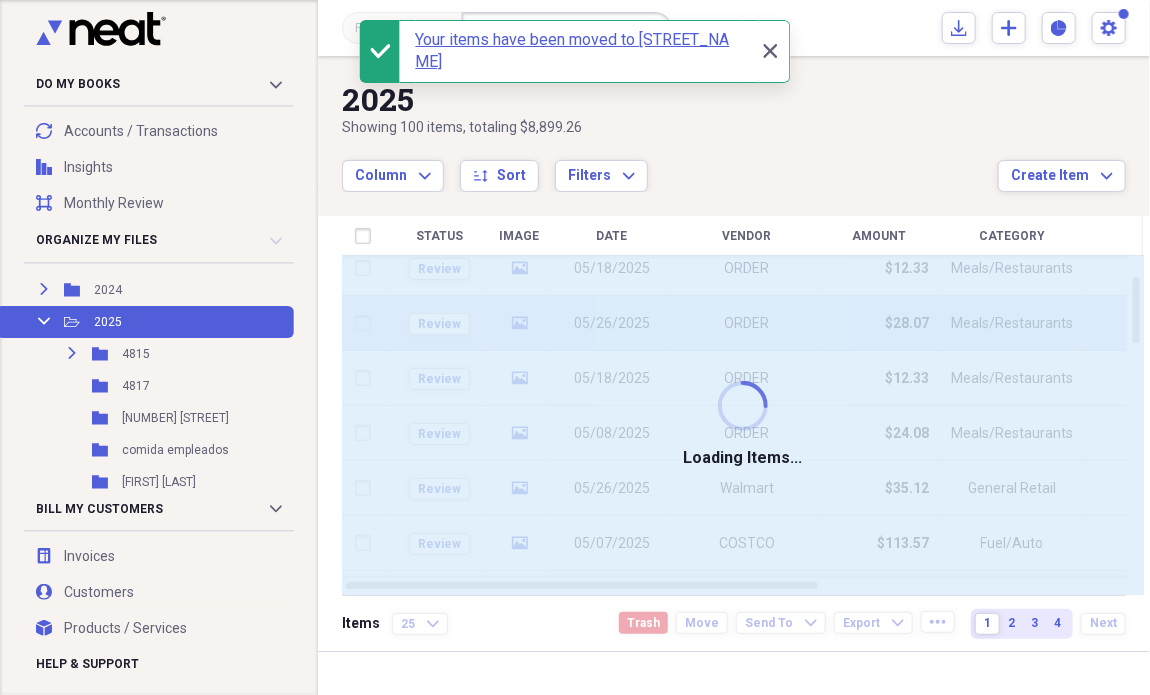 checkbox on "false" 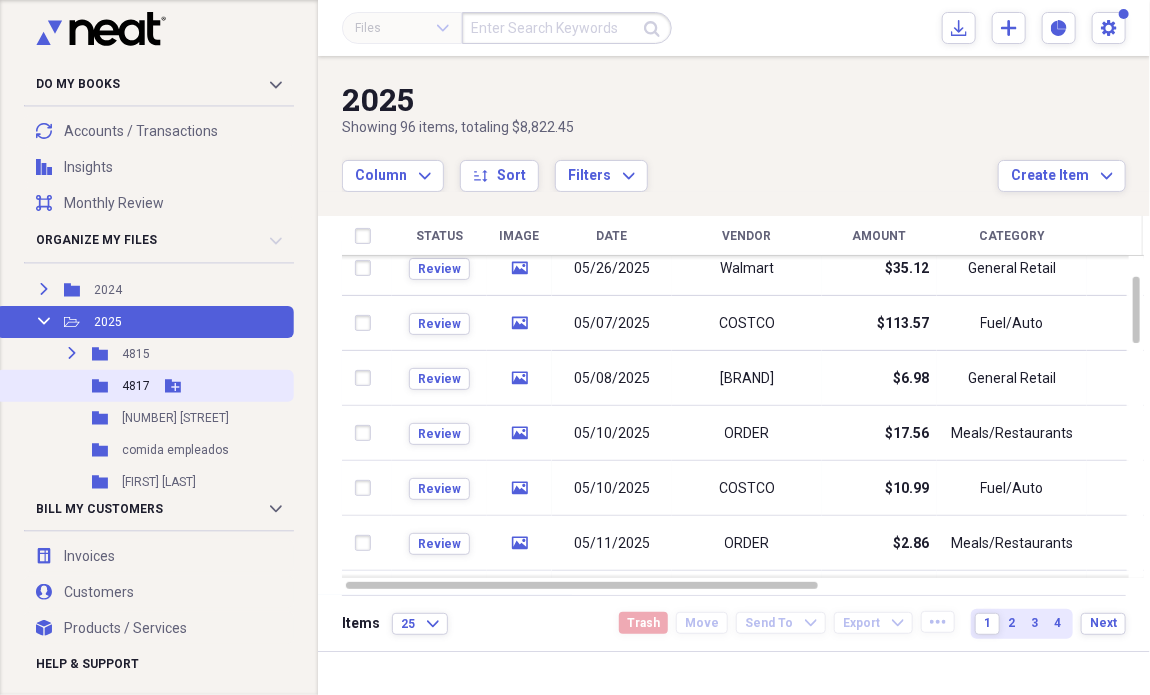 click 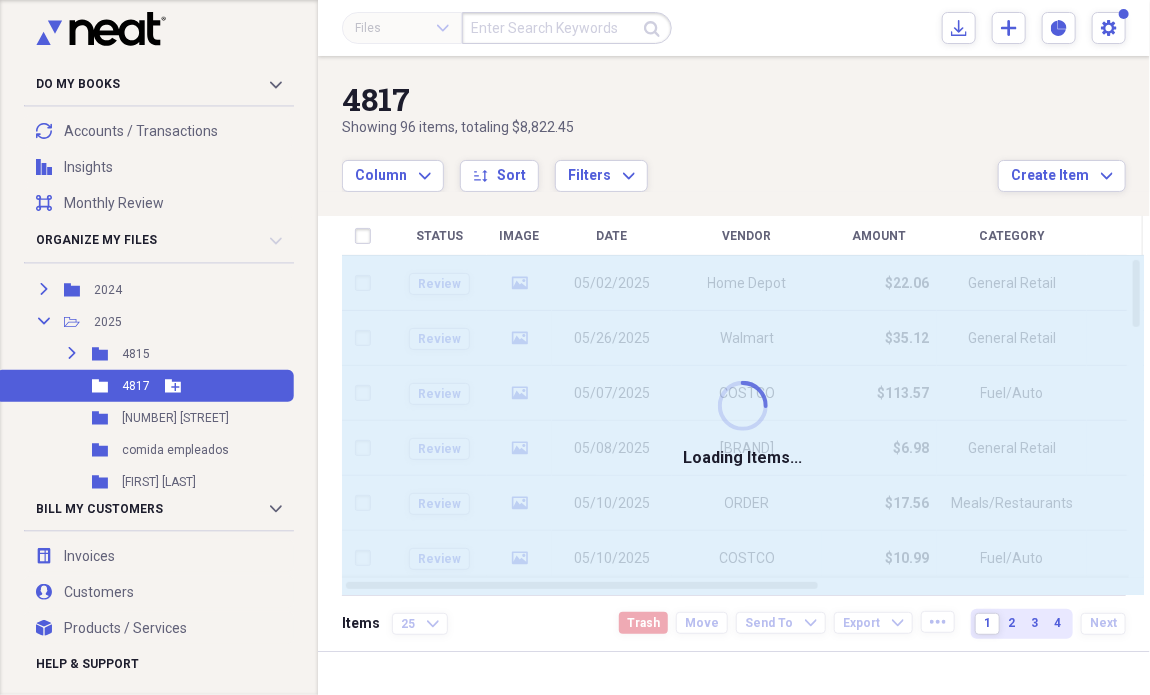 click 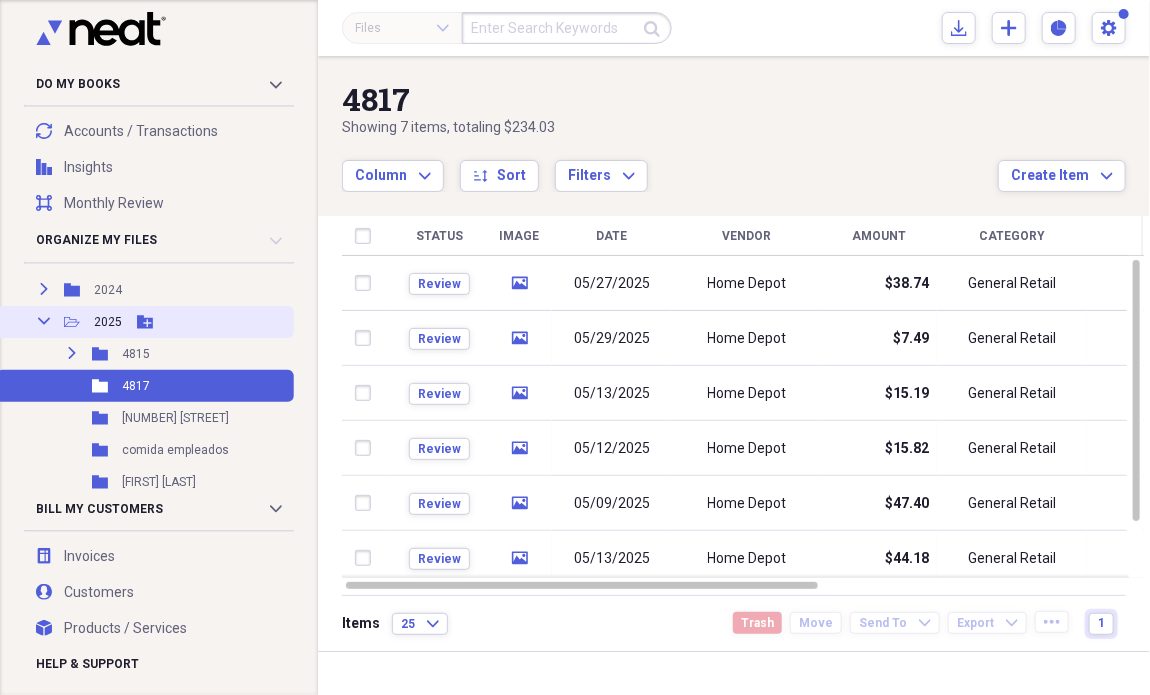 click on "Open Folder" 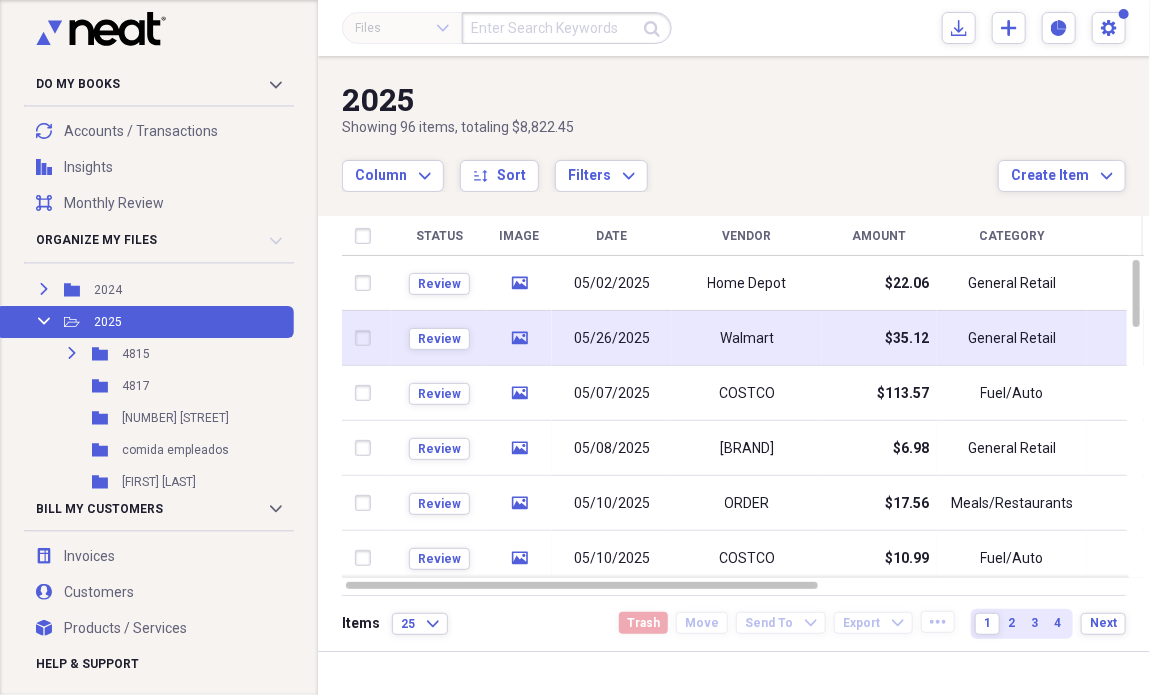 click on "Walmart" at bounding box center [747, 338] 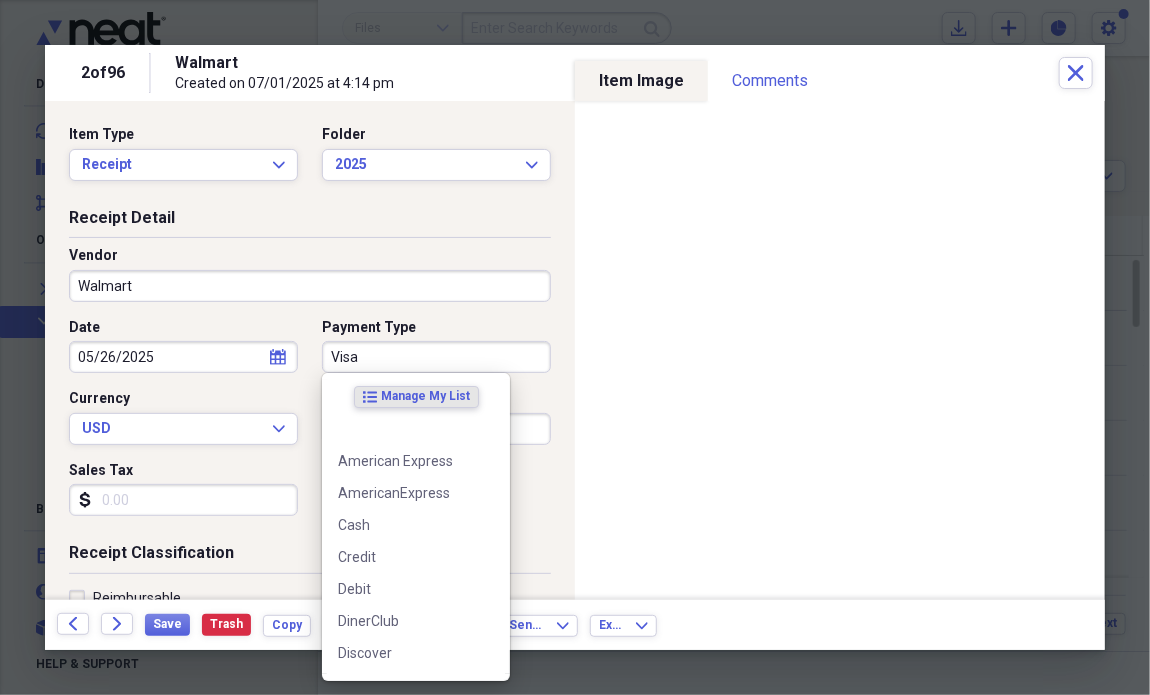 drag, startPoint x: 377, startPoint y: 368, endPoint x: 364, endPoint y: 359, distance: 15.811388 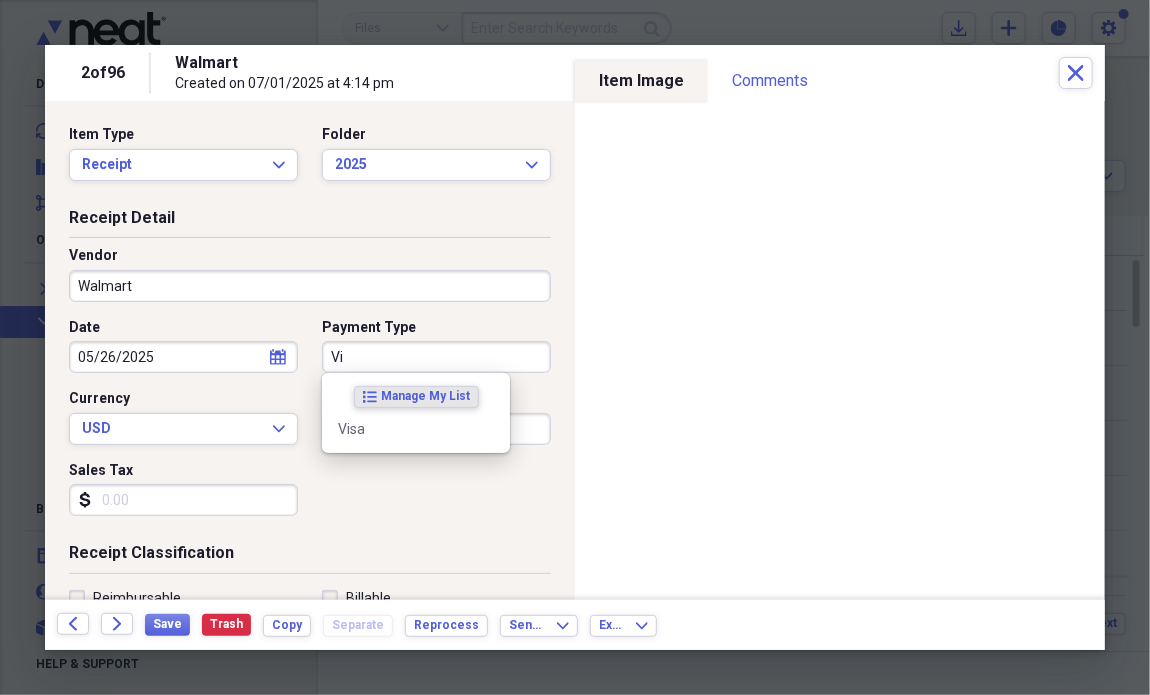 type on "V" 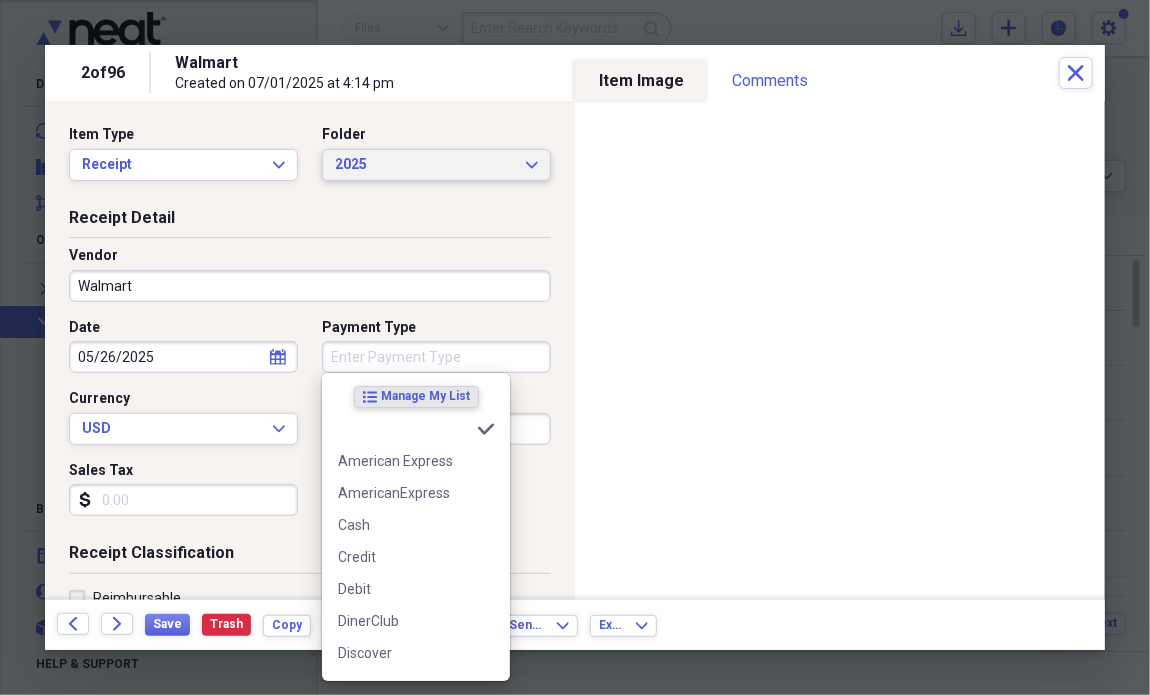 type 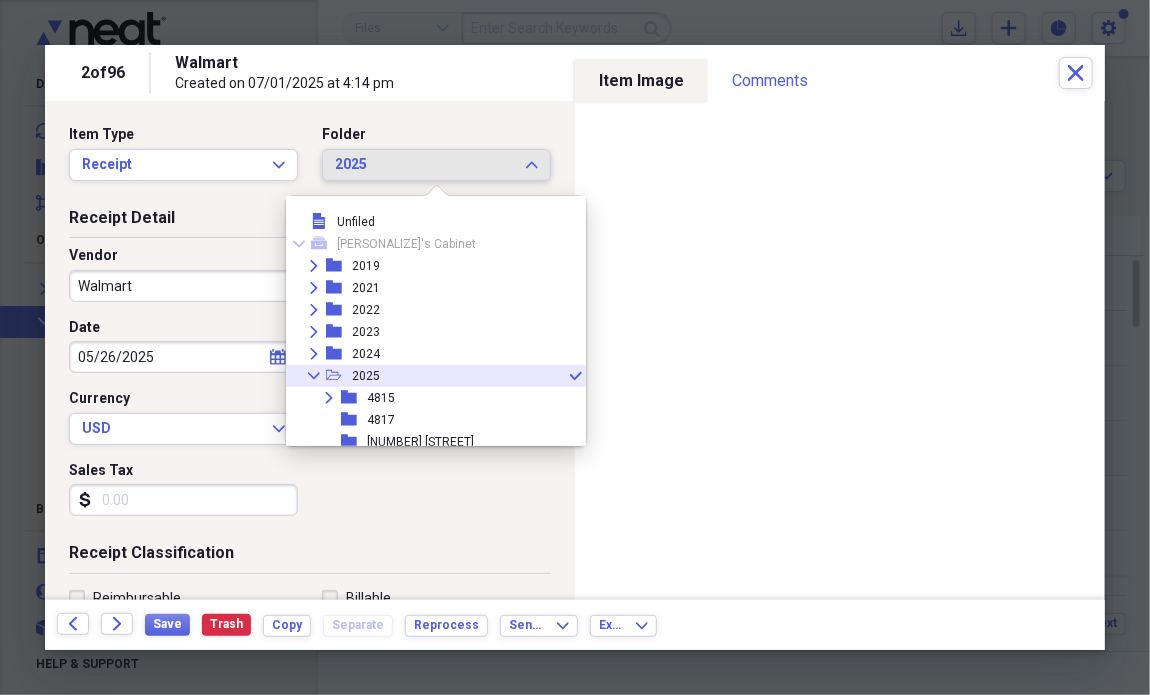 scroll, scrollTop: 55, scrollLeft: 0, axis: vertical 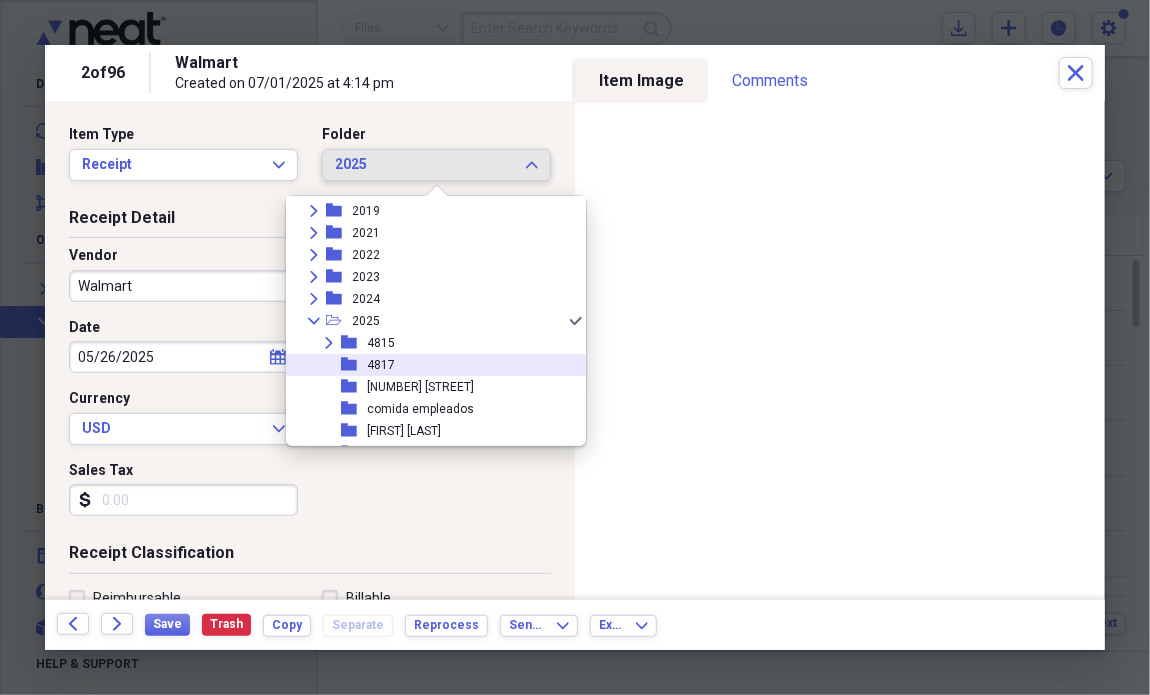 click on "folder 4817" at bounding box center (428, 365) 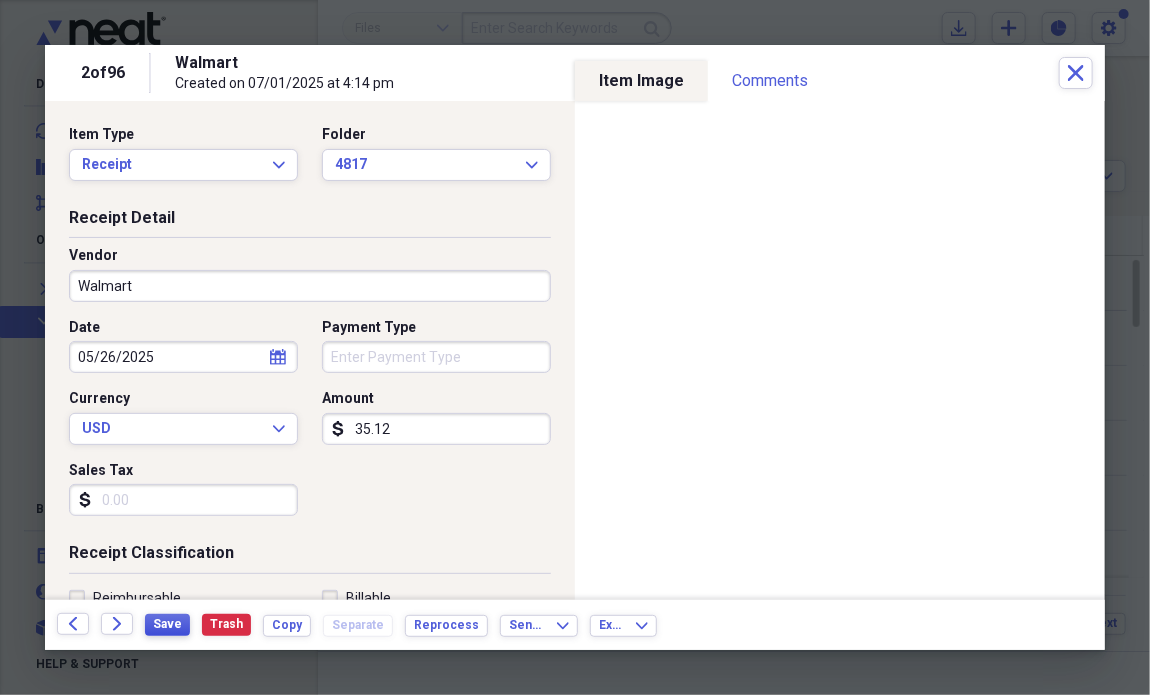 click on "Save" at bounding box center (167, 625) 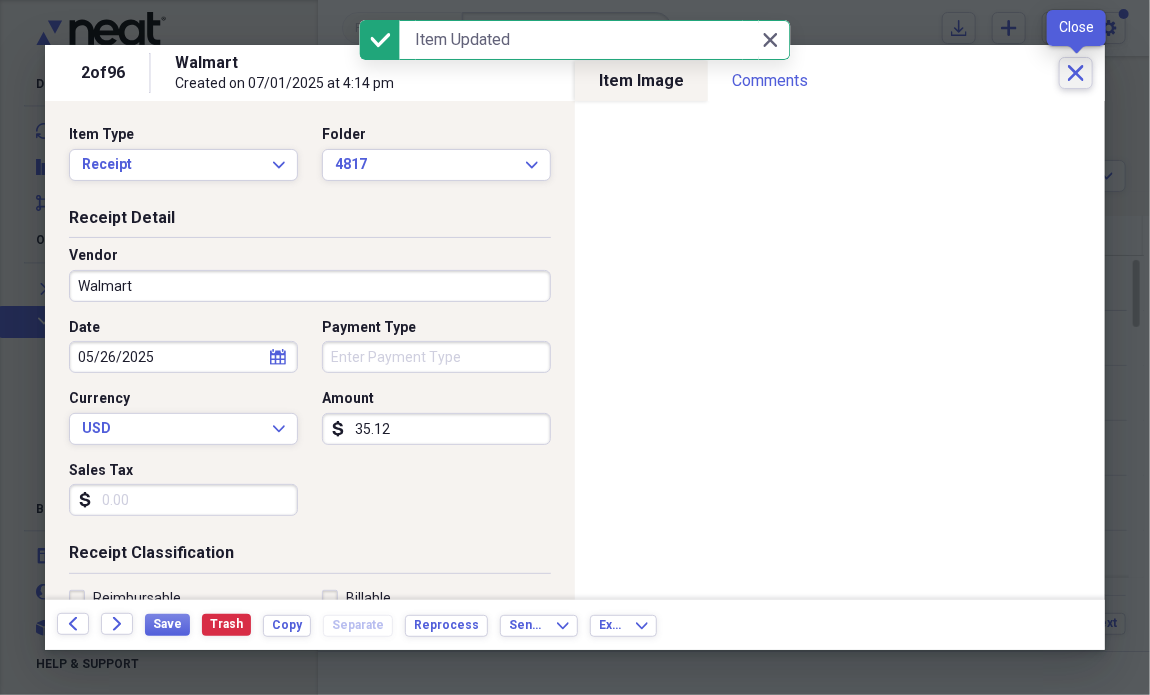 click 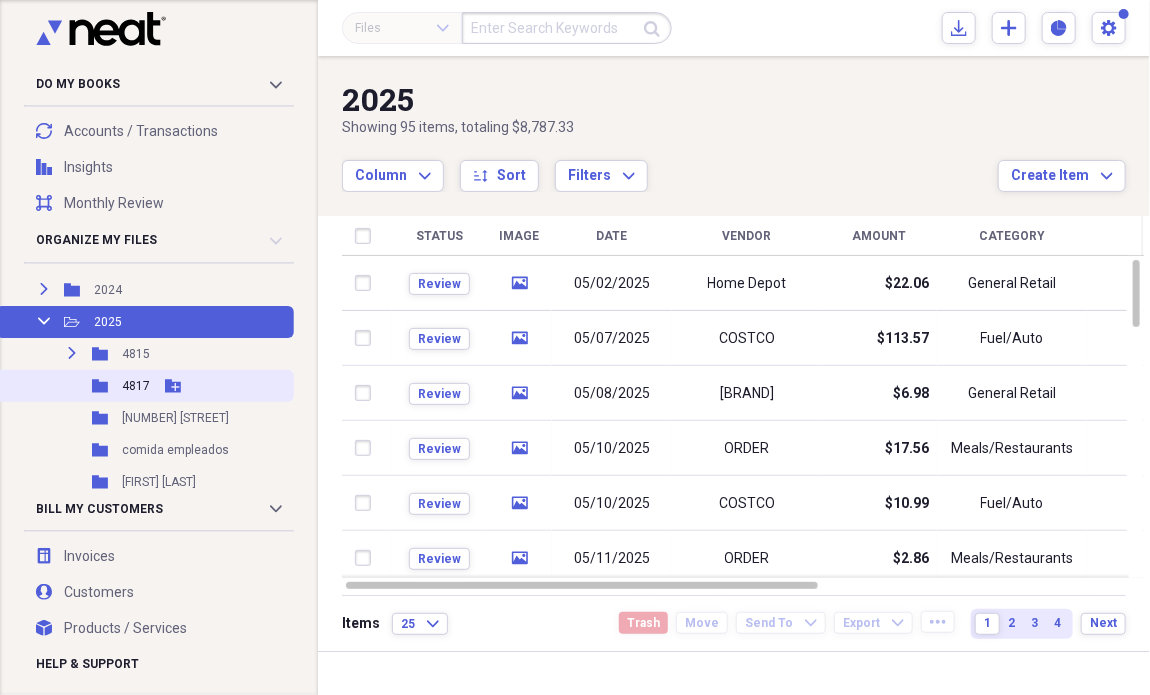 click 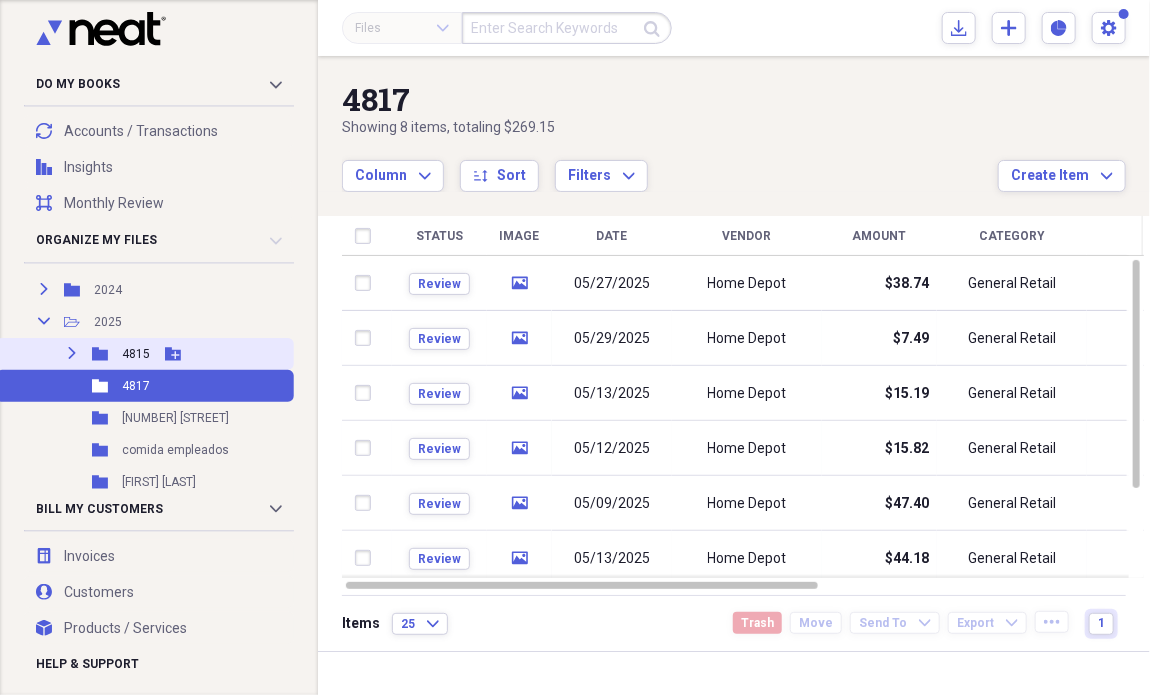 click 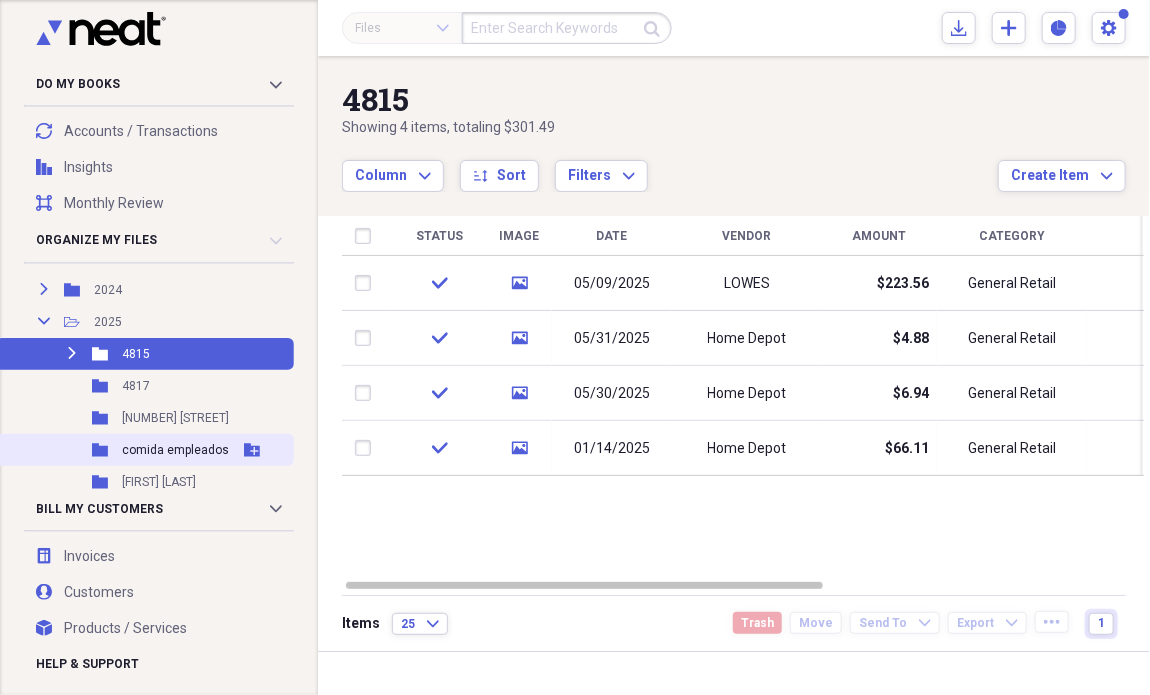 click on "comida empleados" at bounding box center (175, 450) 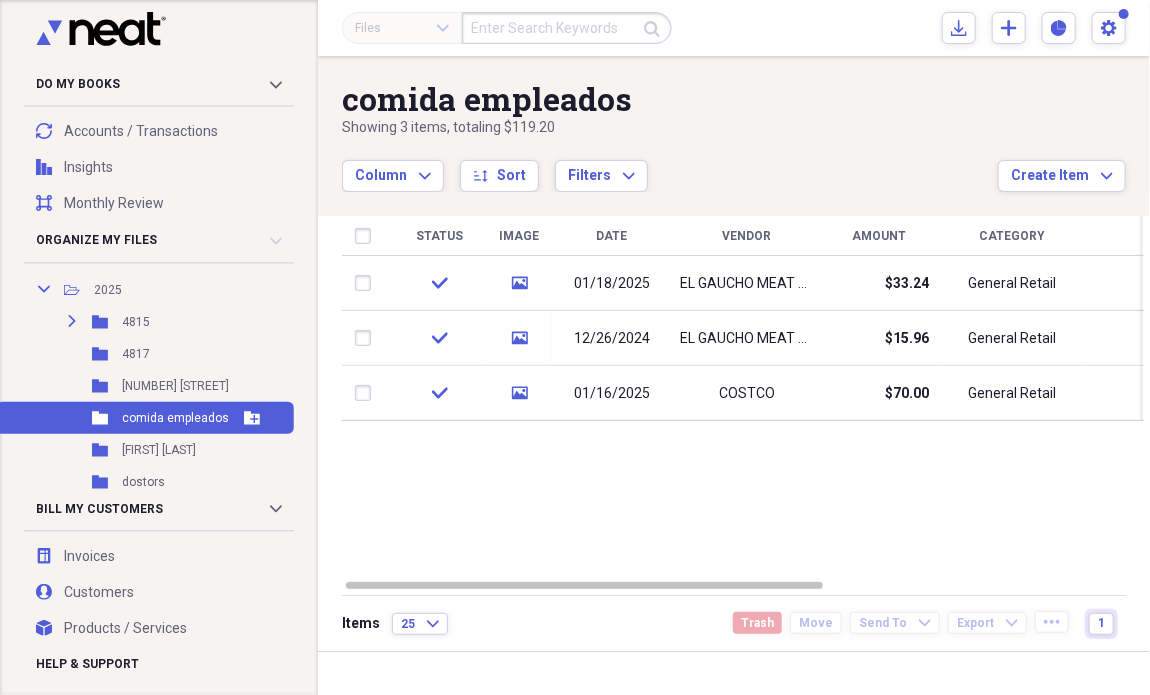 scroll, scrollTop: 258, scrollLeft: 0, axis: vertical 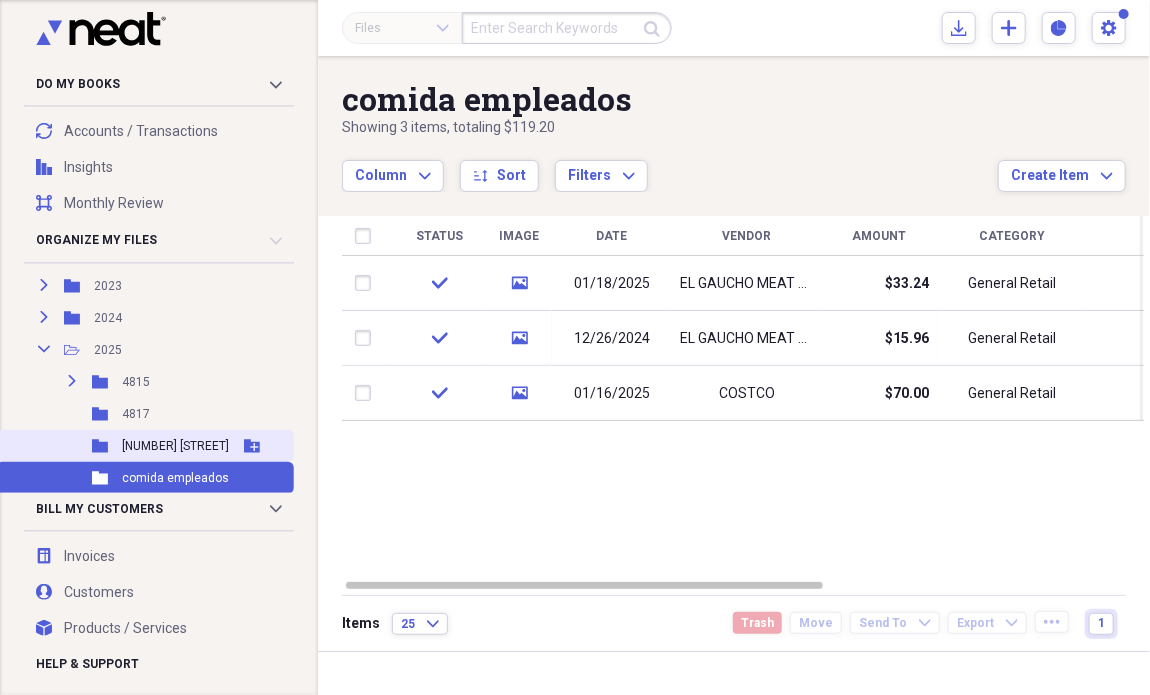 click 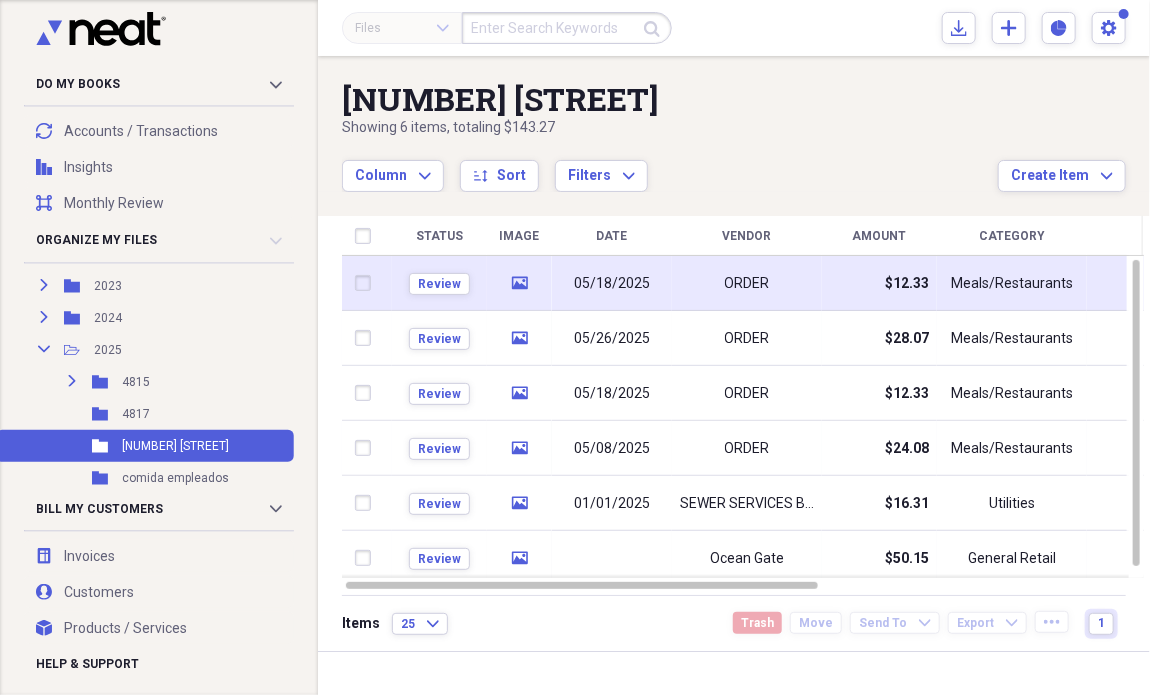 click at bounding box center (367, 283) 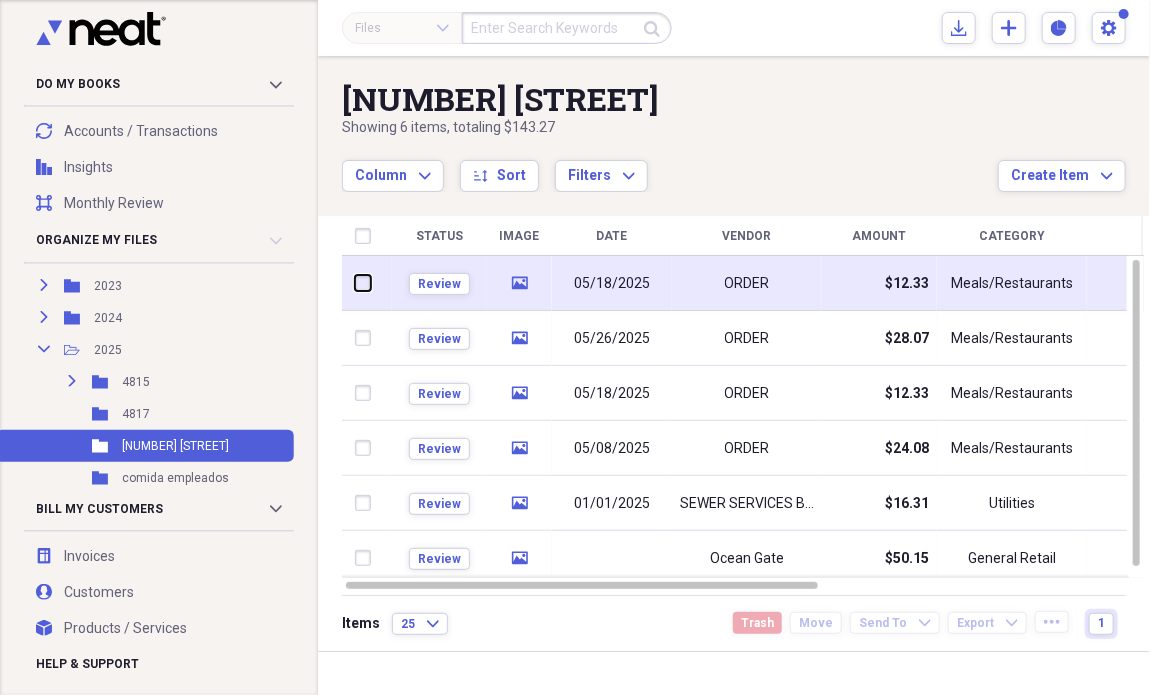 click at bounding box center [355, 283] 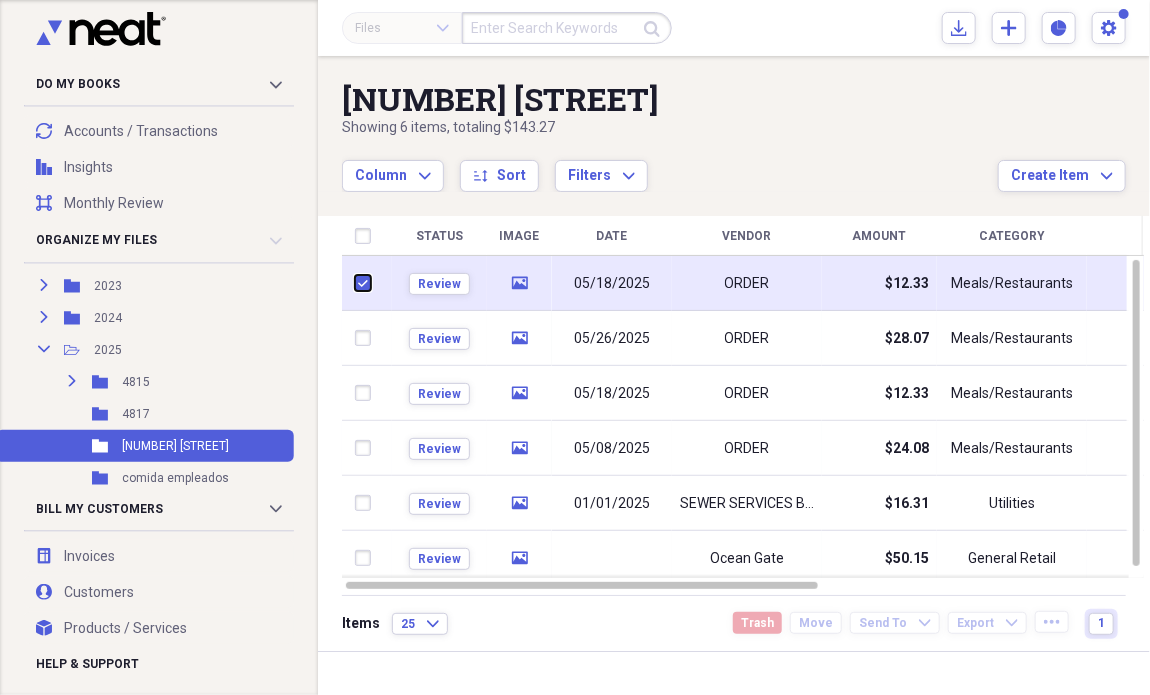 checkbox on "true" 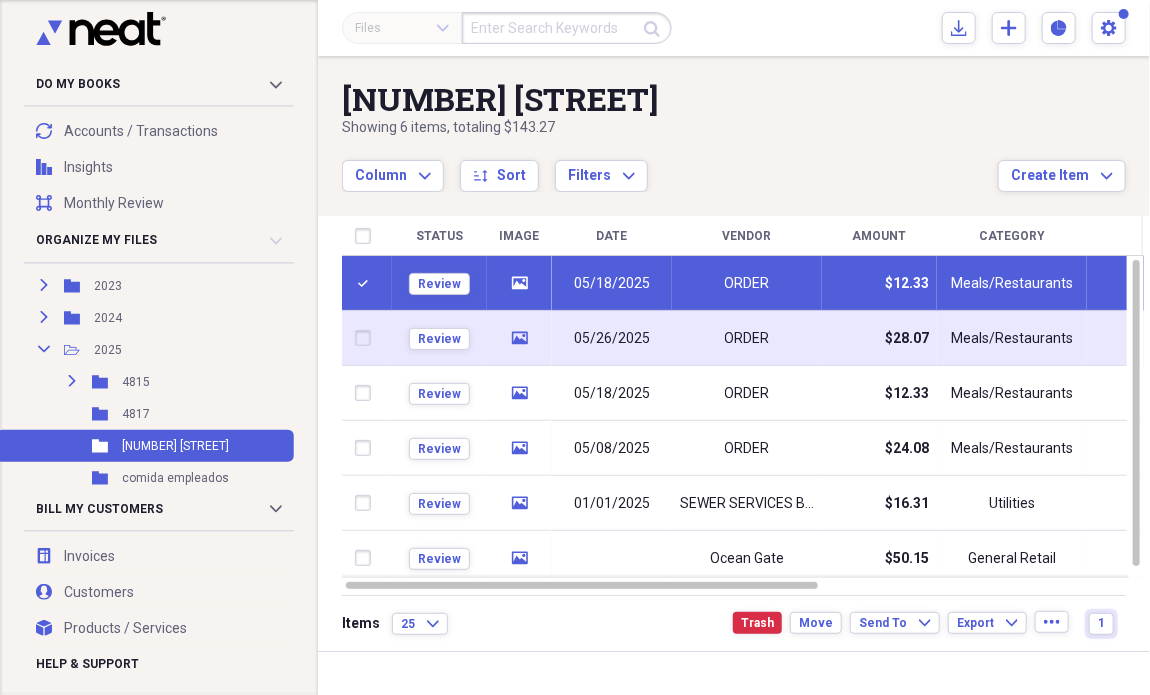 click at bounding box center [367, 338] 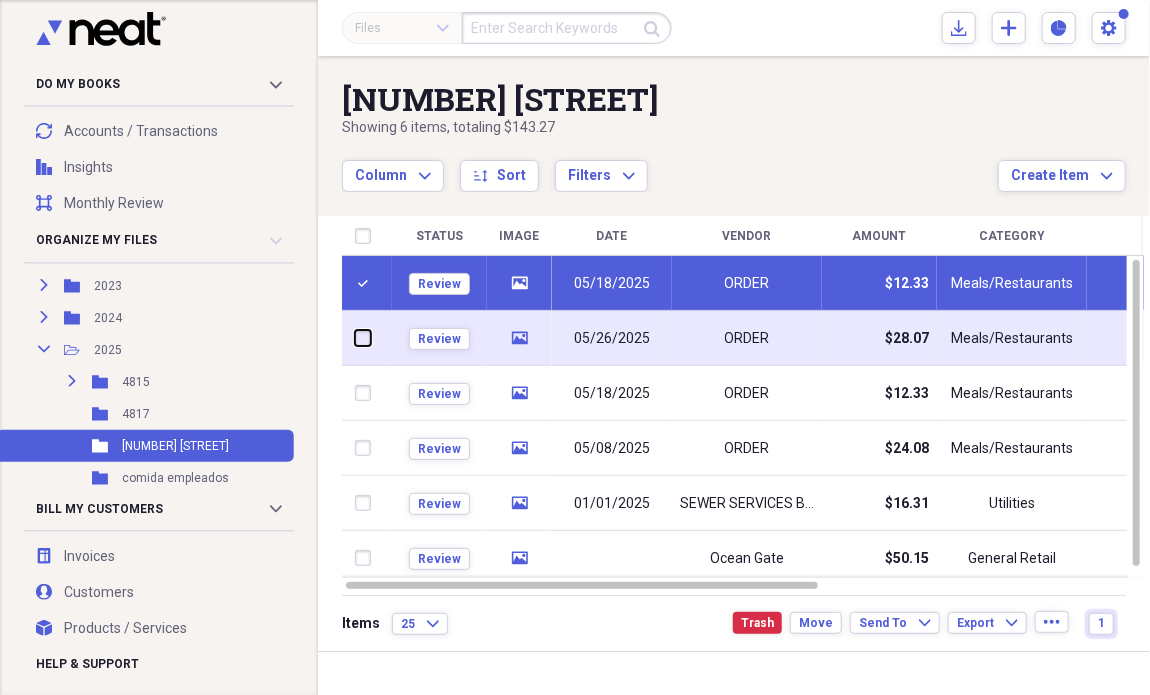 click at bounding box center [355, 338] 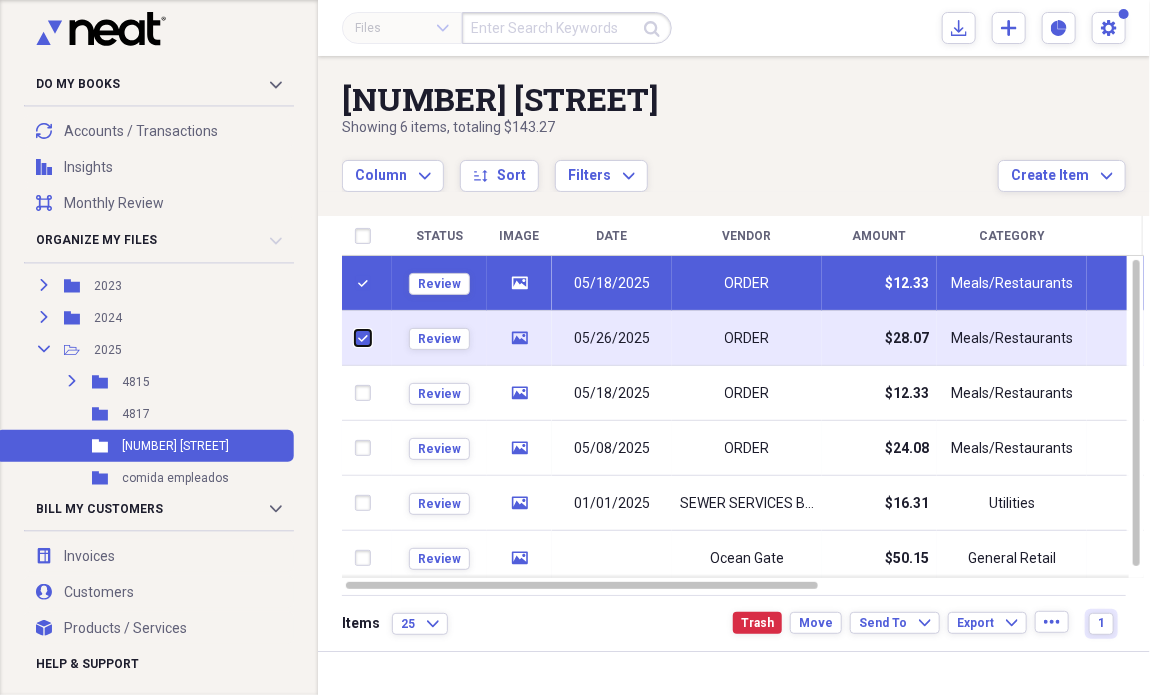 checkbox on "true" 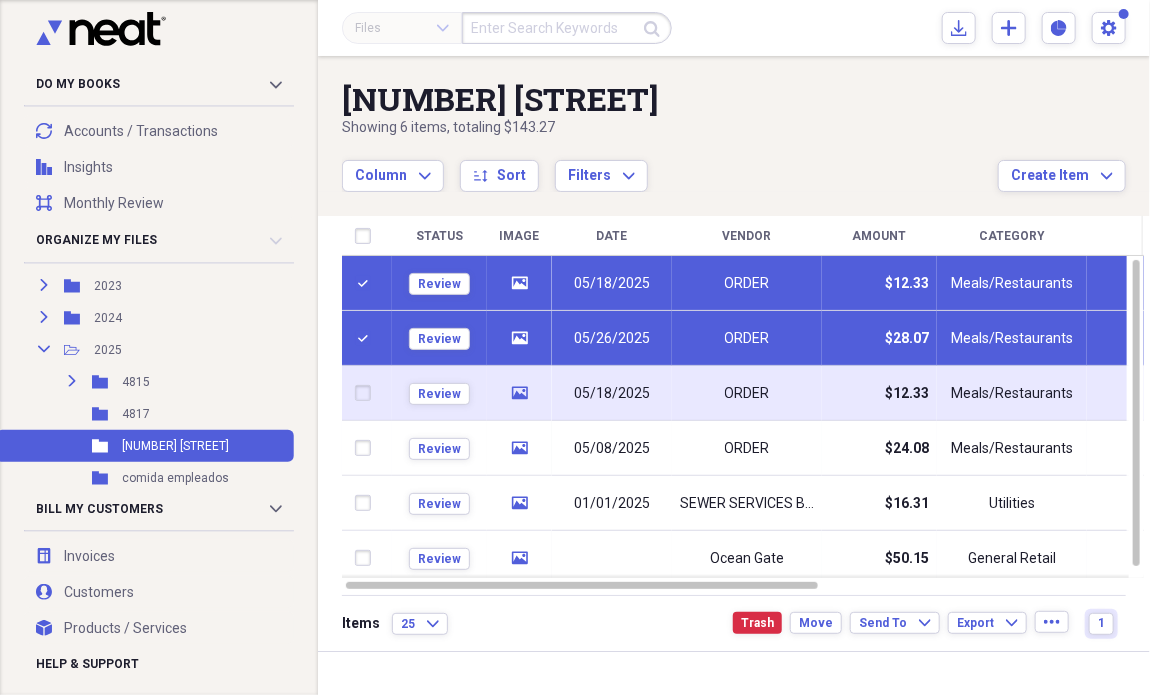 click at bounding box center (367, 393) 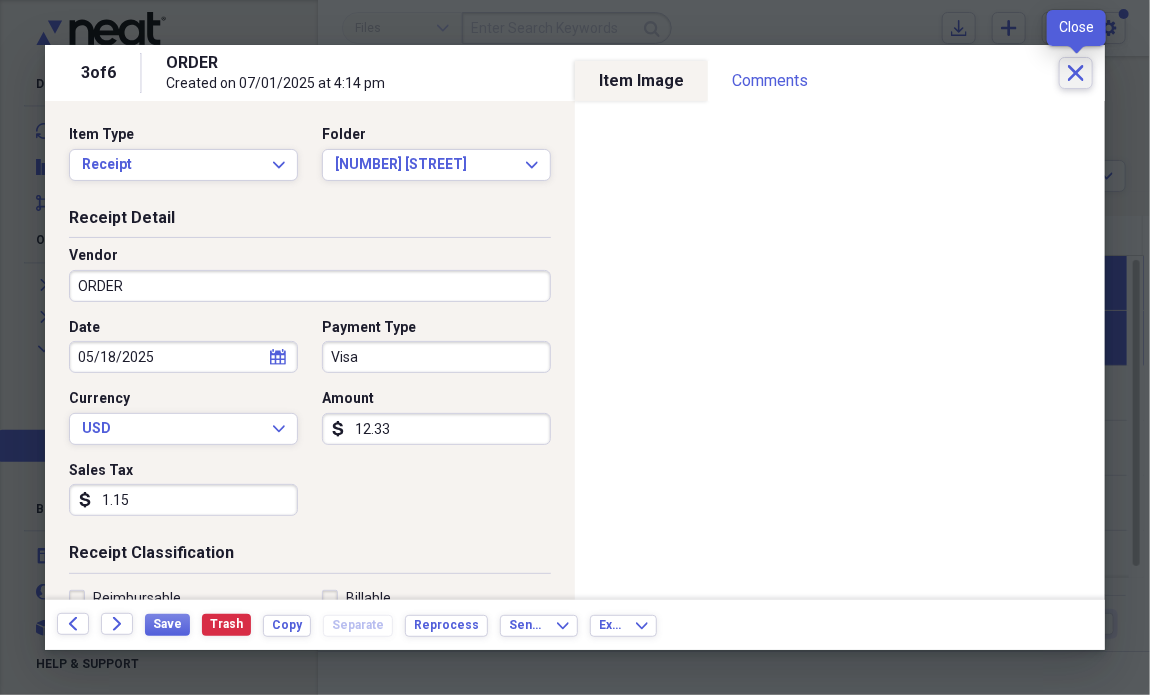 click 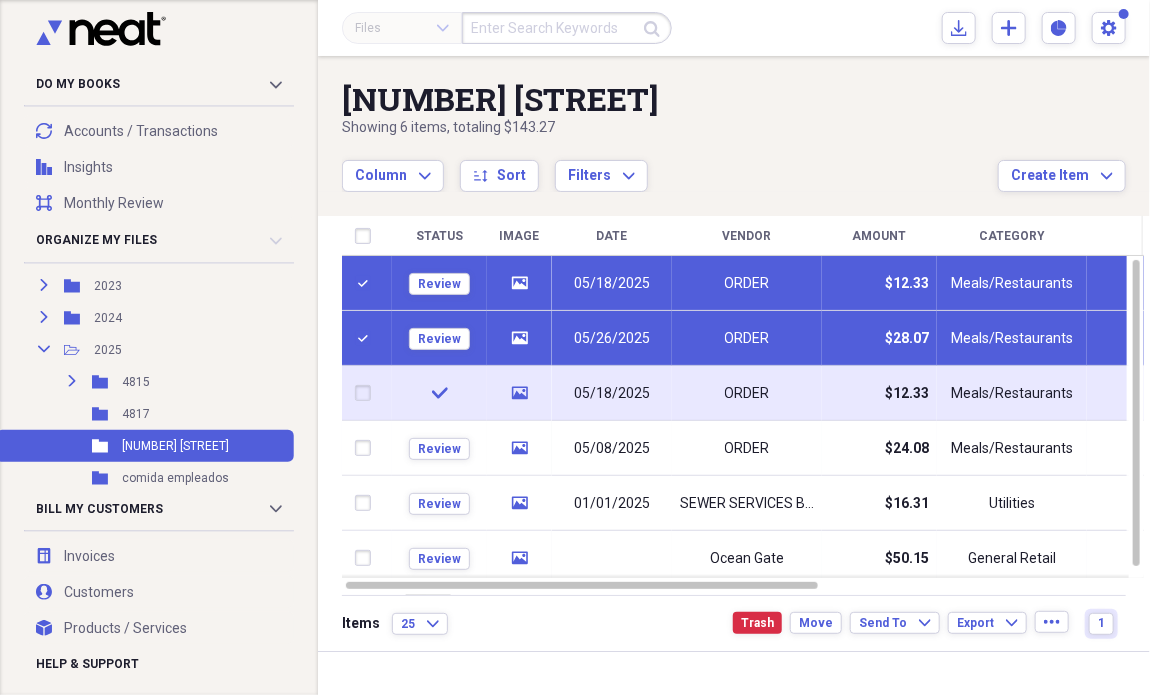 click at bounding box center (367, 393) 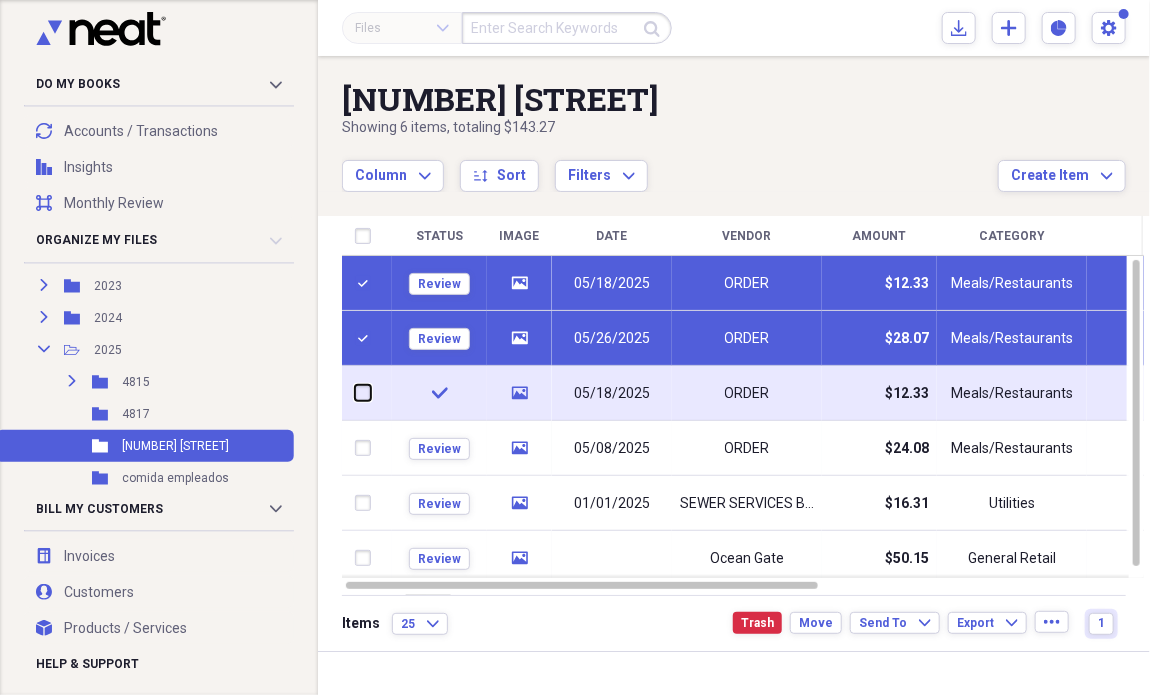 click at bounding box center [355, 393] 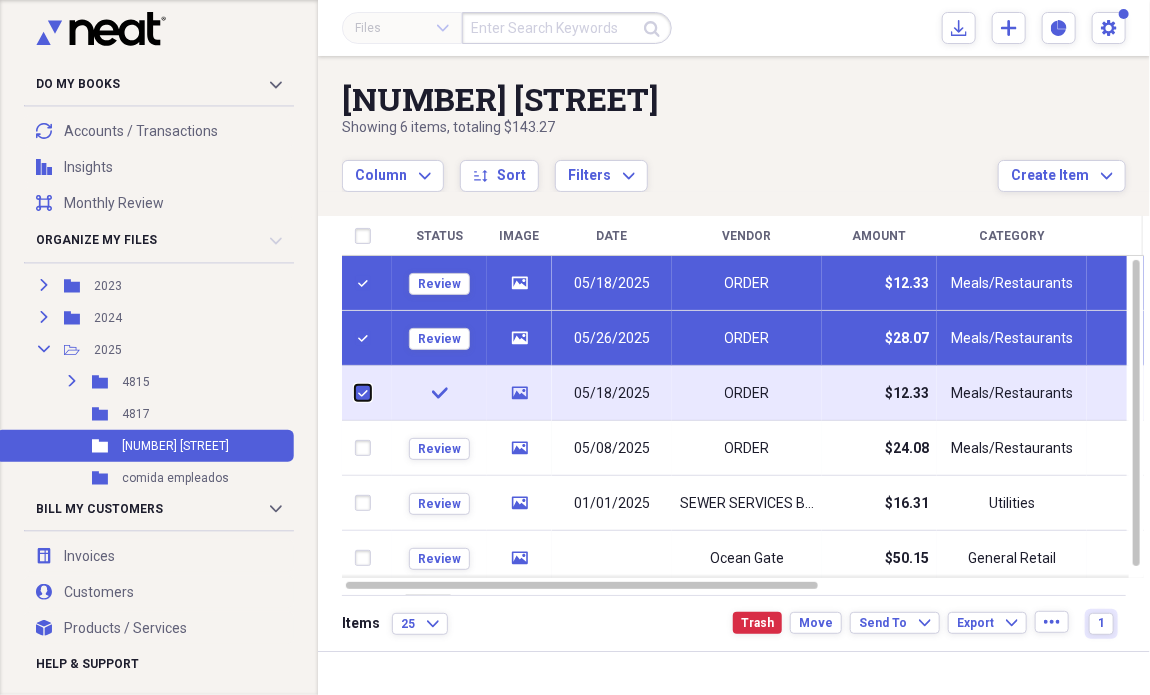 checkbox on "true" 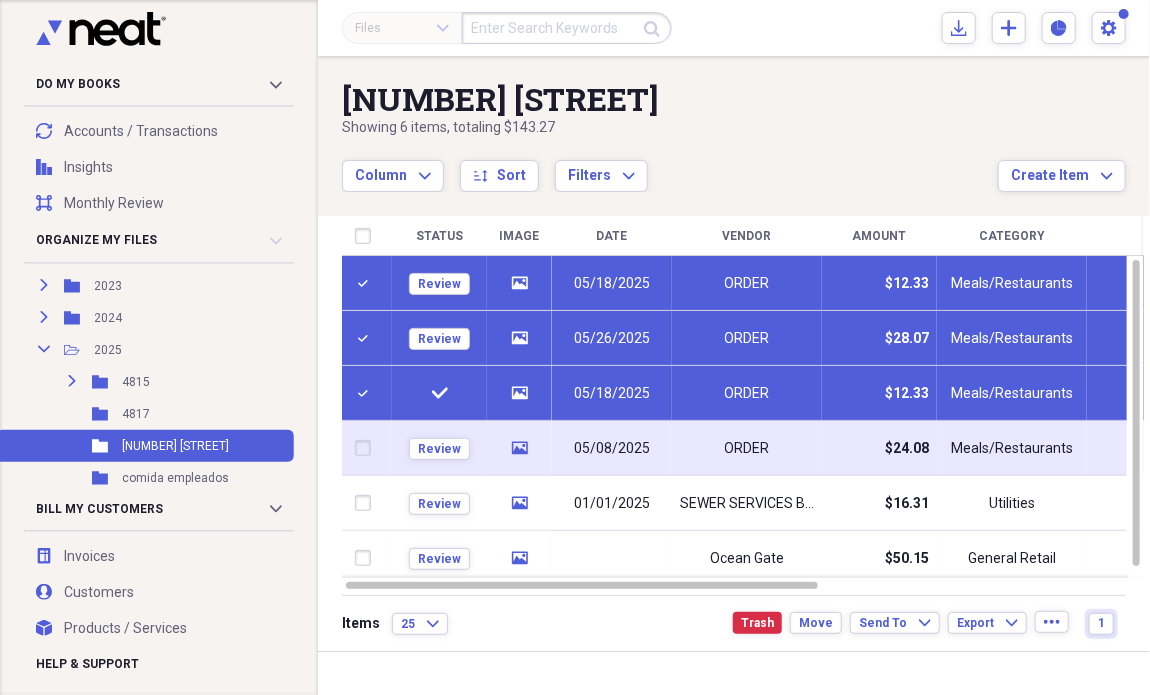 click at bounding box center (367, 448) 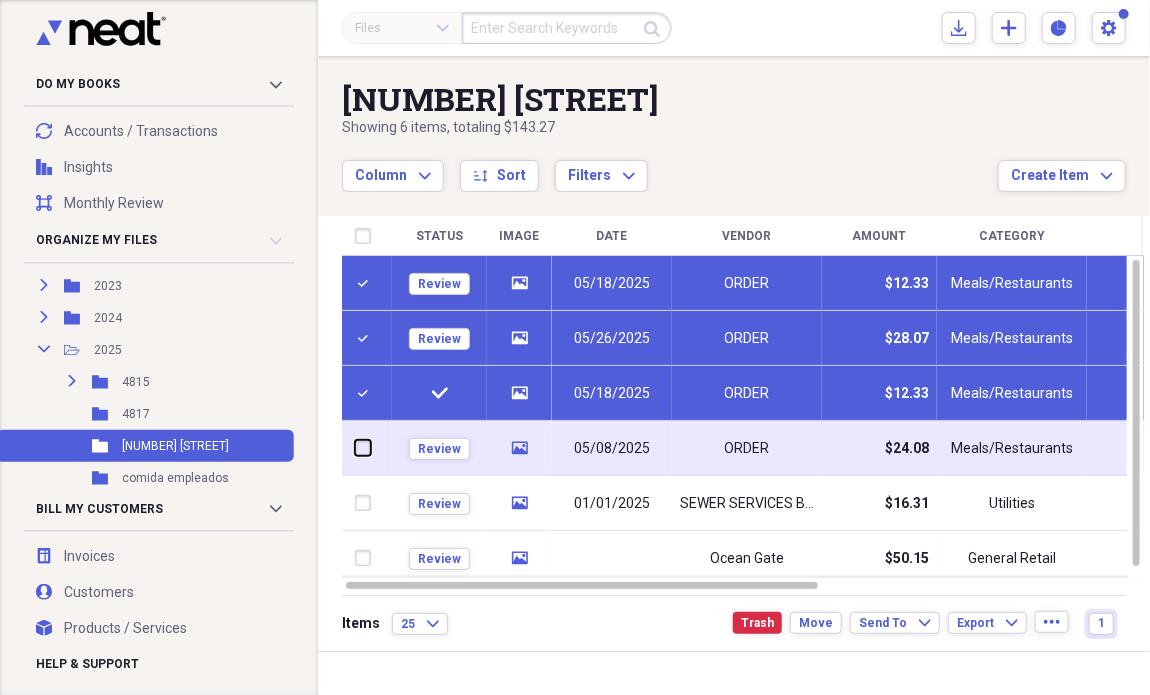 click at bounding box center [355, 448] 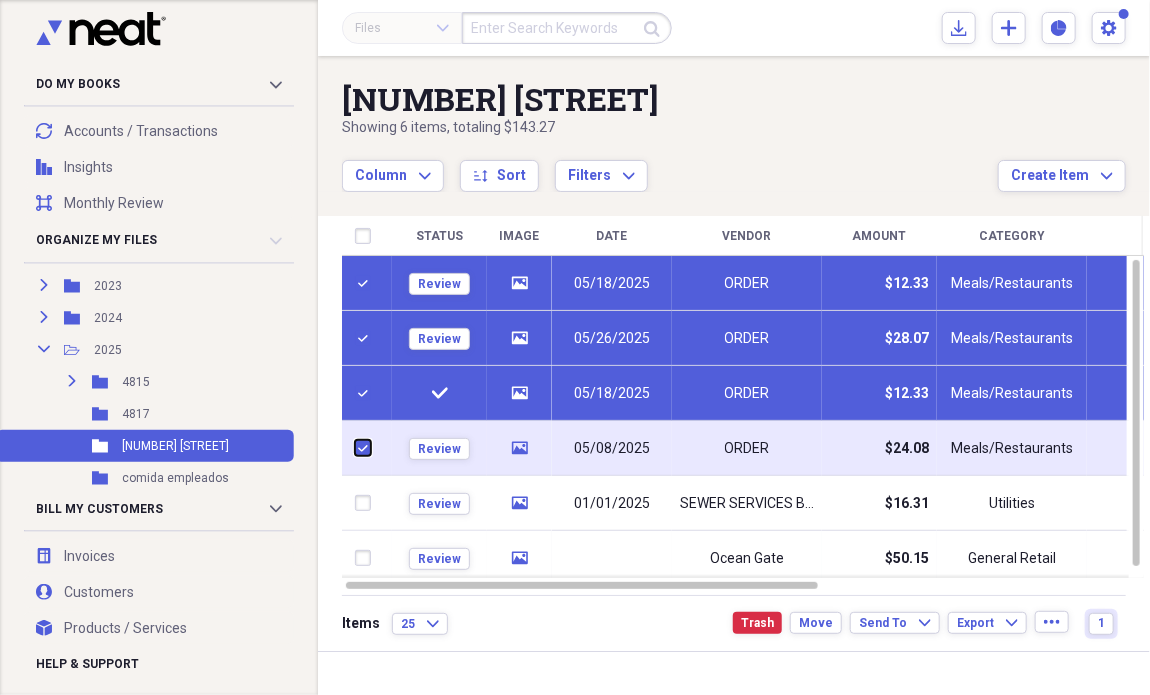 checkbox on "true" 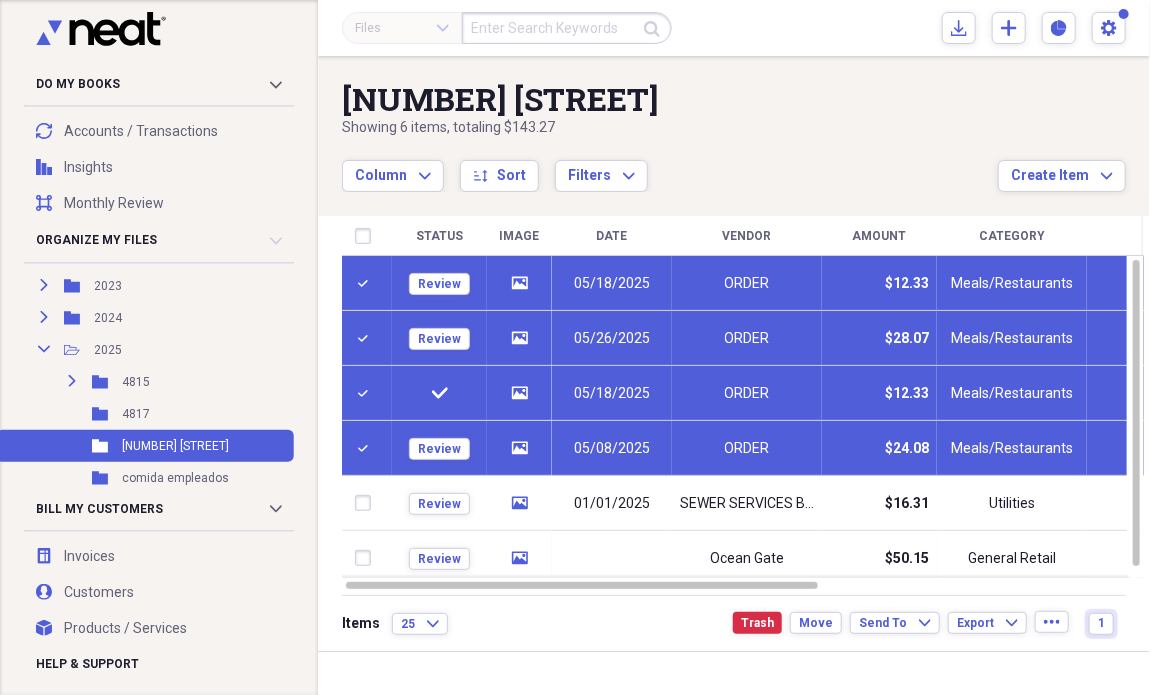click on "media" at bounding box center (519, 338) 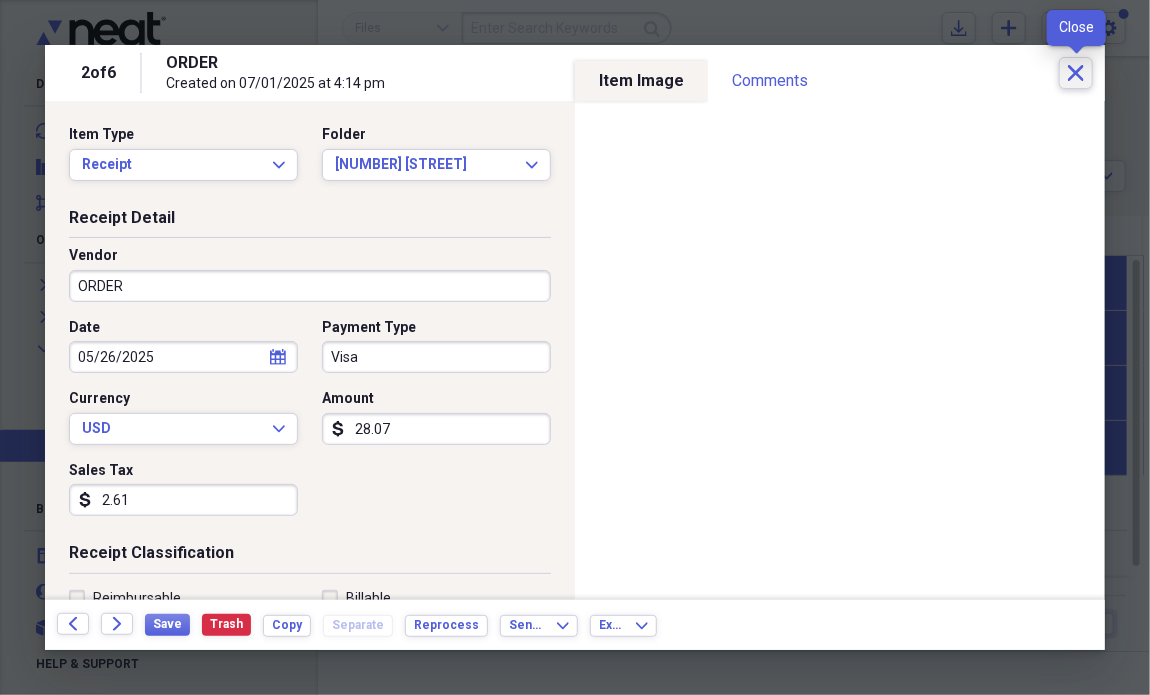 click 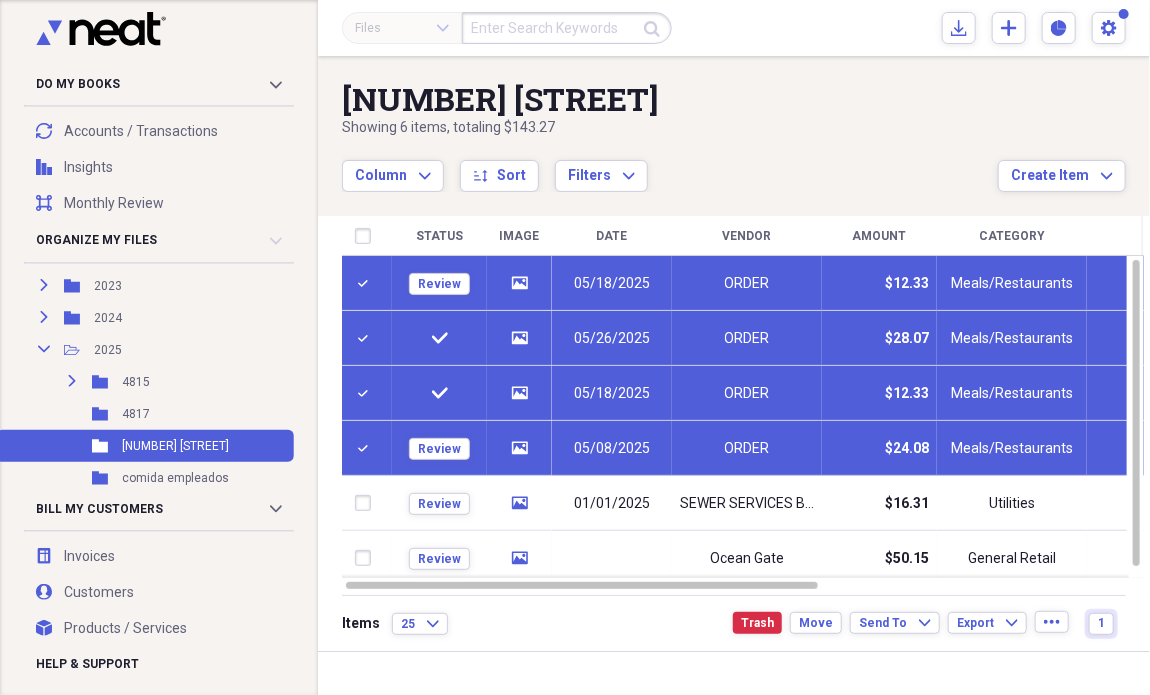click on "media" at bounding box center [519, 338] 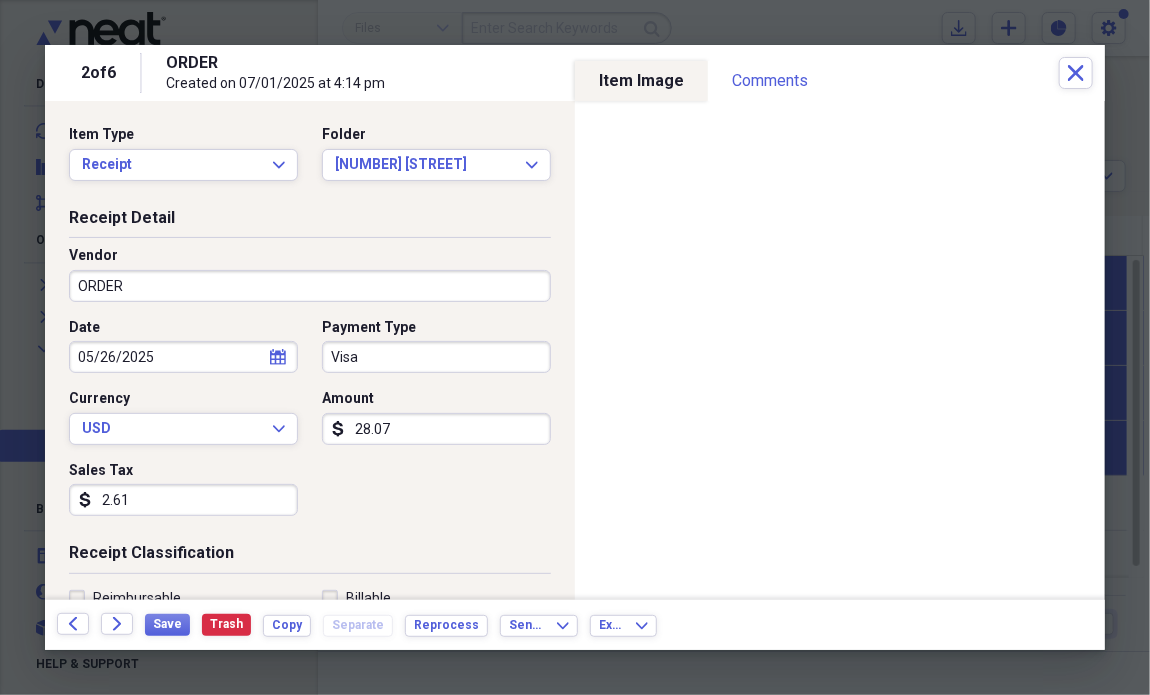 click on "Visa" at bounding box center (436, 357) 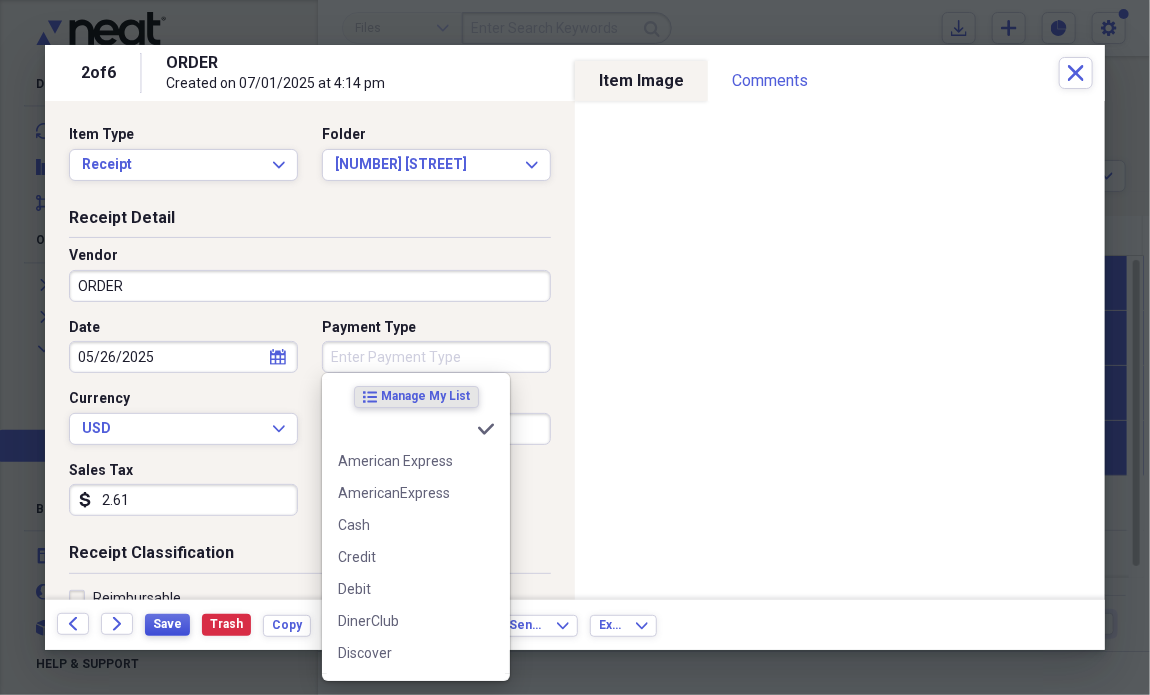 type 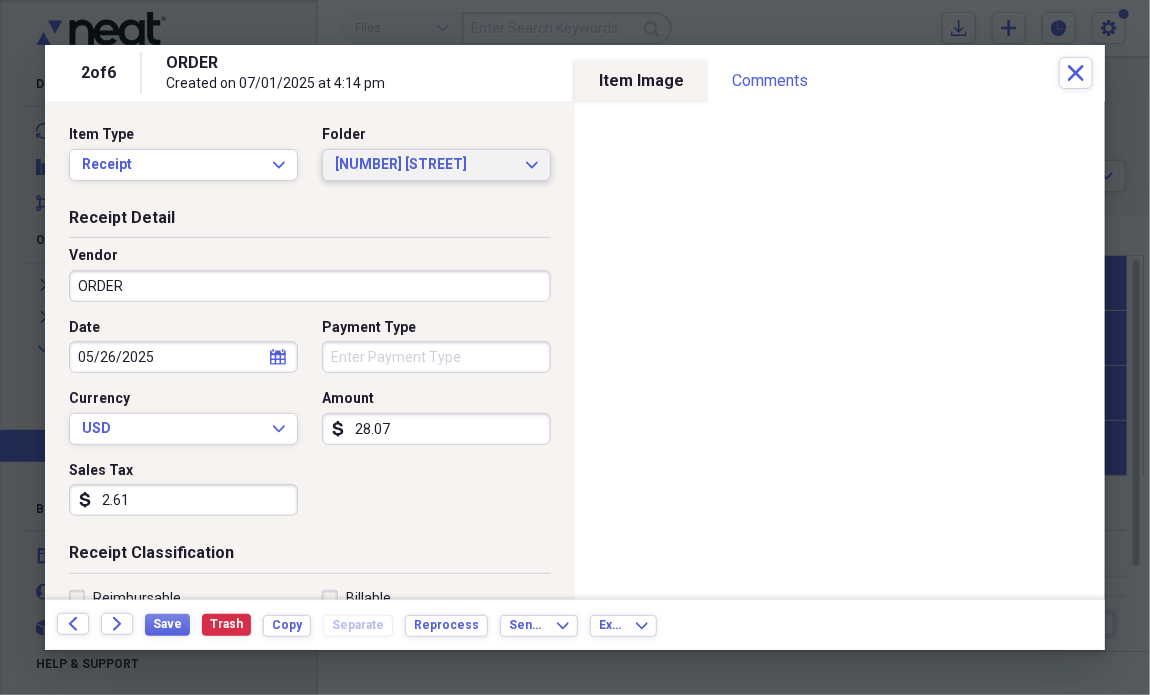 click on "Expand" 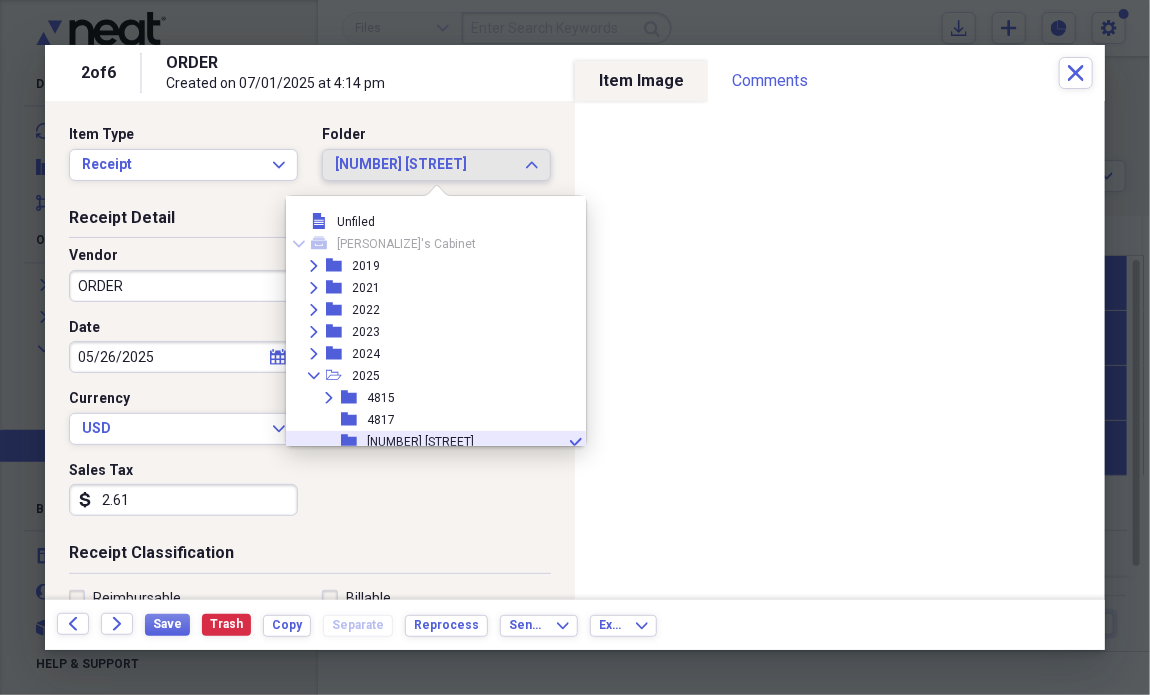 scroll, scrollTop: 120, scrollLeft: 0, axis: vertical 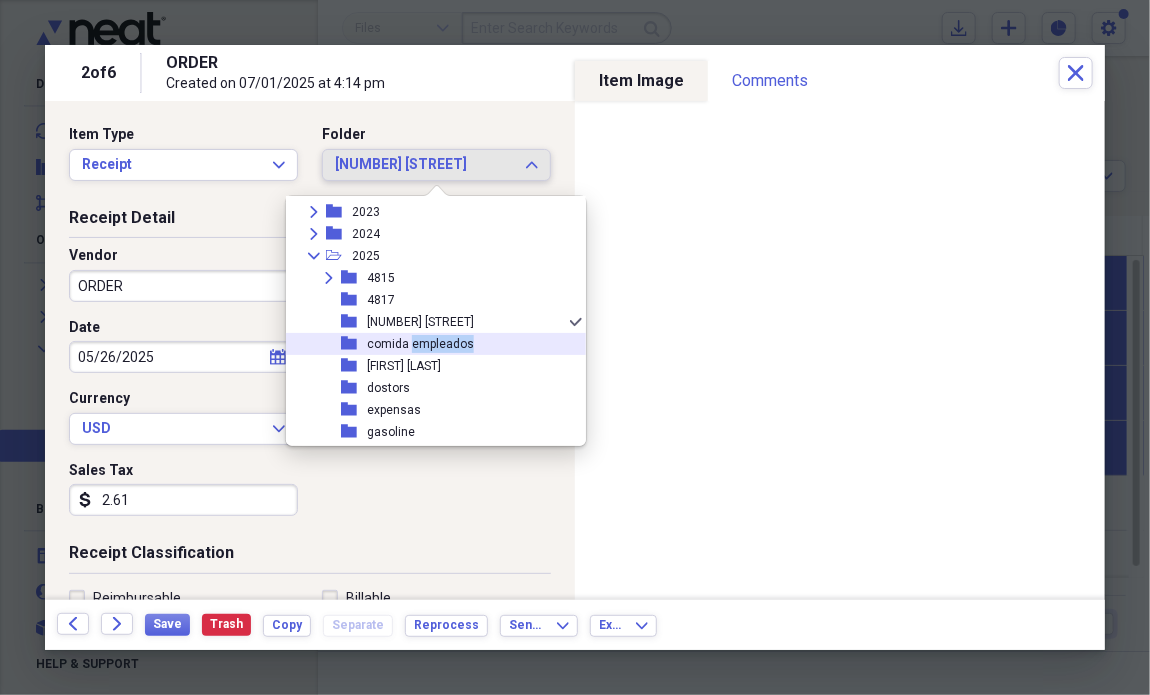 click on "comida empleados" at bounding box center [420, 344] 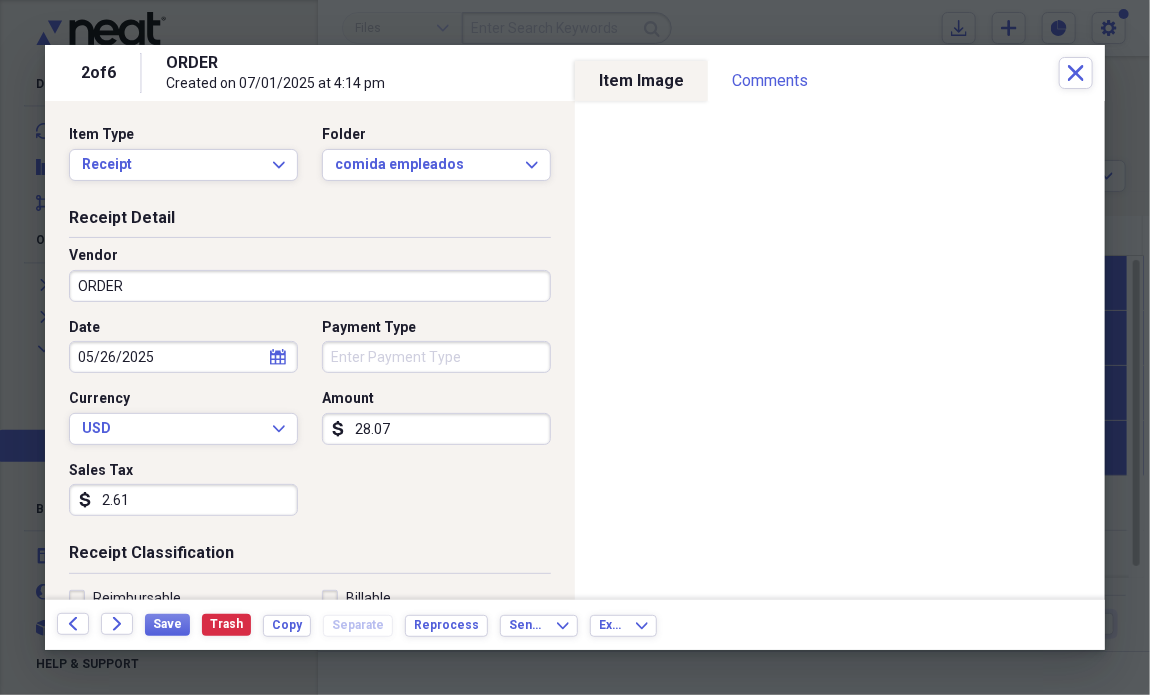 click on "2.61" at bounding box center (183, 500) 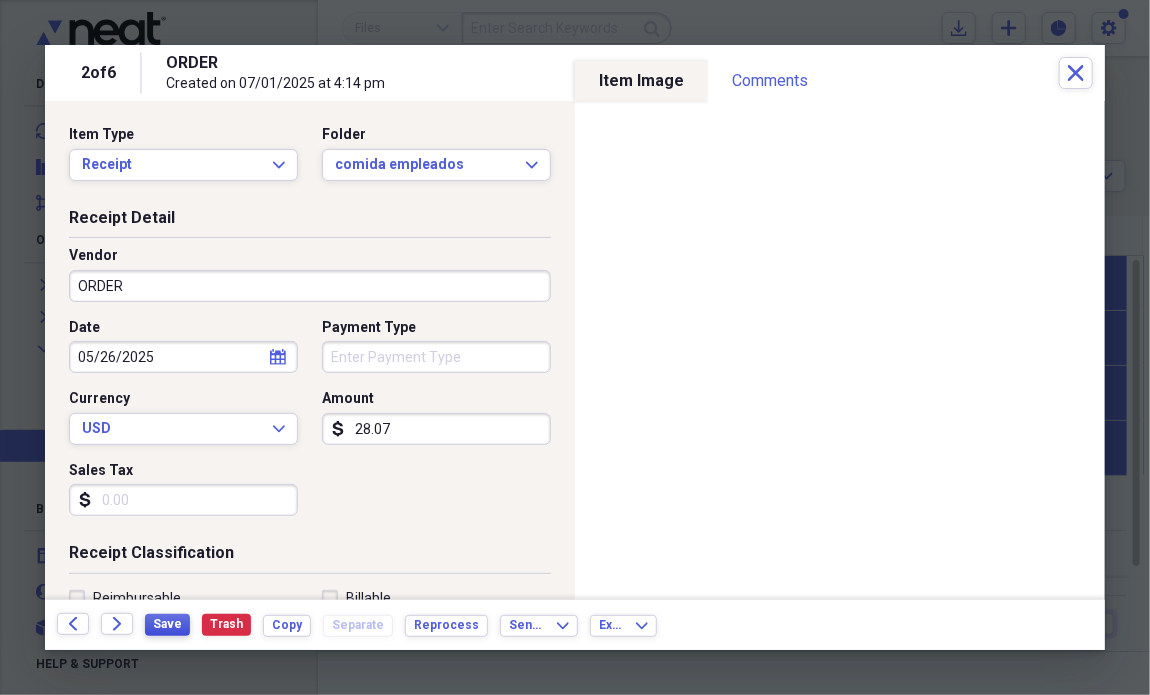 type 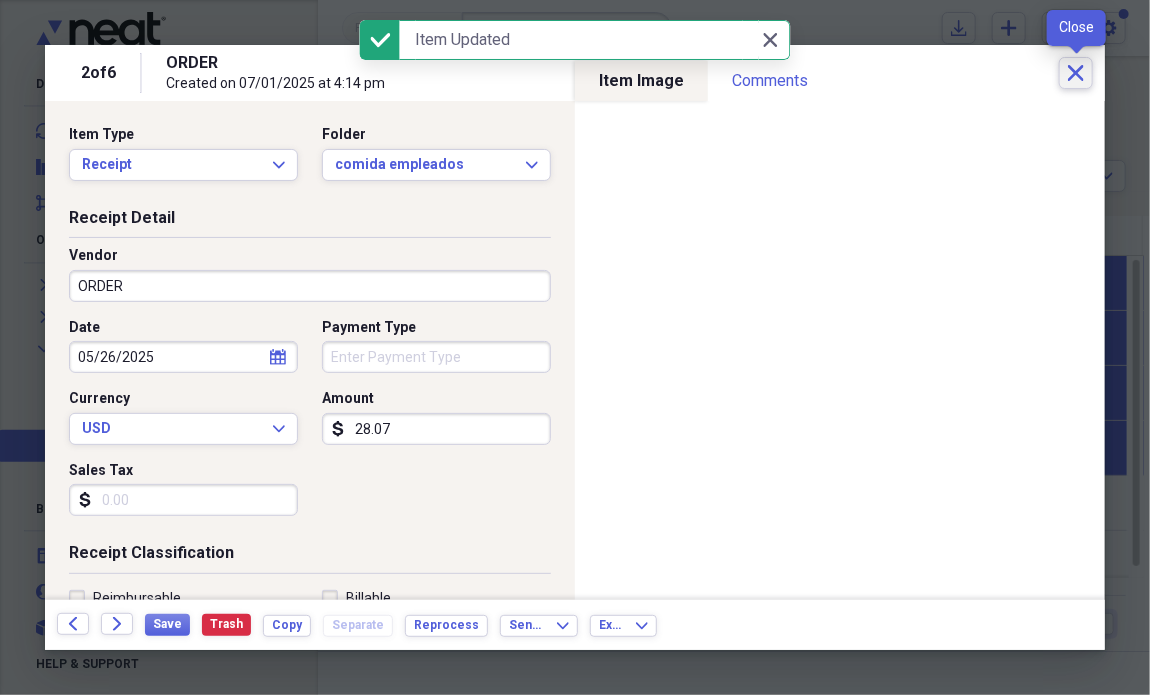click on "Close" at bounding box center [1076, 73] 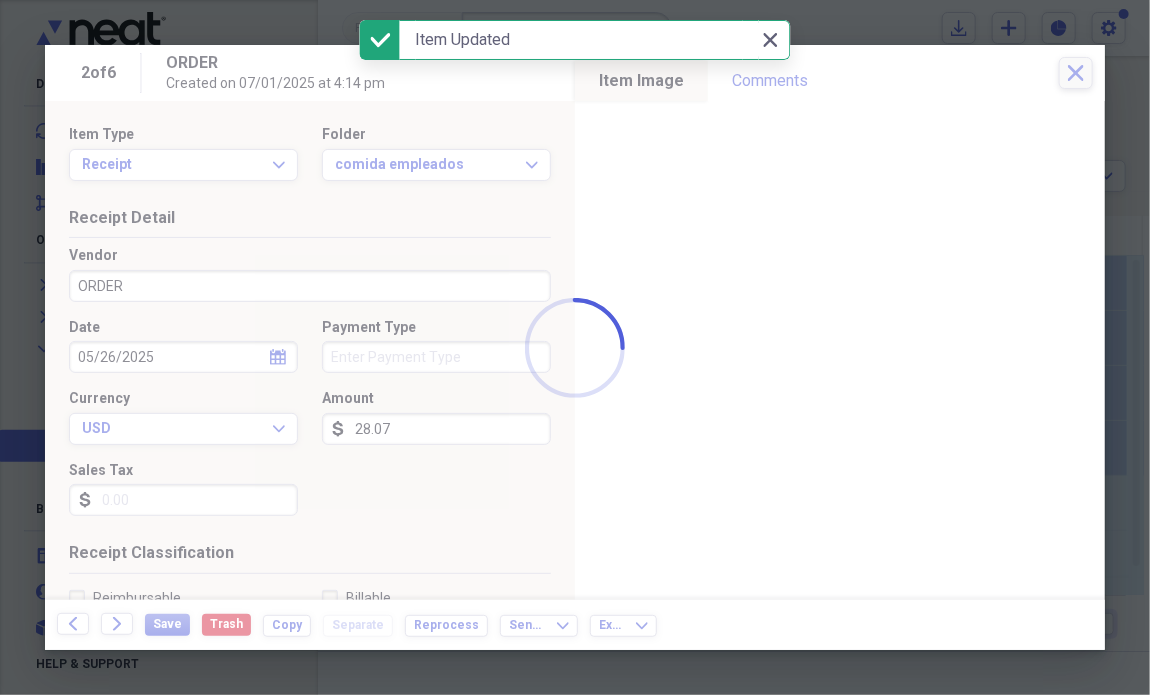 checkbox on "false" 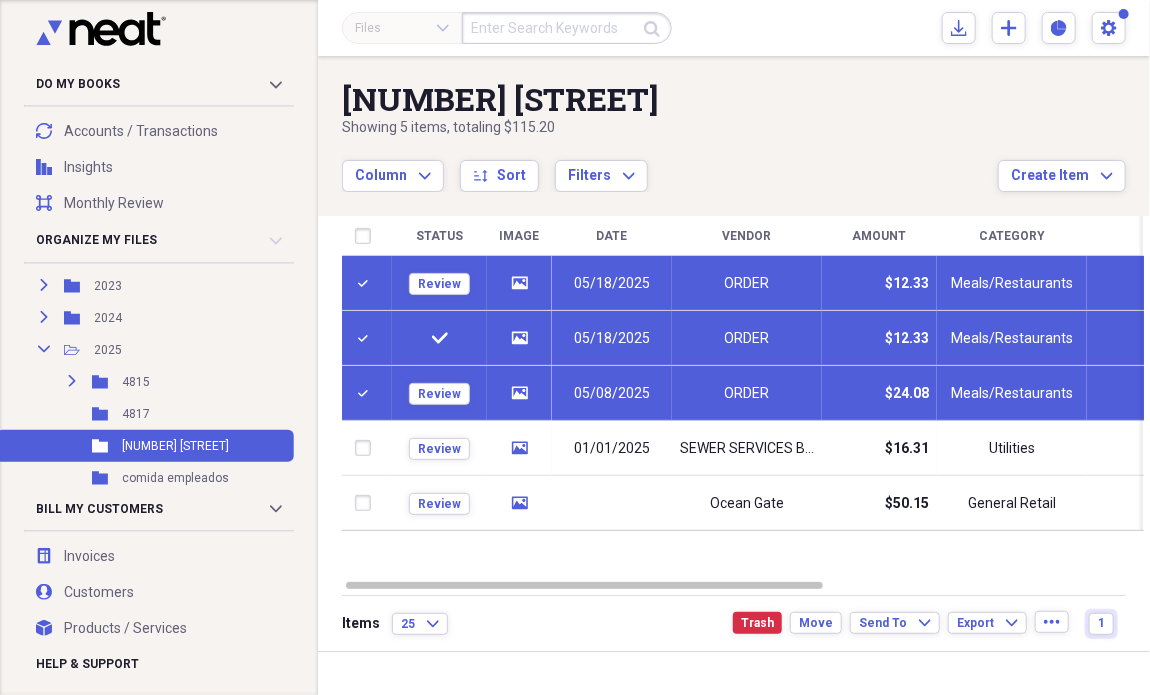 click on "ORDER" at bounding box center [747, 283] 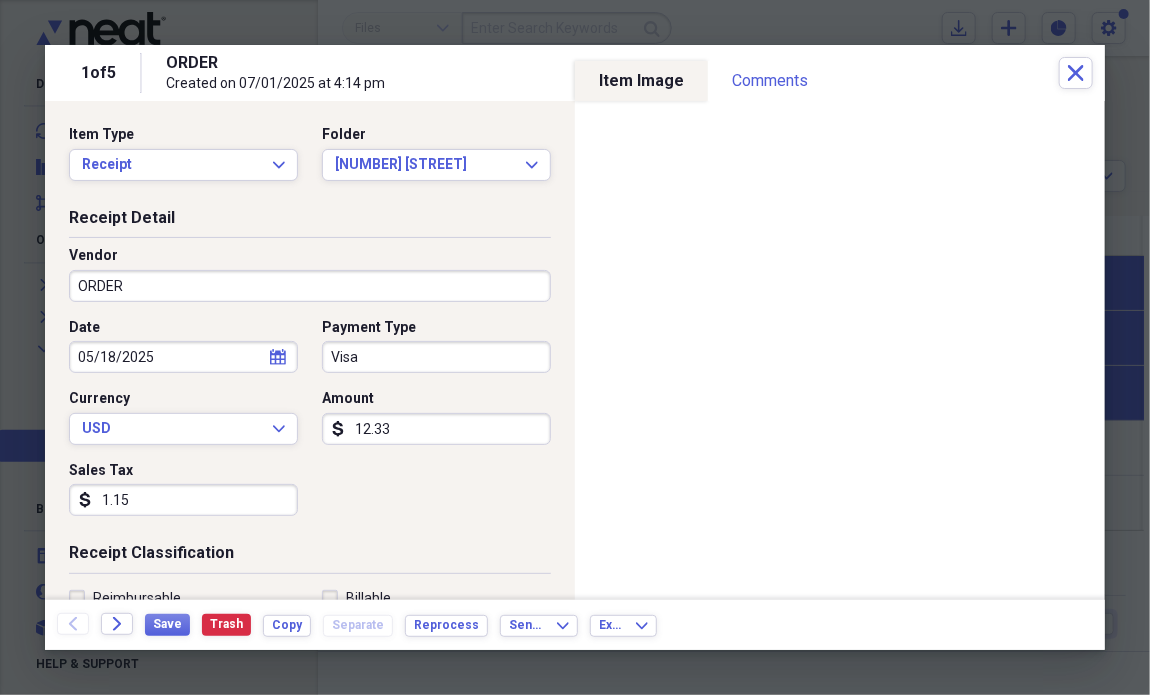 click on "1.15" at bounding box center [183, 500] 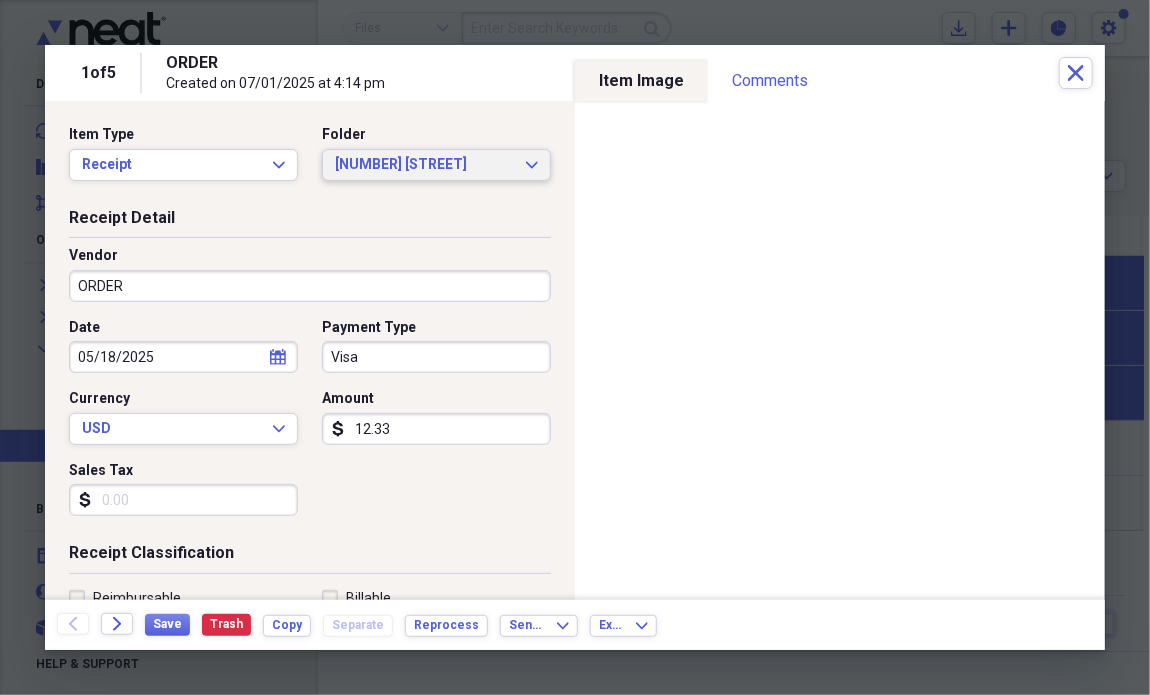 type 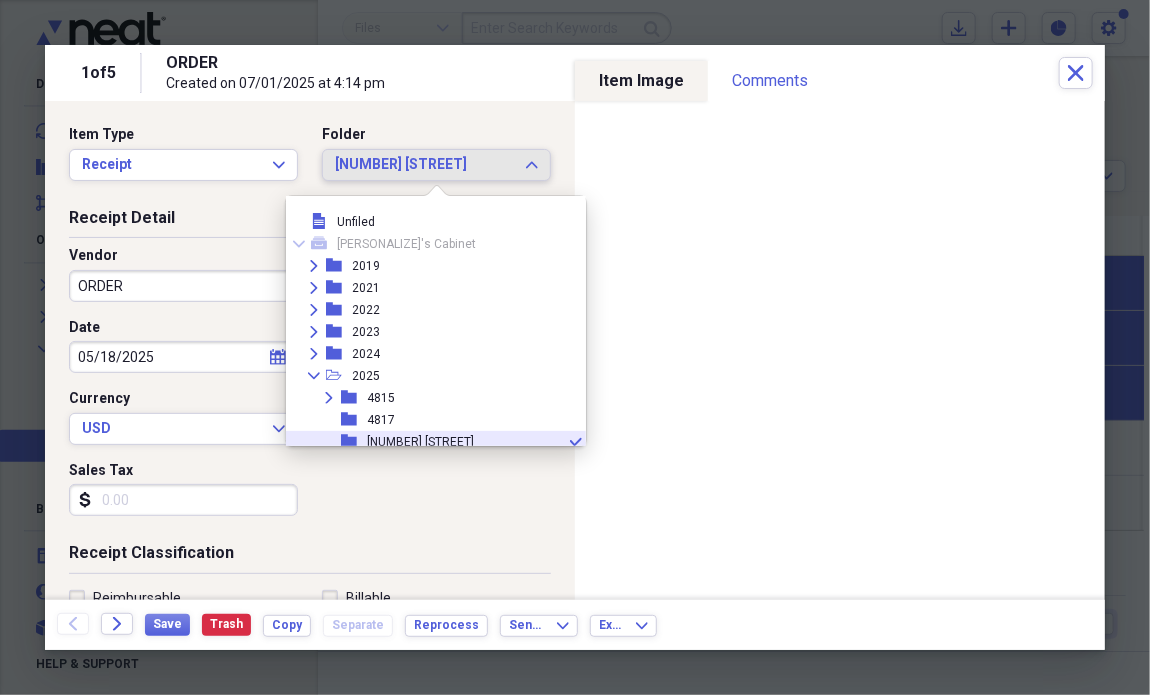 scroll, scrollTop: 120, scrollLeft: 0, axis: vertical 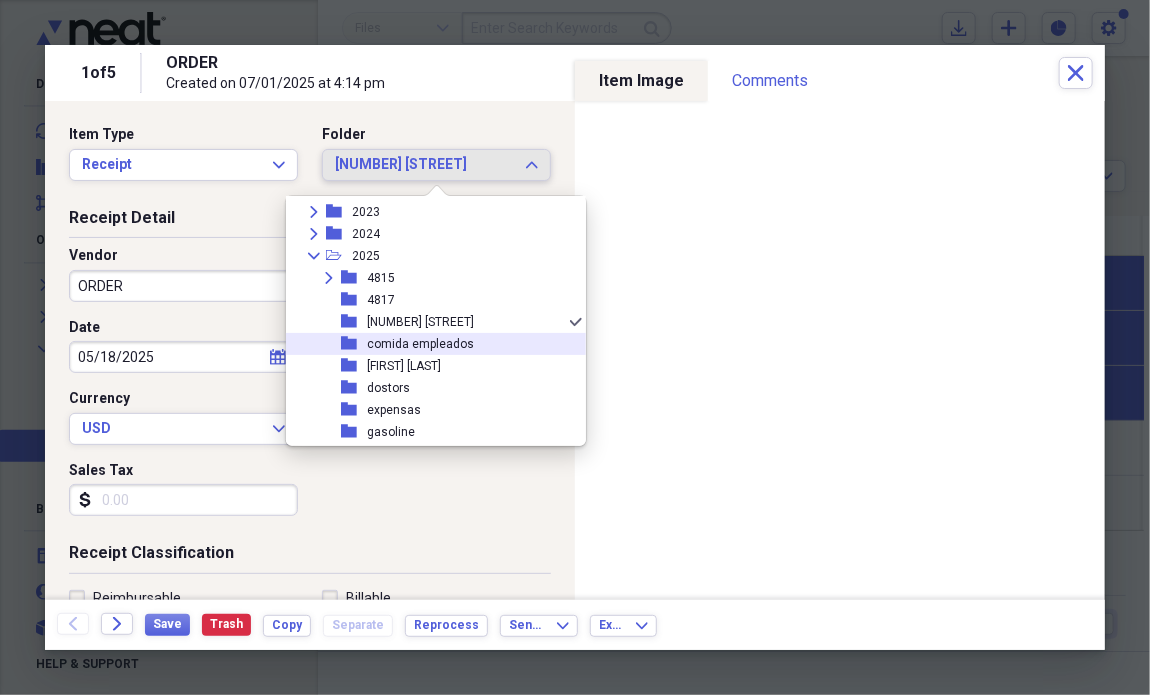 click on "comida empleados" at bounding box center (420, 344) 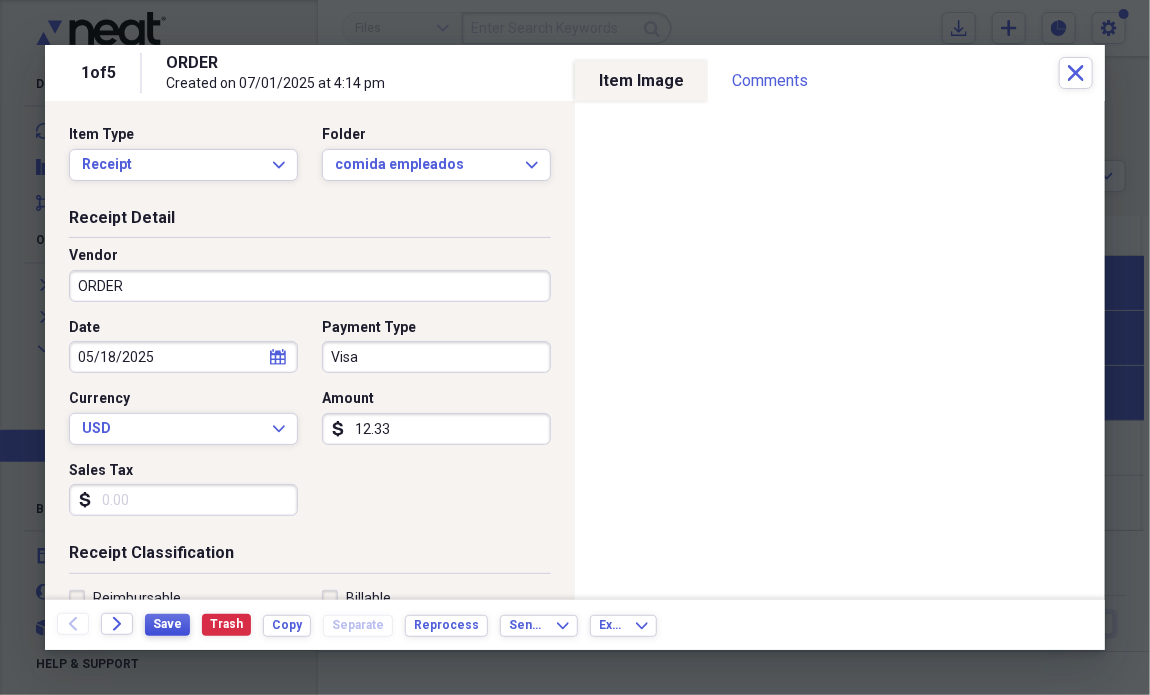 click on "Save" at bounding box center [167, 624] 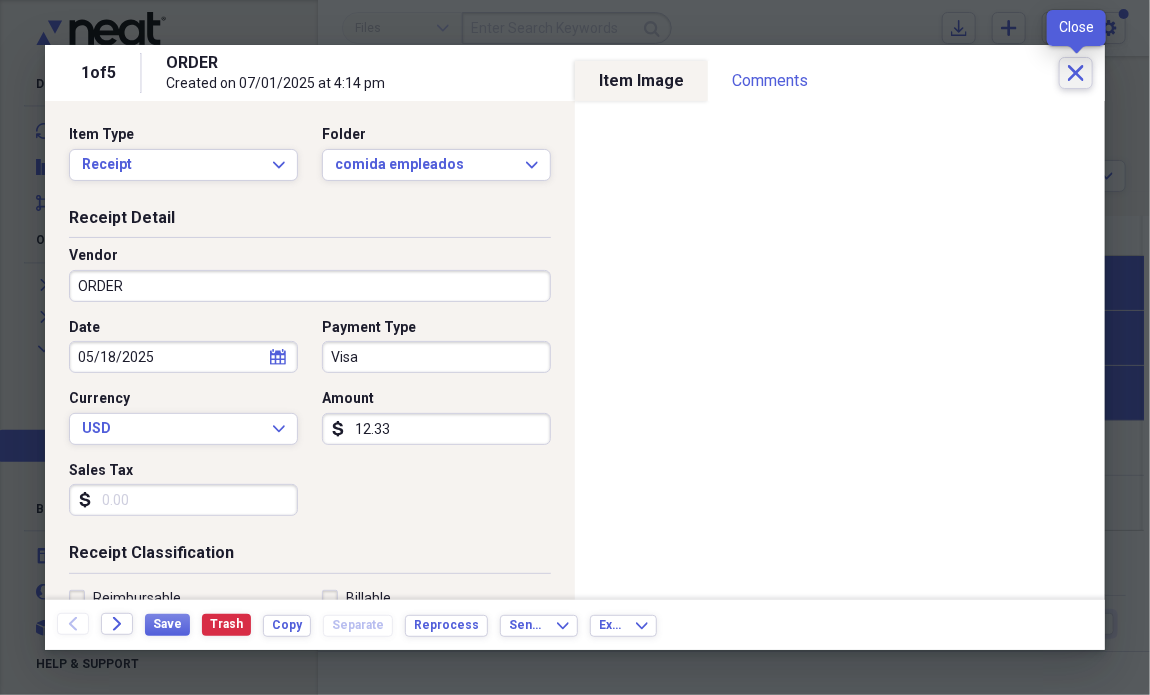click 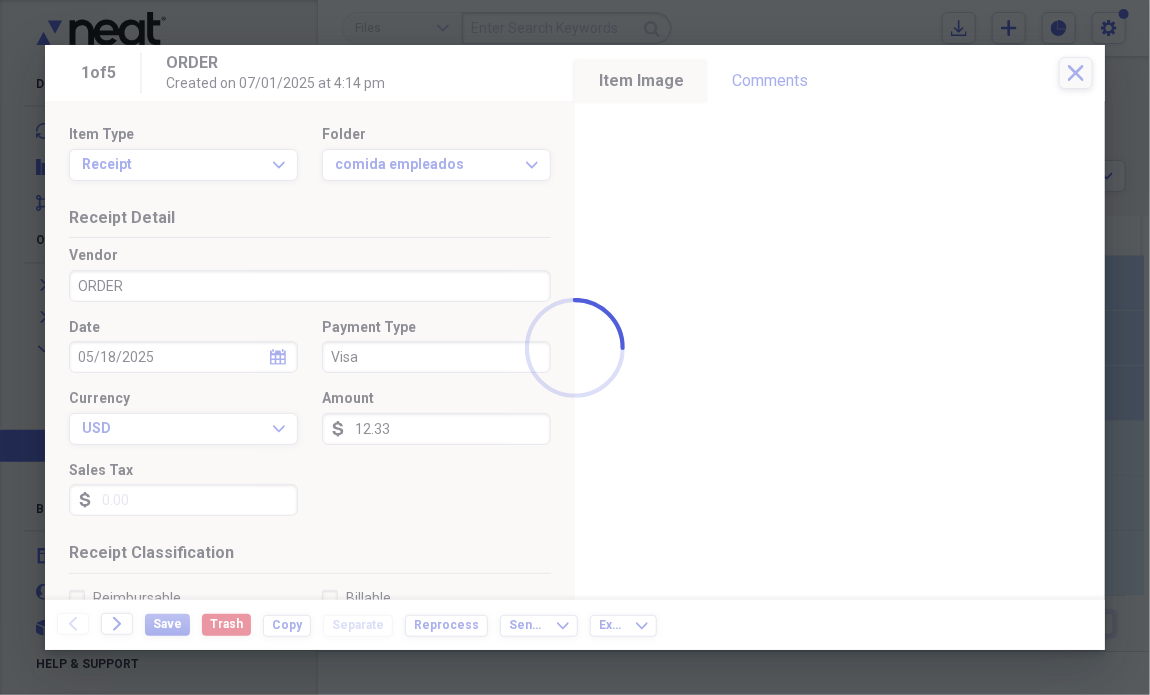 checkbox on "false" 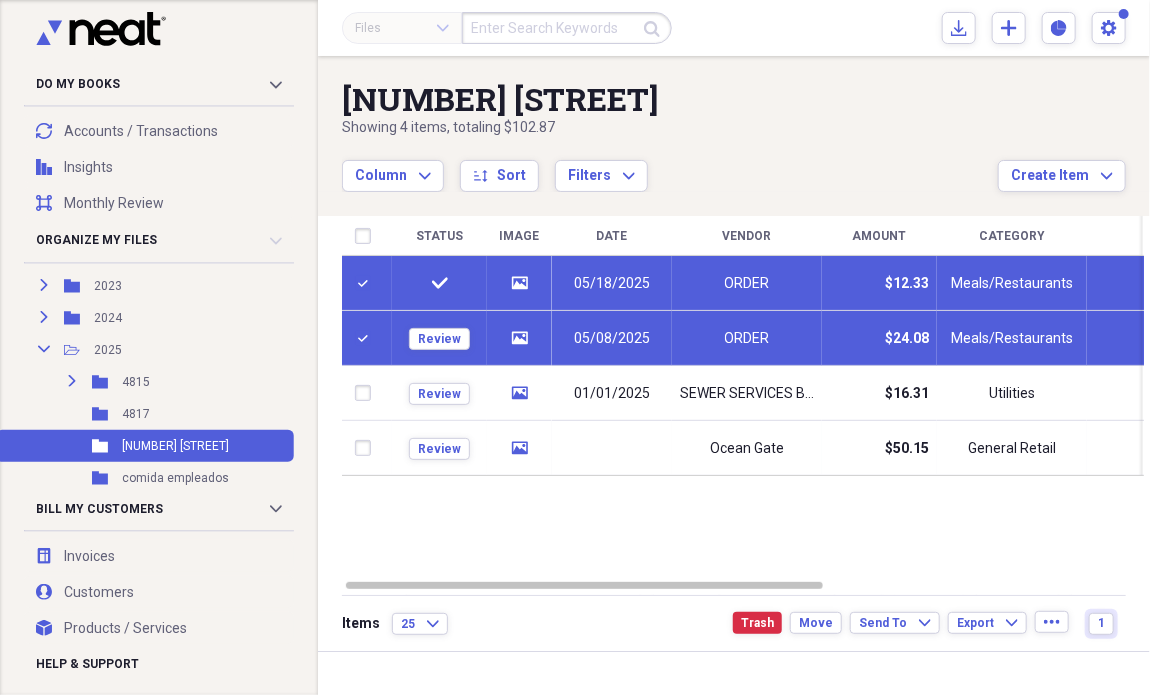 click on "05/18/2025" at bounding box center [612, 283] 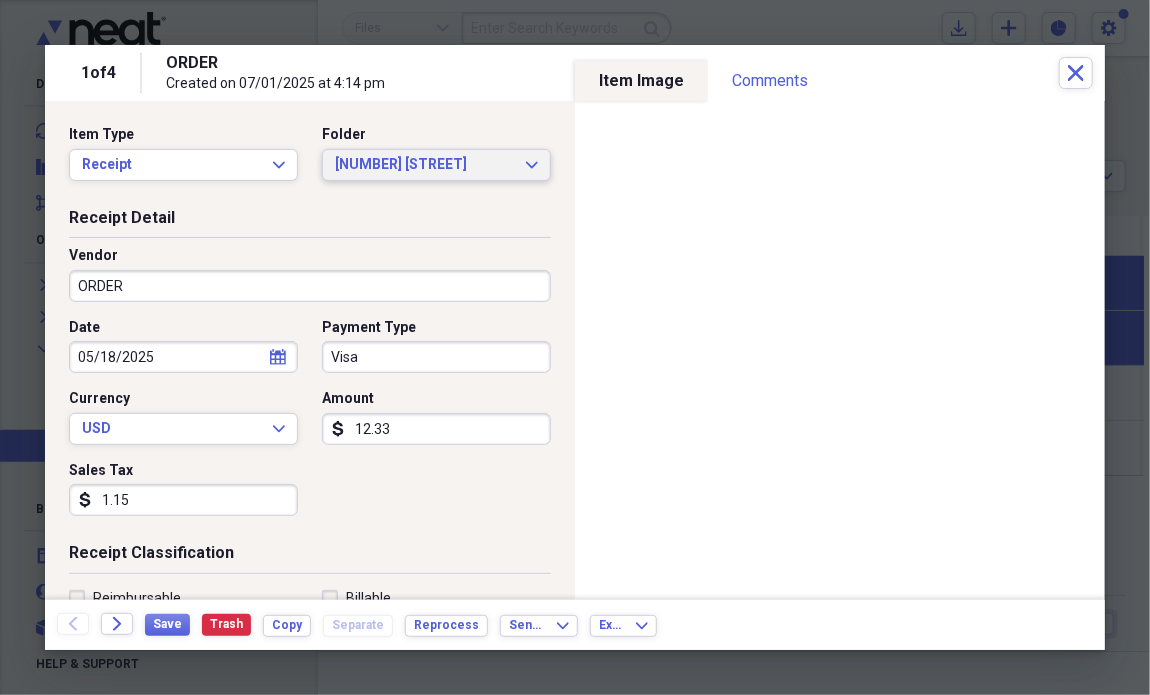 click on "Expand" 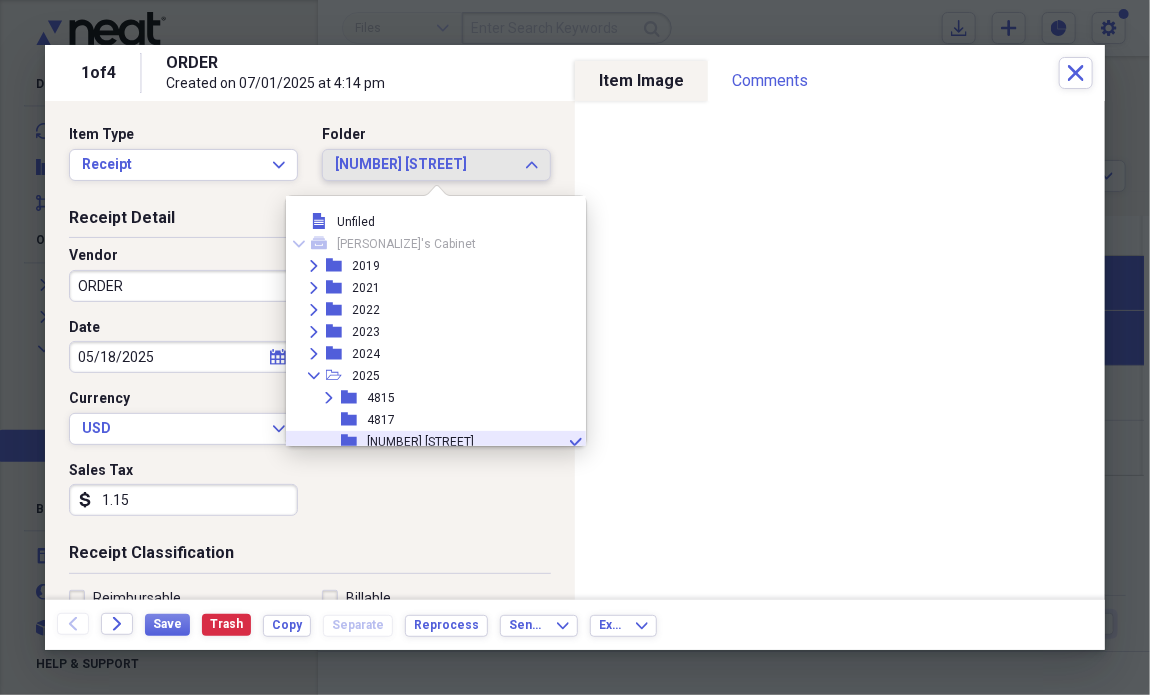 scroll, scrollTop: 120, scrollLeft: 0, axis: vertical 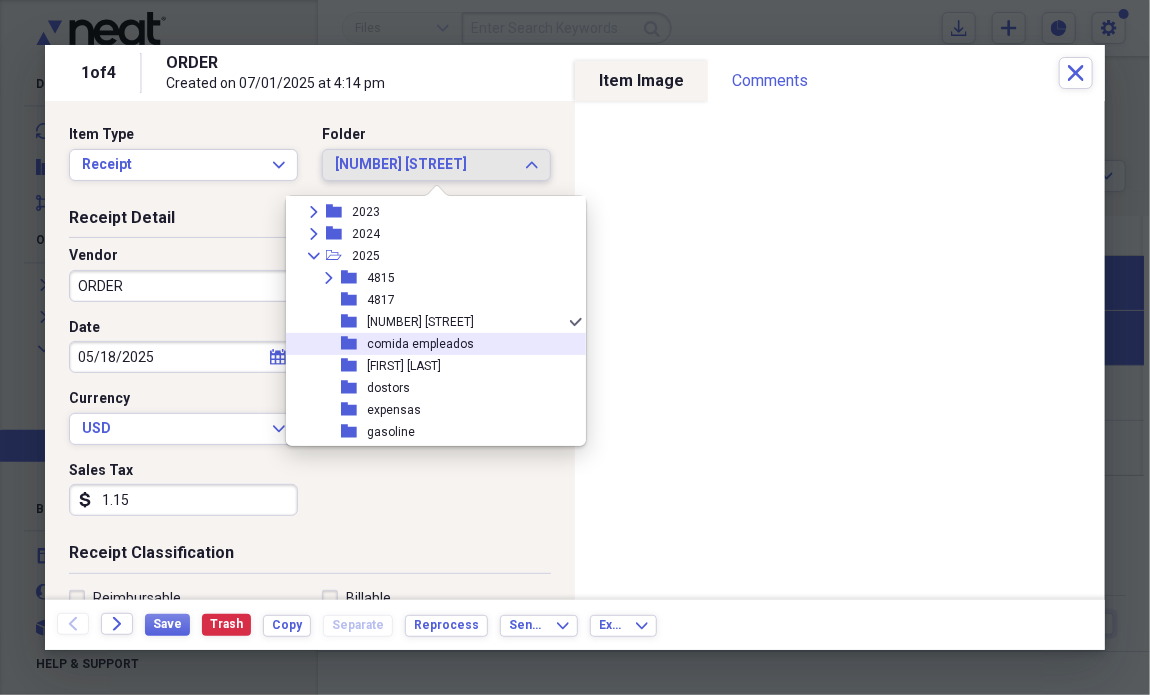 click on "comida empleados" at bounding box center [420, 344] 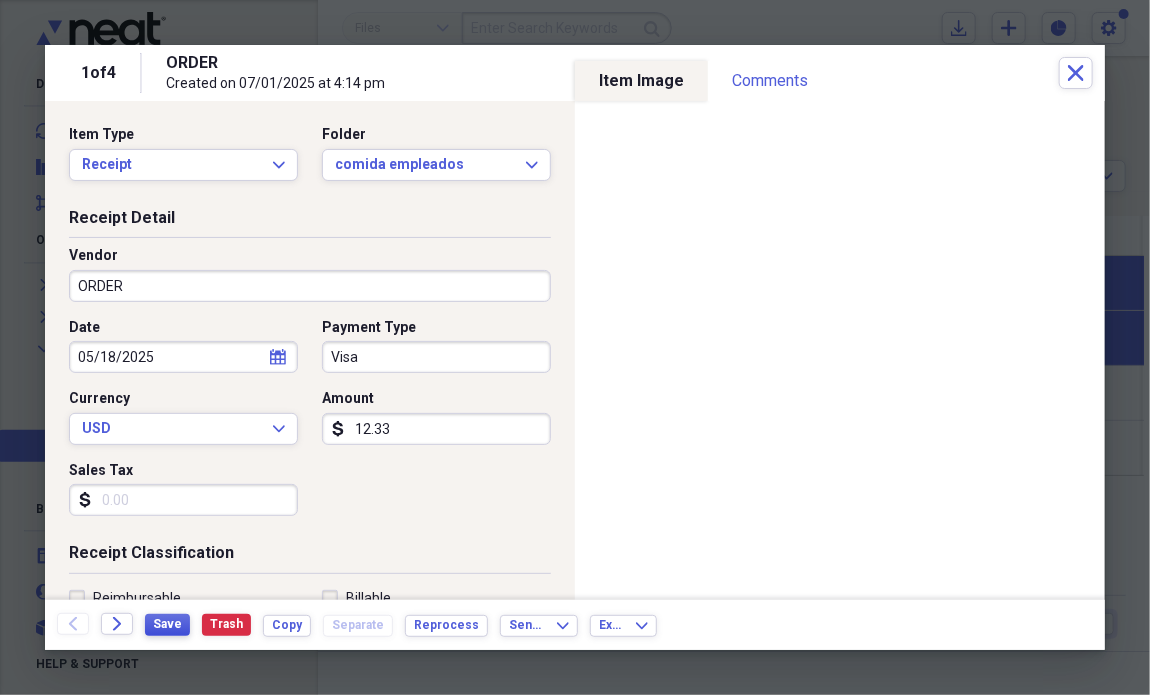 type 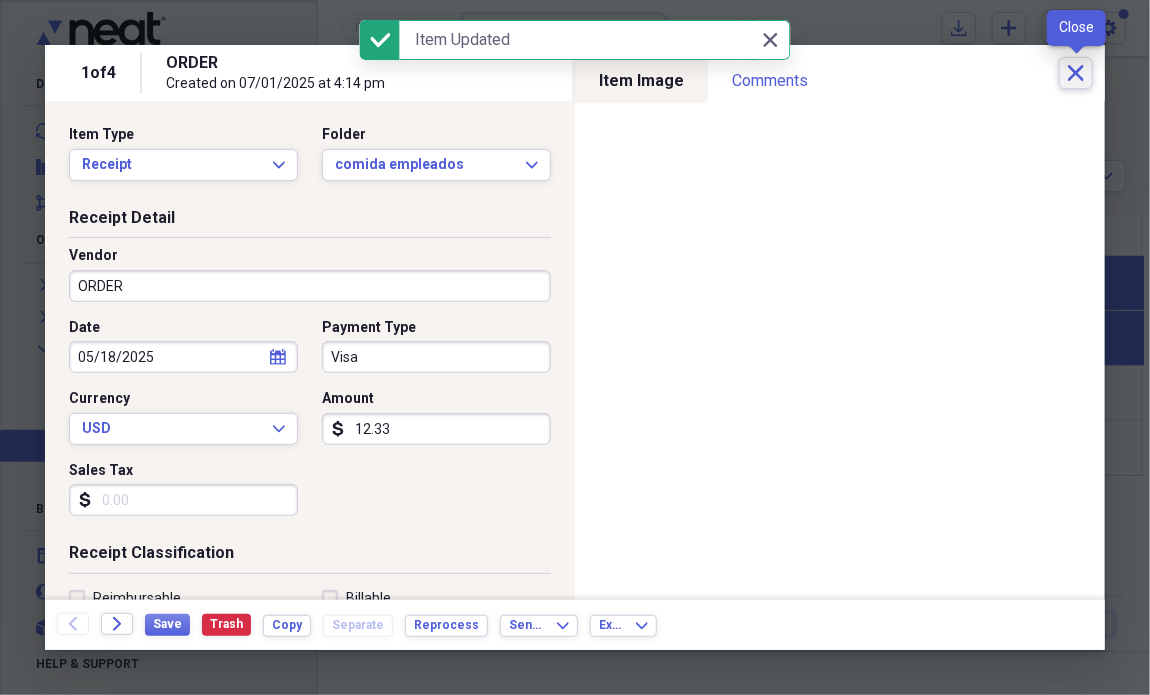 click on "Close" 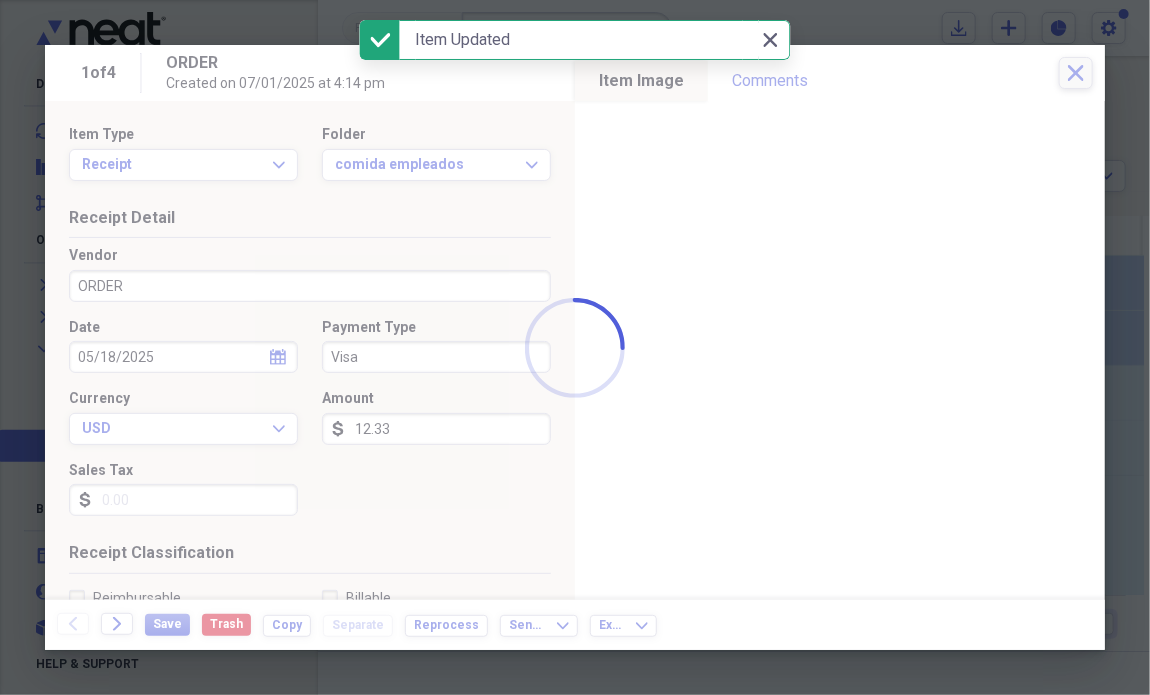 checkbox on "false" 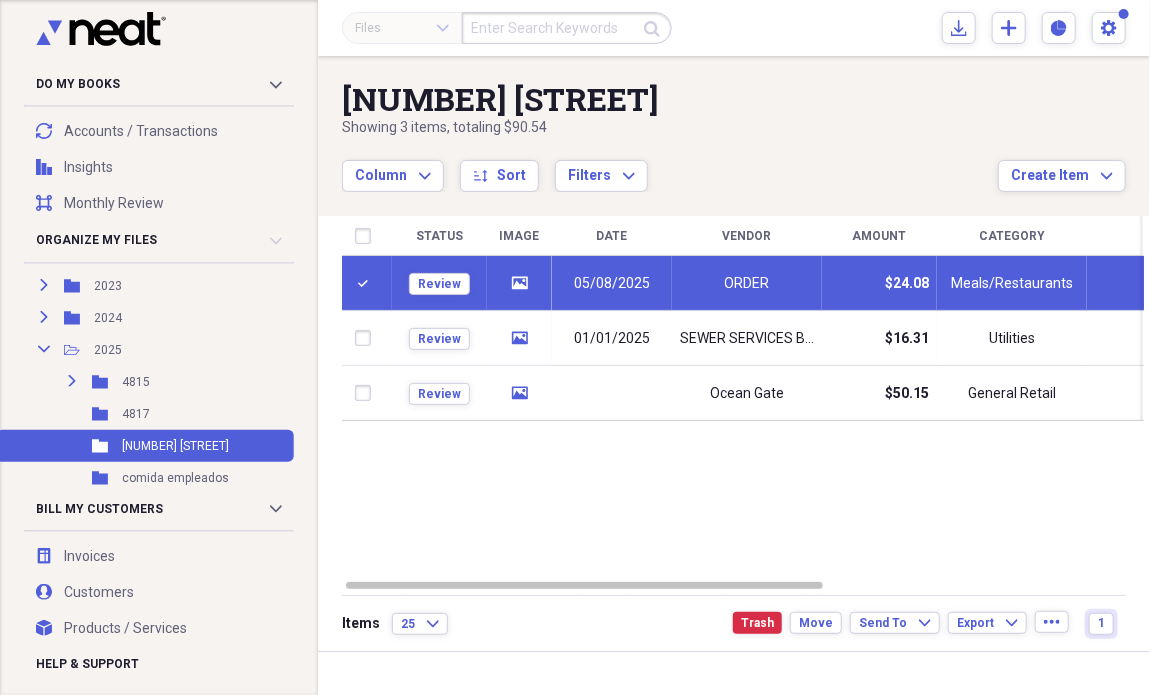 click on "05/08/2025" at bounding box center [612, 283] 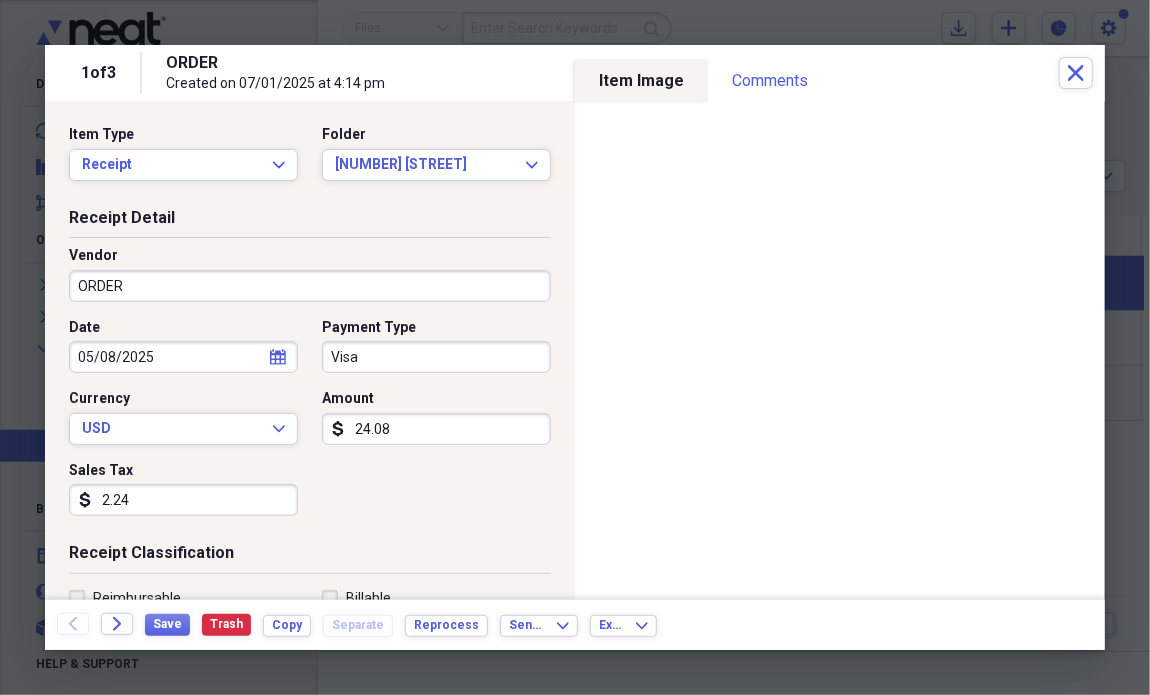 click on "Do My Books Collapse transactions Accounts / Transactions insights Insights reconciliation Monthly Review Organize My Files 99+ Collapse Unfiled Needs Review 99+ Unfiled All Files Unfiled Unfiled Unfiled Saved Reports Collapse My Cabinet [PERSONALIZE]'s Cabinet Add Folder Expand Folder 2019 Add Folder Expand Folder 2021 Add Folder Expand Folder 2022 Add Folder Expand Folder 2023 Add Folder Expand Folder 2024 Add Folder Collapse Open Folder 2025 Add Folder Expand Folder 4815 Add Folder Folder 4817 Add Folder Folder 6075 Painted Canyon Add Folder Folder comida empleados Add Folder Folder Dinero Lili Add Folder Folder dostors Add Folder Folder expensas Add Folder Folder gasoline Add Folder Folder insurance Add Folder Folder materials Add Folder Folder office Add Folder Folder pet Add Folder Folder pharmacy Add Folder Folder ropa trabao Add Folder Folder tools Add Folder Folder truck Add Folder Folder doctor Add Folder Folder personal Add Folder Collapse Trash Trash Folder ropa de trabajo Bill My Customers Collapse 1" at bounding box center (575, 347) 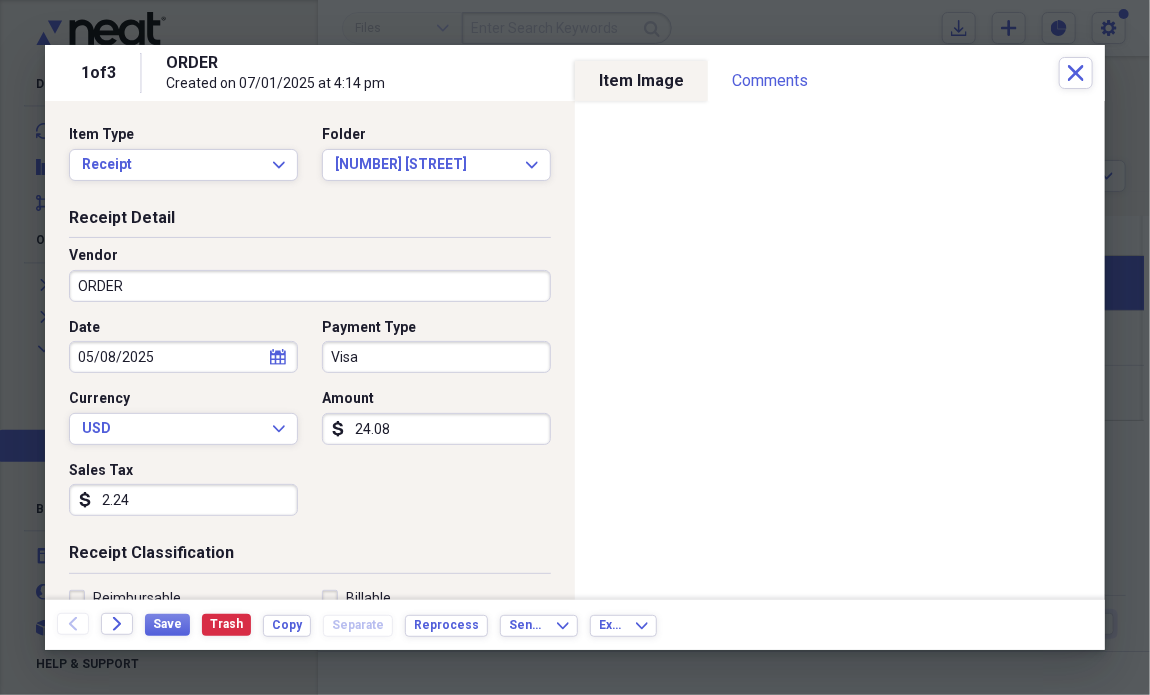 click on "2.24" at bounding box center [183, 500] 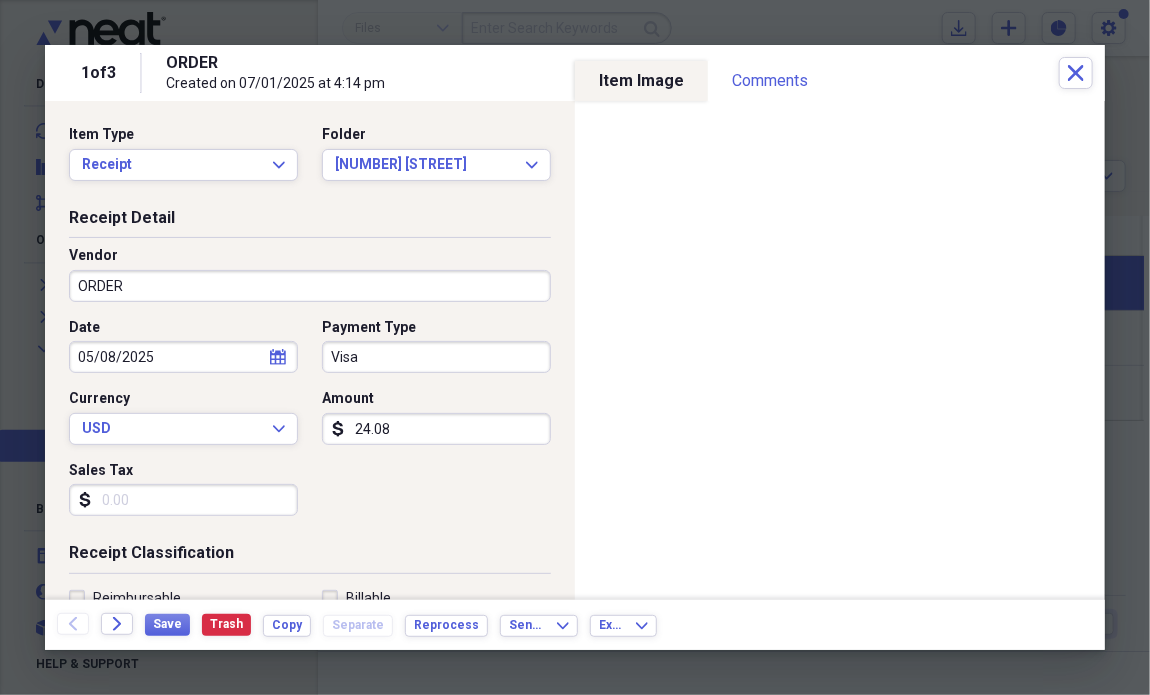 type 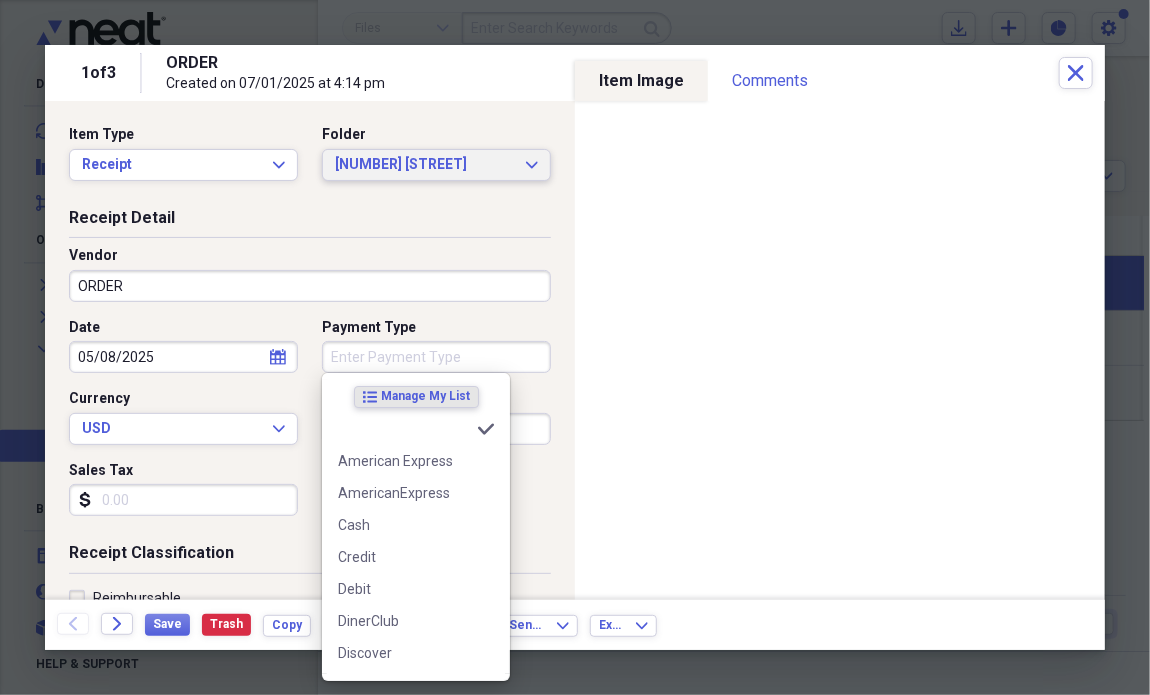 type 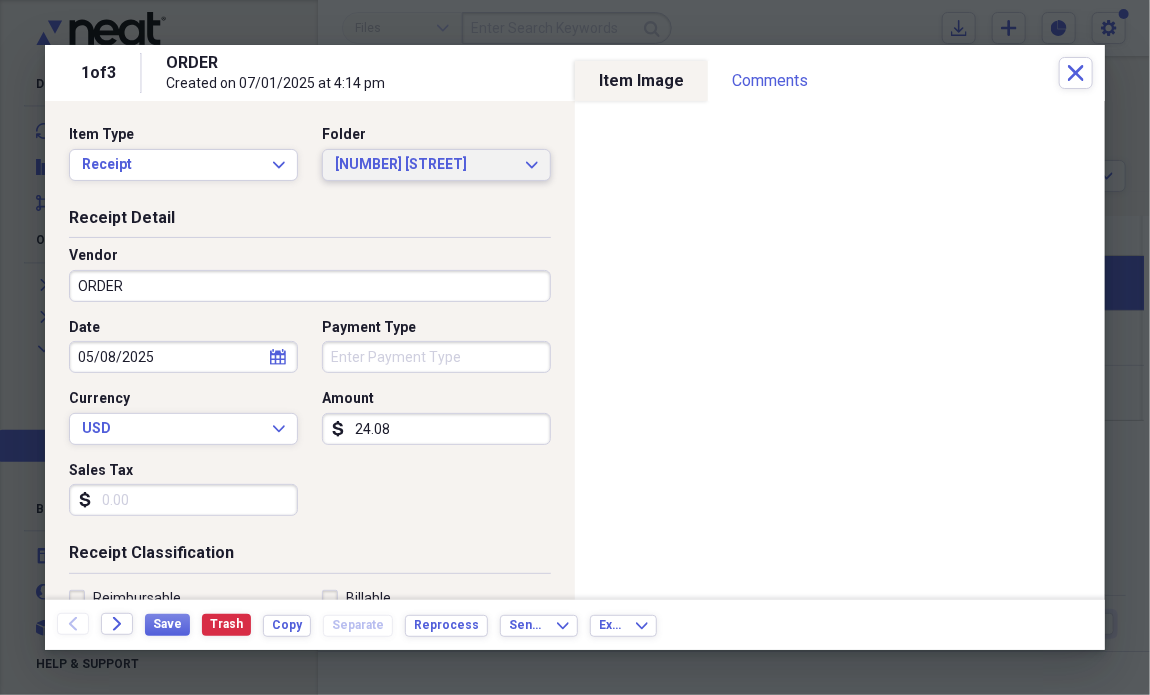 click on "Expand" 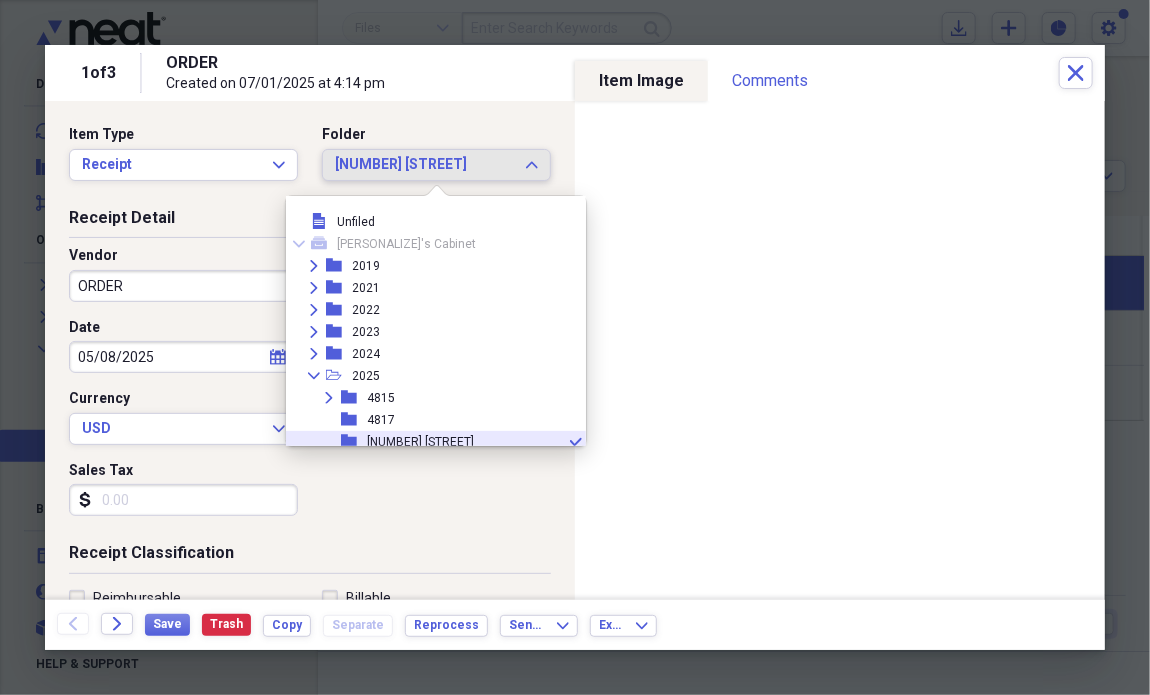 scroll, scrollTop: 120, scrollLeft: 0, axis: vertical 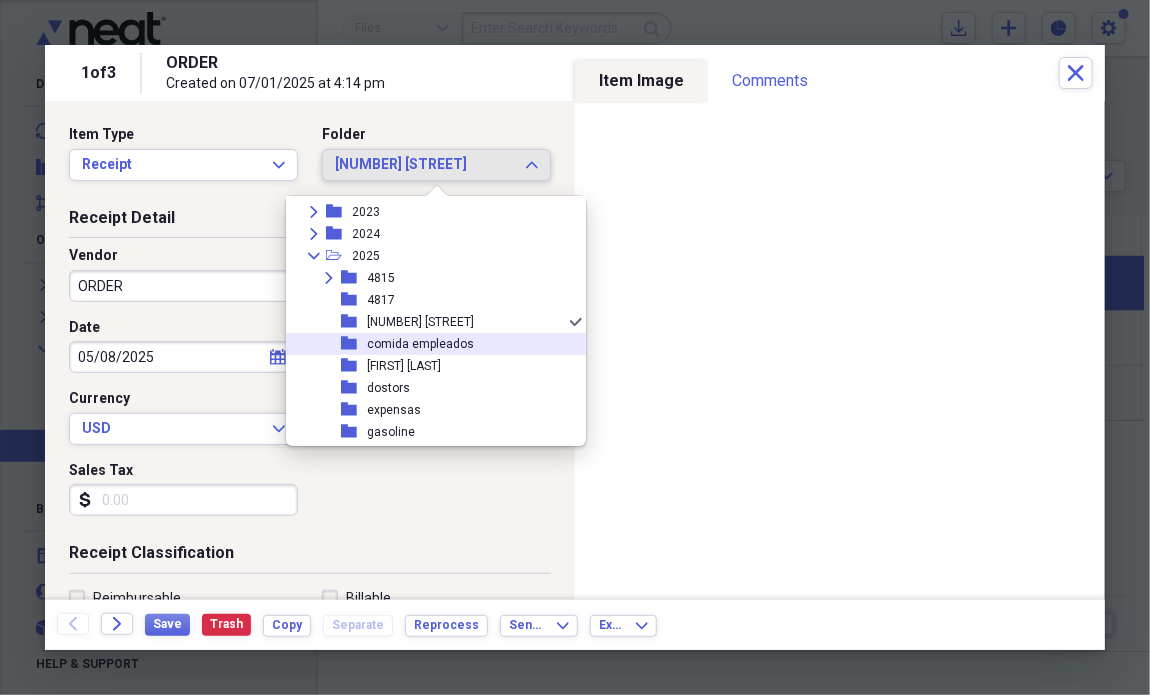 click on "comida empleados" at bounding box center (420, 344) 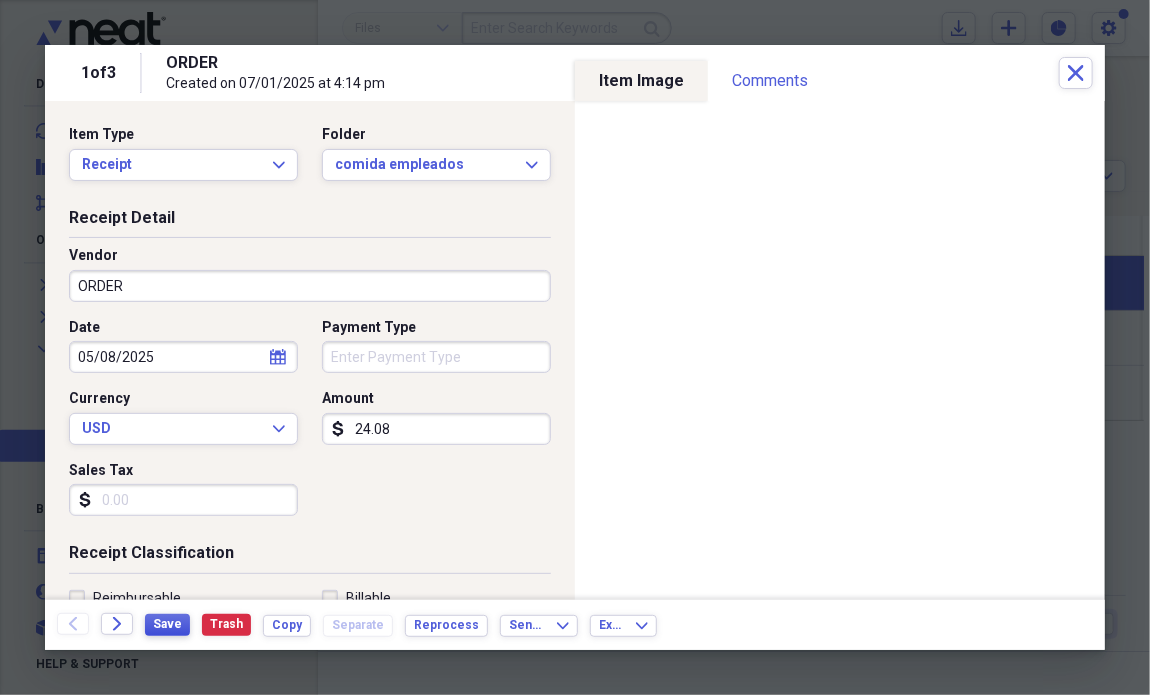 click on "Save" at bounding box center (167, 624) 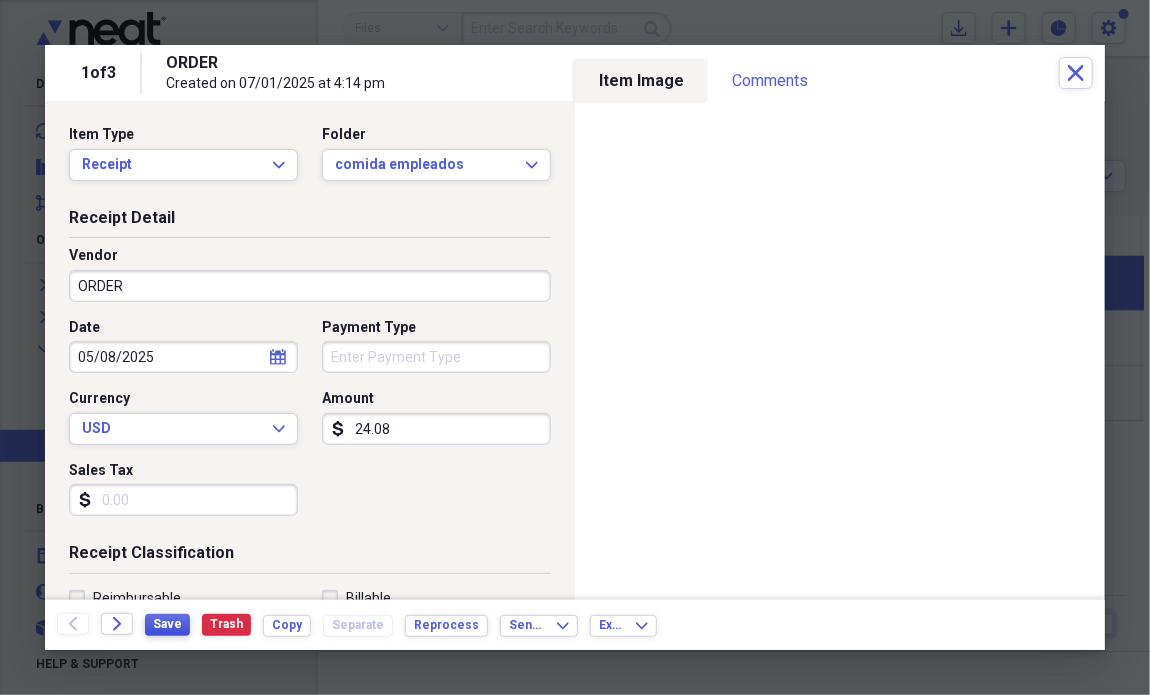 click on "Save" at bounding box center [167, 624] 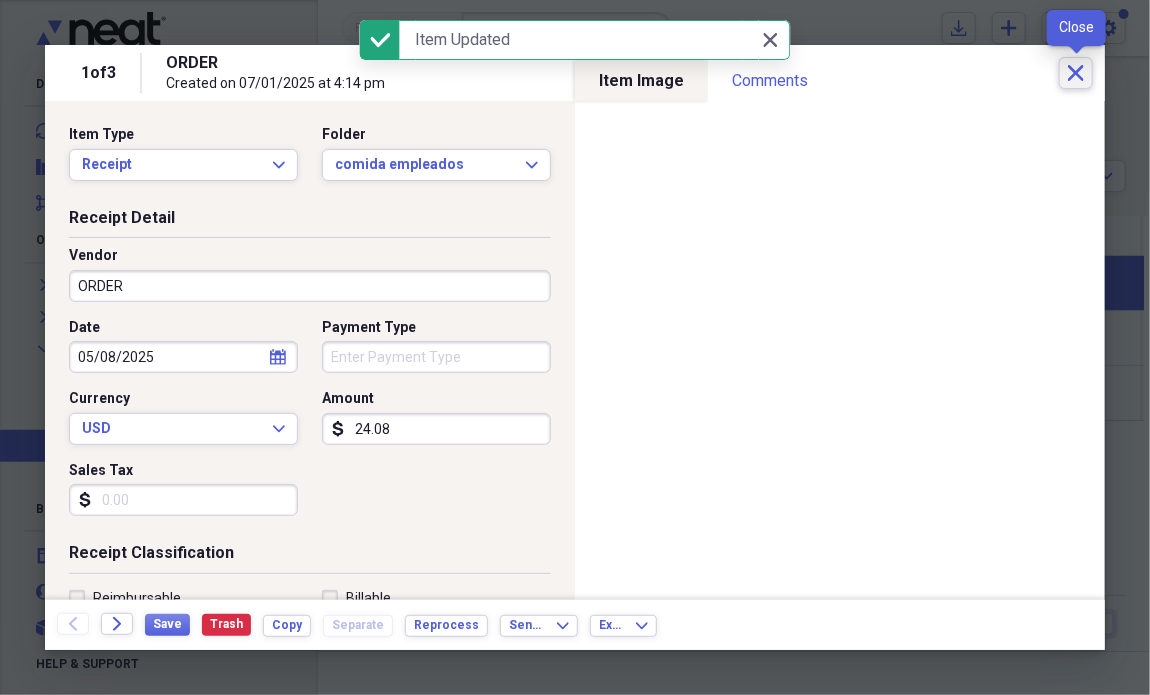 click on "Close" at bounding box center [1076, 73] 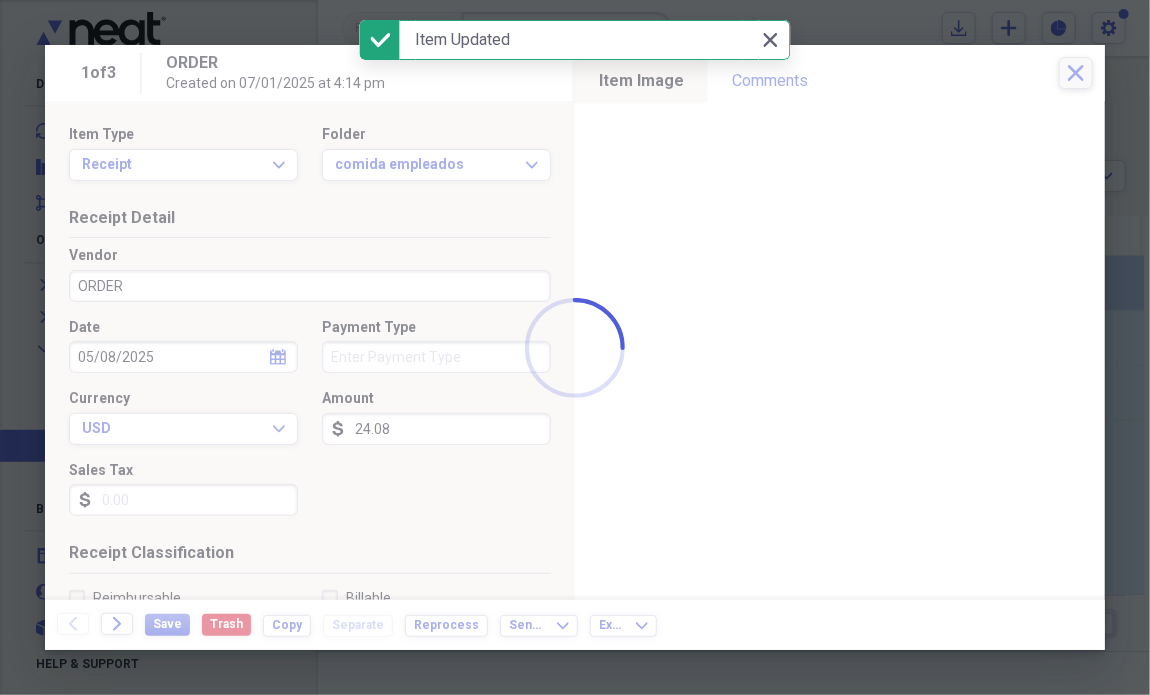 checkbox on "false" 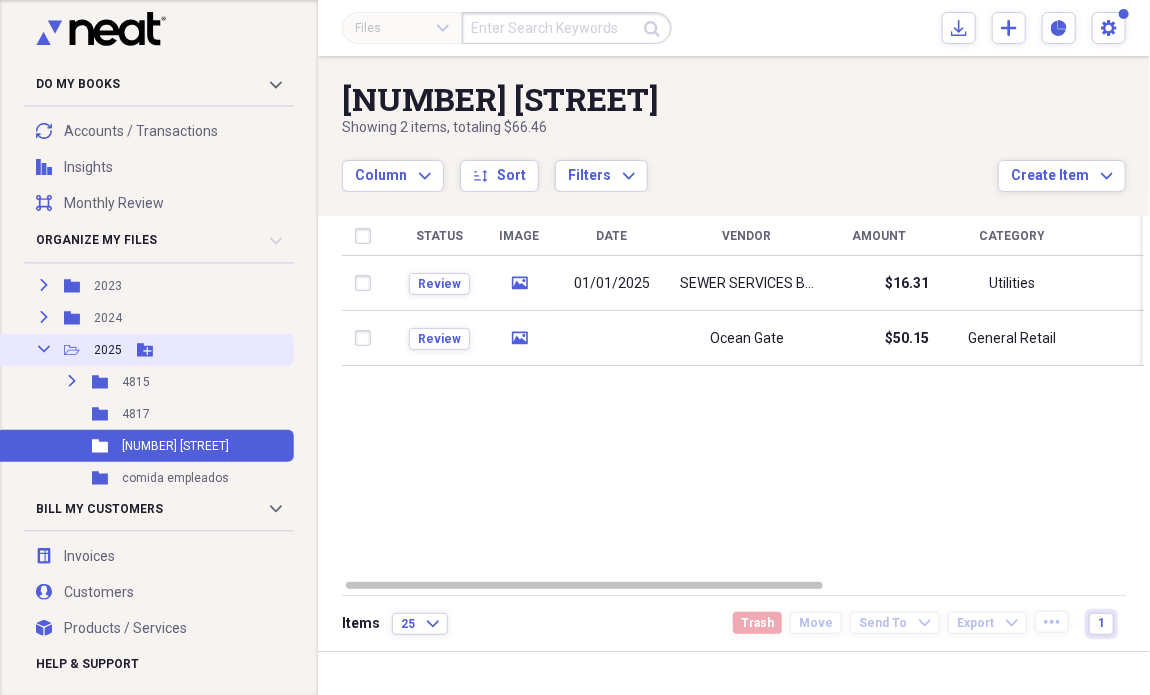 click on "Open Folder" 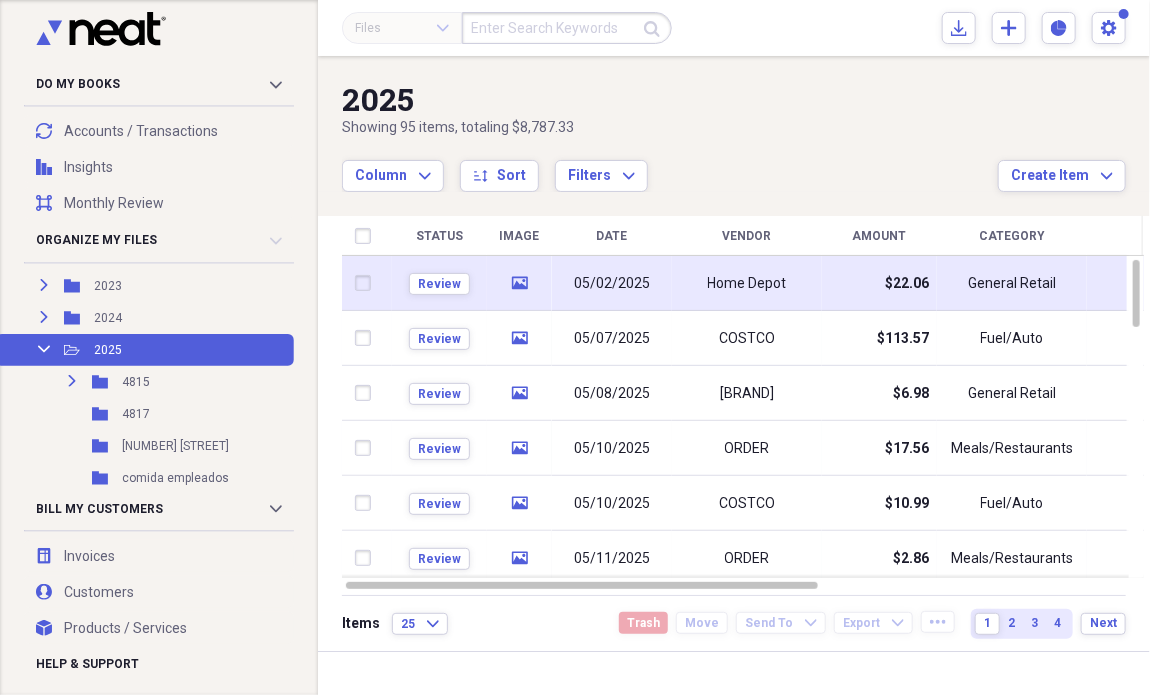 click on "05/02/2025" at bounding box center [612, 283] 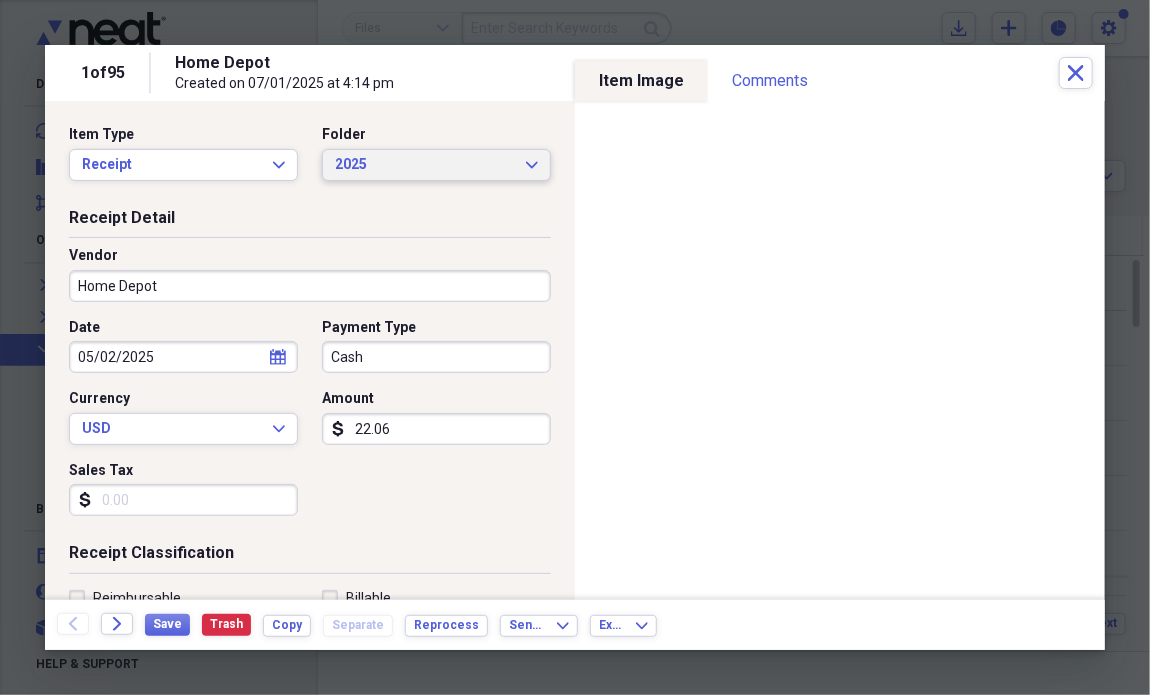 click on "Expand" 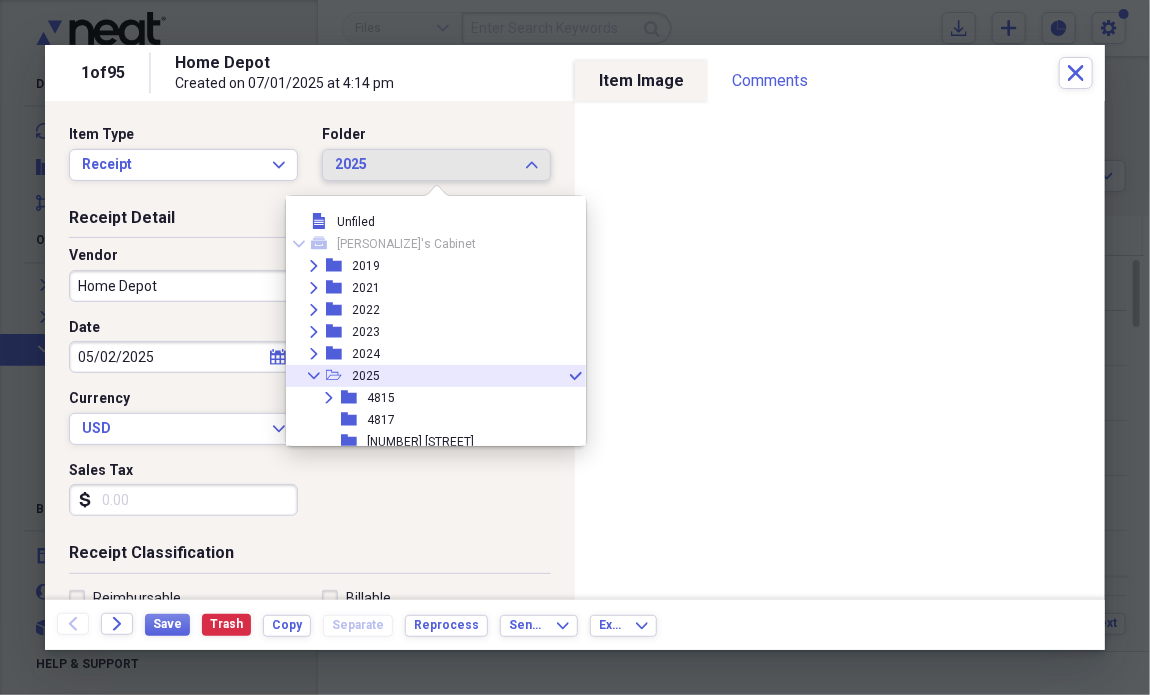 scroll, scrollTop: 55, scrollLeft: 0, axis: vertical 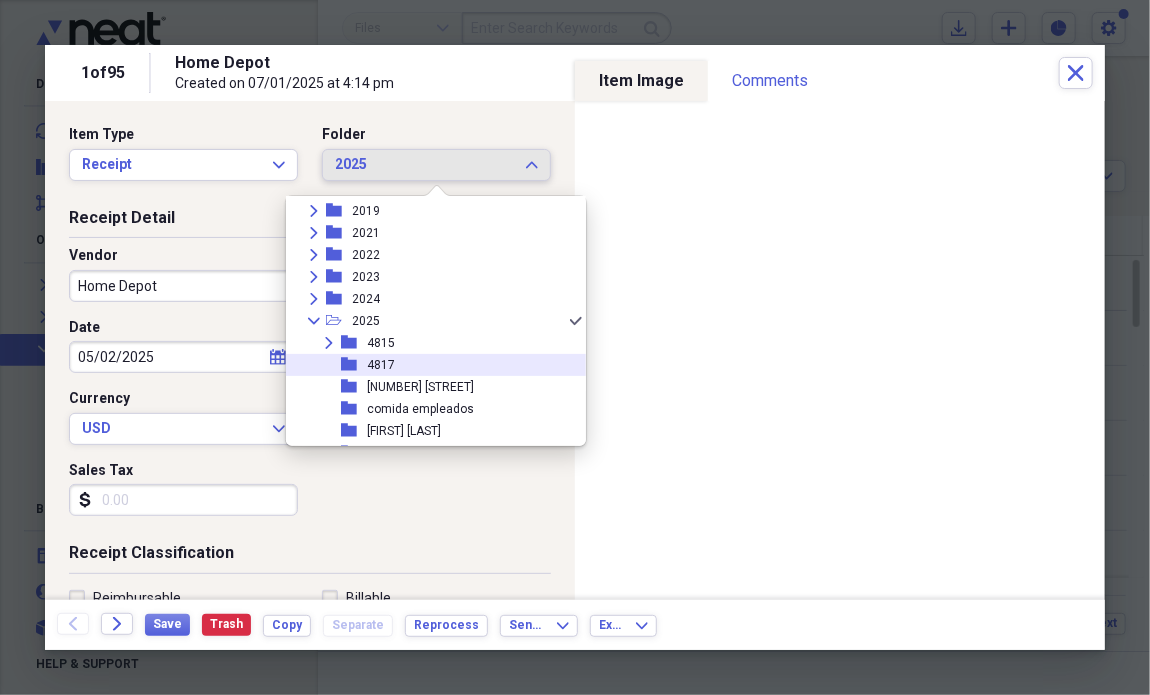 click on "folder 4817" at bounding box center (428, 365) 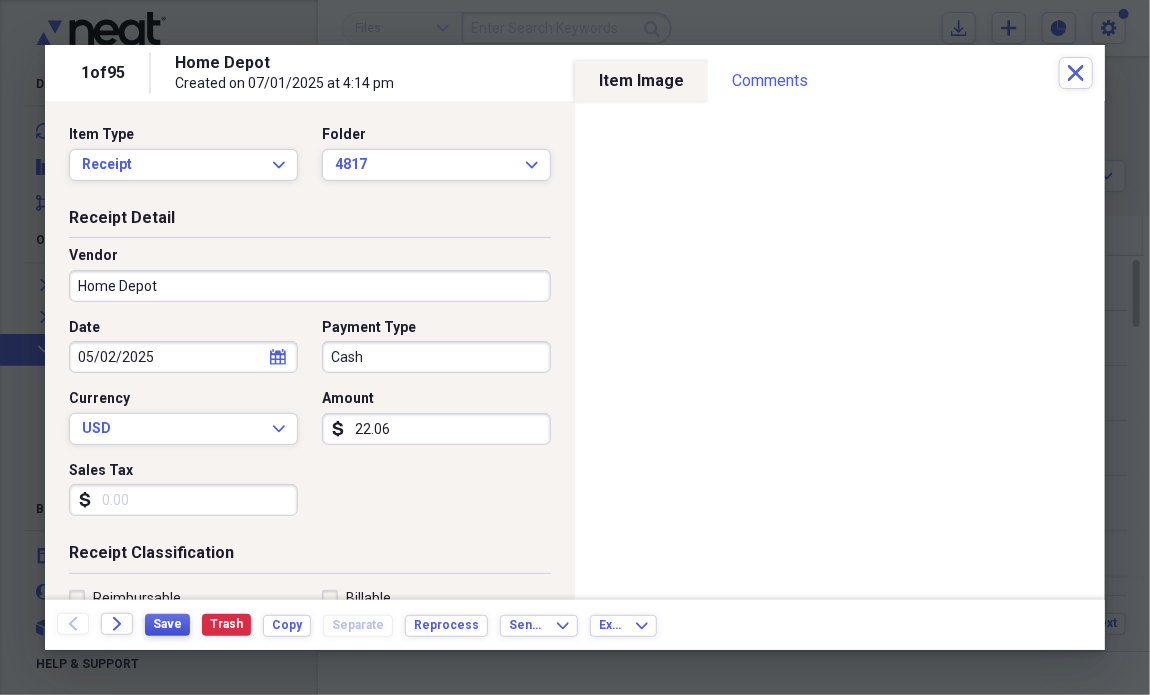 click on "Save" at bounding box center (167, 624) 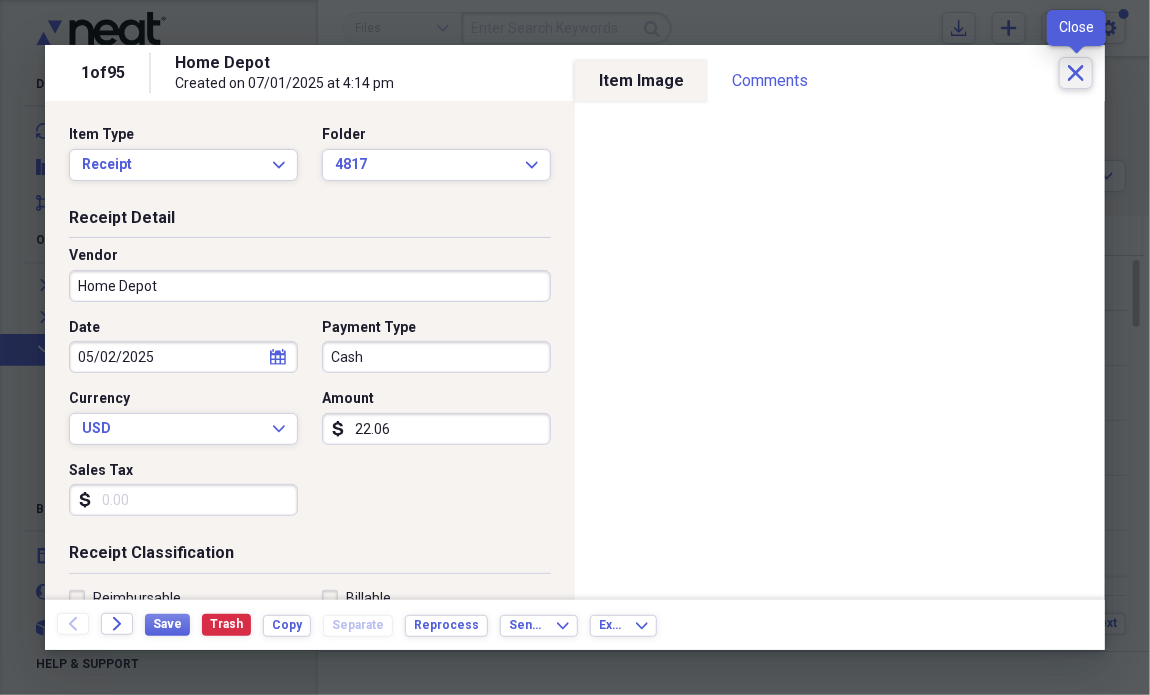 click on "Close" 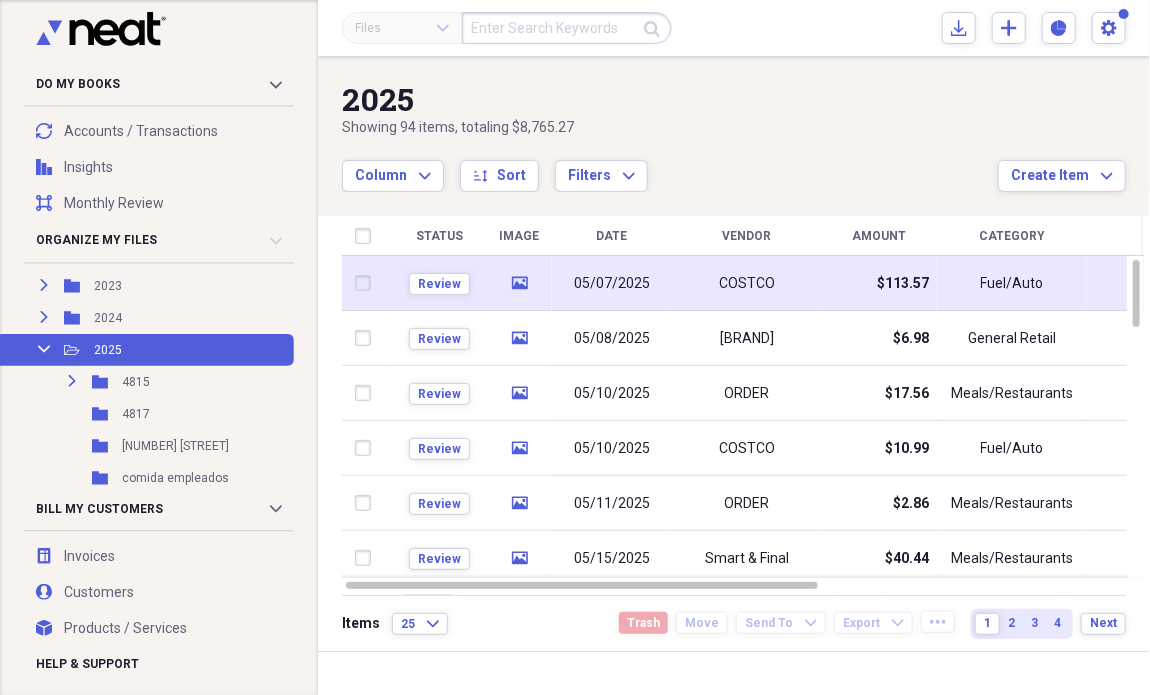 click on "$113.57" at bounding box center (903, 284) 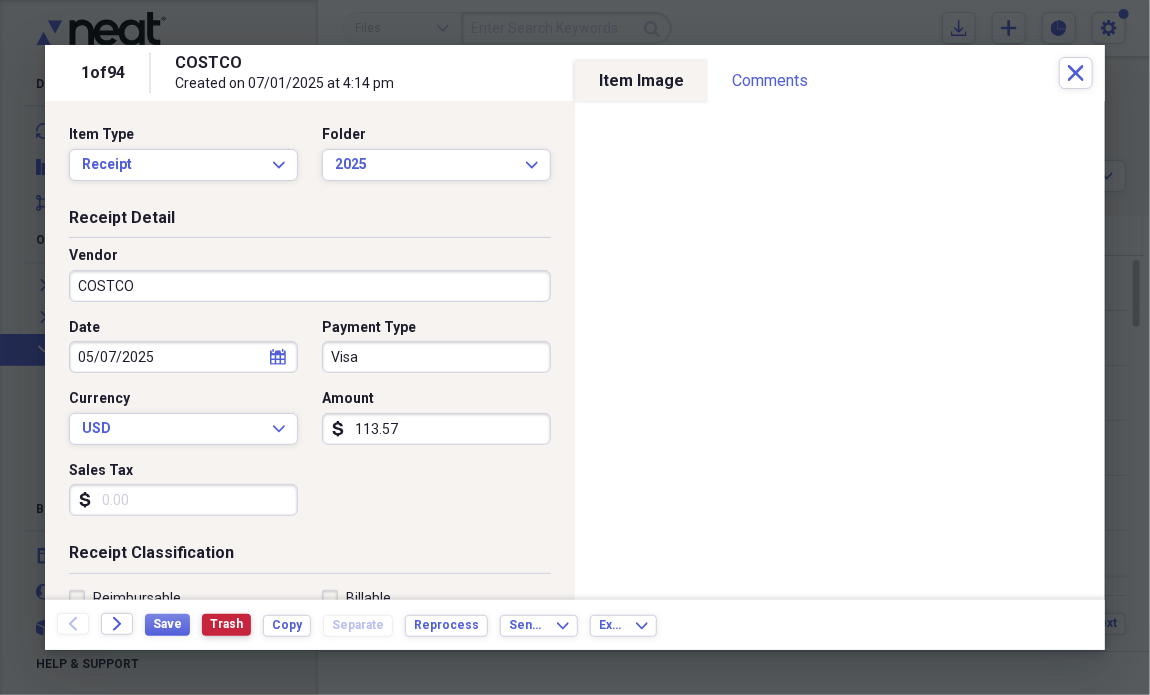 click on "Trash" at bounding box center [226, 624] 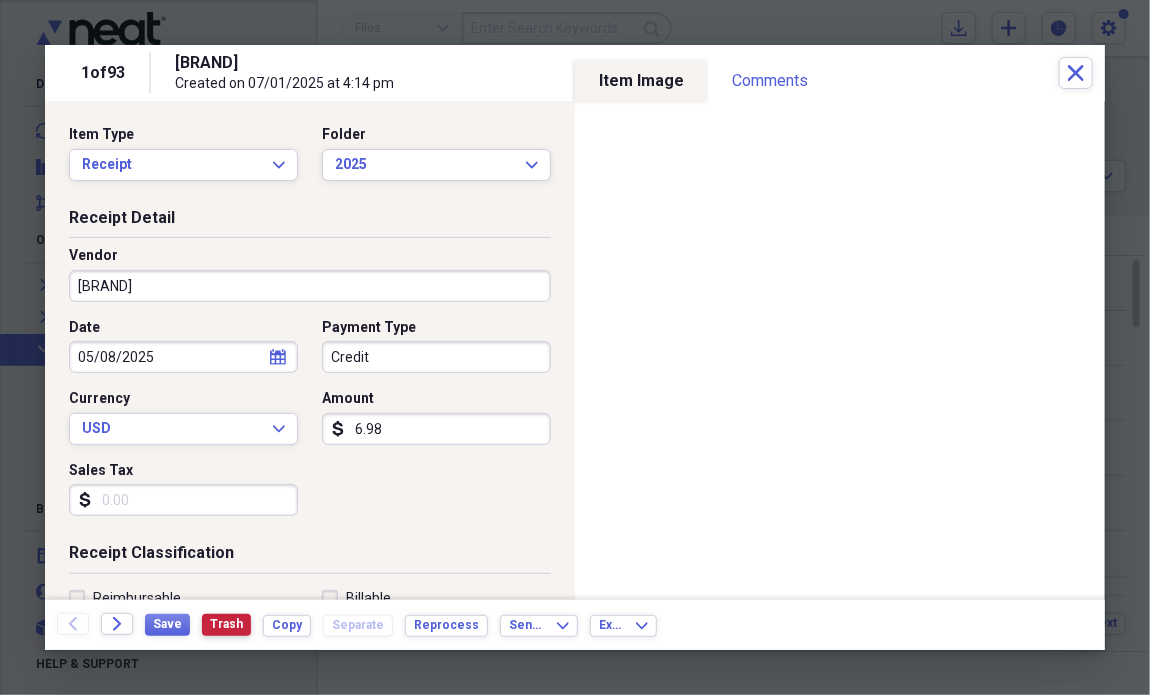 click on "Trash" at bounding box center (226, 625) 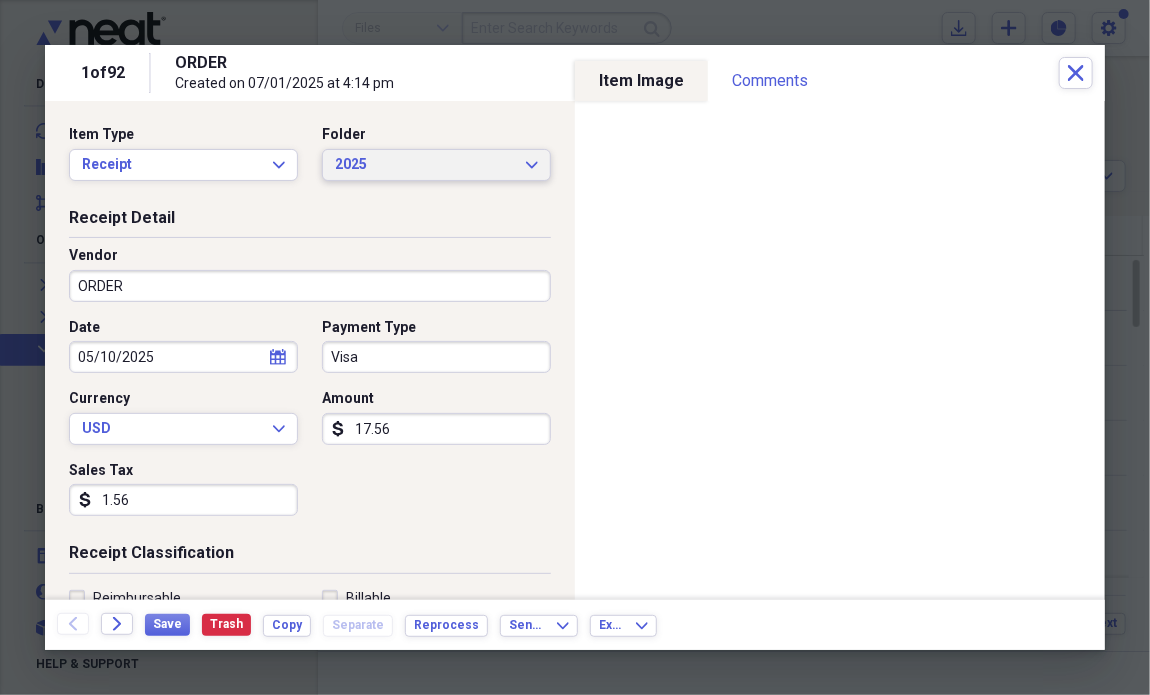 click on "Expand" 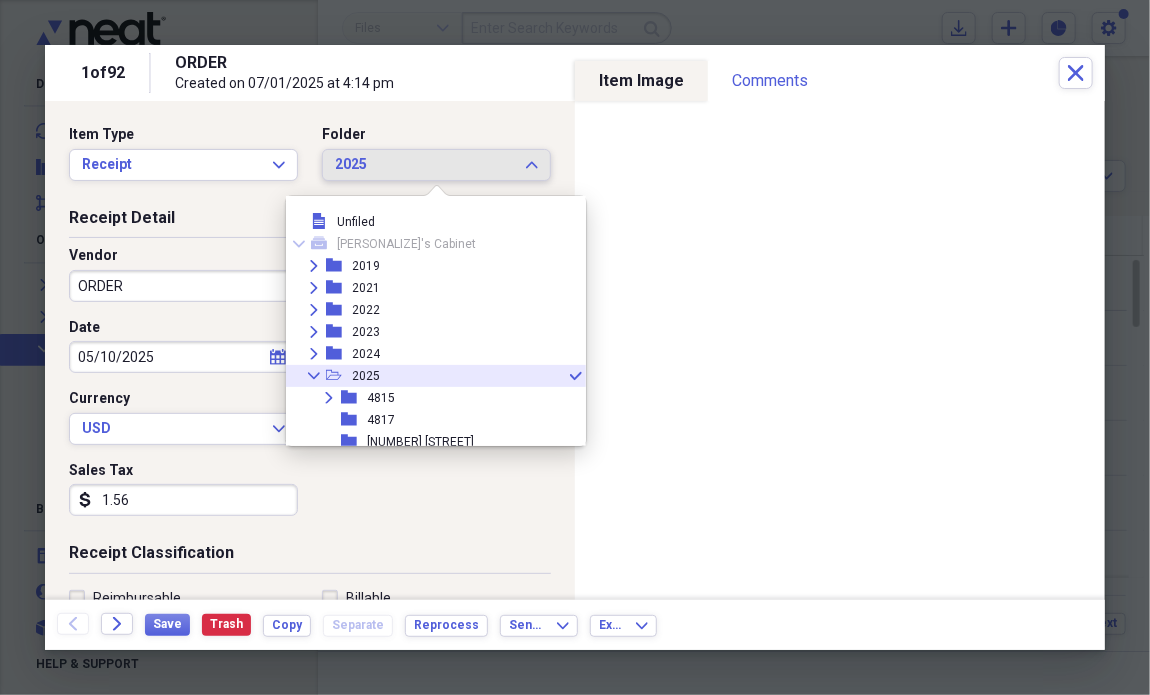scroll, scrollTop: 55, scrollLeft: 0, axis: vertical 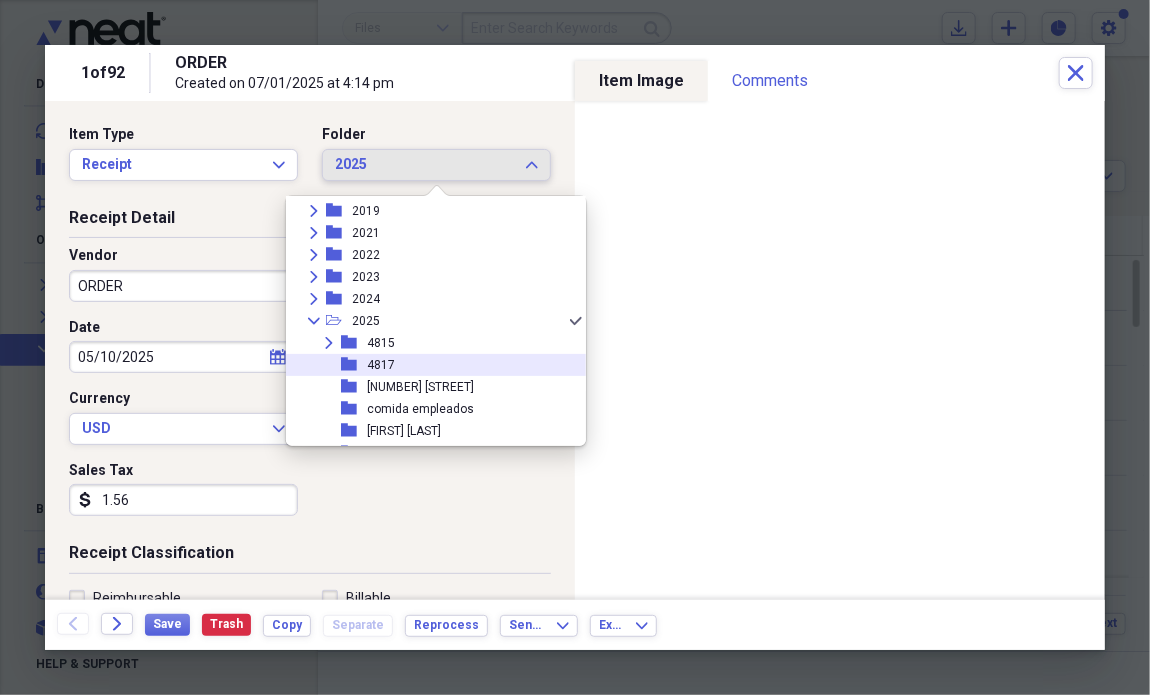 click on "folder 4817" at bounding box center (428, 365) 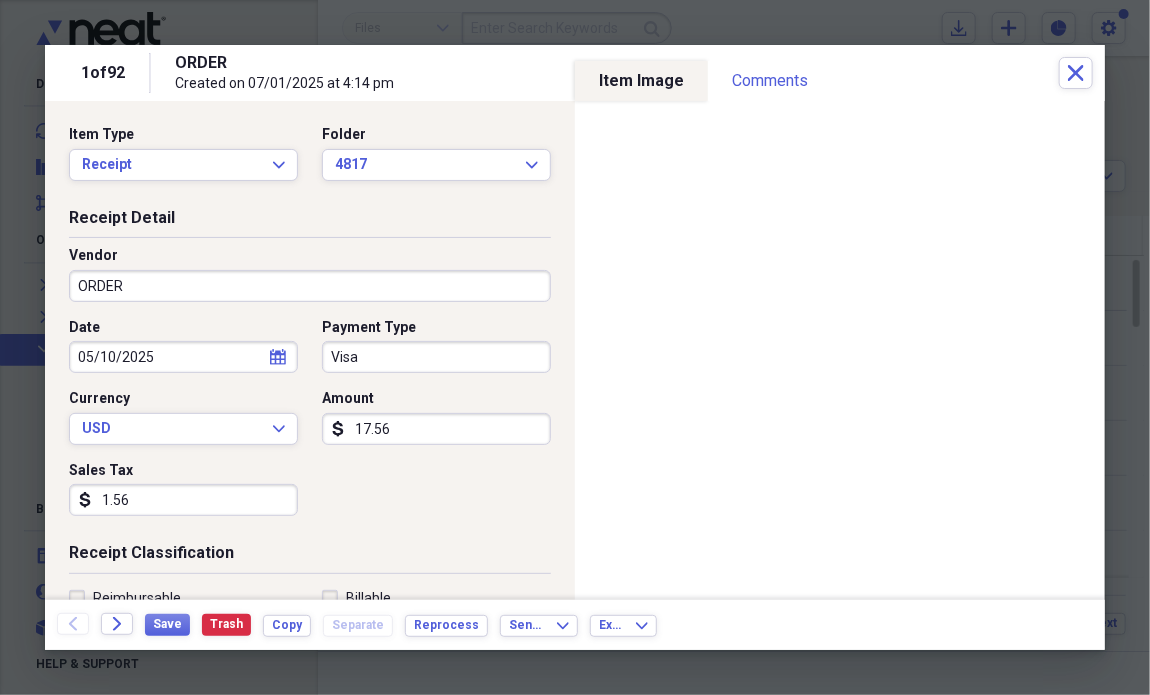 click on "1.56" at bounding box center [183, 500] 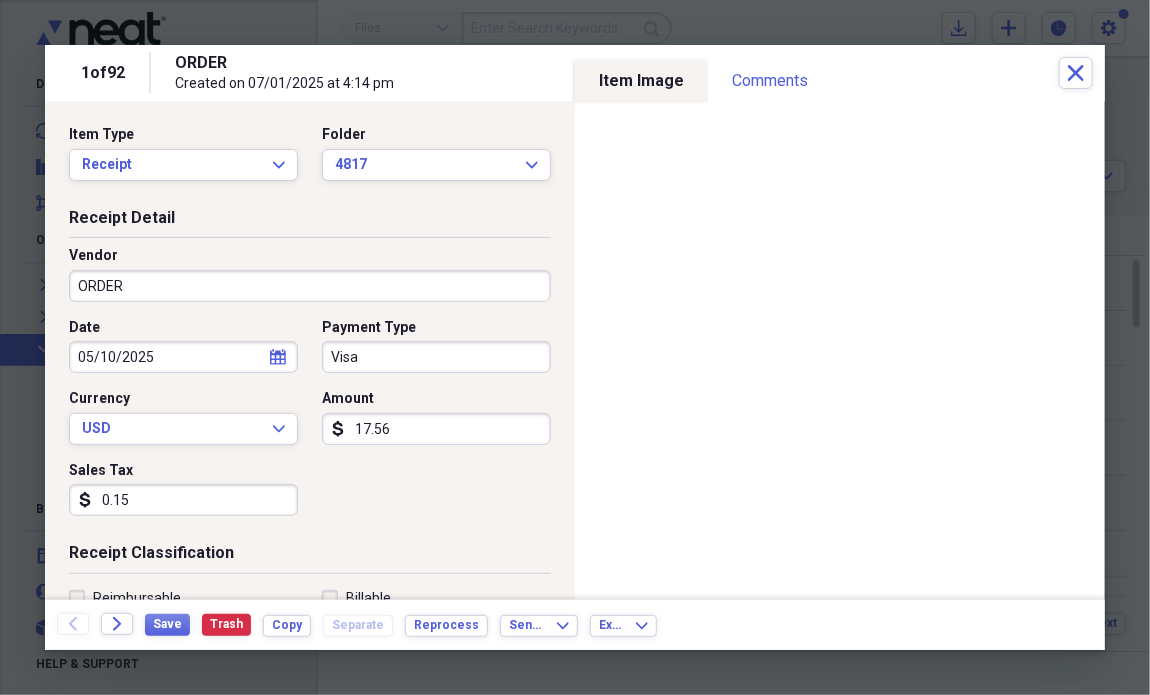 type on "0.01" 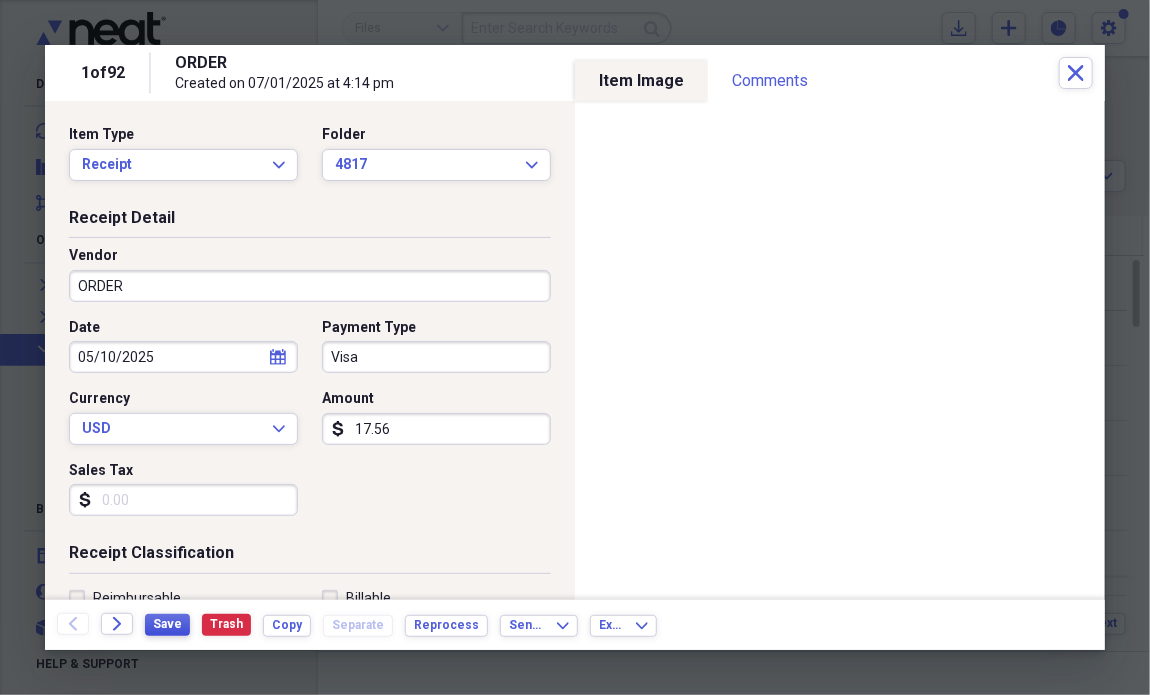 type 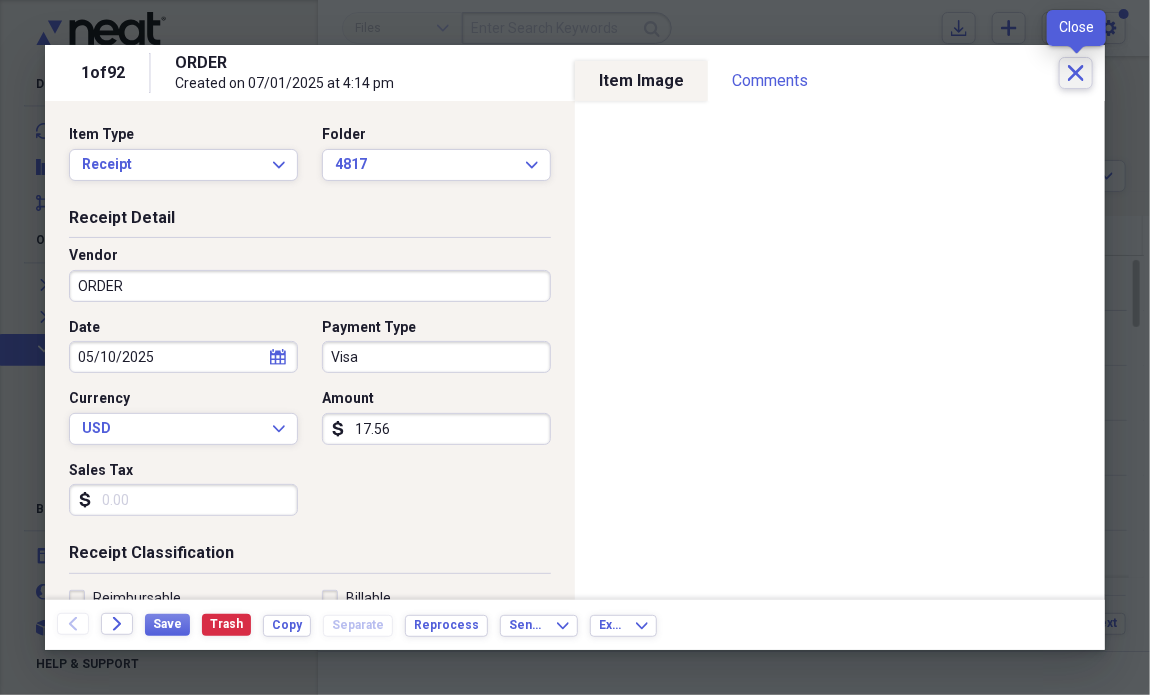 click on "Close" at bounding box center [1076, 73] 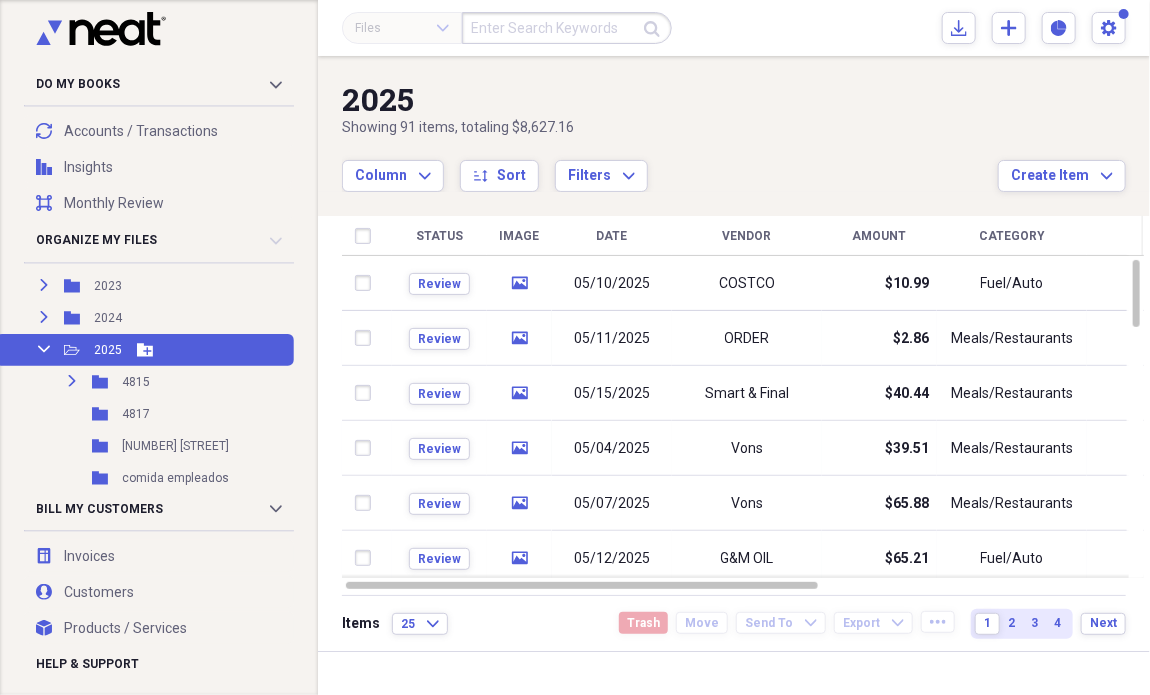 click on "Collapse Open Folder 2025 Add Folder" at bounding box center [145, 350] 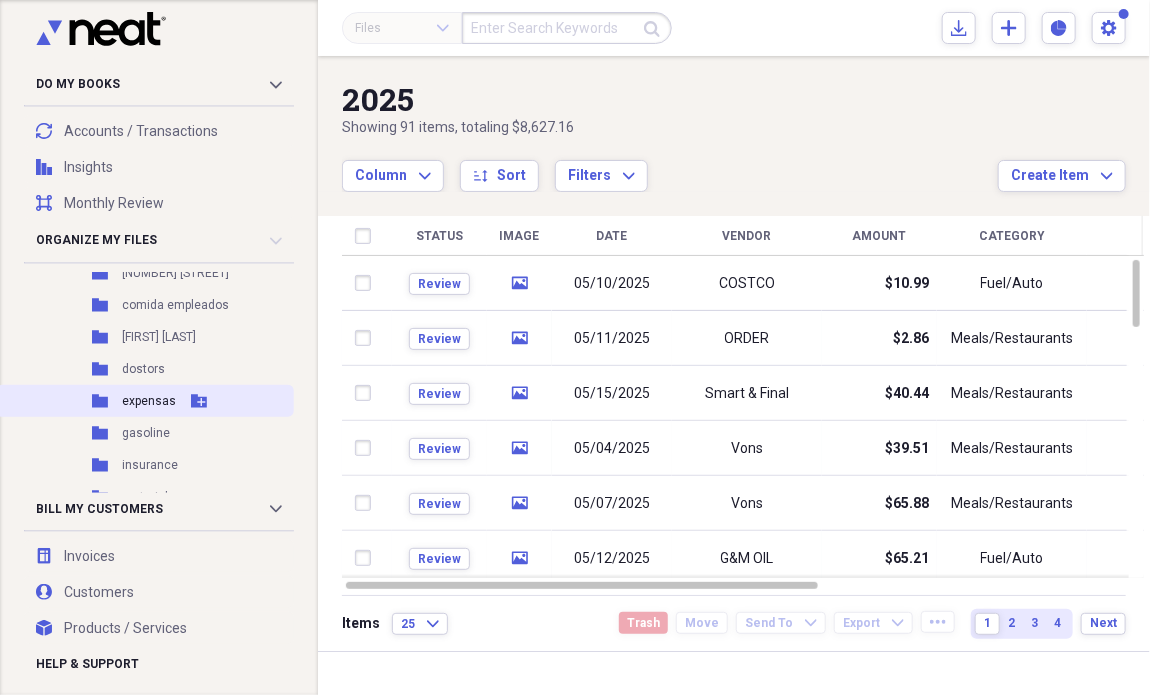 scroll, scrollTop: 444, scrollLeft: 0, axis: vertical 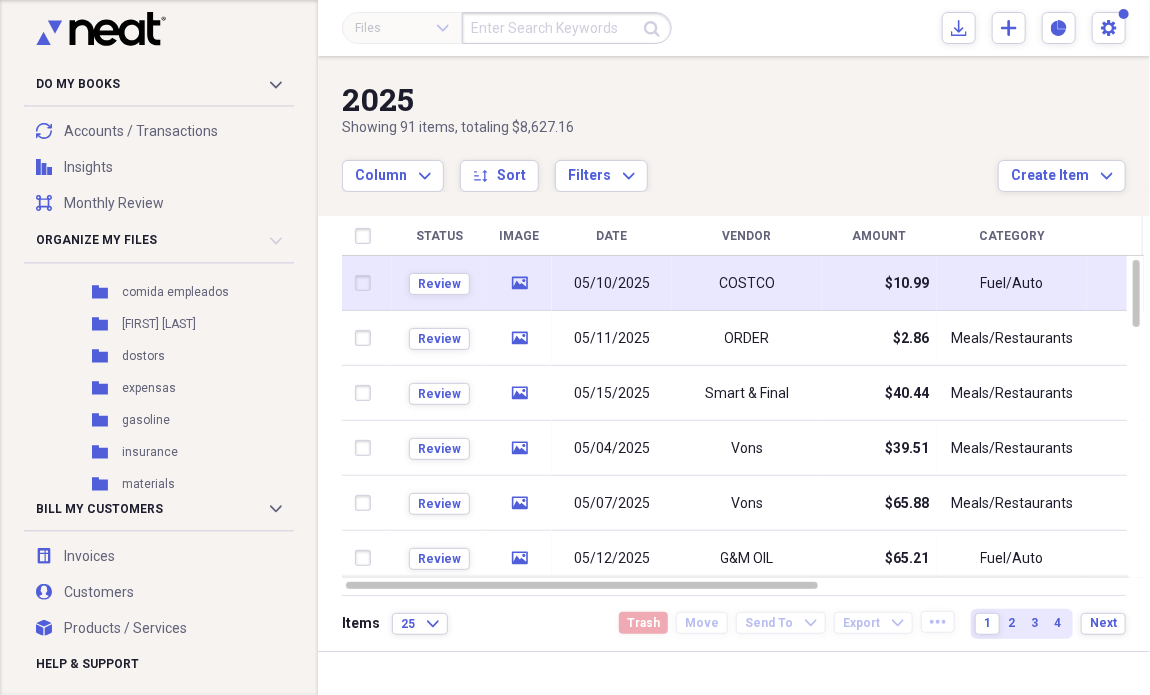 click at bounding box center (367, 283) 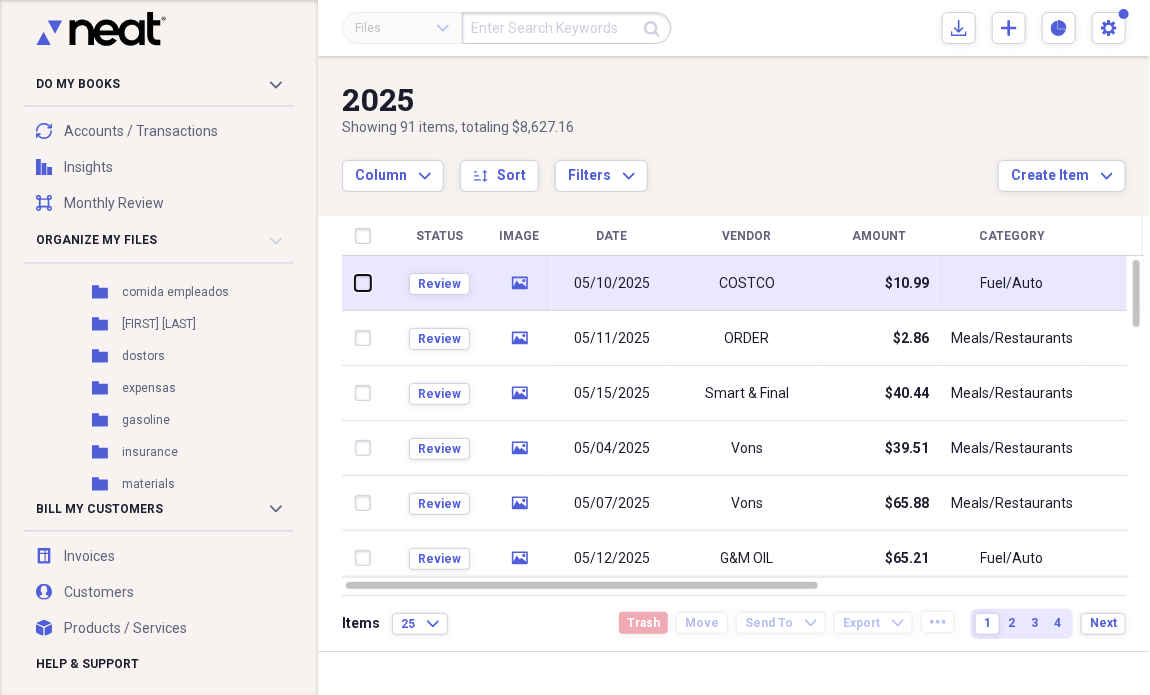 click at bounding box center (355, 283) 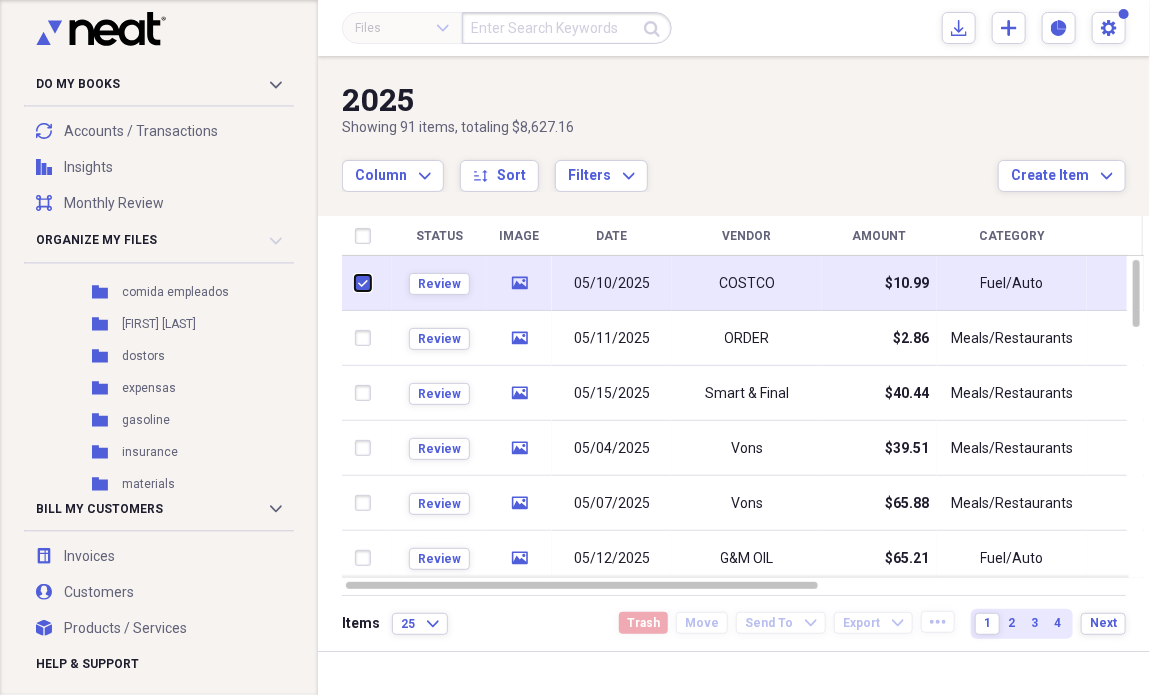 checkbox on "true" 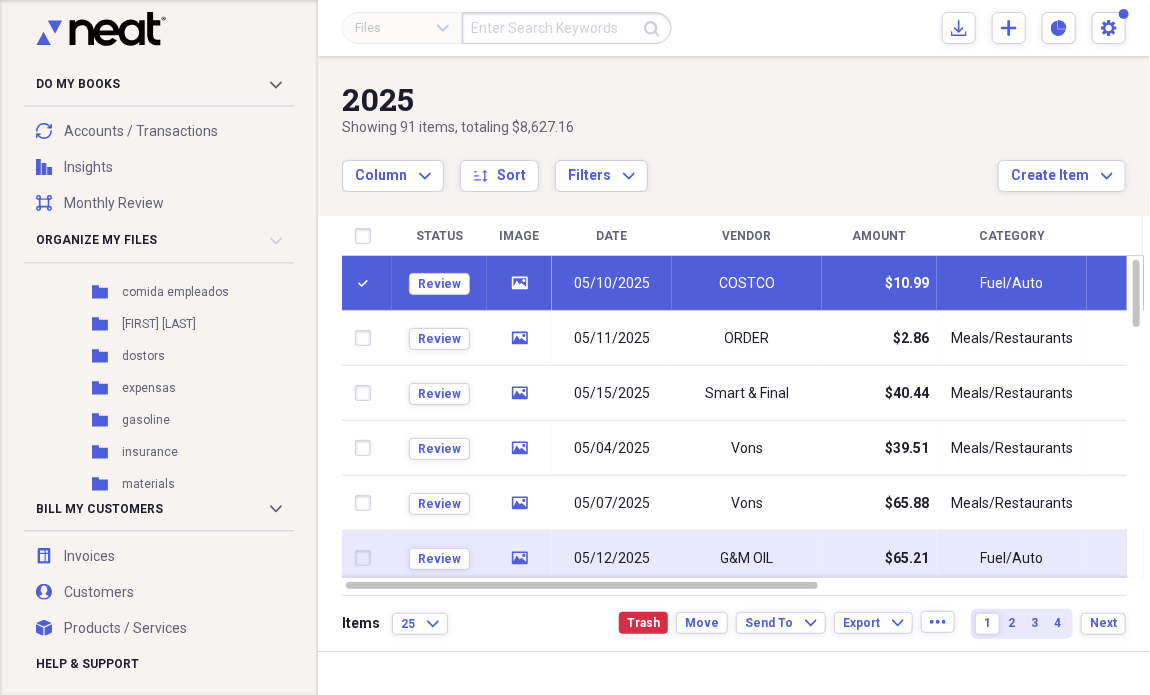 click at bounding box center (367, 558) 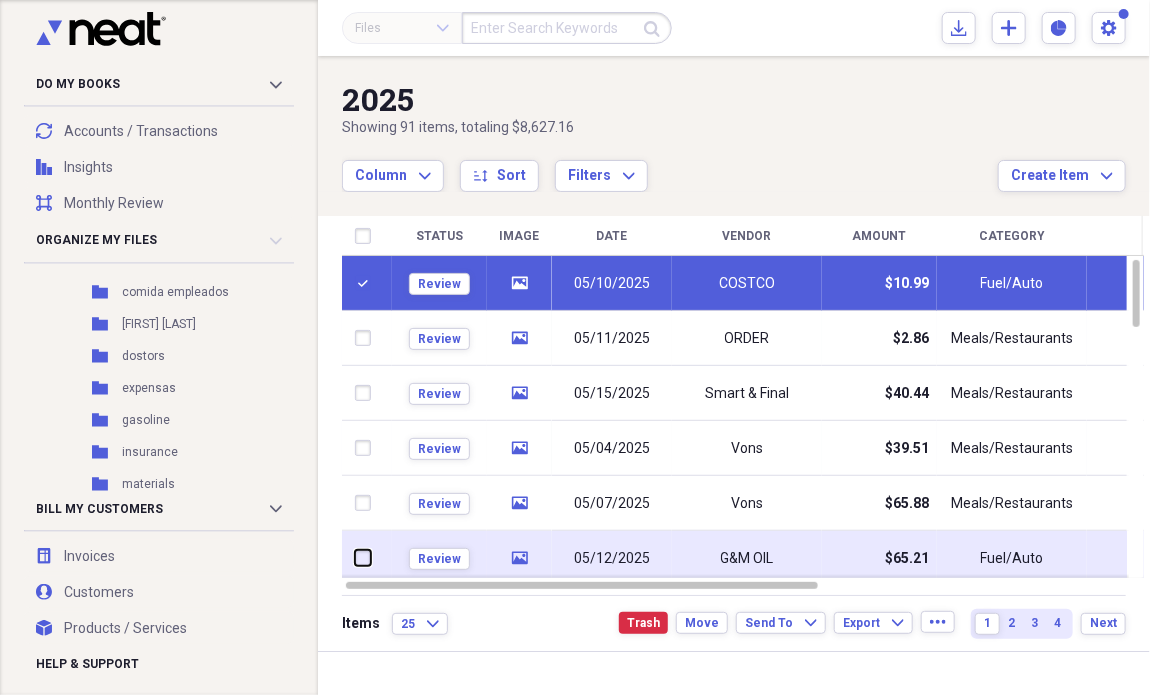 click at bounding box center [355, 558] 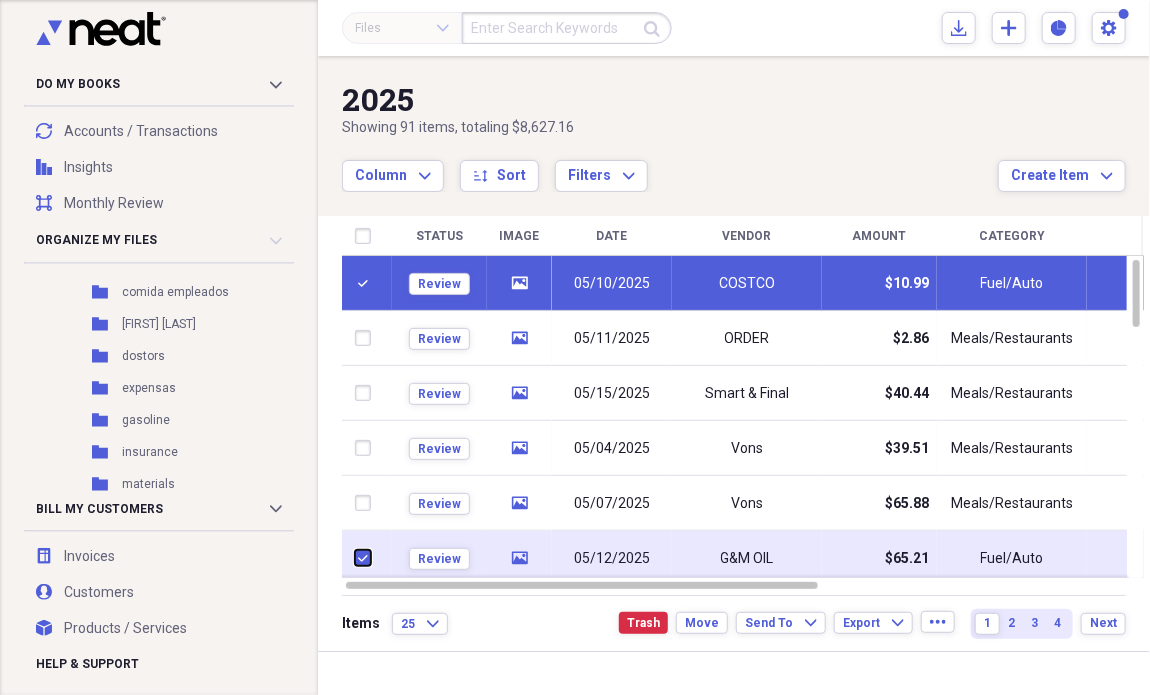 checkbox on "true" 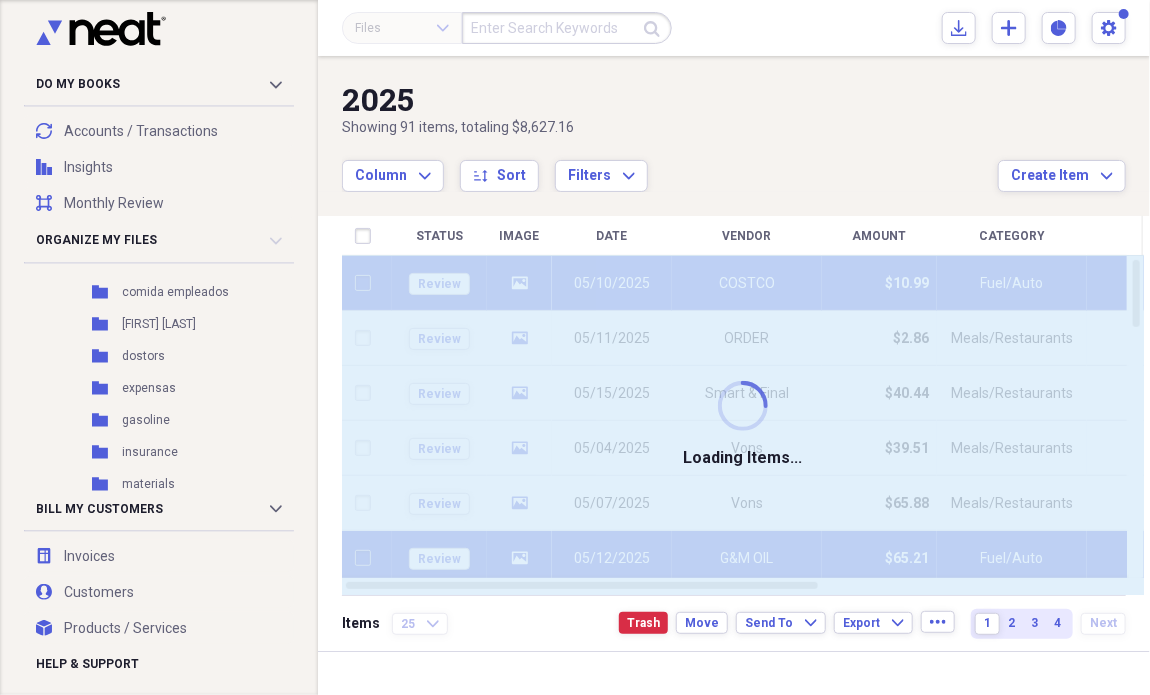checkbox on "false" 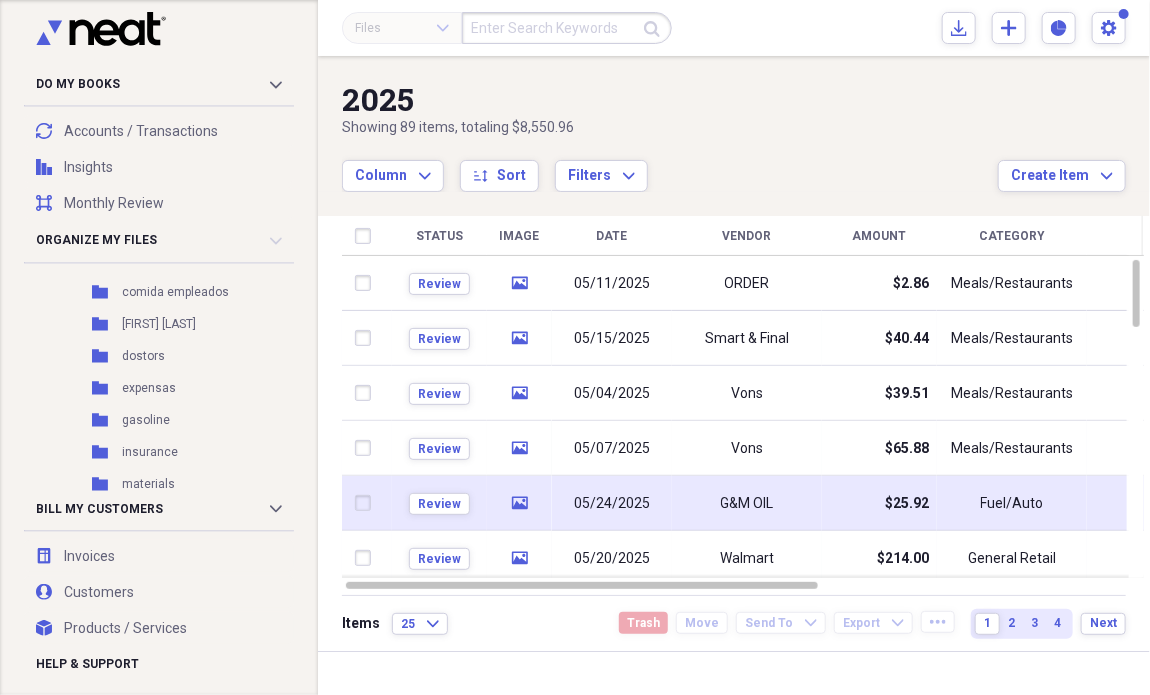 click on "G&M OIL" at bounding box center [747, 504] 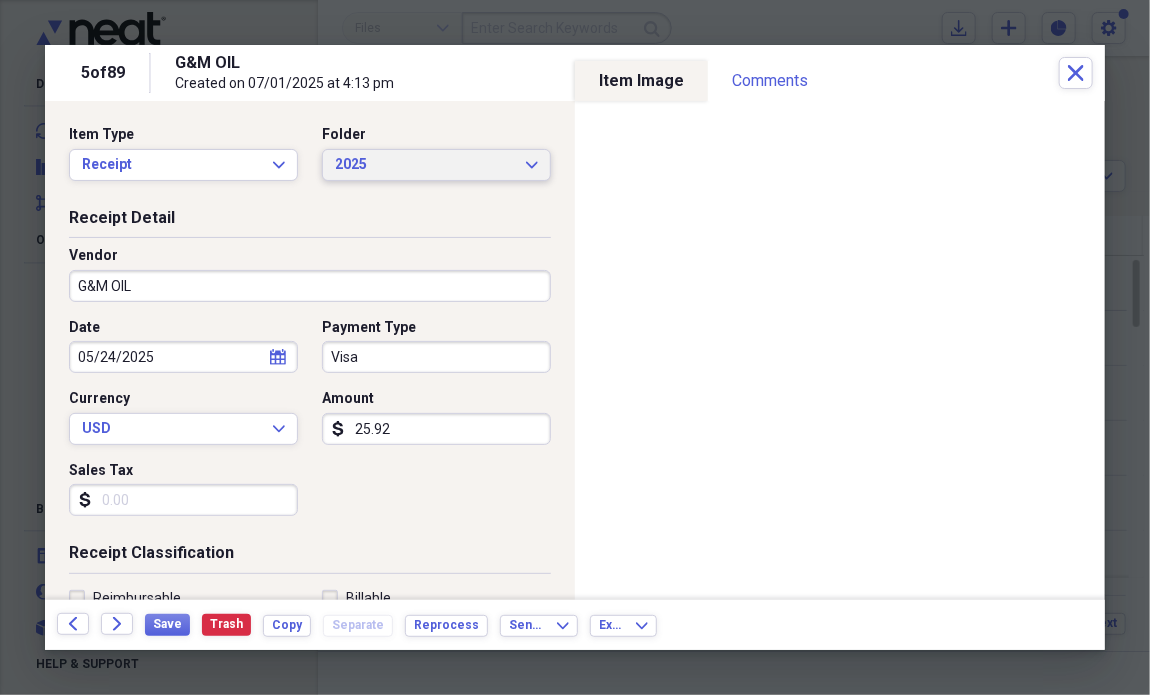 click on "Expand" 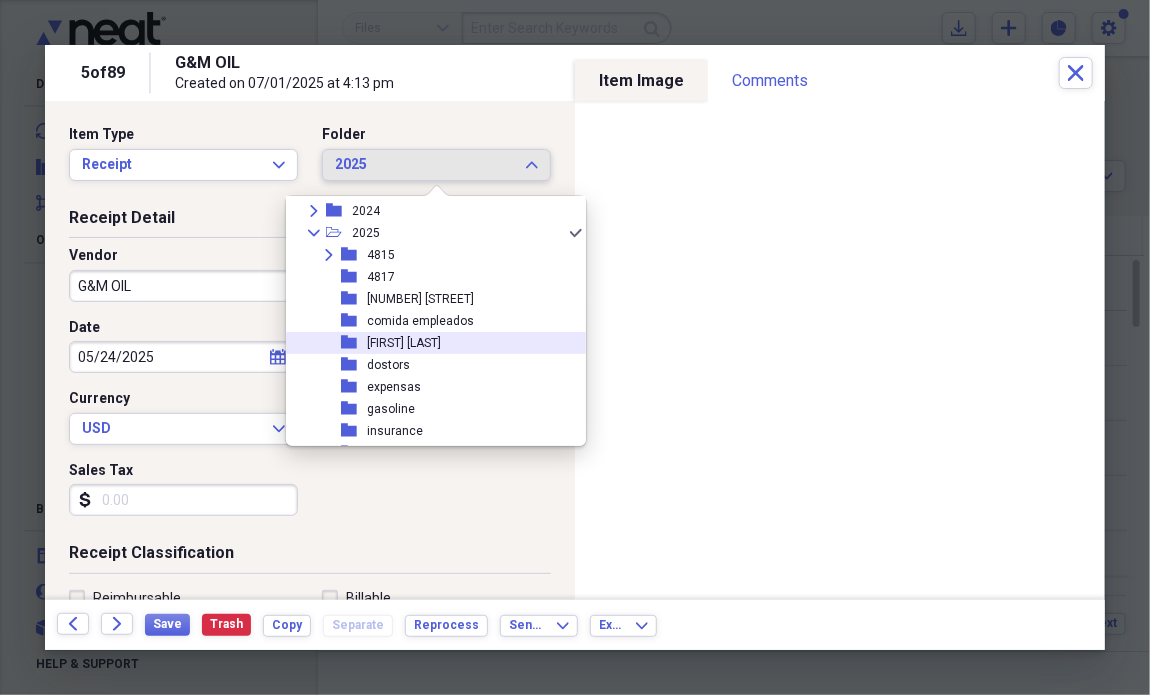 scroll, scrollTop: 146, scrollLeft: 0, axis: vertical 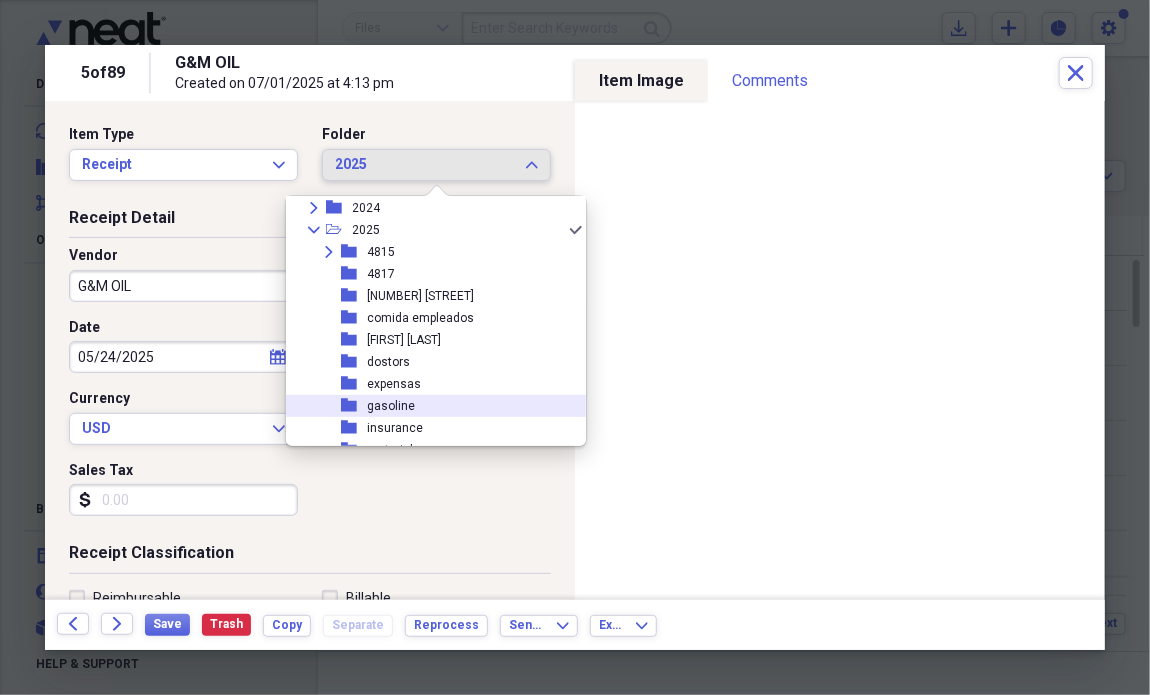 click on "gasoline" at bounding box center [391, 406] 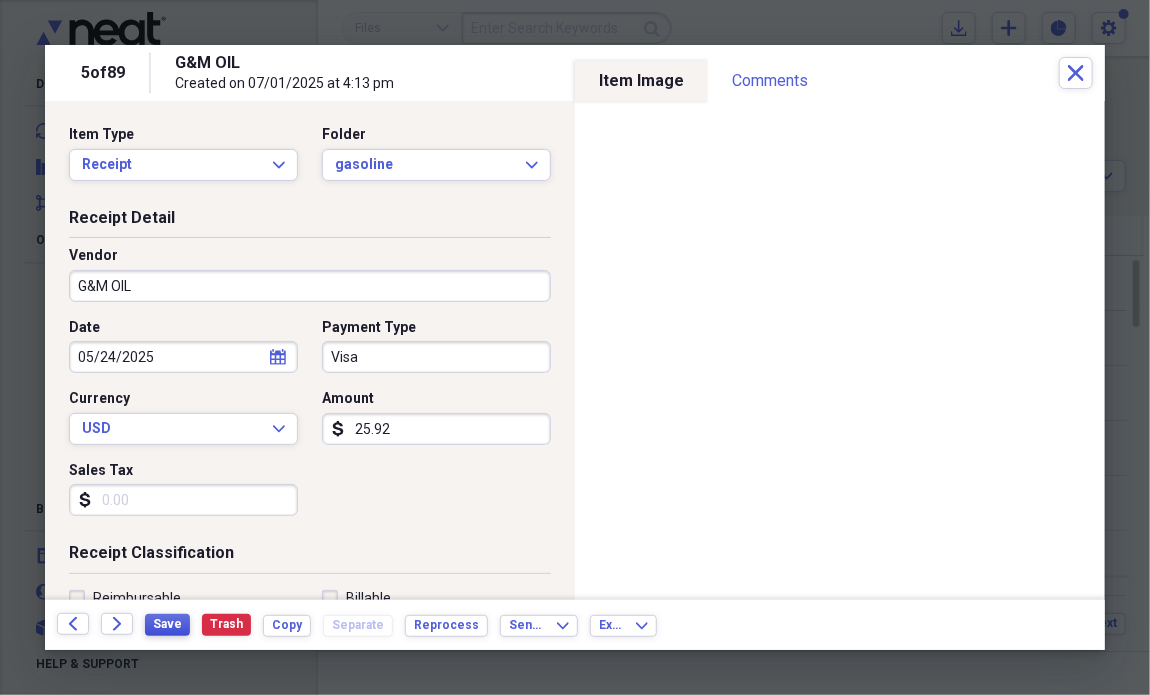 click on "Save" at bounding box center [167, 624] 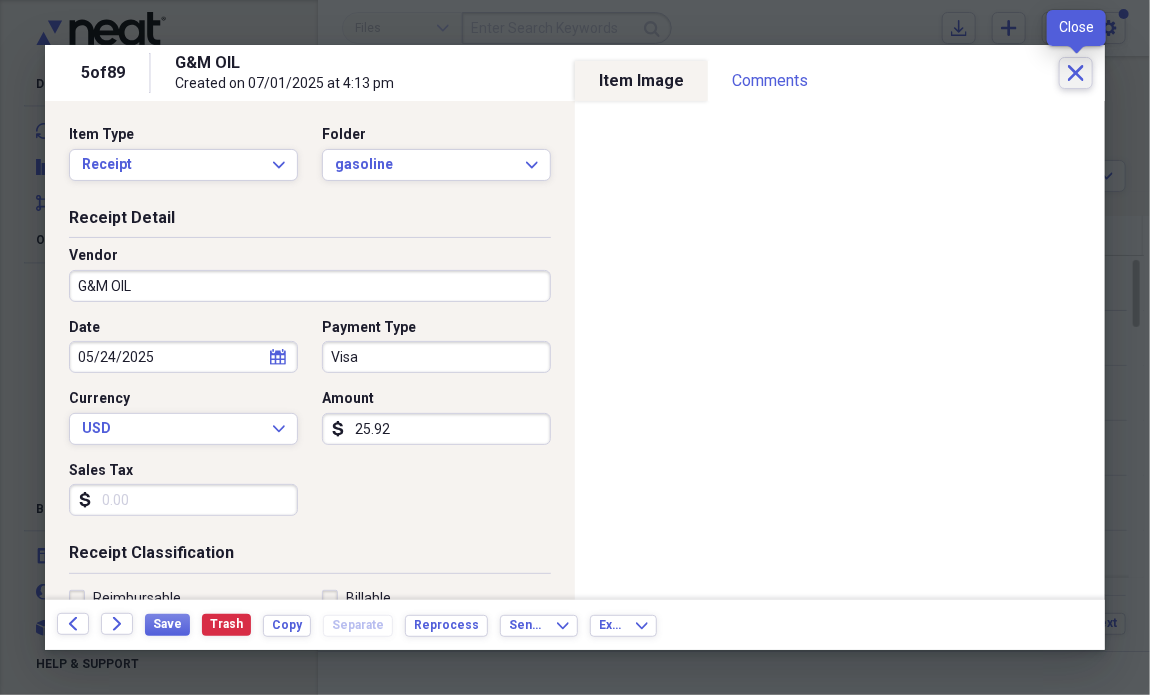 click on "Close" 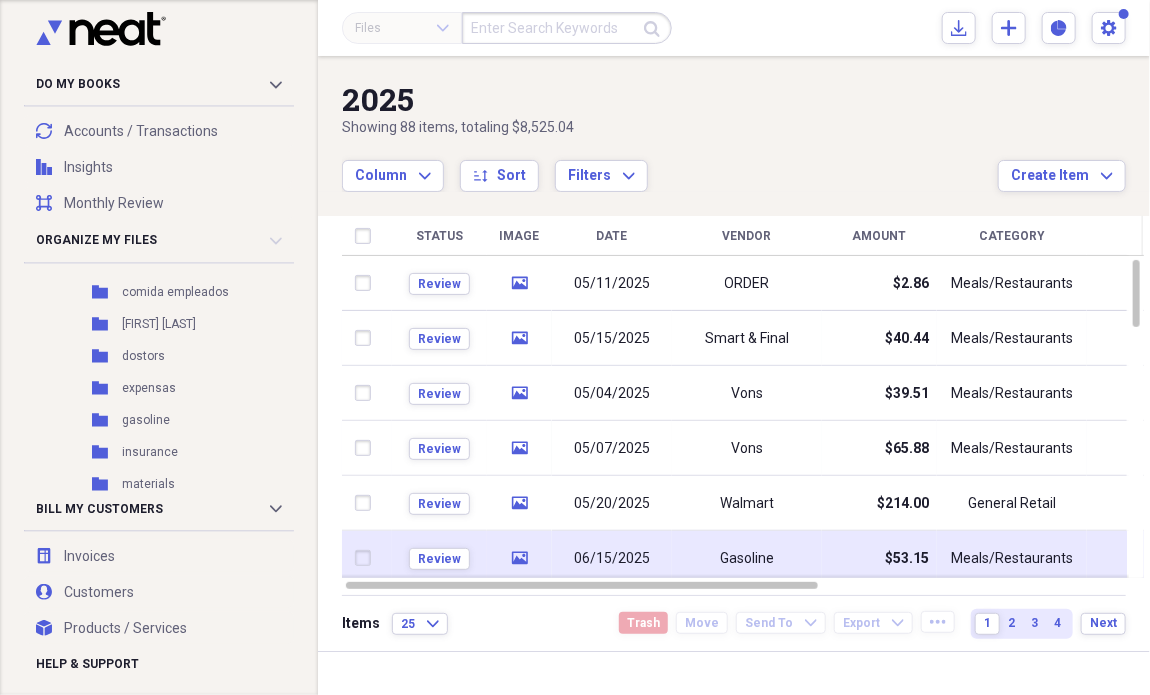 click on "media" at bounding box center (519, 558) 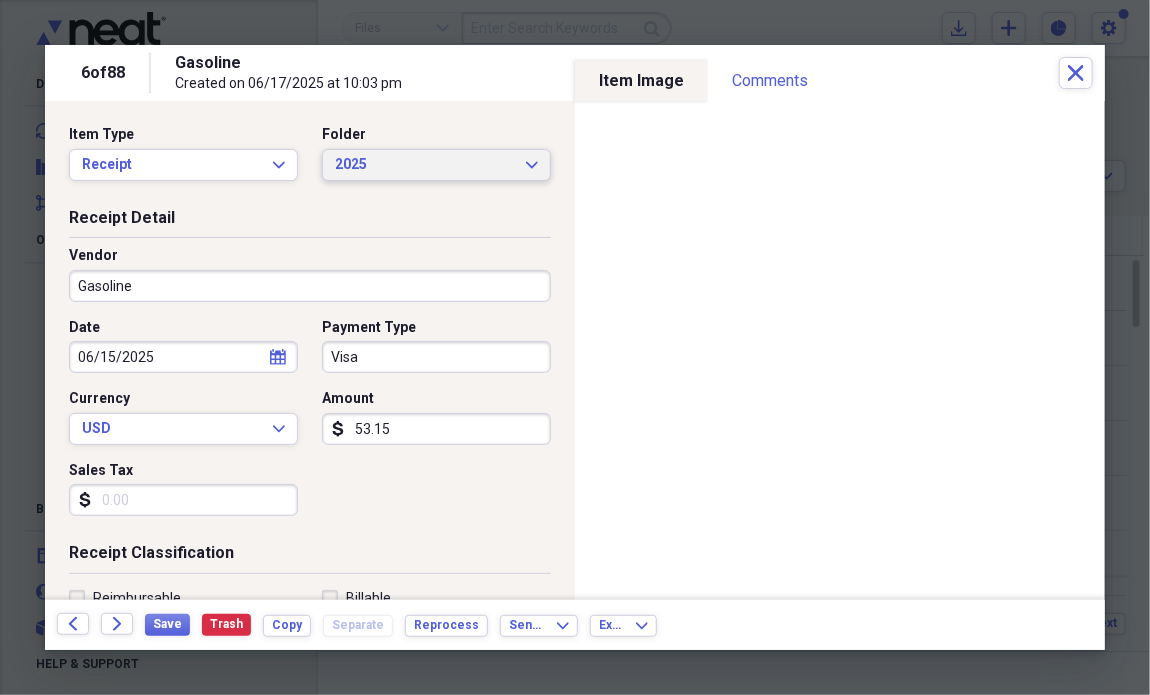 click on "Expand" 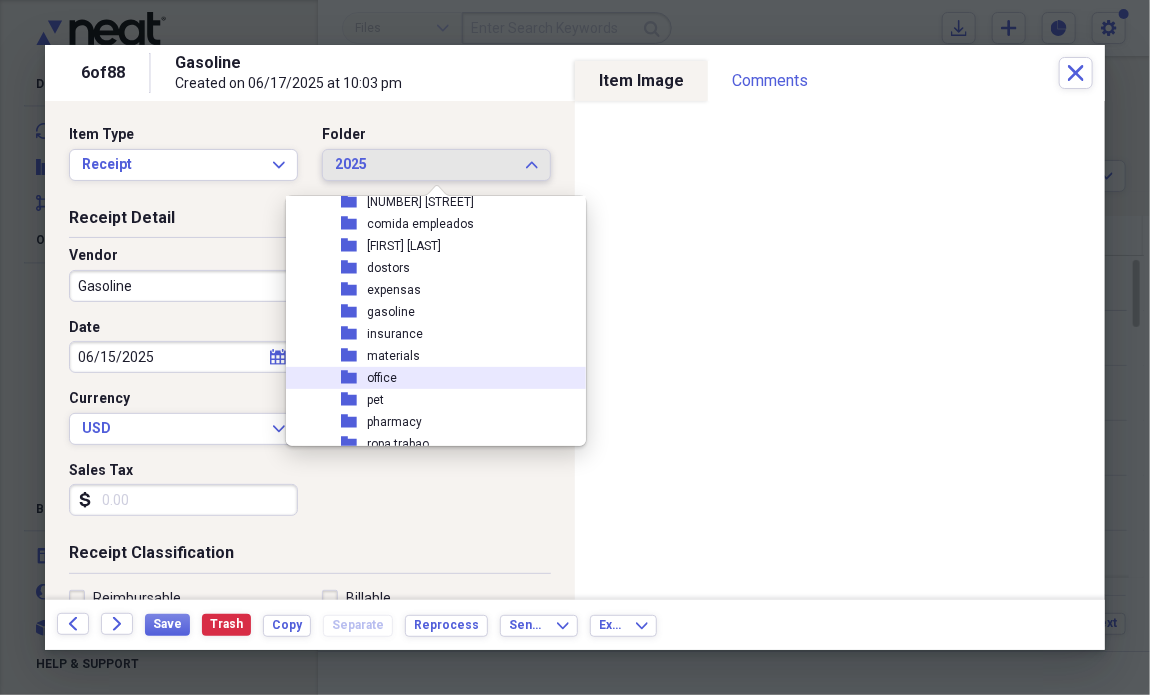scroll, scrollTop: 242, scrollLeft: 0, axis: vertical 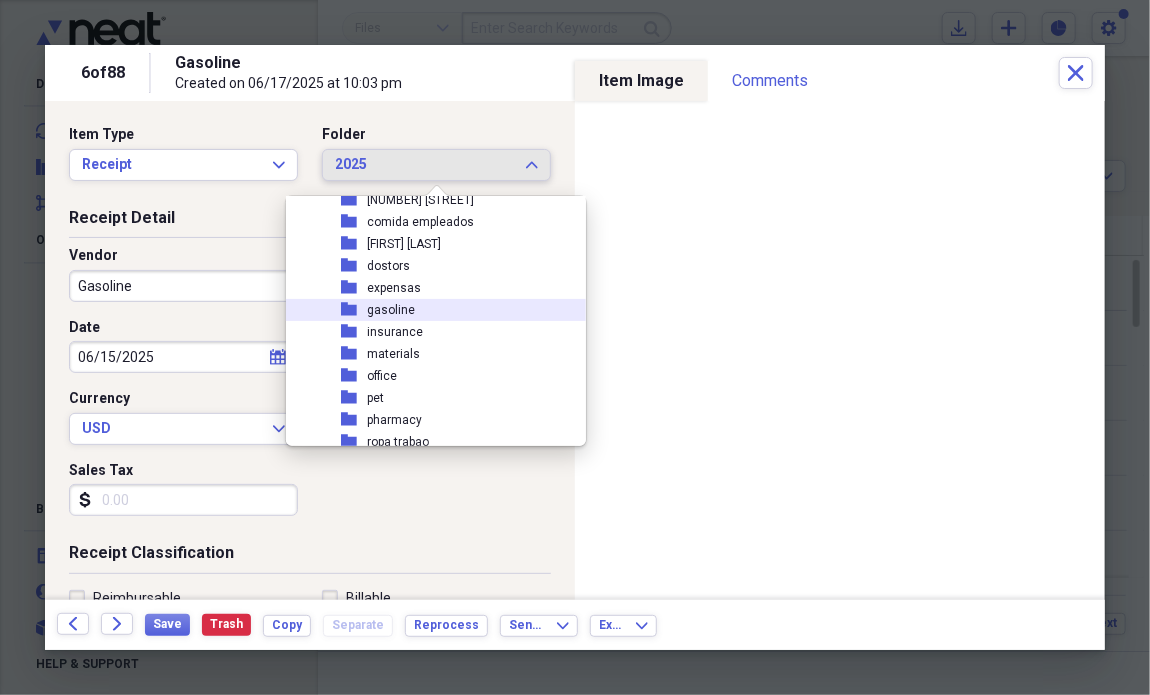 click on "folder gasoline" at bounding box center [428, 310] 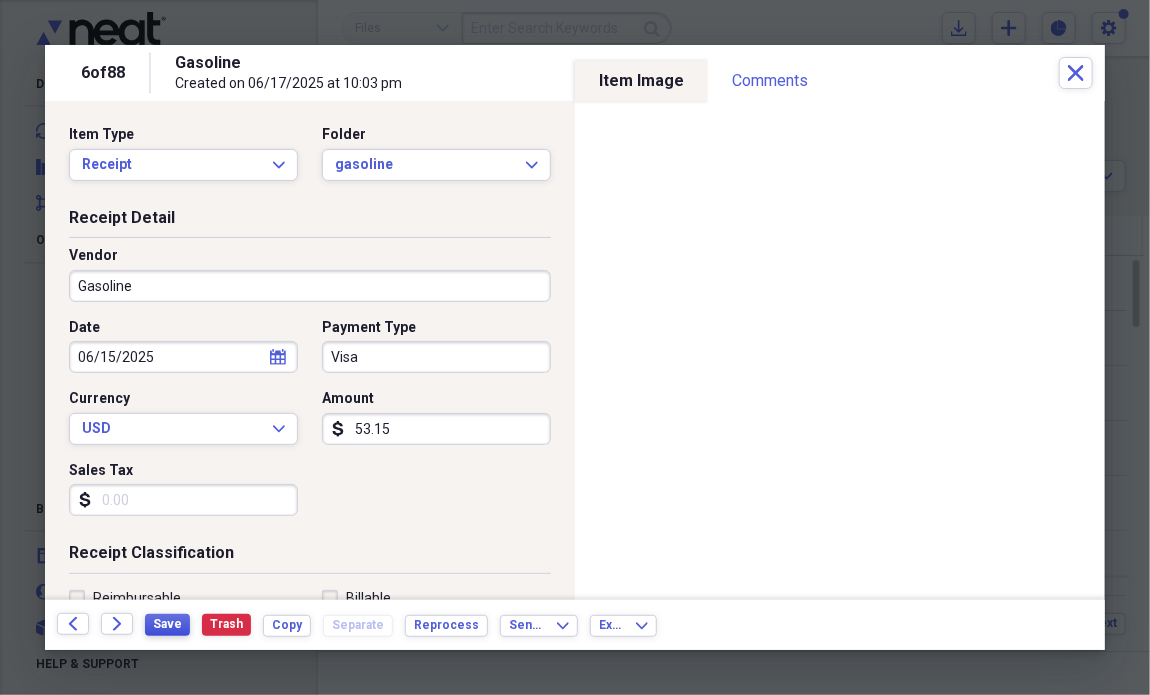 click on "Save" at bounding box center (167, 624) 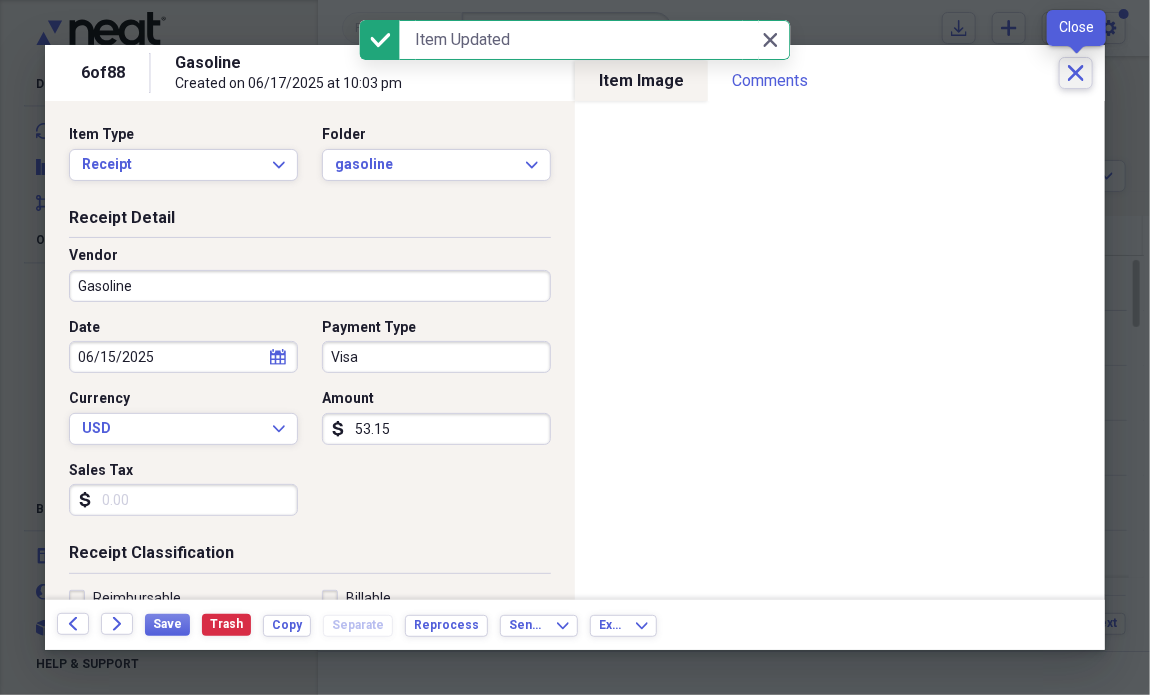 click on "Close" 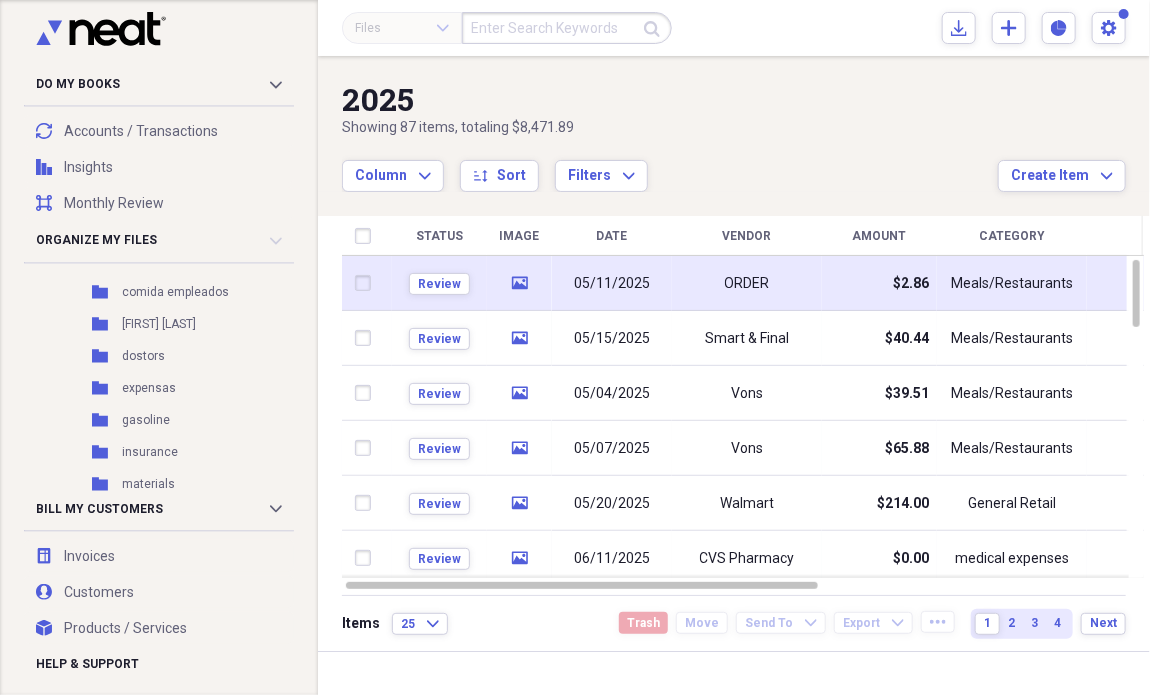 click on "ORDER" at bounding box center [747, 283] 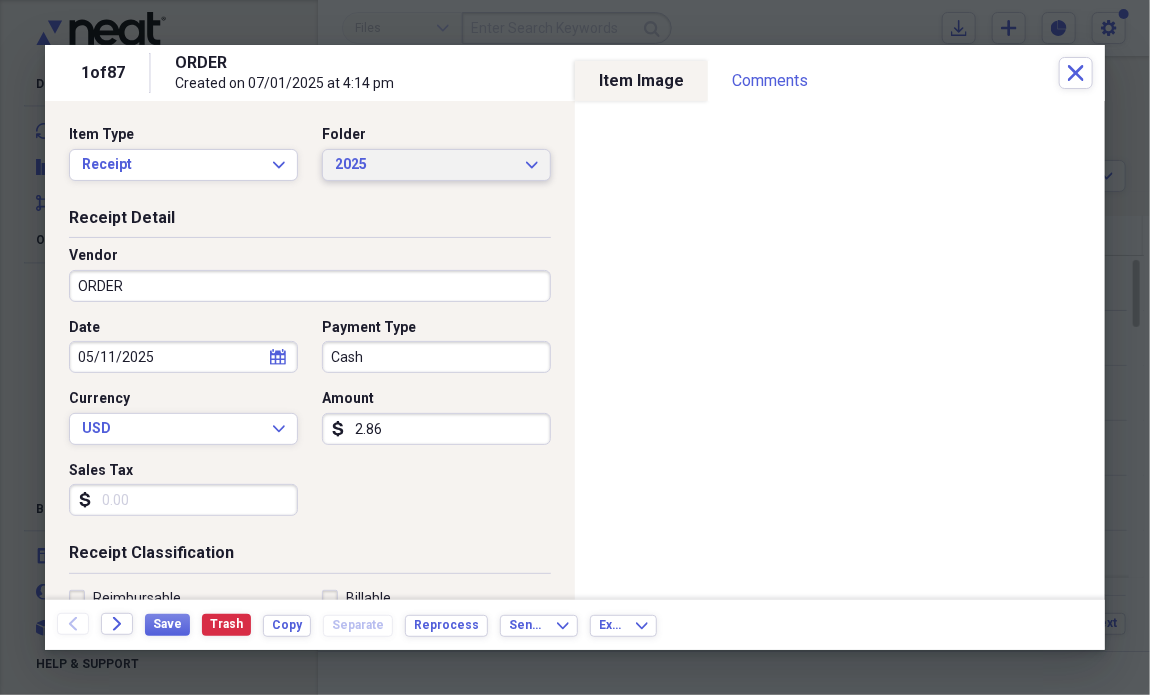 click on "Expand" 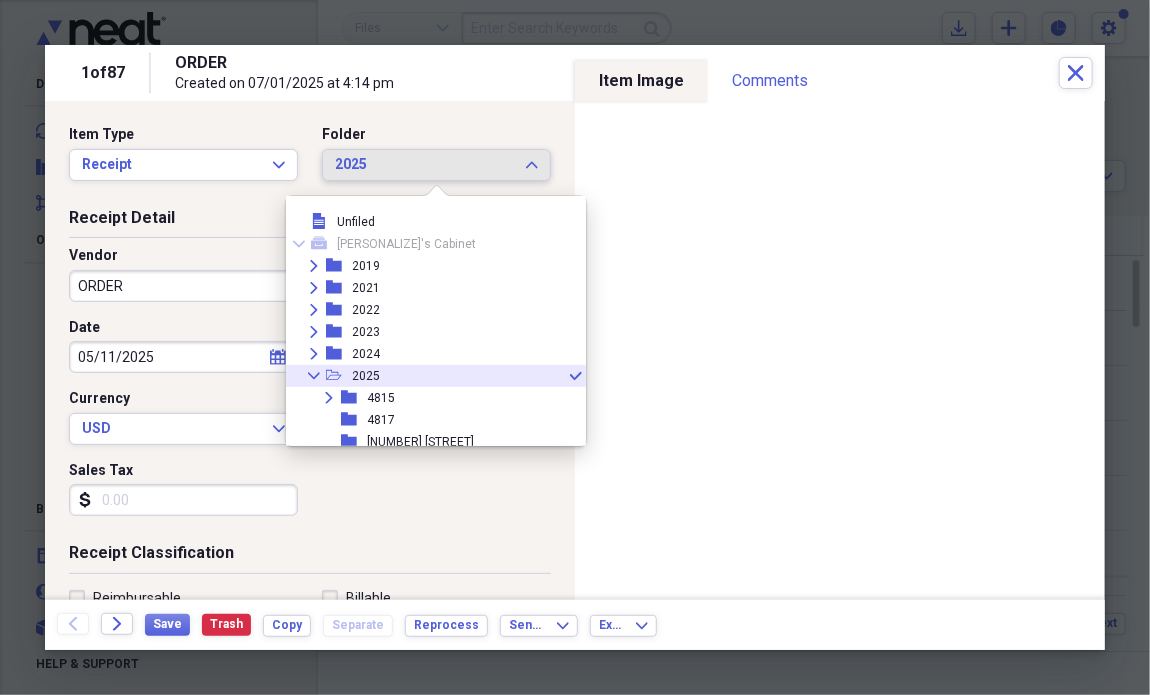 scroll, scrollTop: 55, scrollLeft: 0, axis: vertical 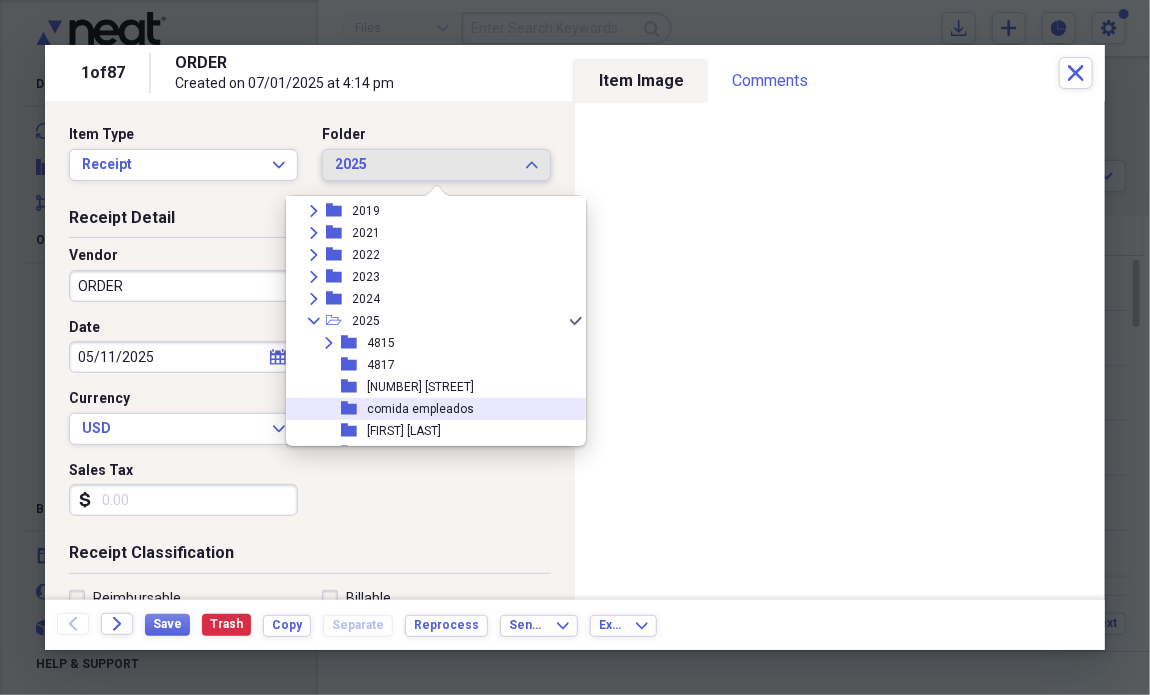click on "comida empleados" at bounding box center (420, 409) 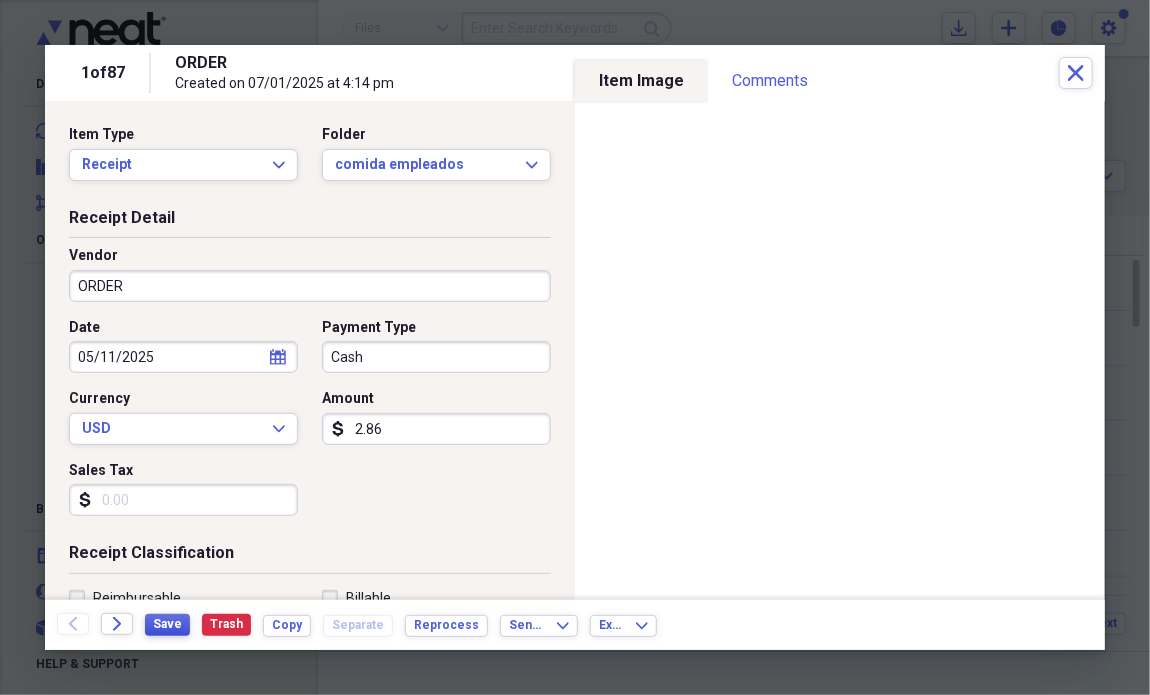 click on "Save" at bounding box center [167, 624] 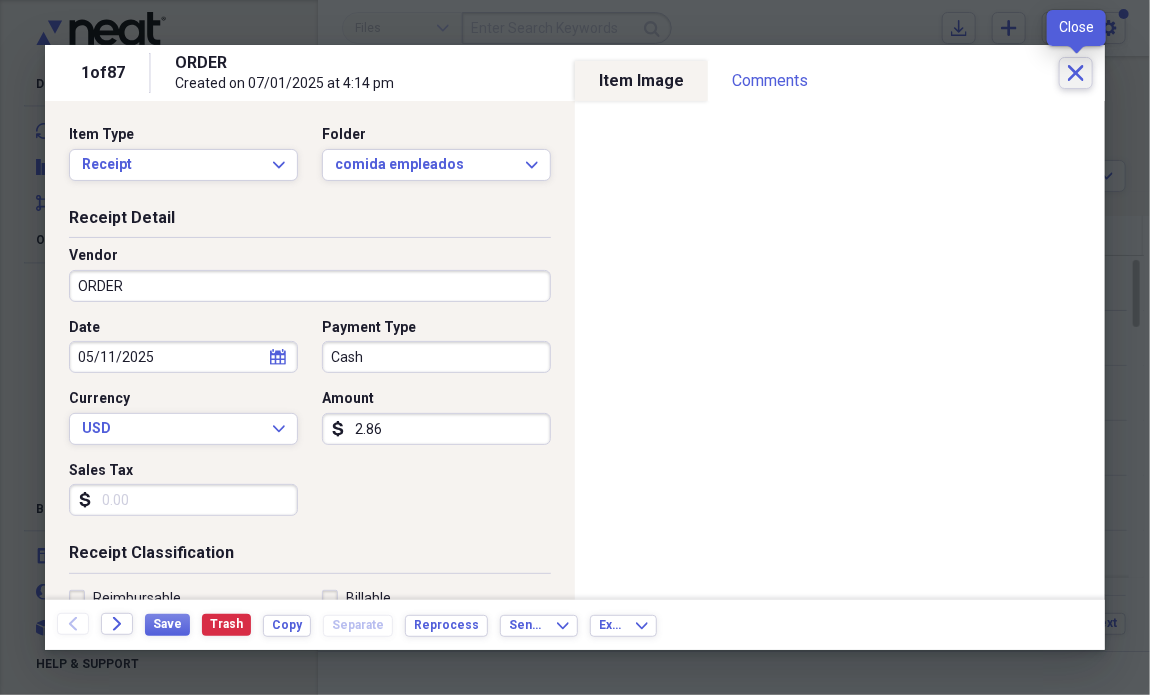 click on "Close" at bounding box center [1076, 73] 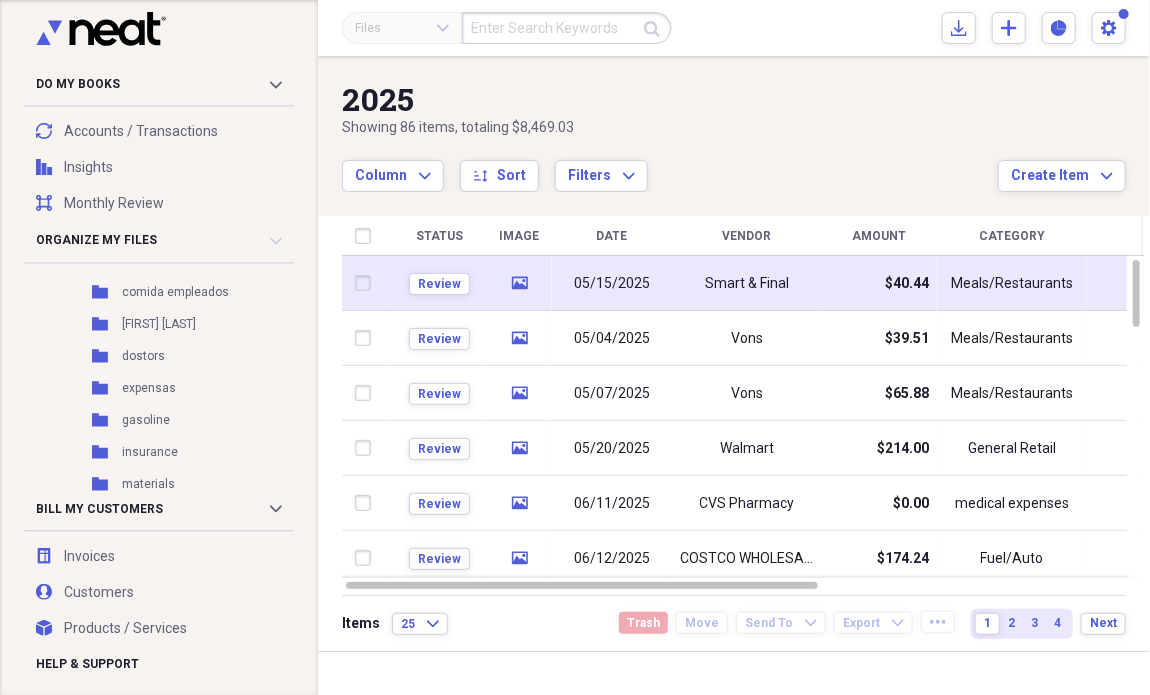 click on "Meals/Restaurants" at bounding box center (1012, 284) 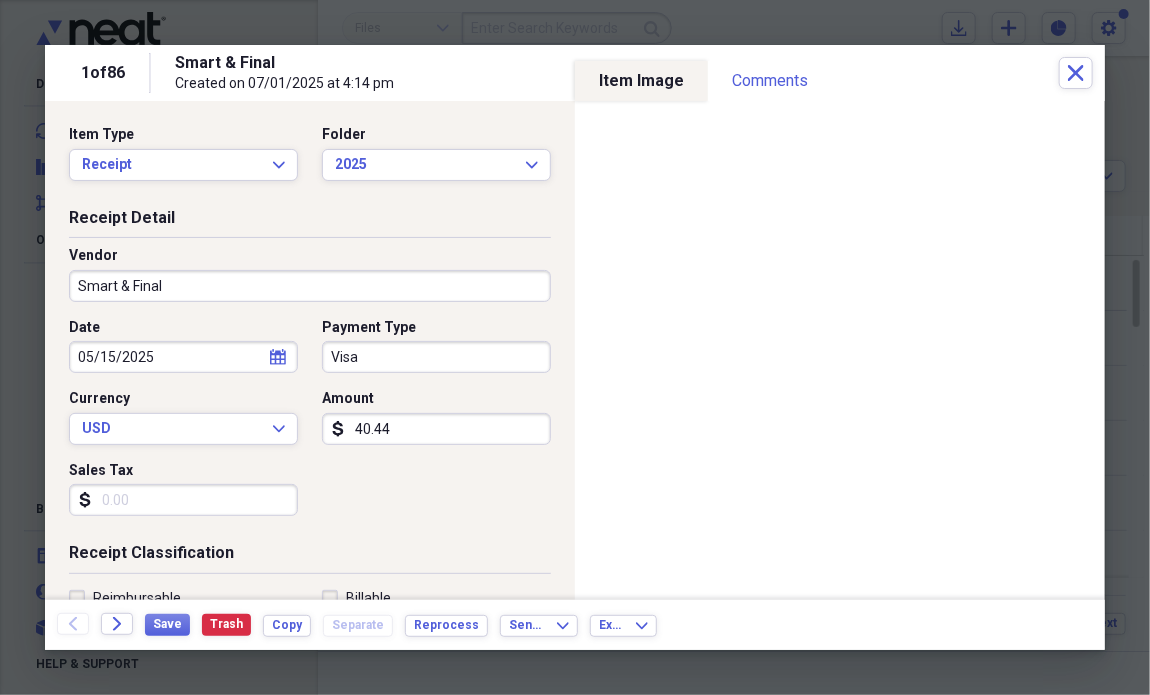click on "40.44" at bounding box center [436, 429] 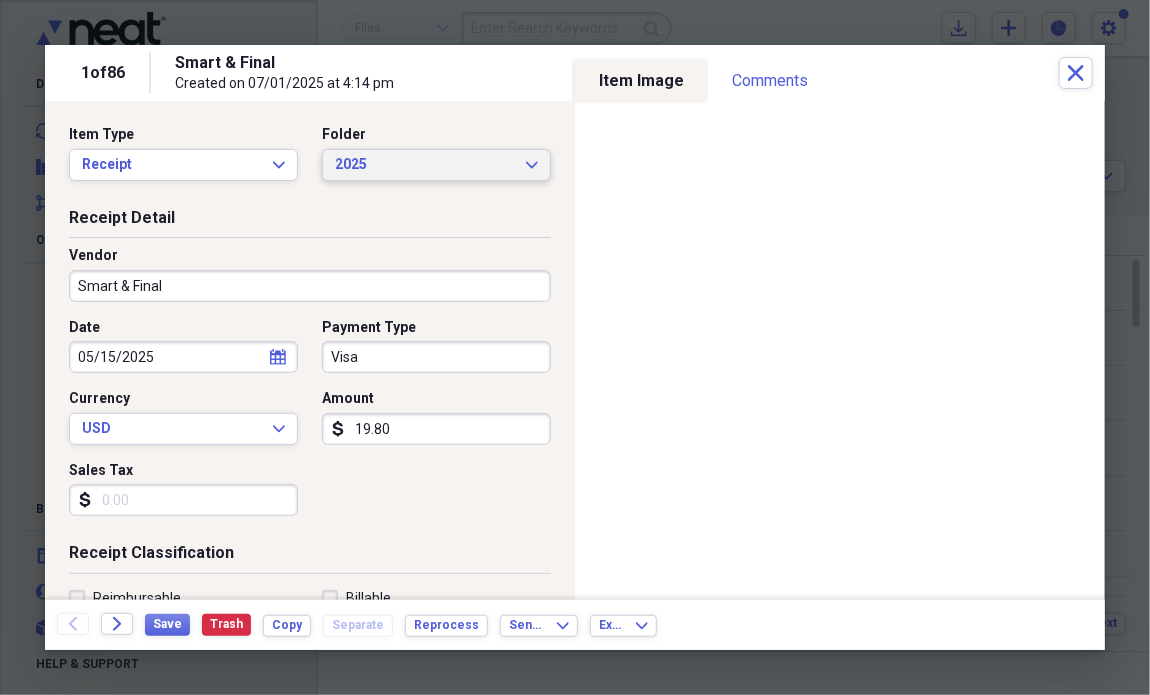 type on "19.80" 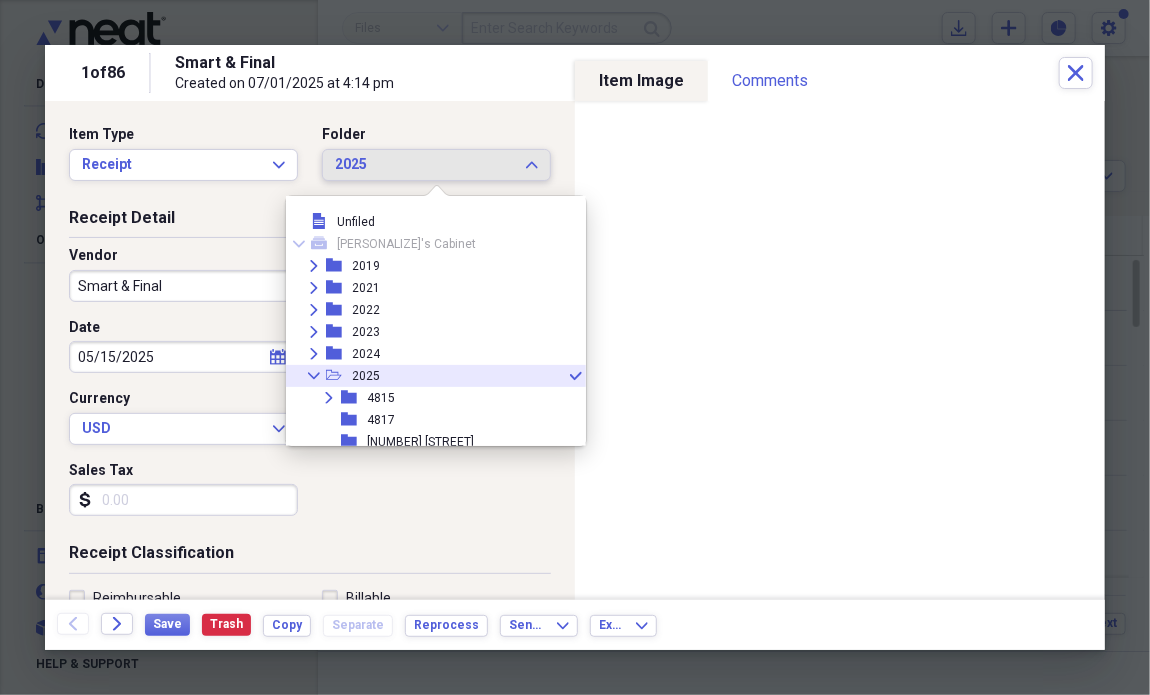 scroll, scrollTop: 55, scrollLeft: 0, axis: vertical 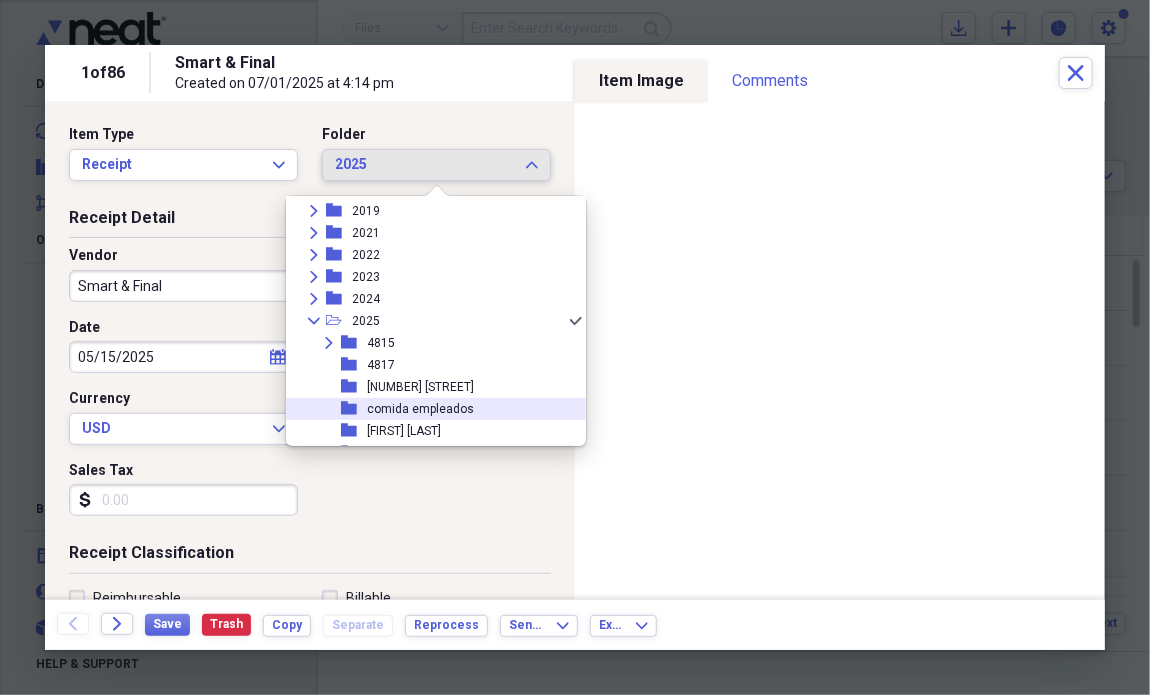 click on "comida empleados" at bounding box center (420, 409) 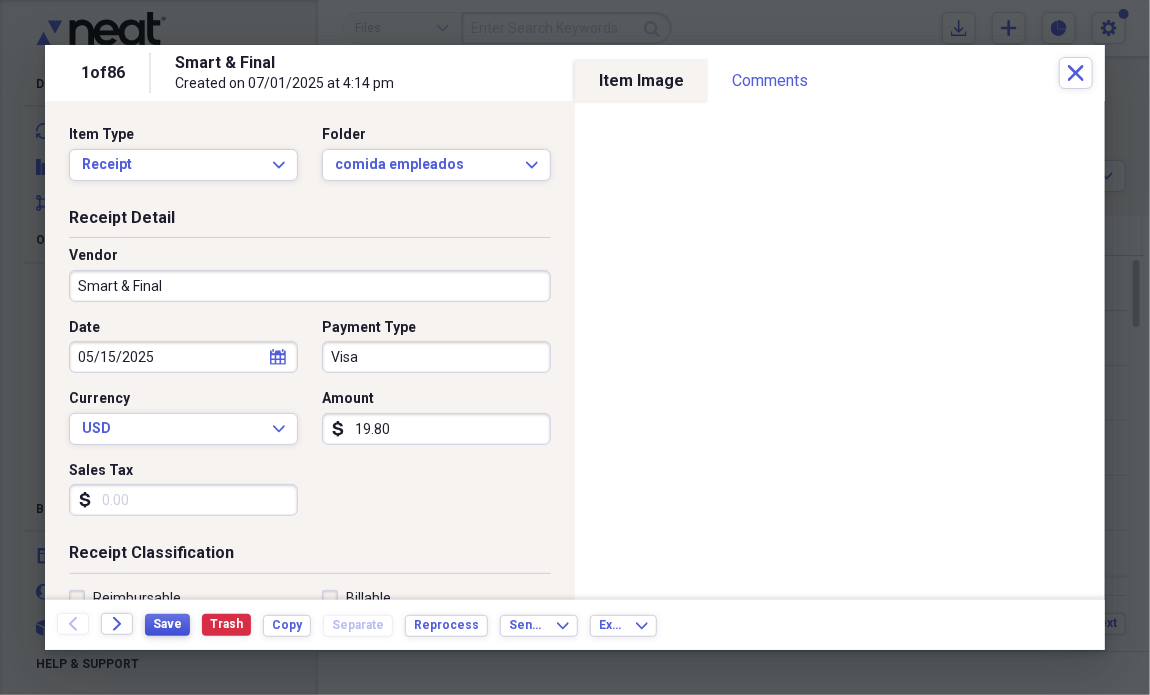 click on "Save" at bounding box center (167, 624) 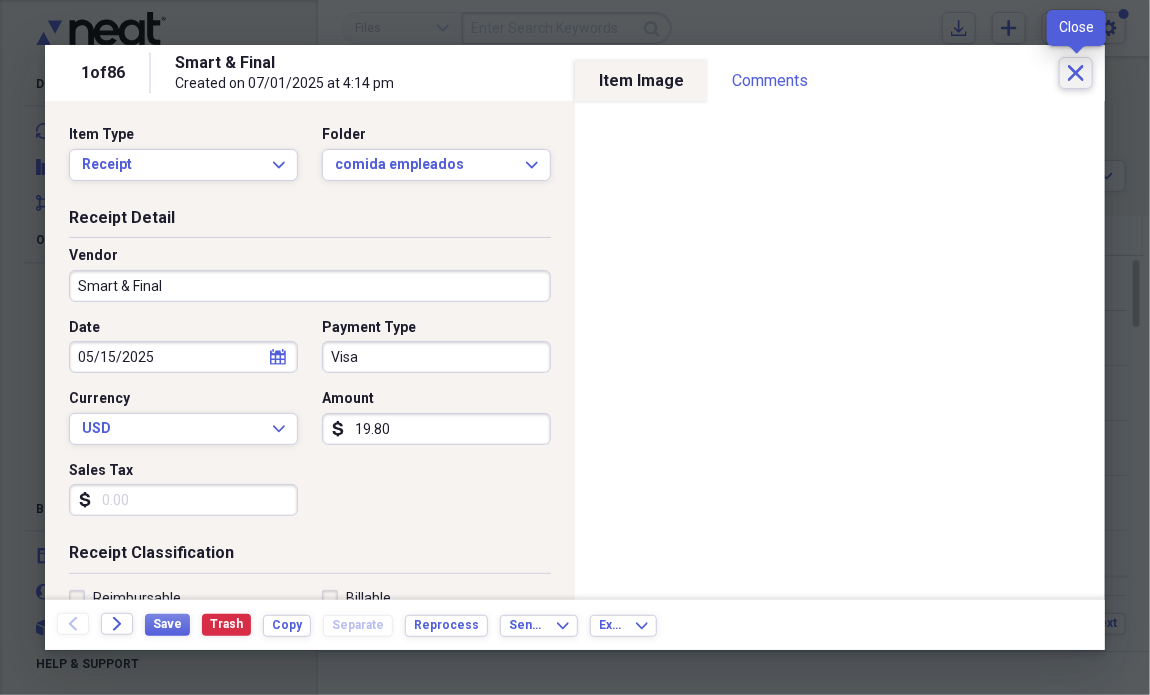 click on "Close" at bounding box center [1076, 73] 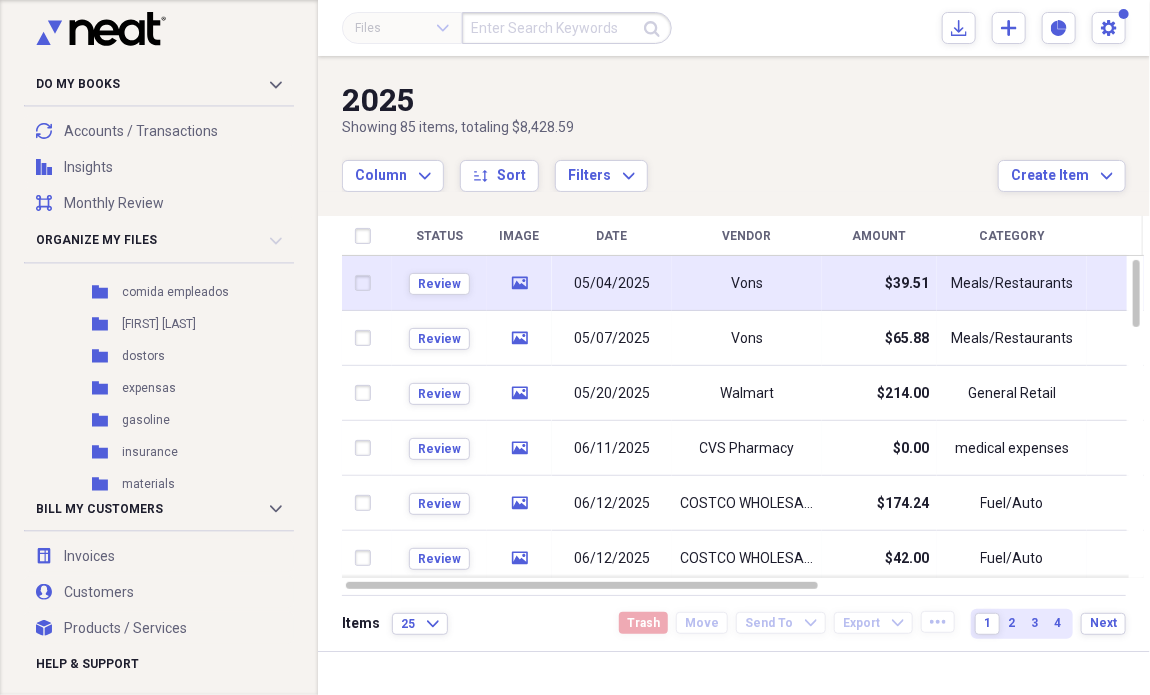 click on "$39.51" at bounding box center [907, 284] 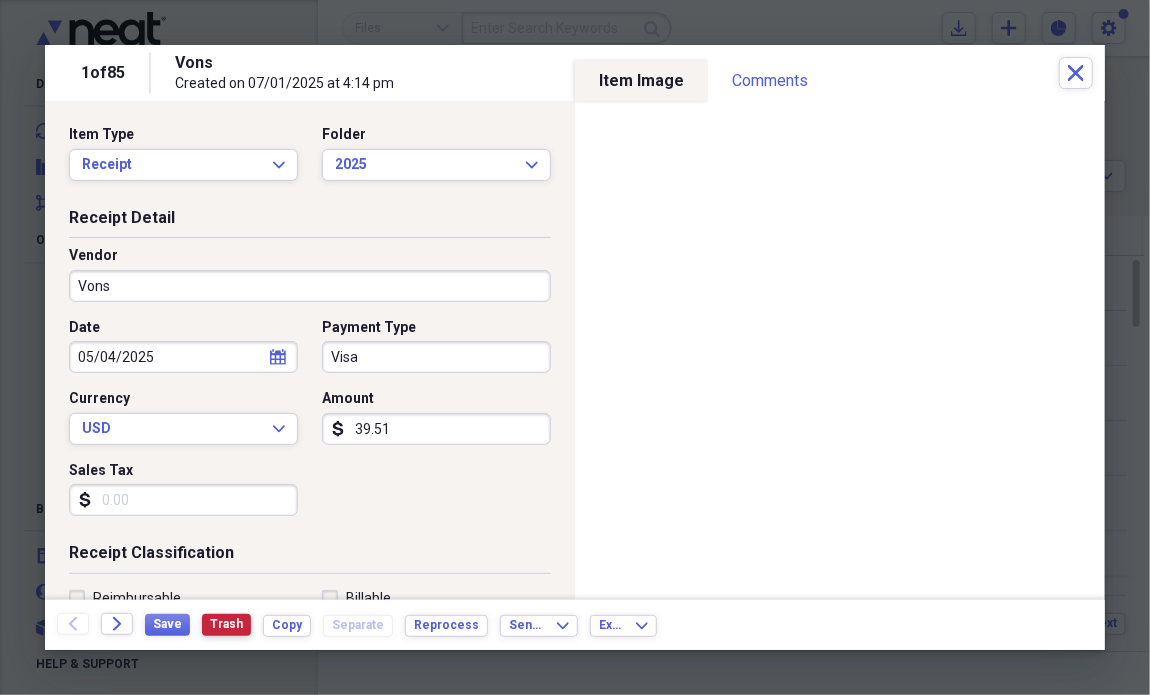 click on "Trash" at bounding box center (226, 624) 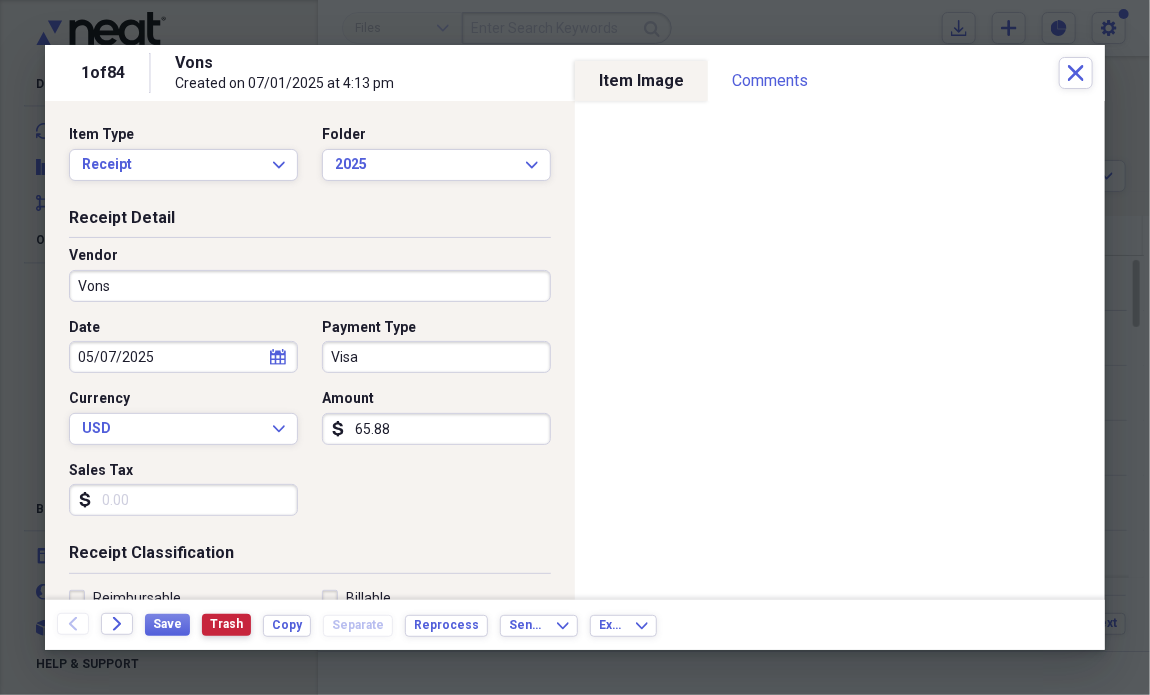 click on "Trash" at bounding box center (226, 625) 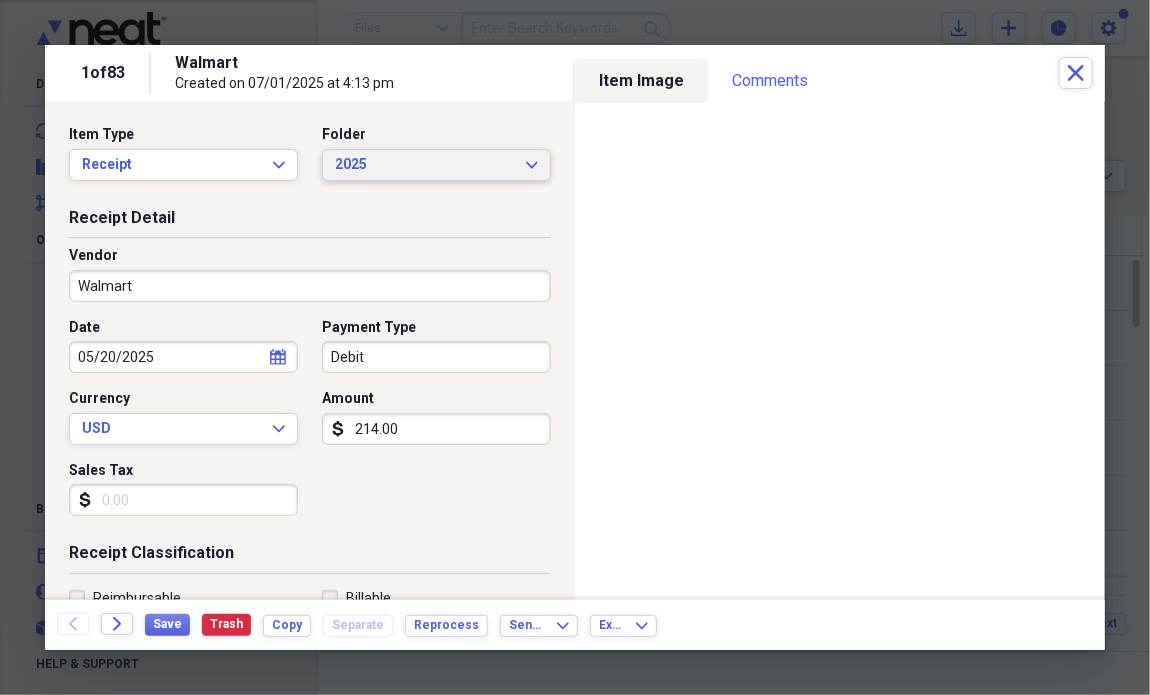 click on "2025 Expand" at bounding box center [436, 165] 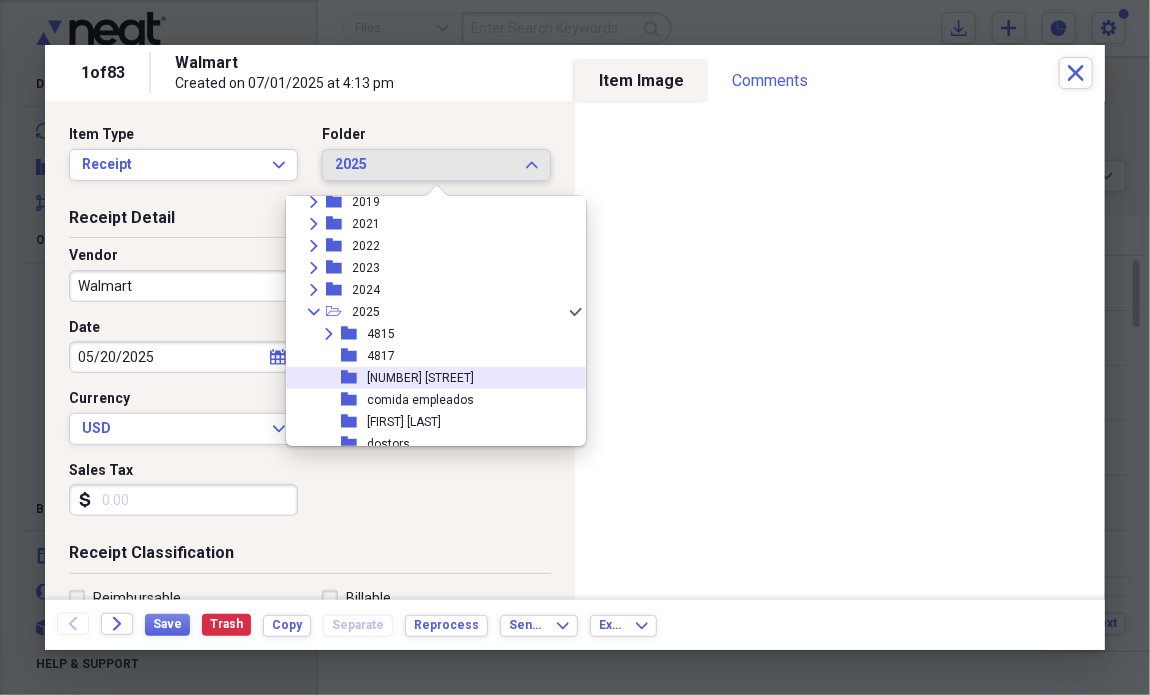 scroll, scrollTop: 66, scrollLeft: 0, axis: vertical 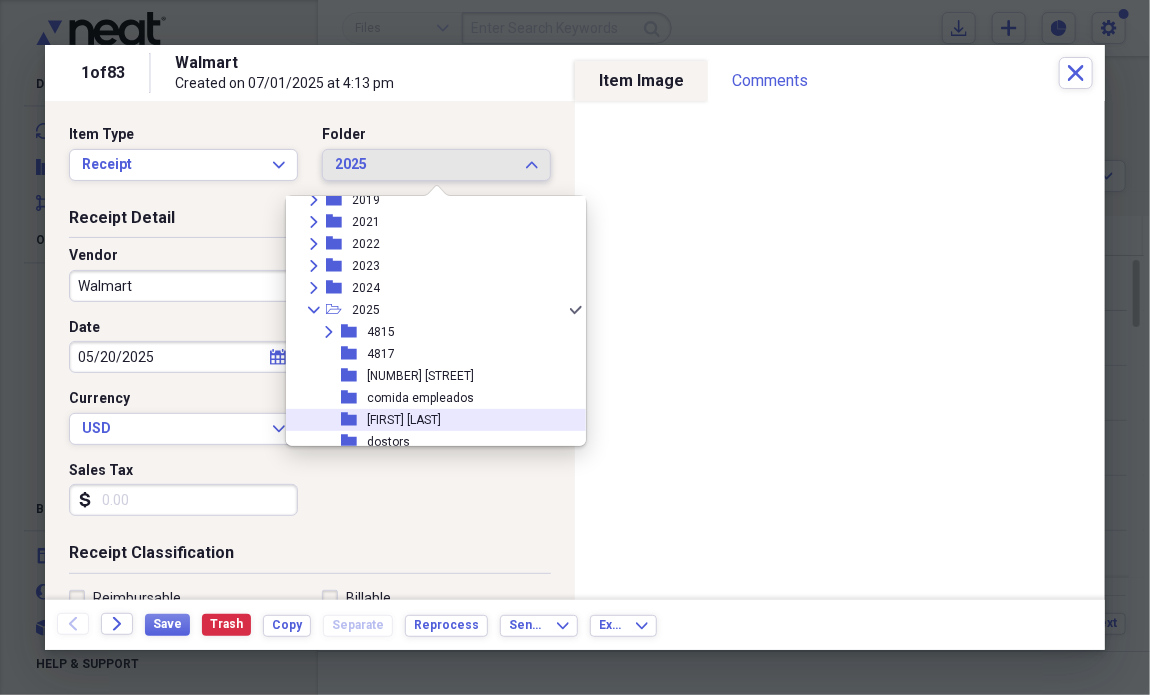 click on "folder Dinero Lili" at bounding box center [428, 420] 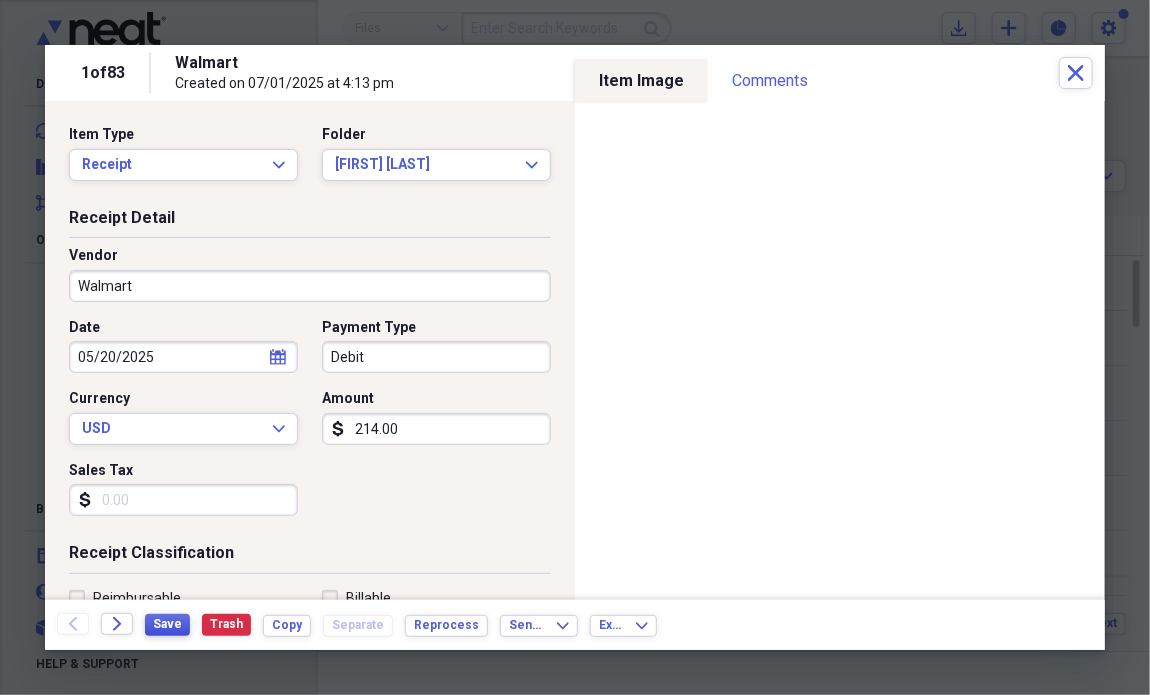 click on "Save" at bounding box center [167, 624] 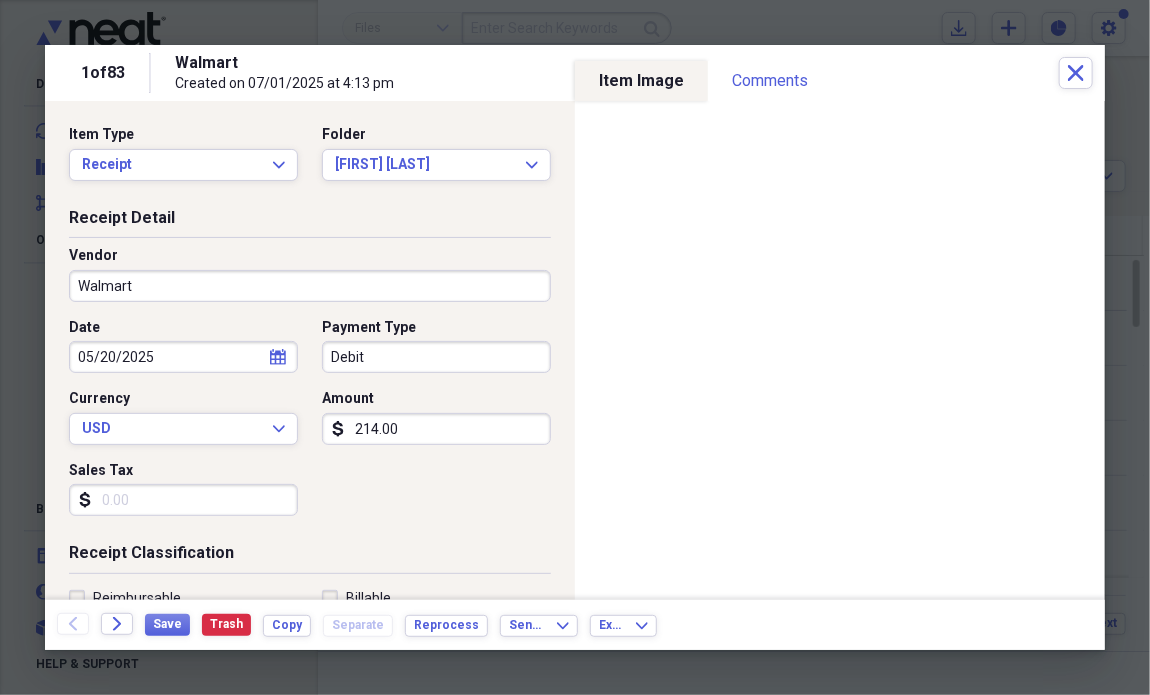 click on "214.00" at bounding box center (436, 429) 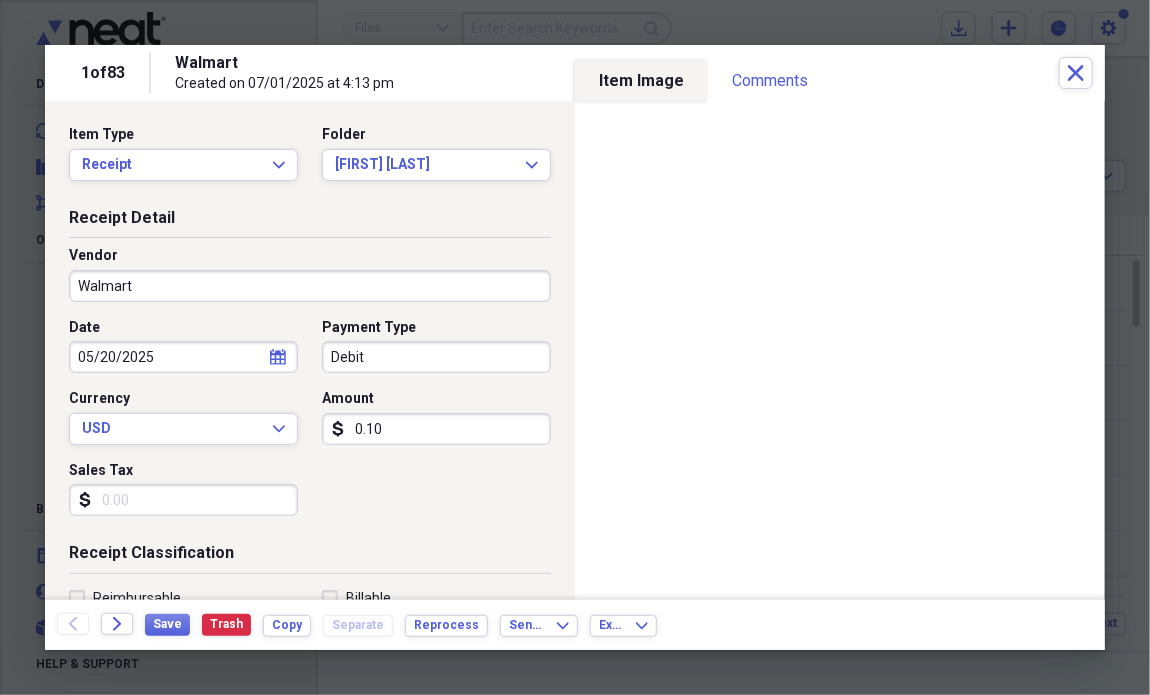 type on "0.01" 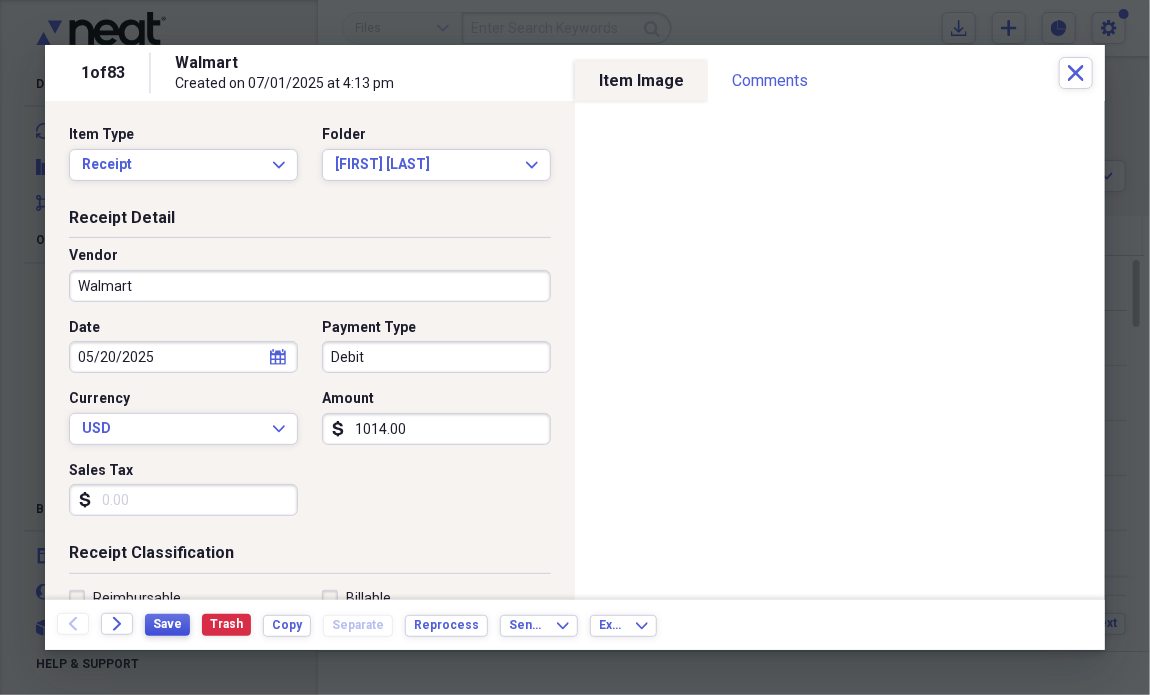 type on "1014.00" 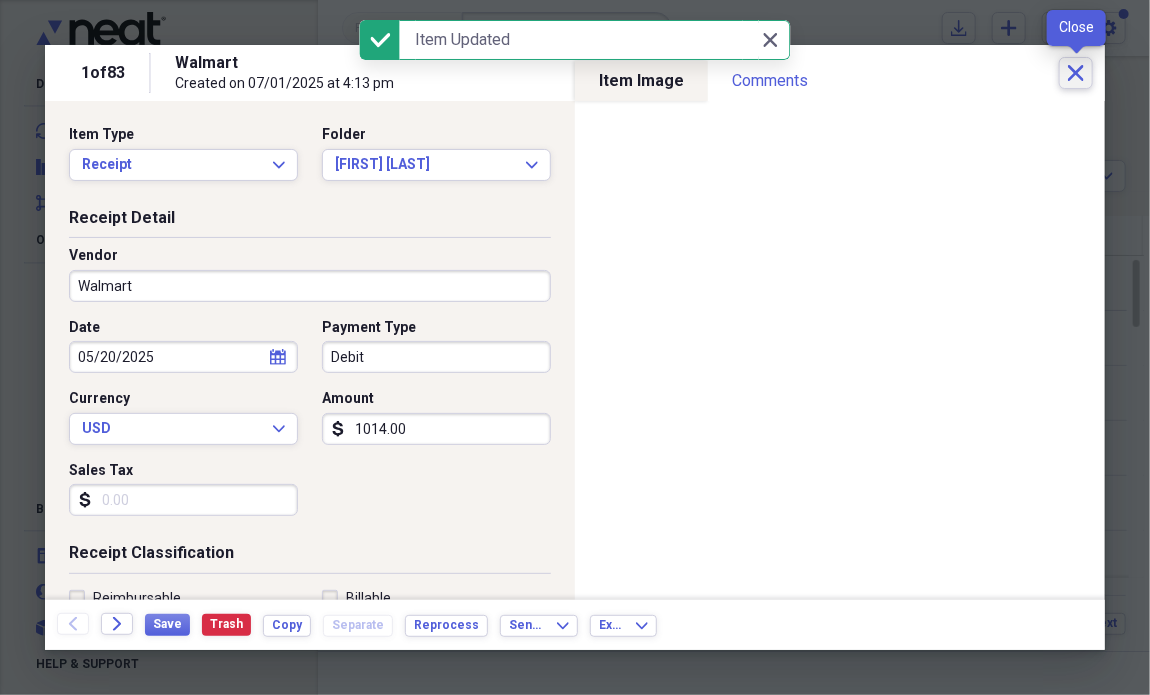 click 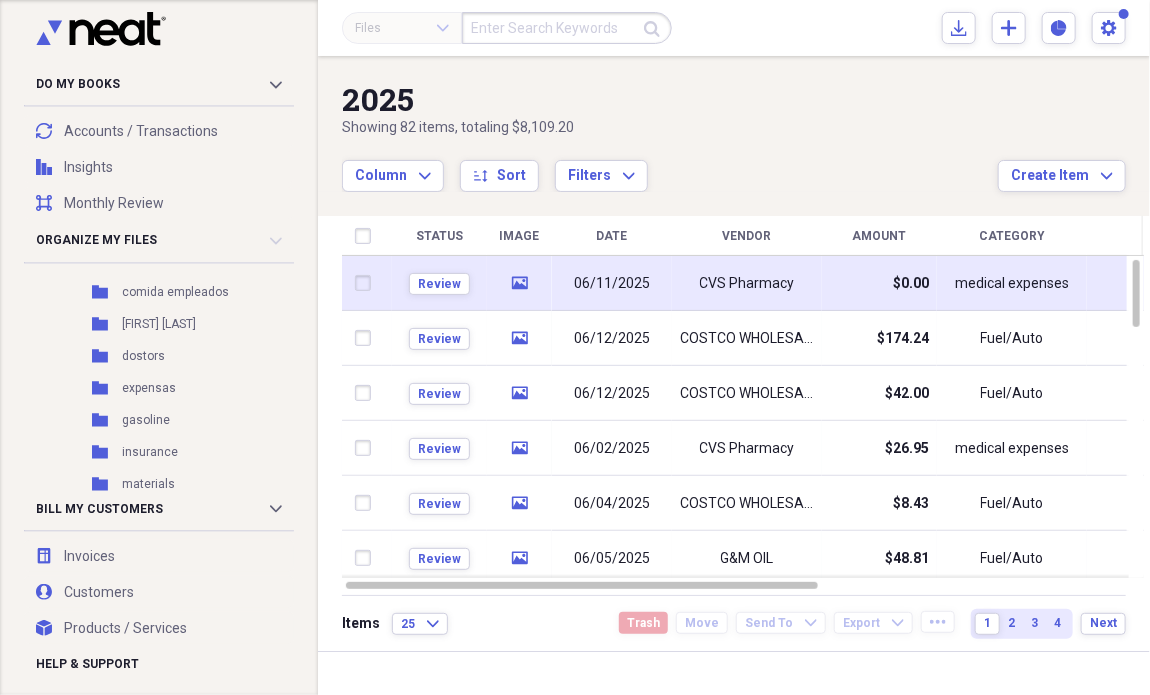 click on "06/11/2025" at bounding box center (612, 284) 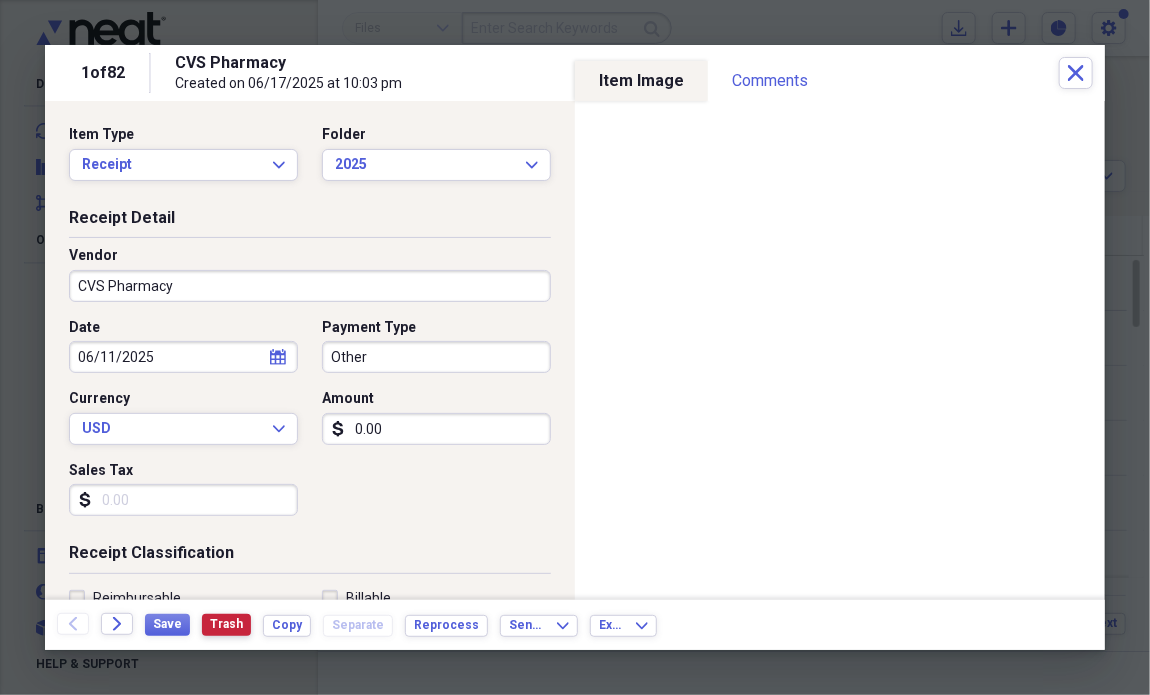 click on "Trash" at bounding box center (226, 624) 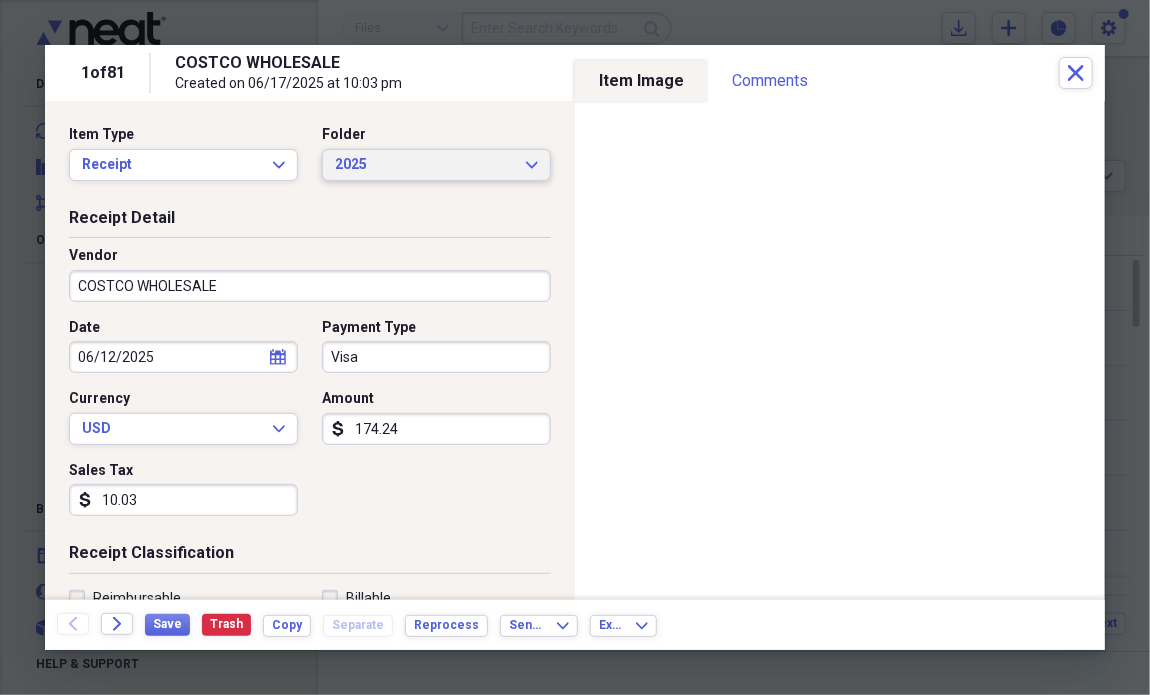 click on "Expand" 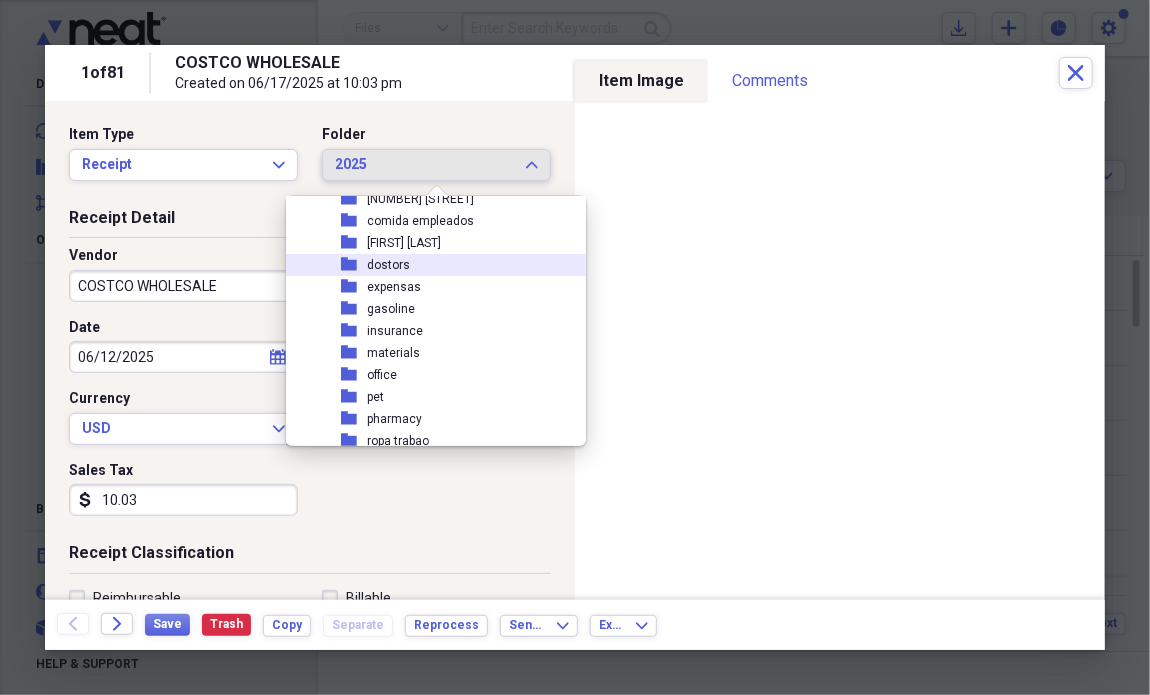 scroll, scrollTop: 246, scrollLeft: 0, axis: vertical 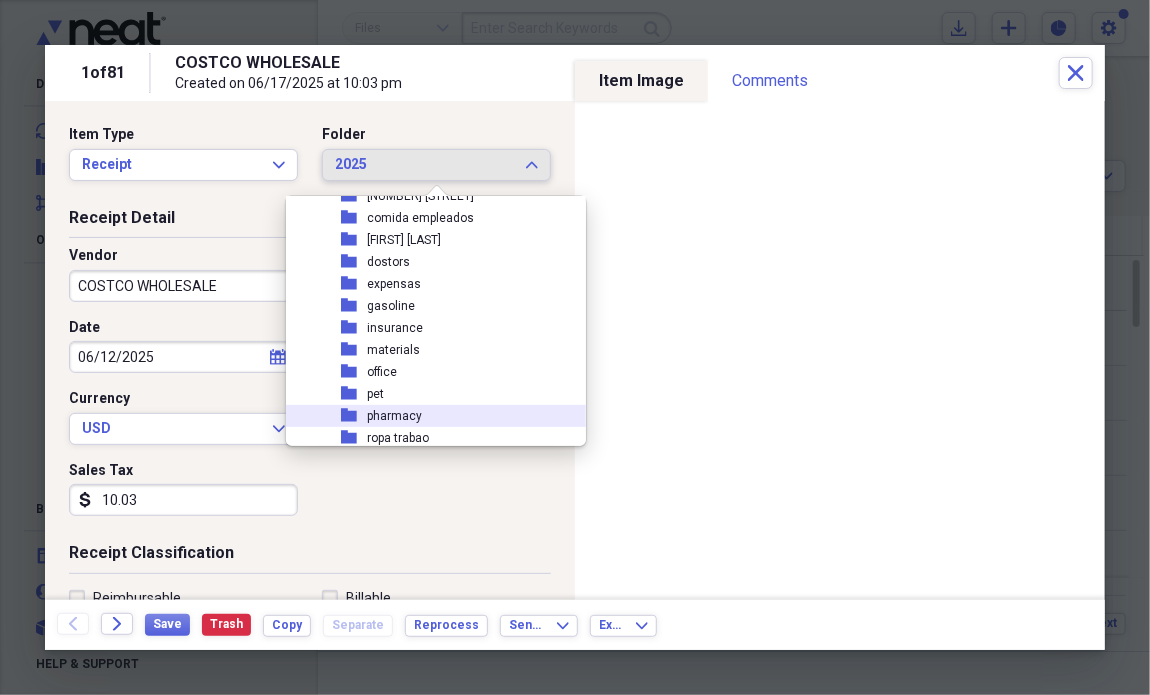 click on "pharmacy" at bounding box center (394, 416) 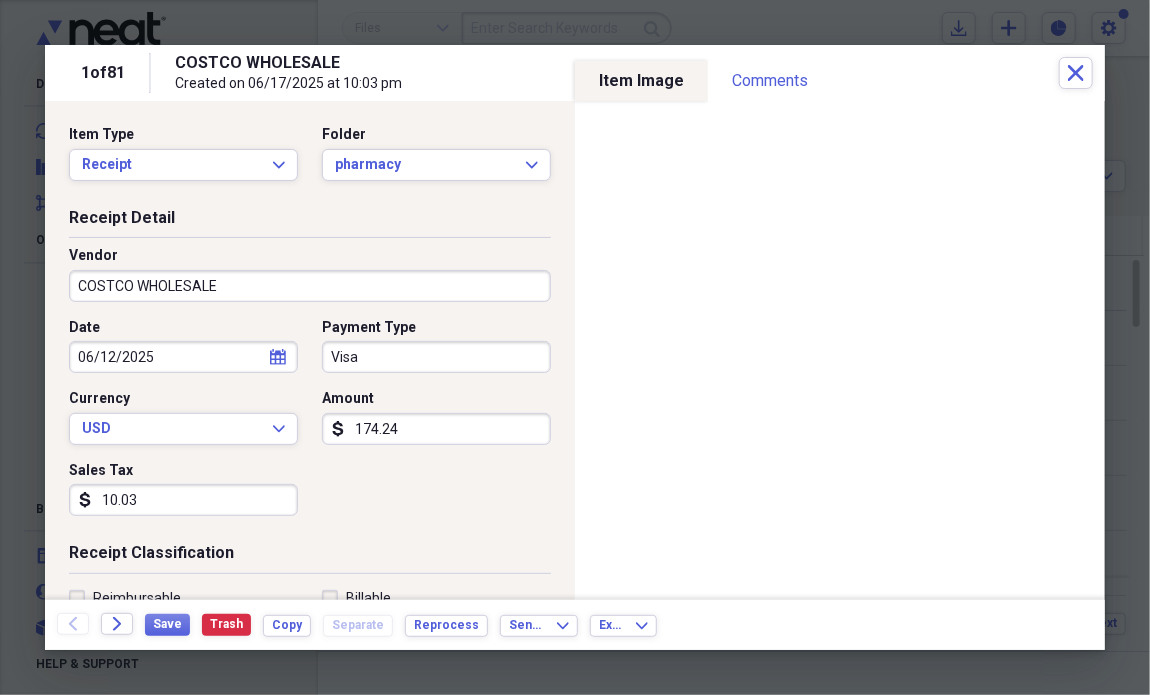 click on "10.03" at bounding box center [183, 500] 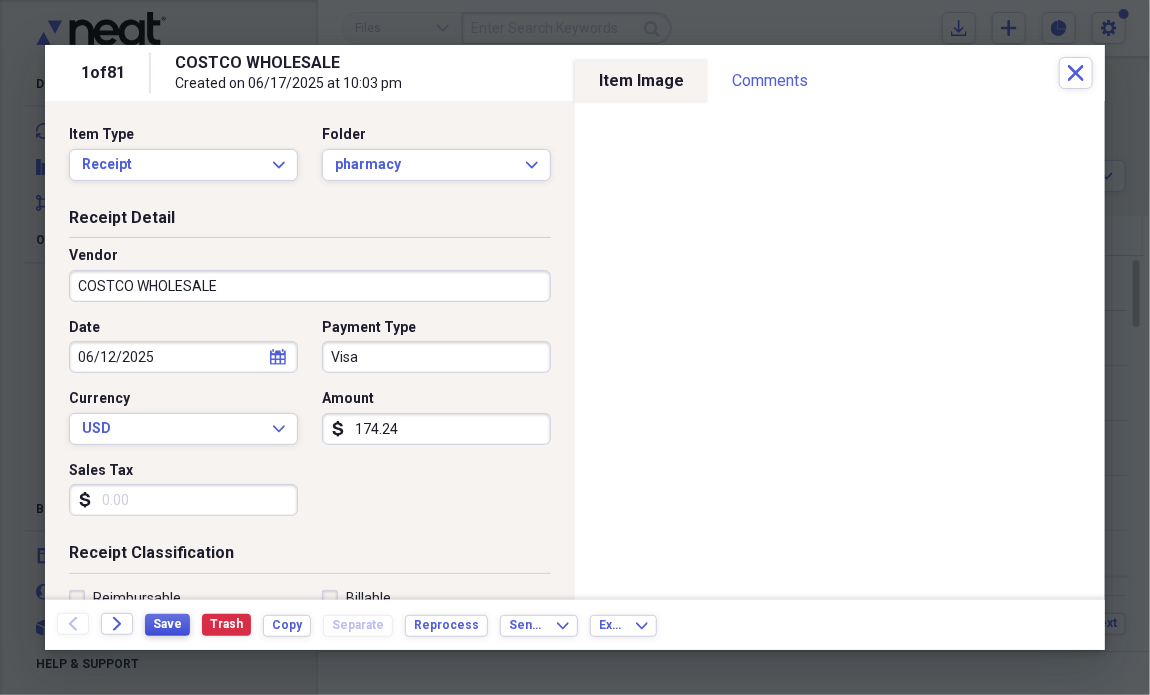 type 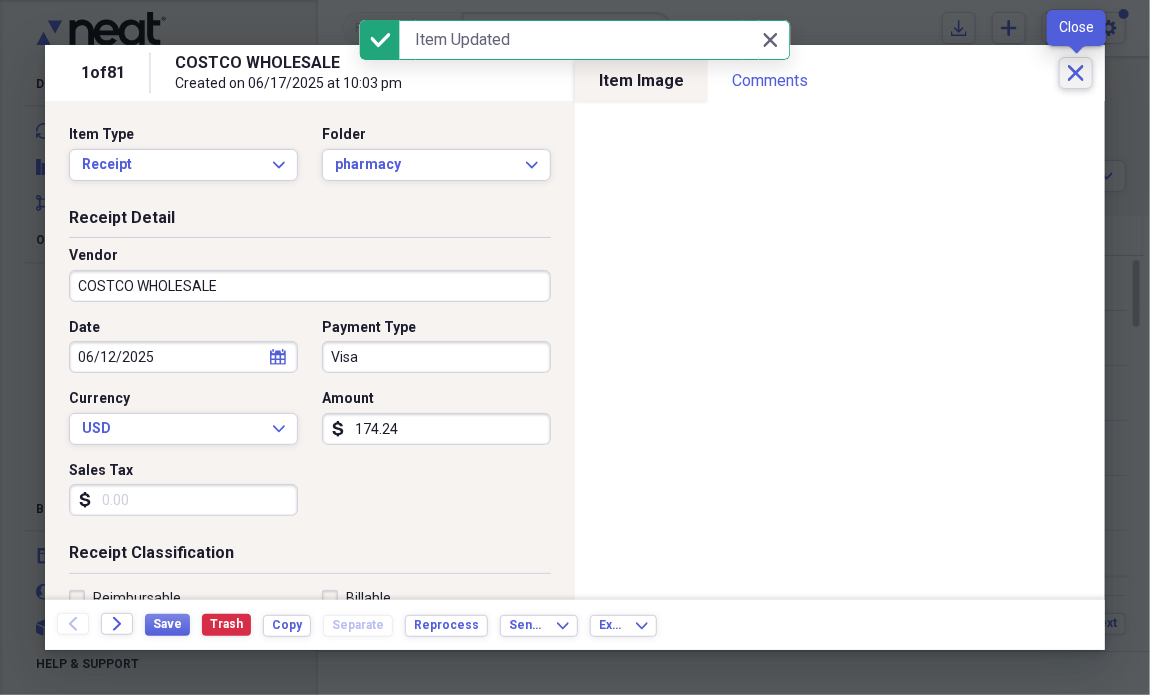click on "Close" at bounding box center (1076, 73) 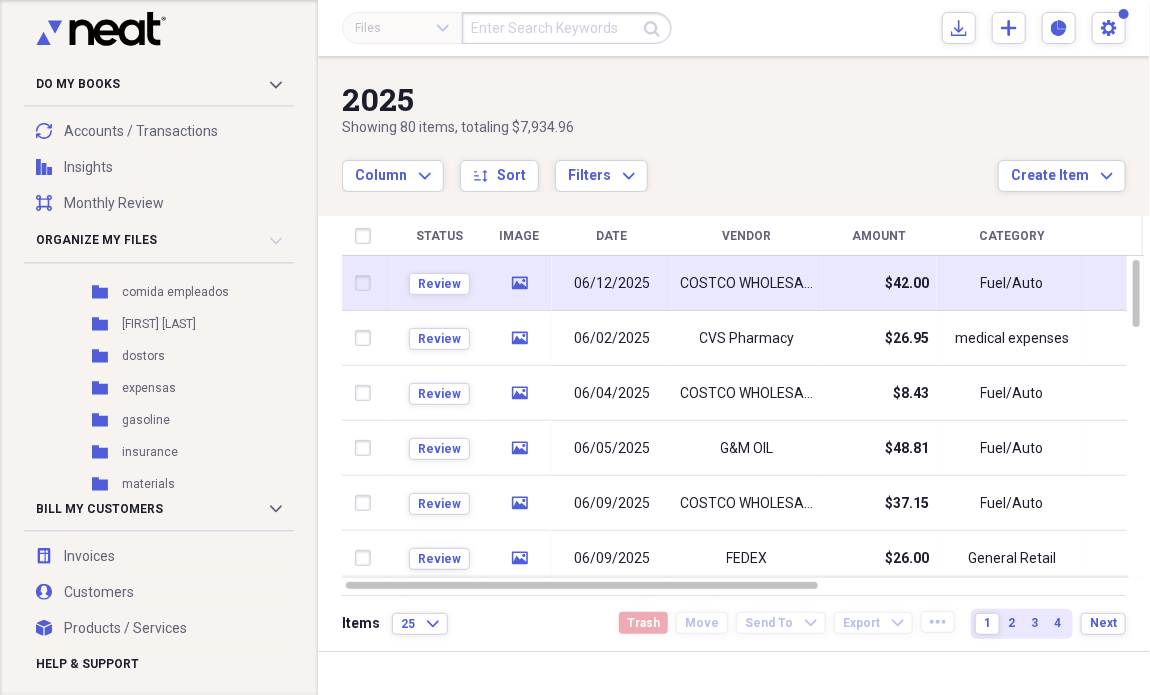 click on "06/12/2025" at bounding box center [612, 283] 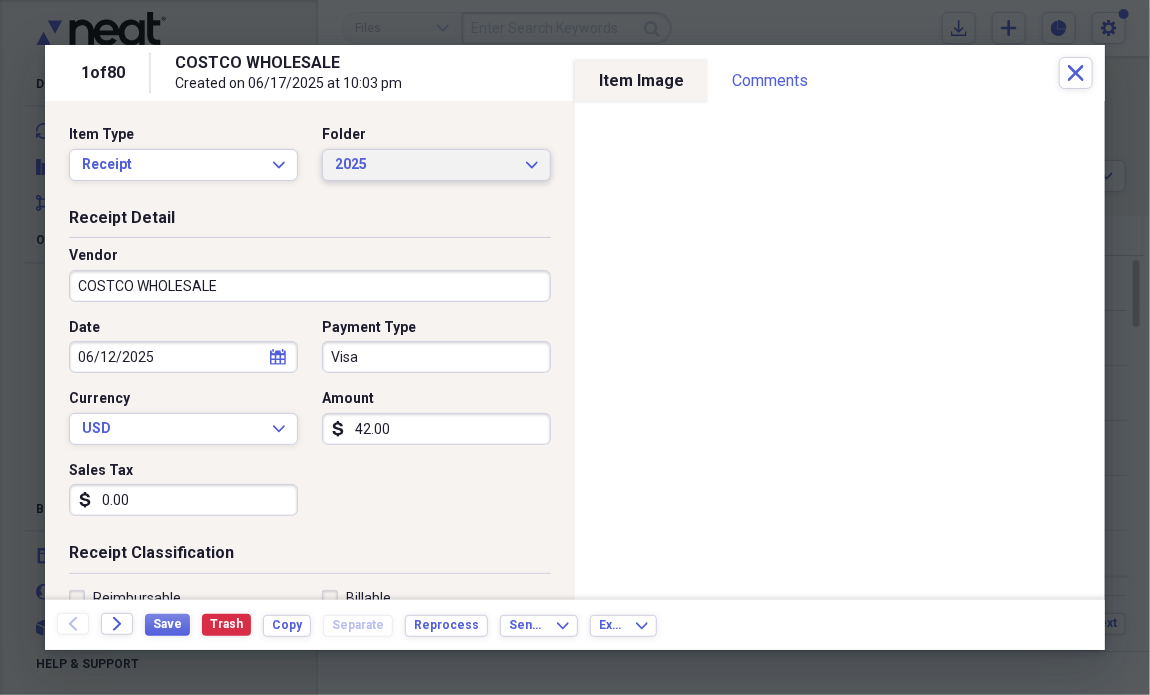 click on "Expand" 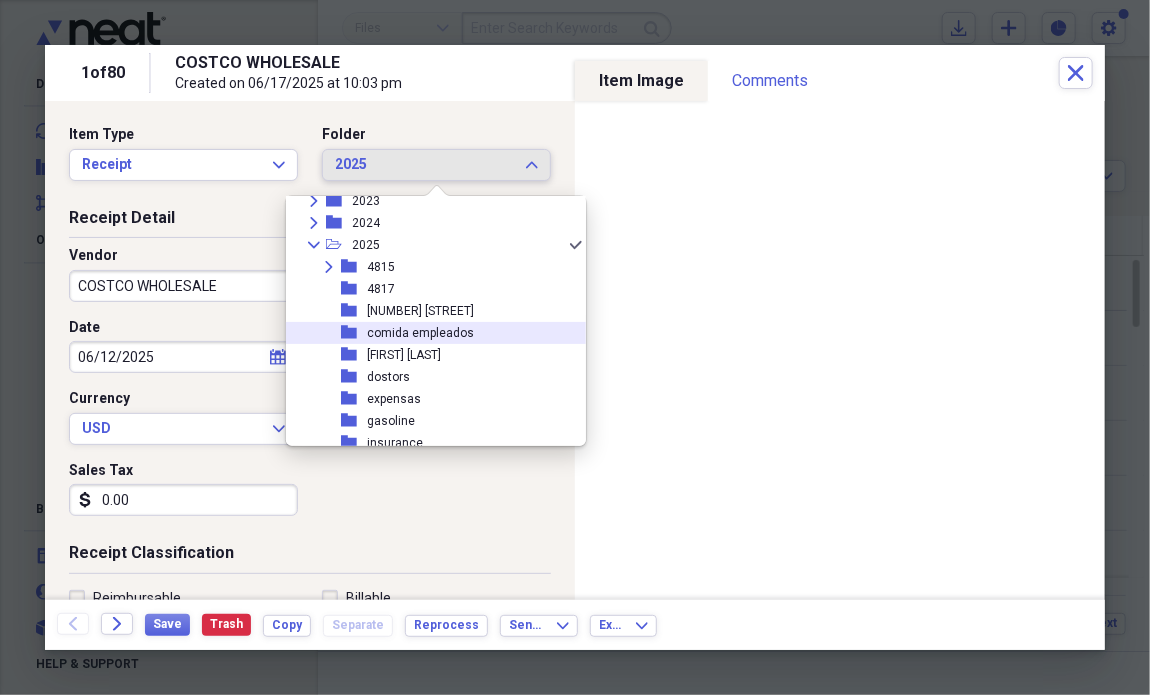 scroll, scrollTop: 136, scrollLeft: 0, axis: vertical 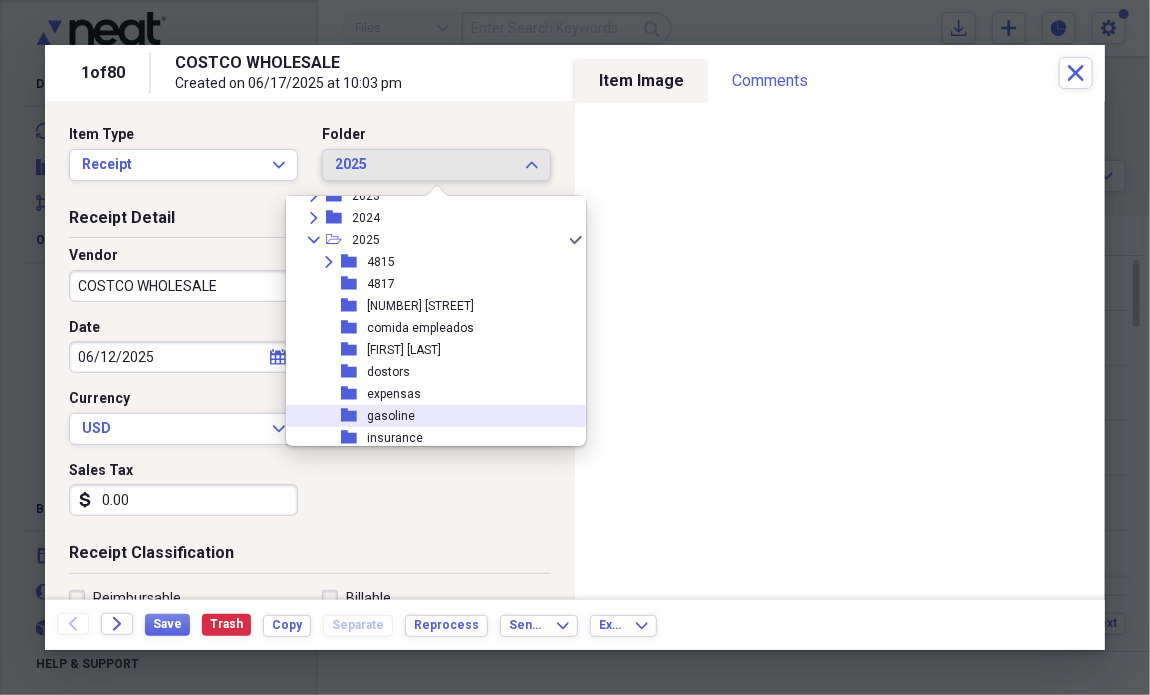 click on "gasoline" at bounding box center [391, 416] 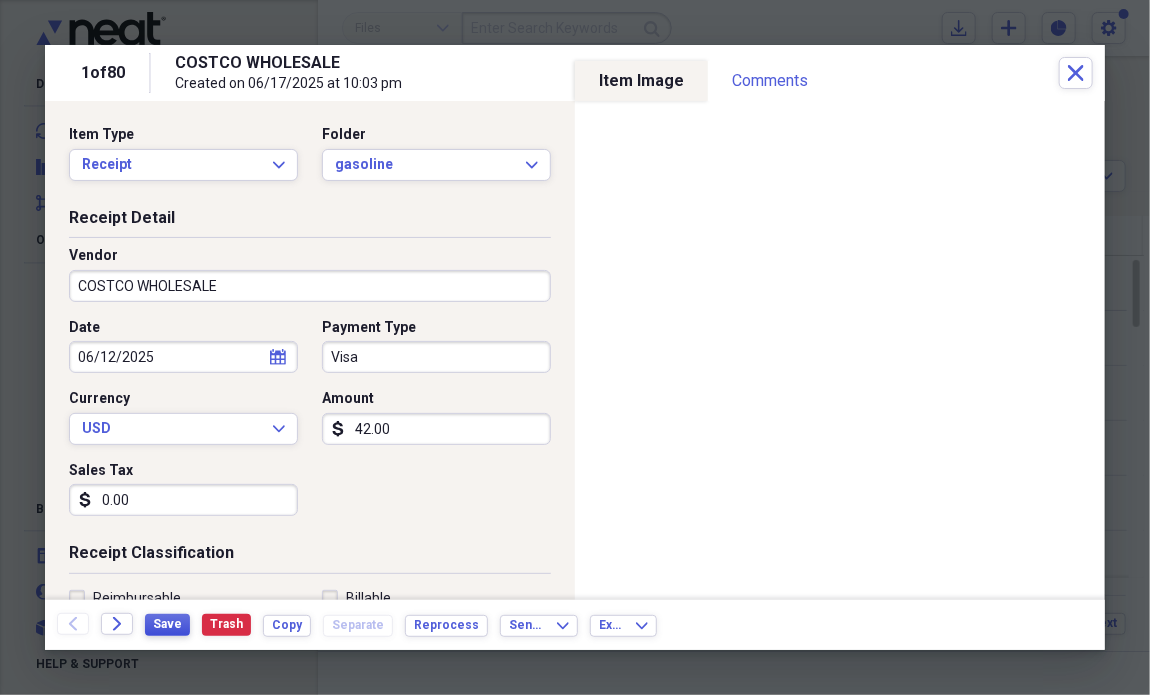 click on "Save" at bounding box center (167, 624) 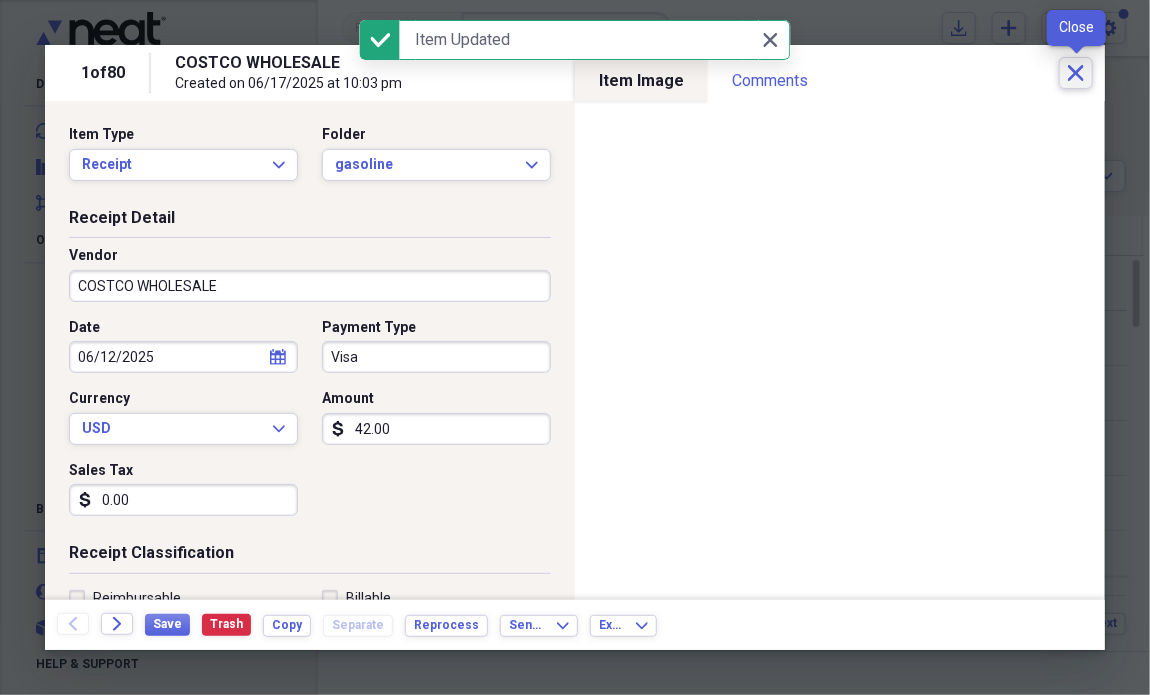 click on "Close" at bounding box center (1076, 73) 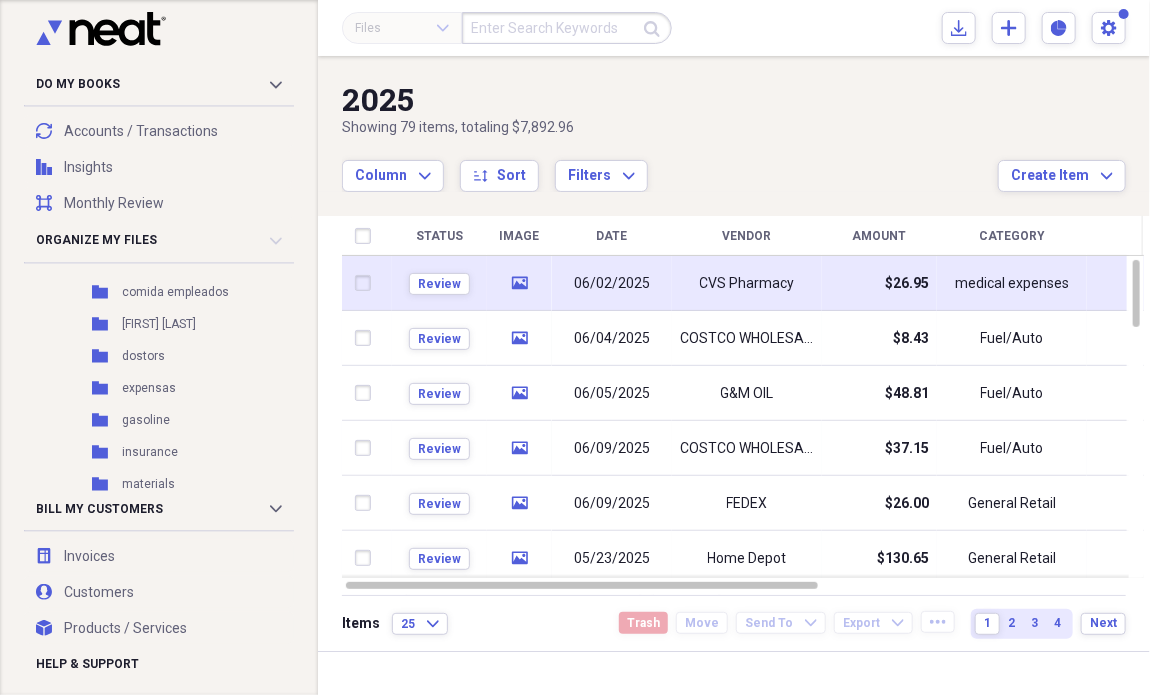 click on "06/02/2025" at bounding box center (612, 283) 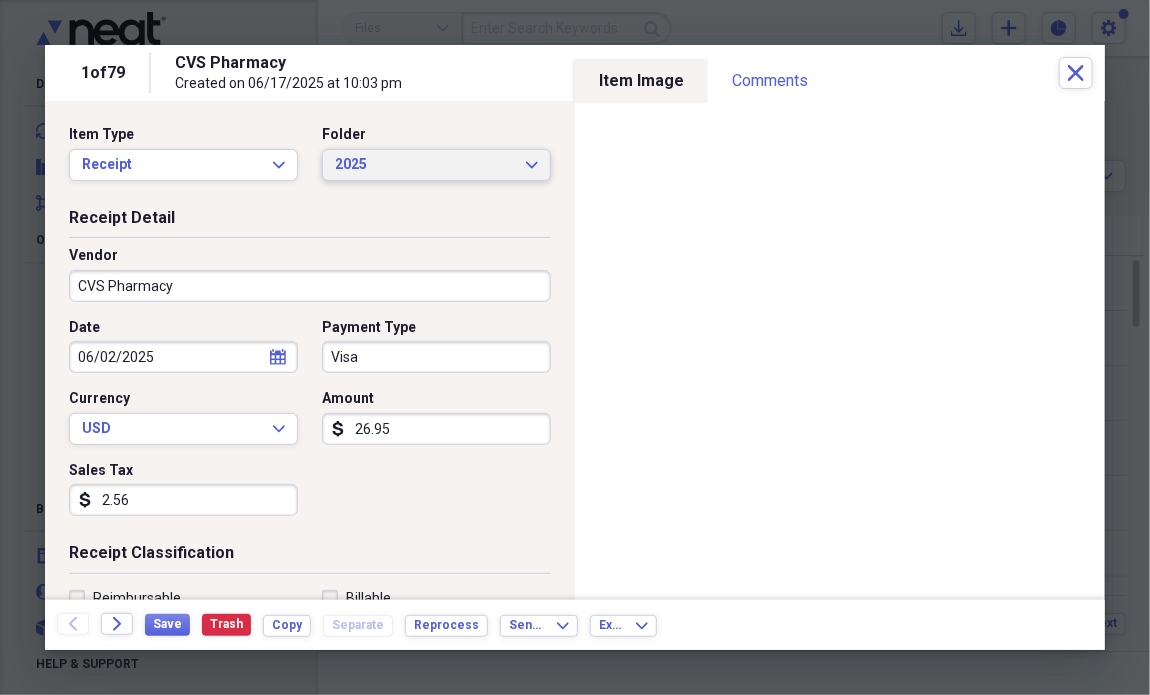 click on "Expand" 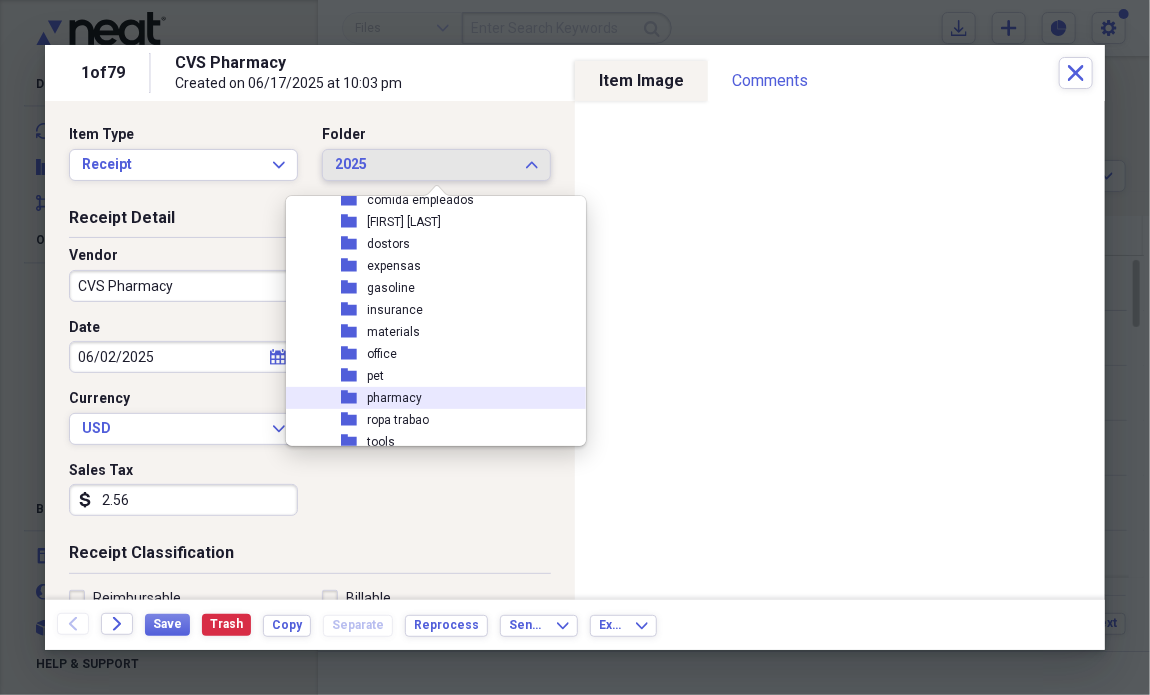 scroll, scrollTop: 271, scrollLeft: 0, axis: vertical 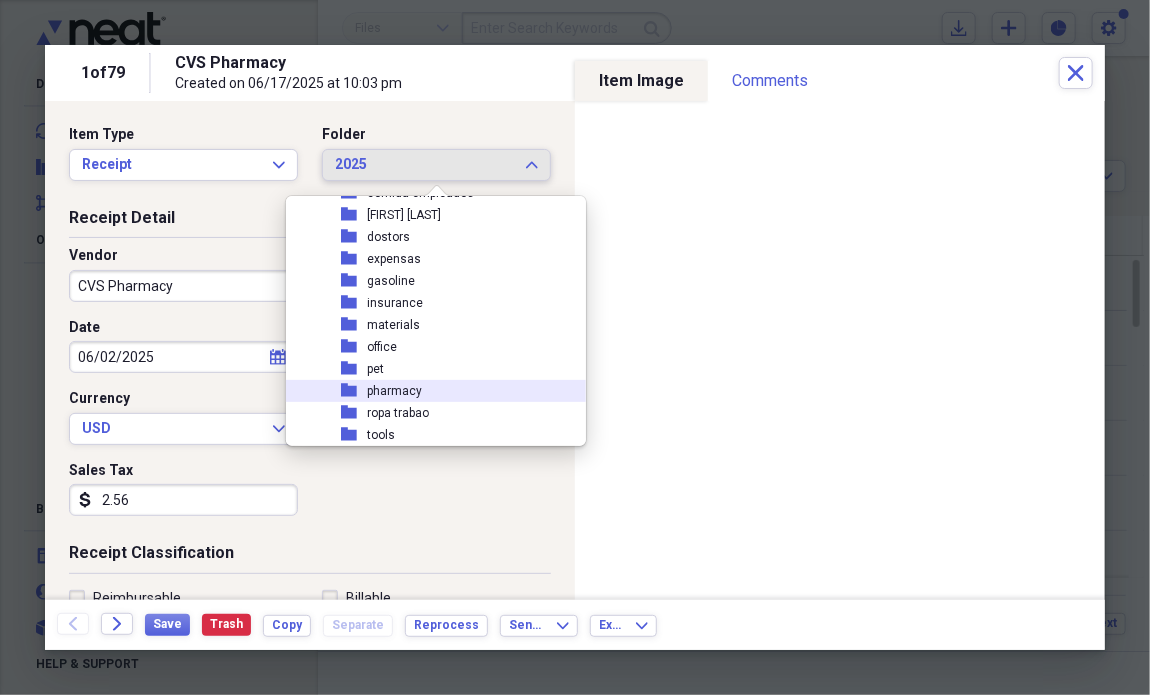 click on "folder pharmacy" at bounding box center (428, 391) 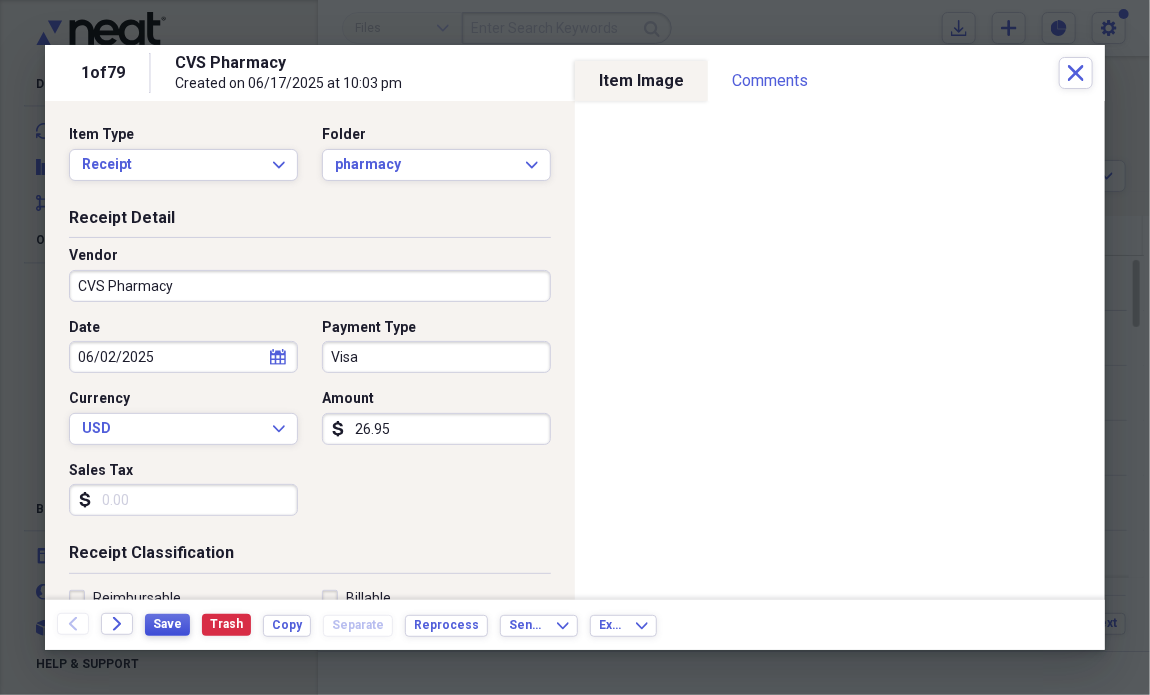 type 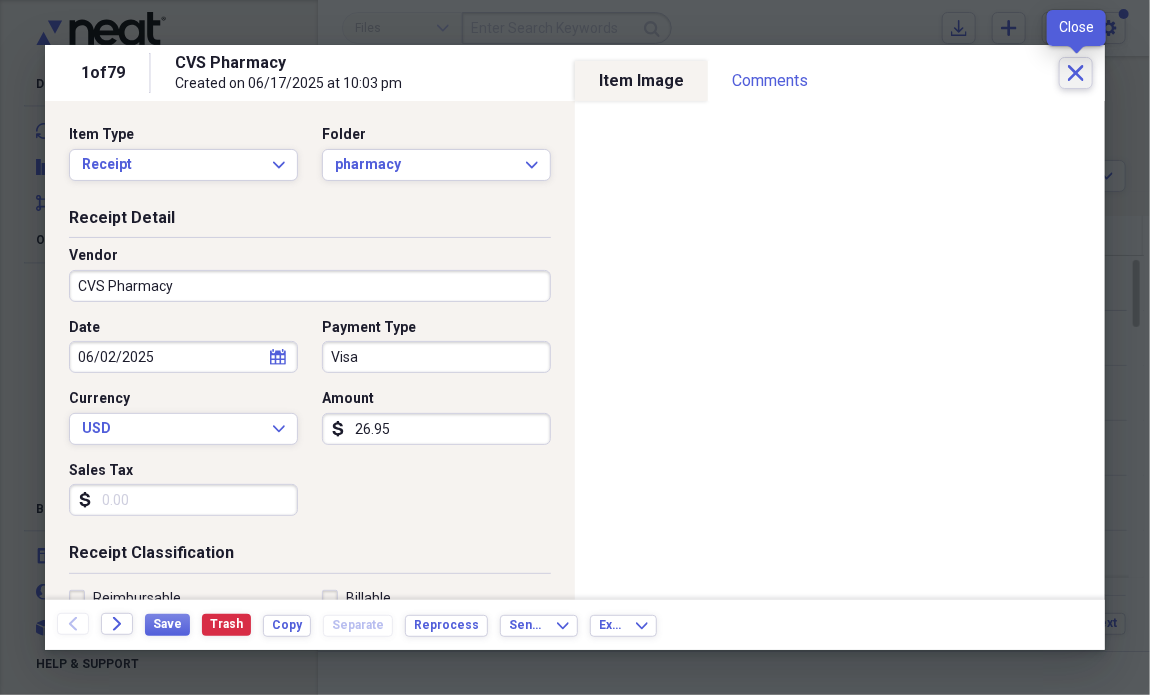 click on "Close" 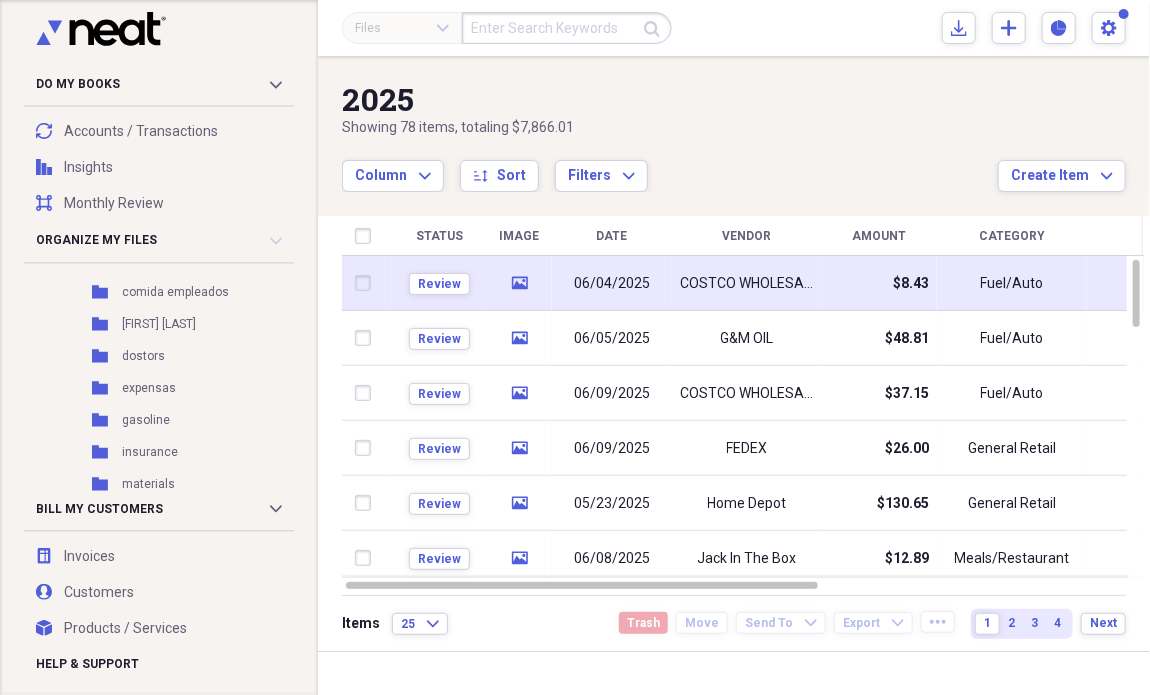 click on "$8.43" at bounding box center [879, 283] 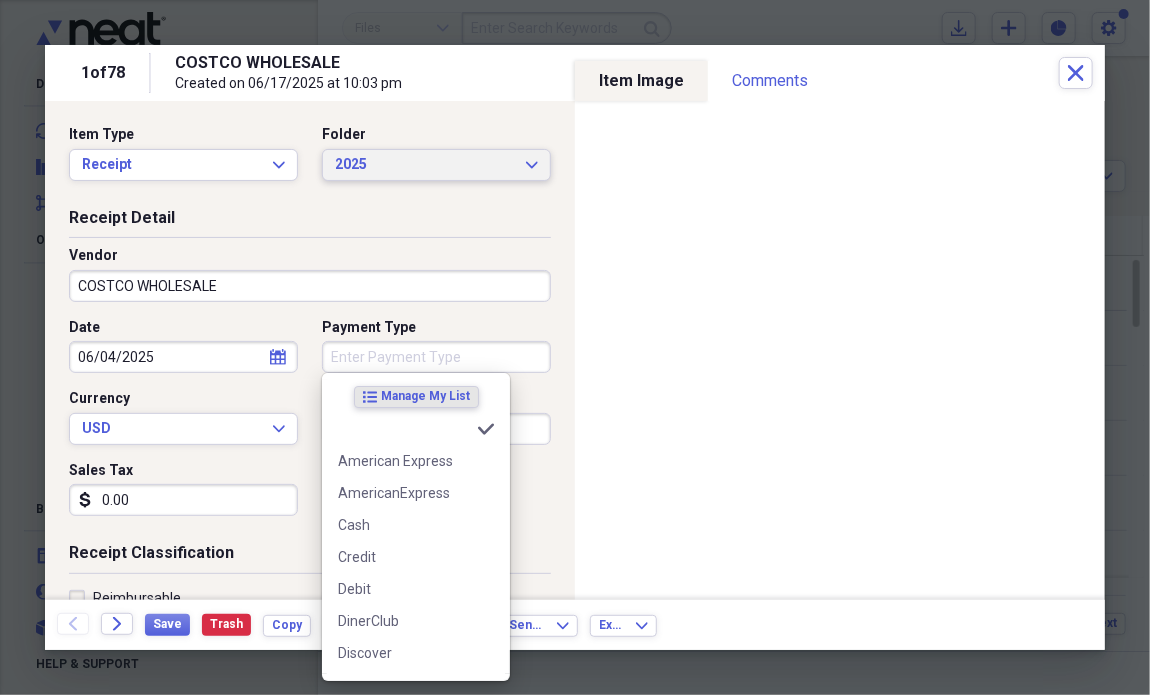 type 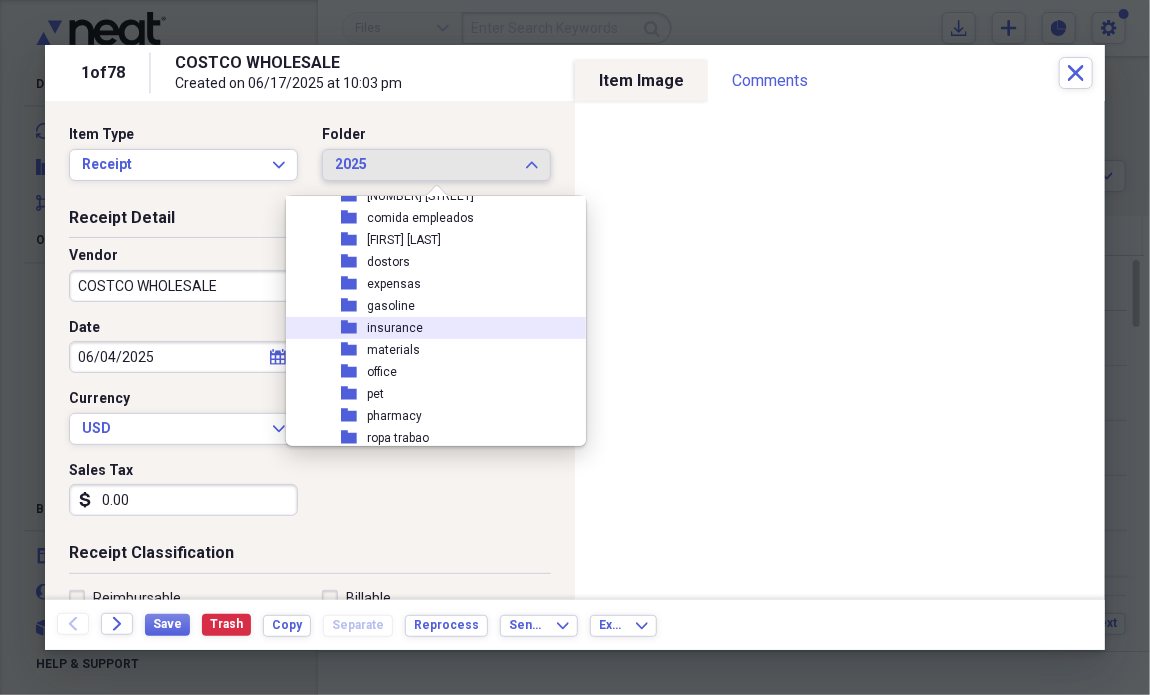 scroll, scrollTop: 251, scrollLeft: 0, axis: vertical 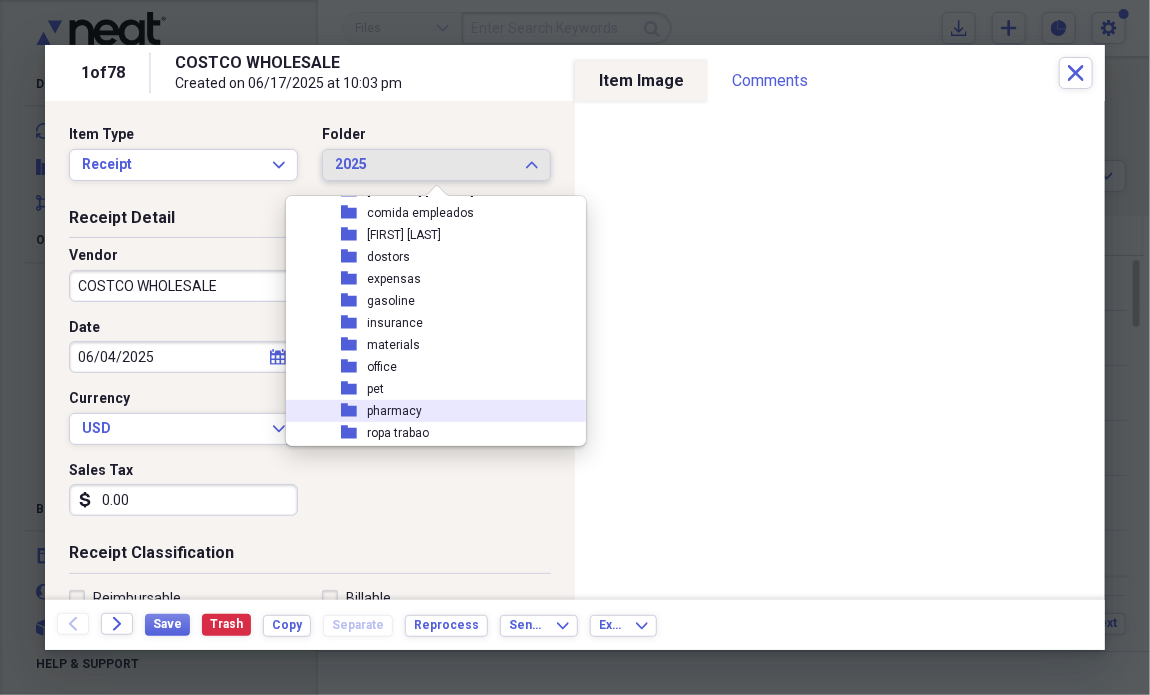 click on "pharmacy" at bounding box center (394, 411) 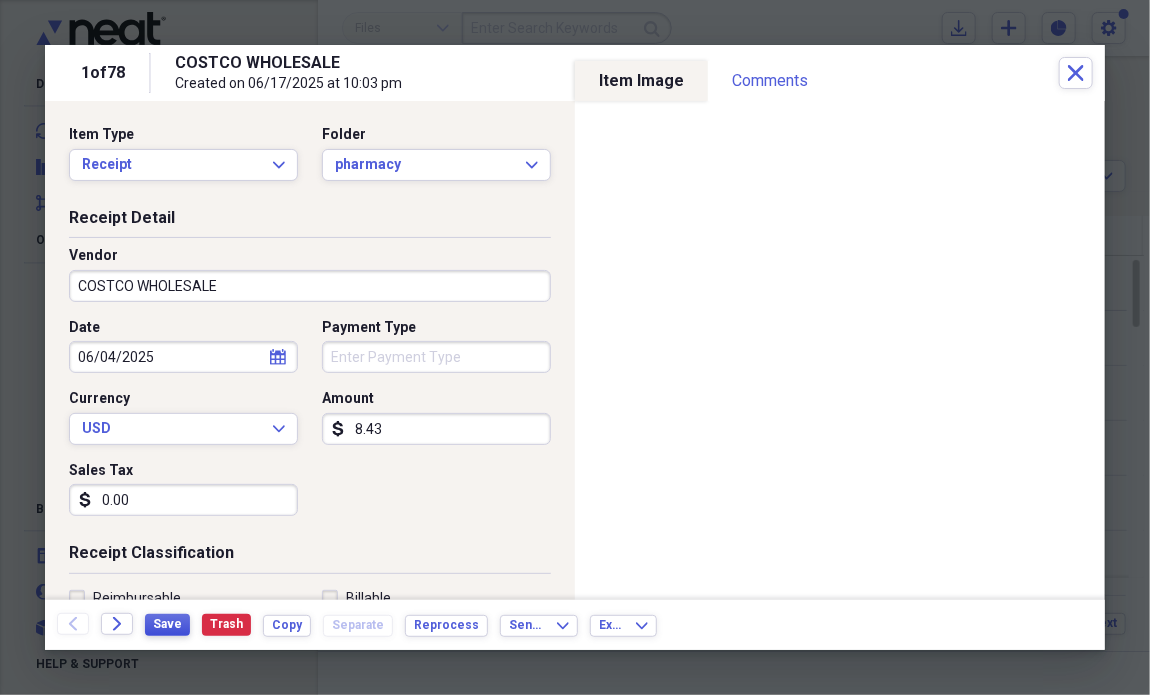 click on "Save" at bounding box center [167, 625] 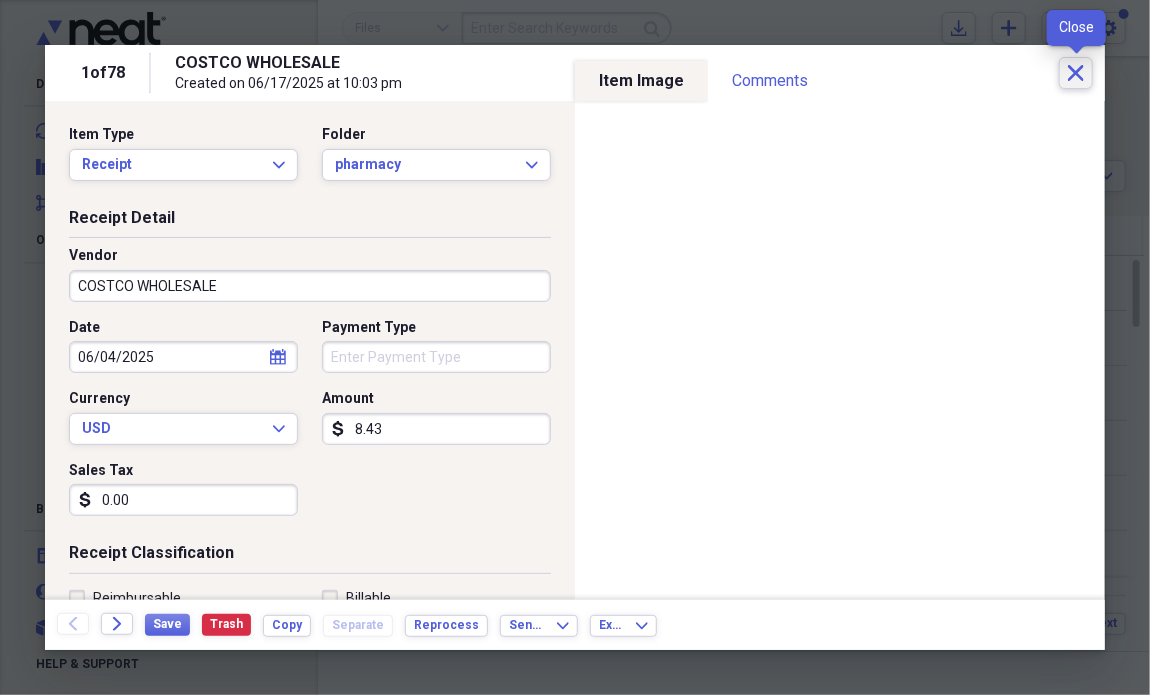 click on "Close" at bounding box center (1076, 73) 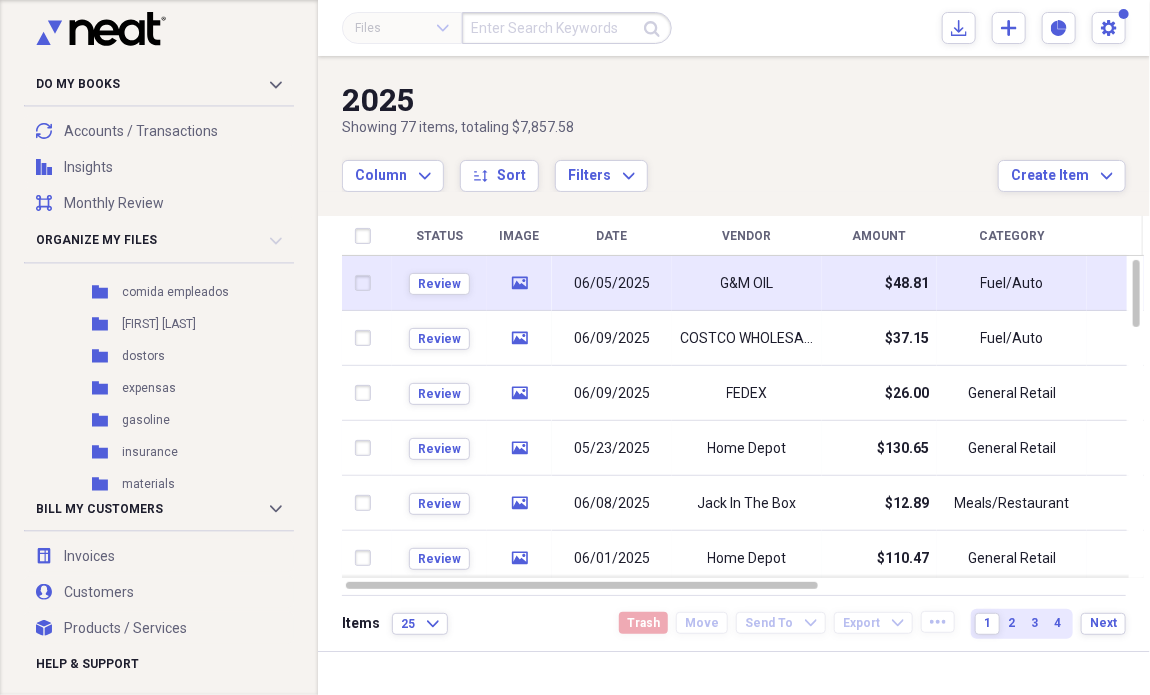 click on "06/05/2025" at bounding box center (612, 283) 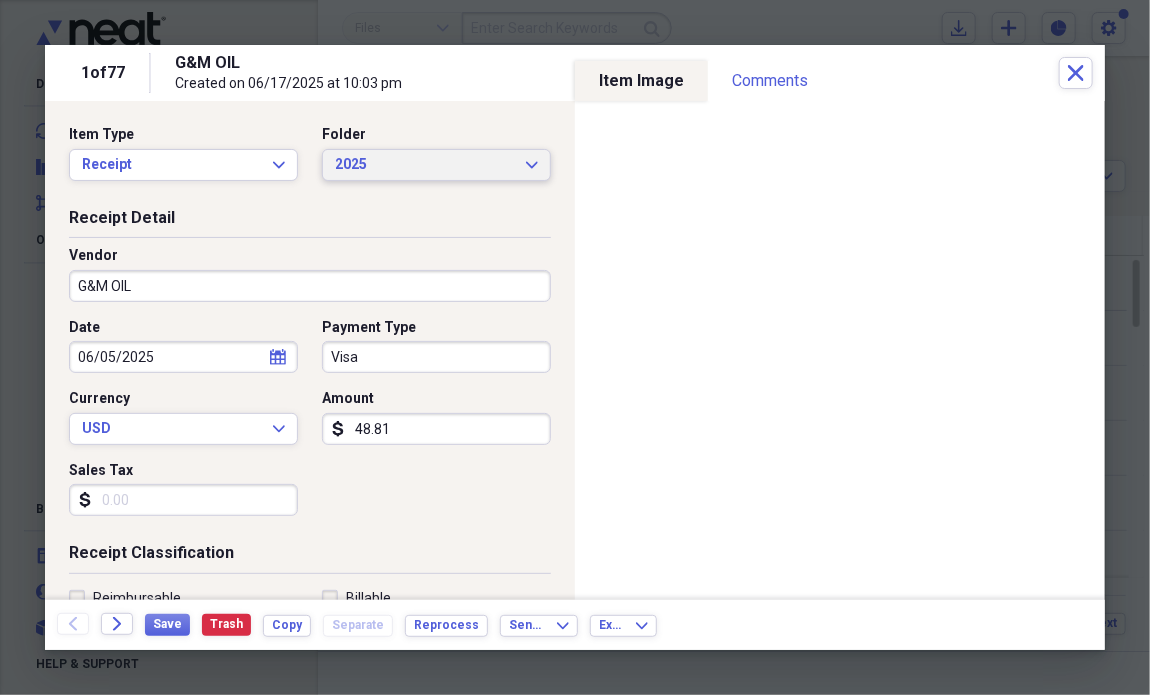 click on "Expand" 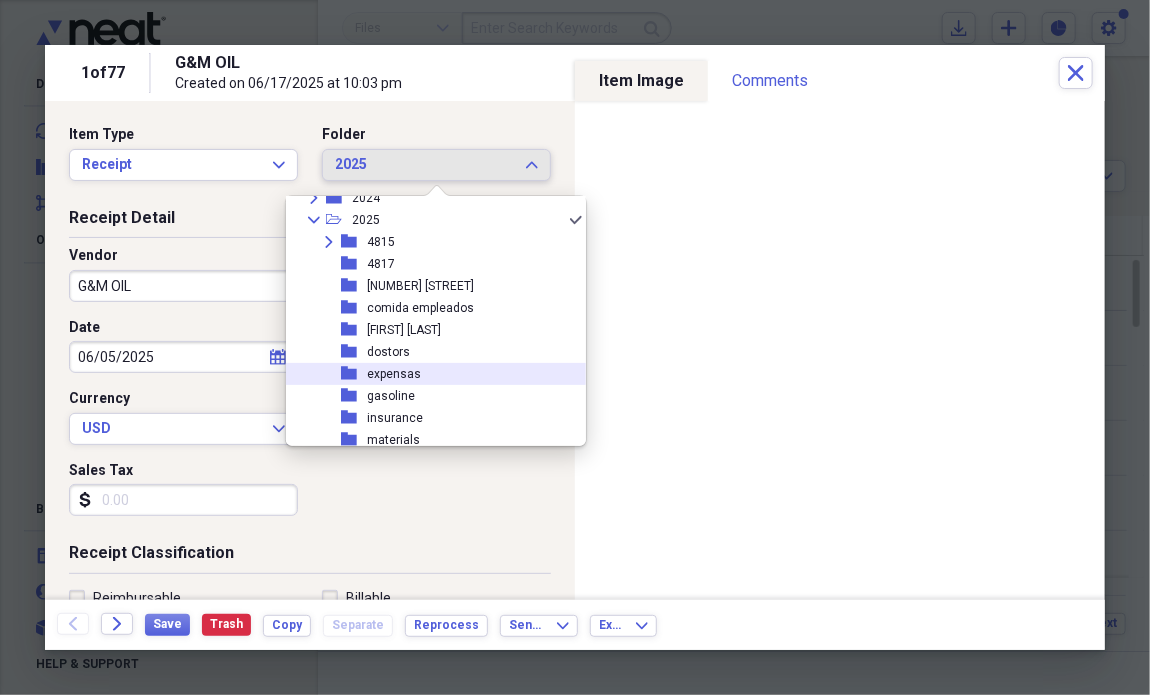 scroll, scrollTop: 166, scrollLeft: 0, axis: vertical 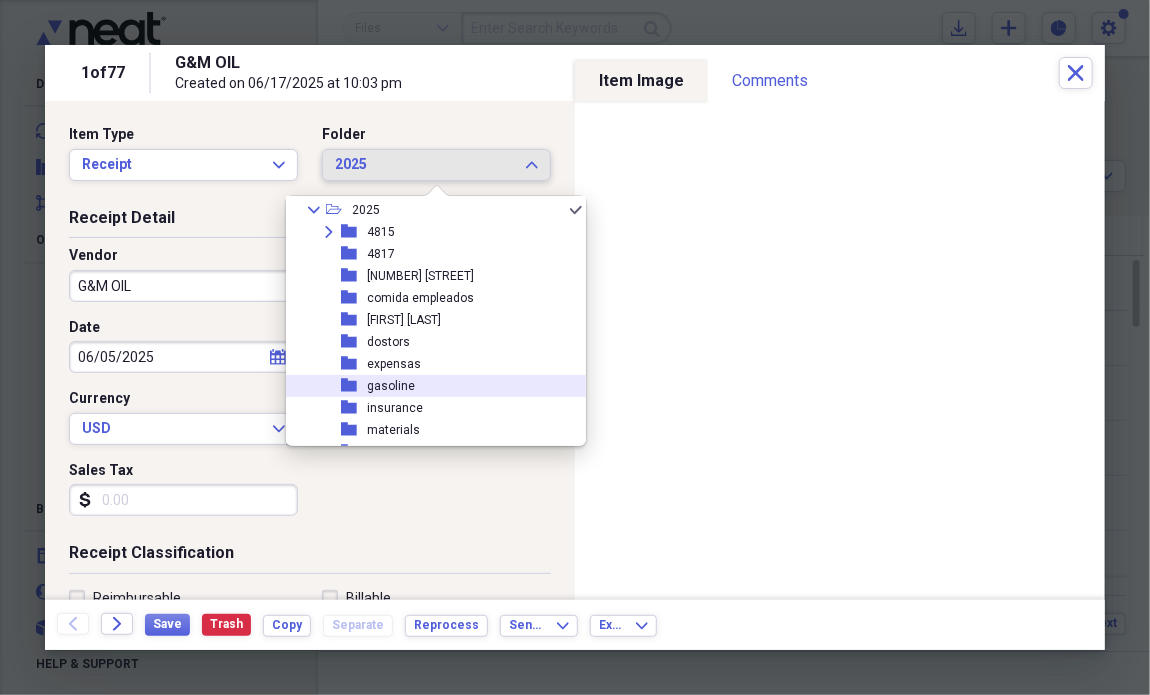 click on "folder gasoline" at bounding box center [428, 386] 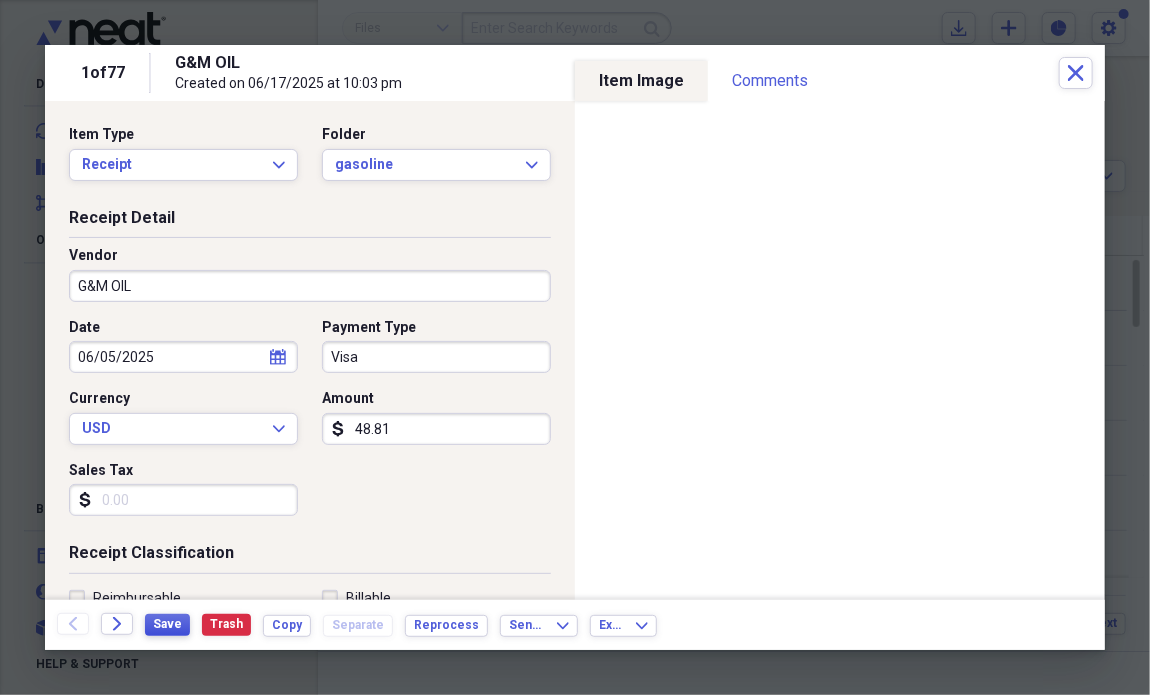 click on "Save" at bounding box center [167, 624] 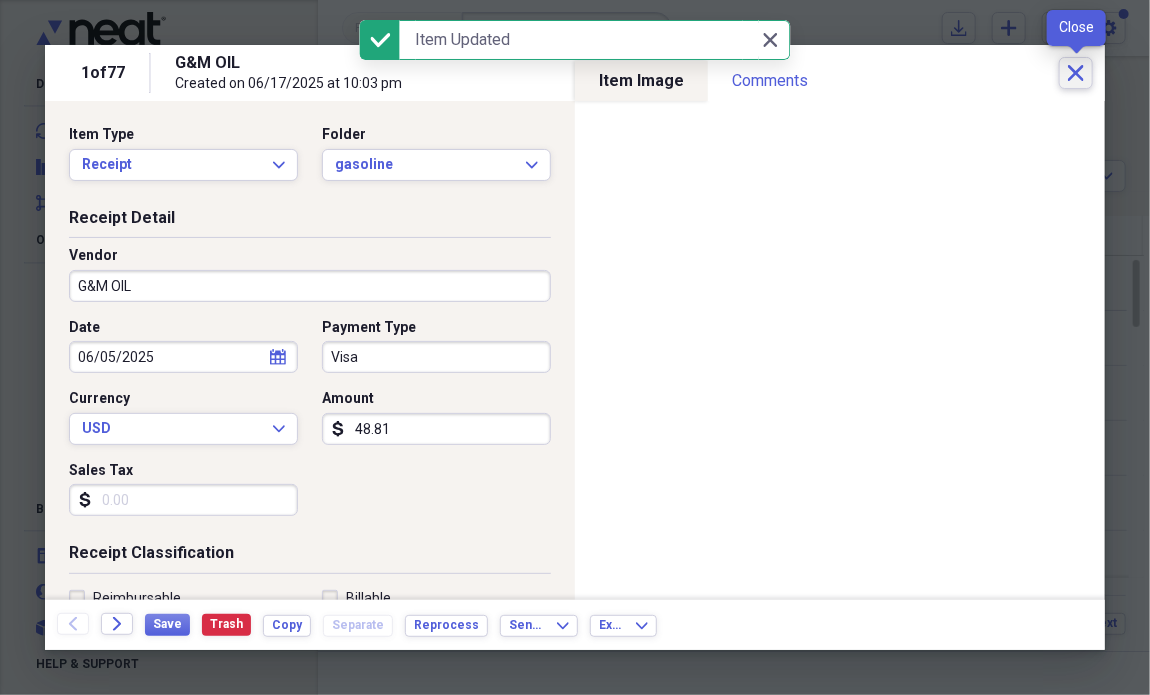 click on "Close" 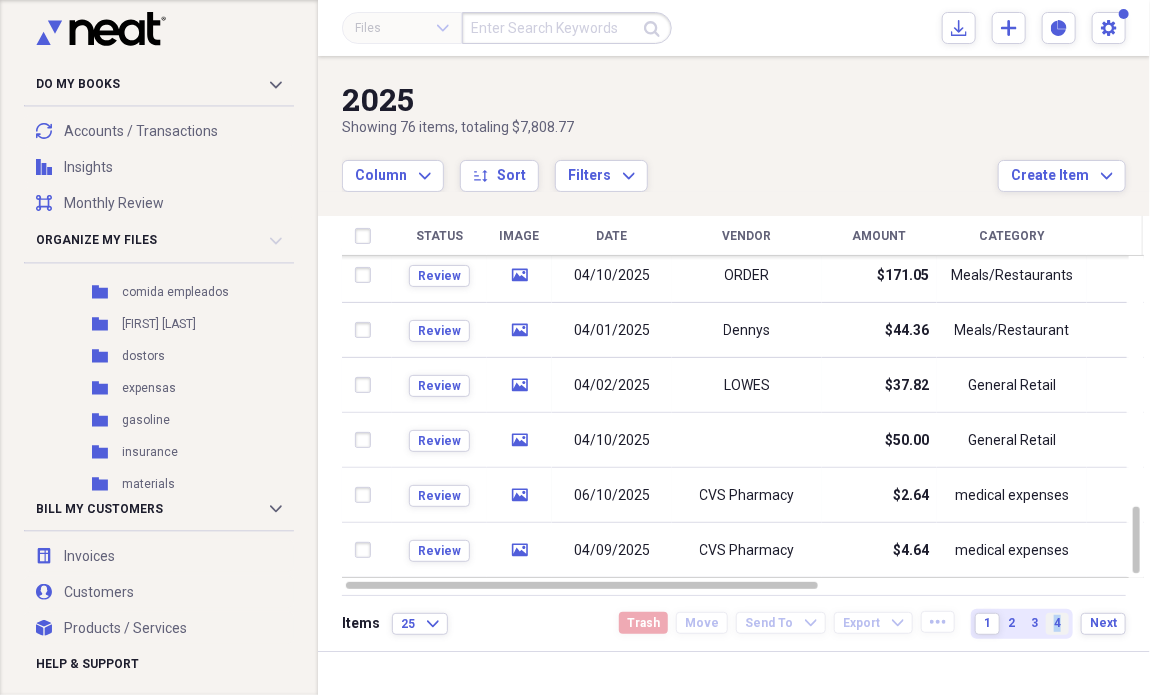 click on "4" at bounding box center [1057, 623] 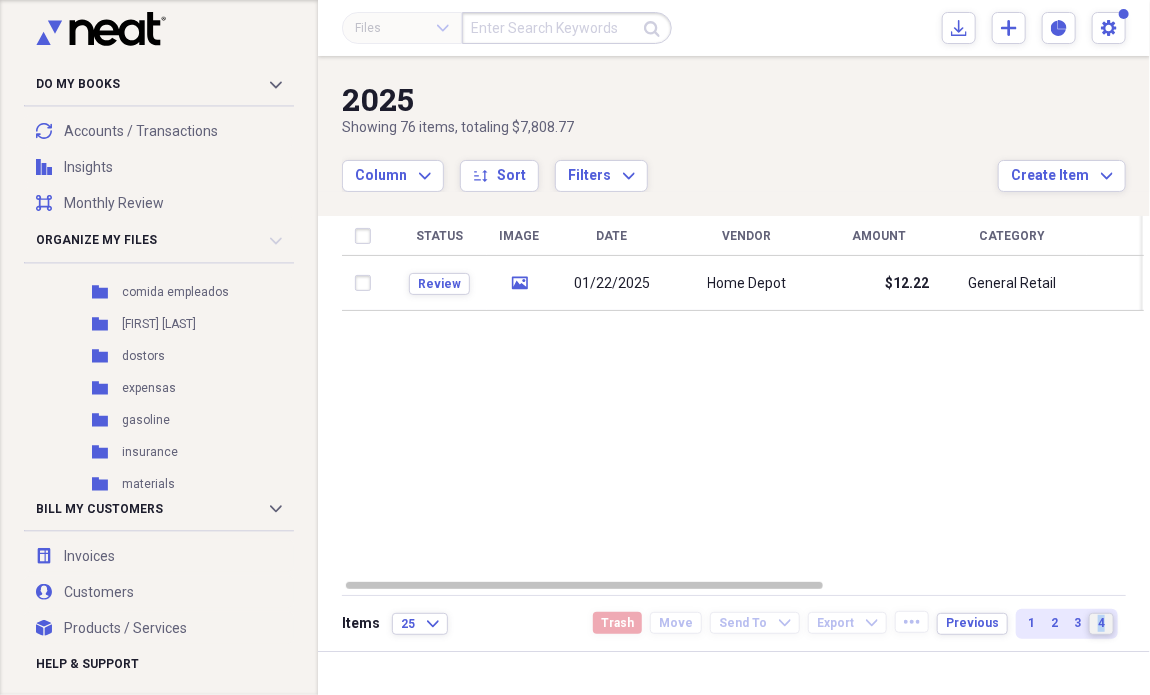 drag, startPoint x: 1056, startPoint y: 617, endPoint x: 1067, endPoint y: 614, distance: 11.401754 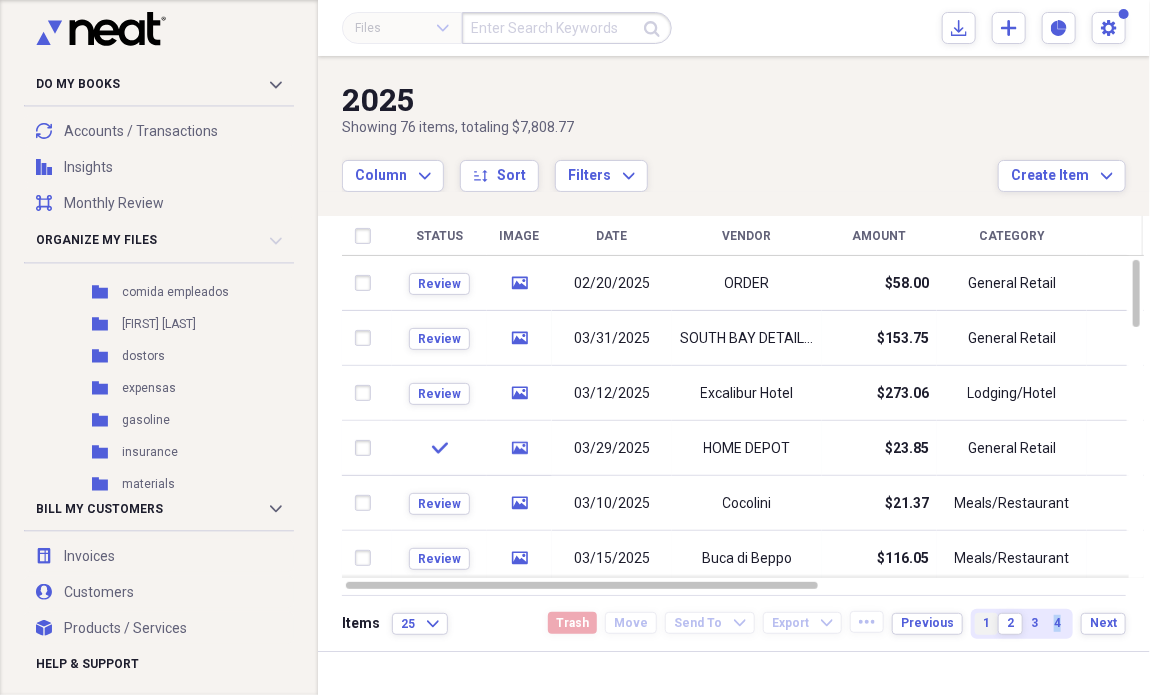click on "1" at bounding box center [986, 624] 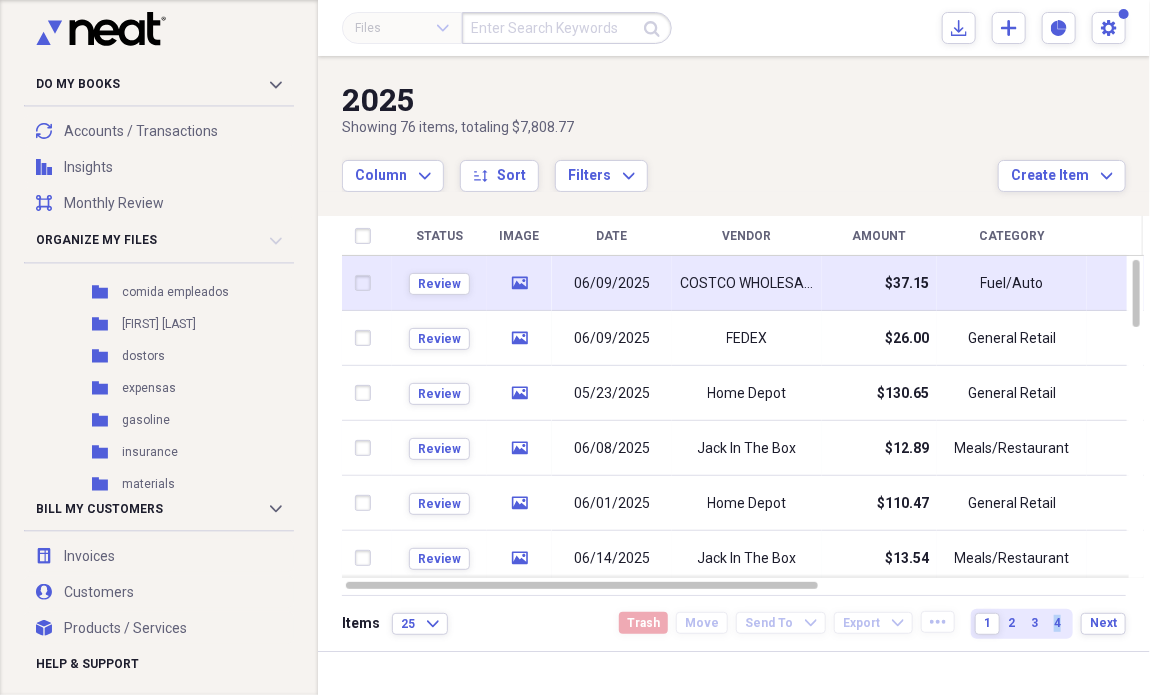 click on "COSTCO WHOLESALE" at bounding box center (747, 283) 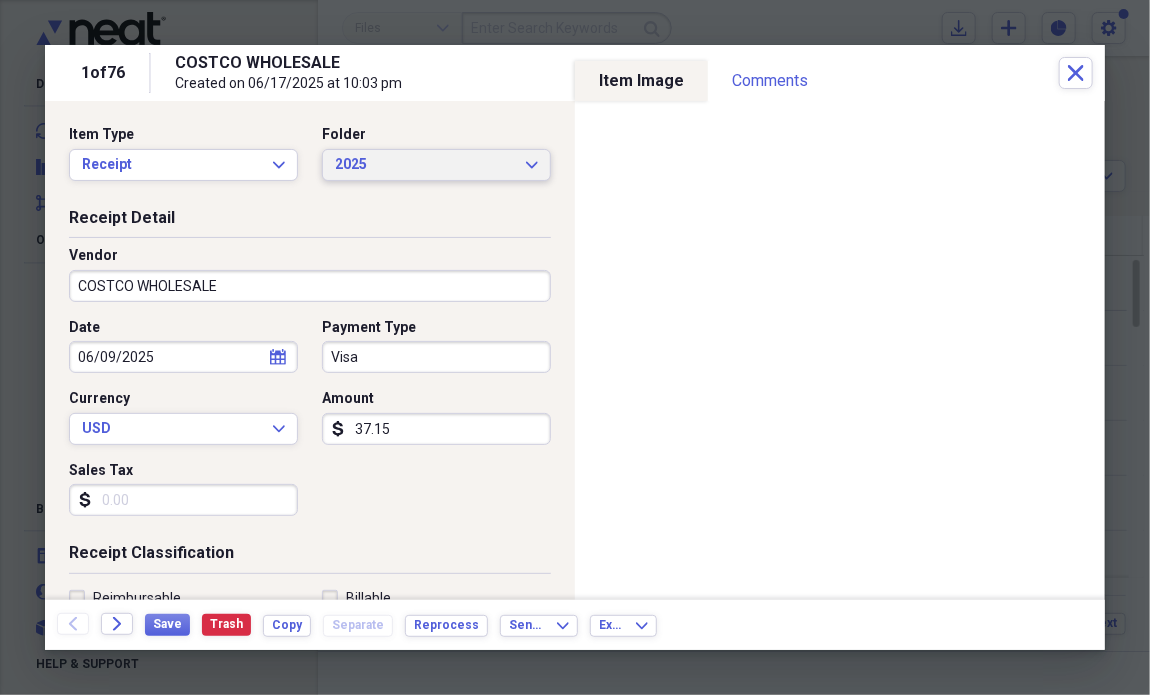 click on "2025 Expand" at bounding box center (436, 165) 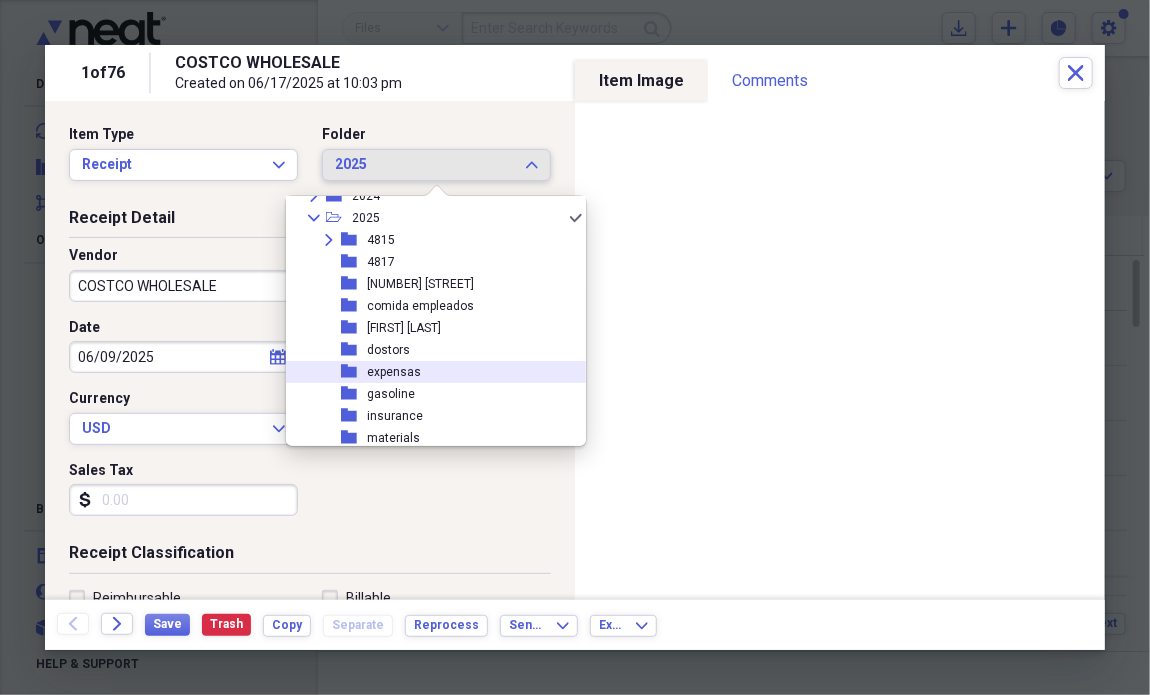 scroll, scrollTop: 171, scrollLeft: 0, axis: vertical 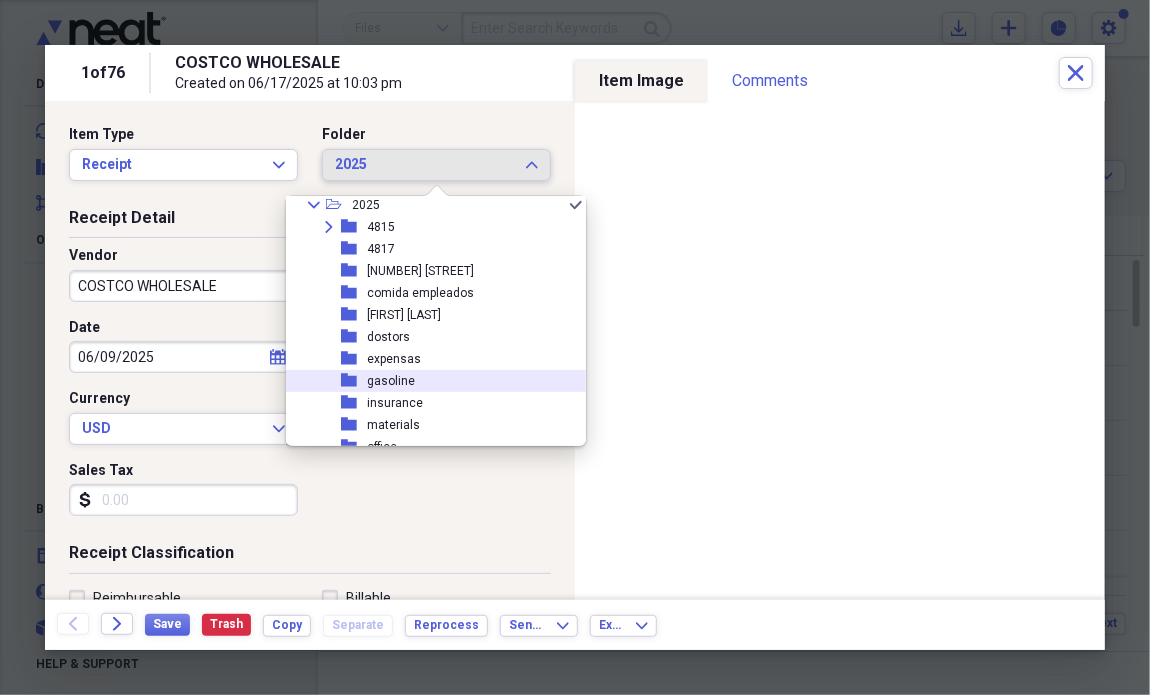 click on "folder gasoline" at bounding box center [428, 381] 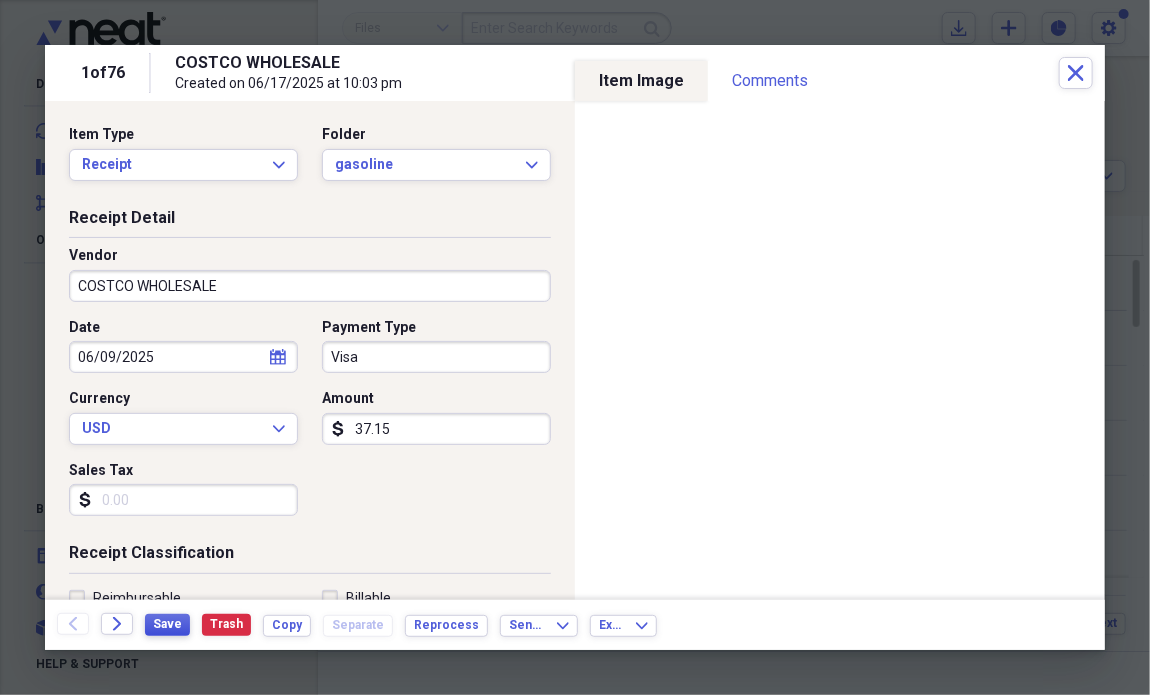 click on "Save" at bounding box center [167, 625] 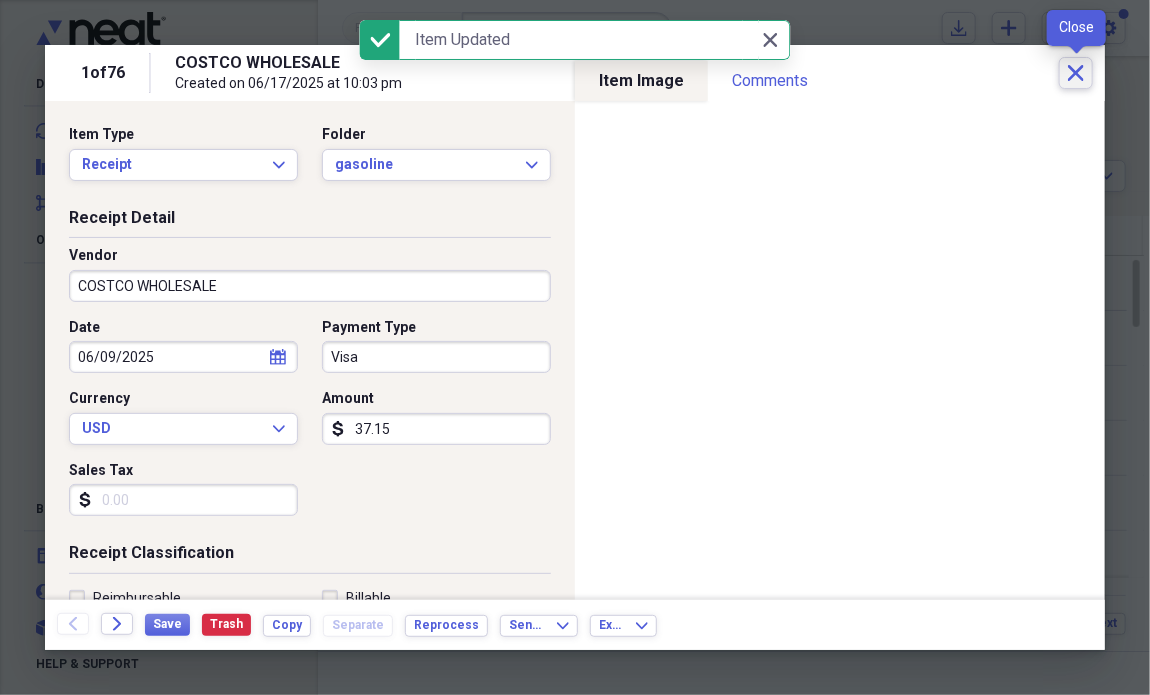 click on "Close" at bounding box center [1076, 73] 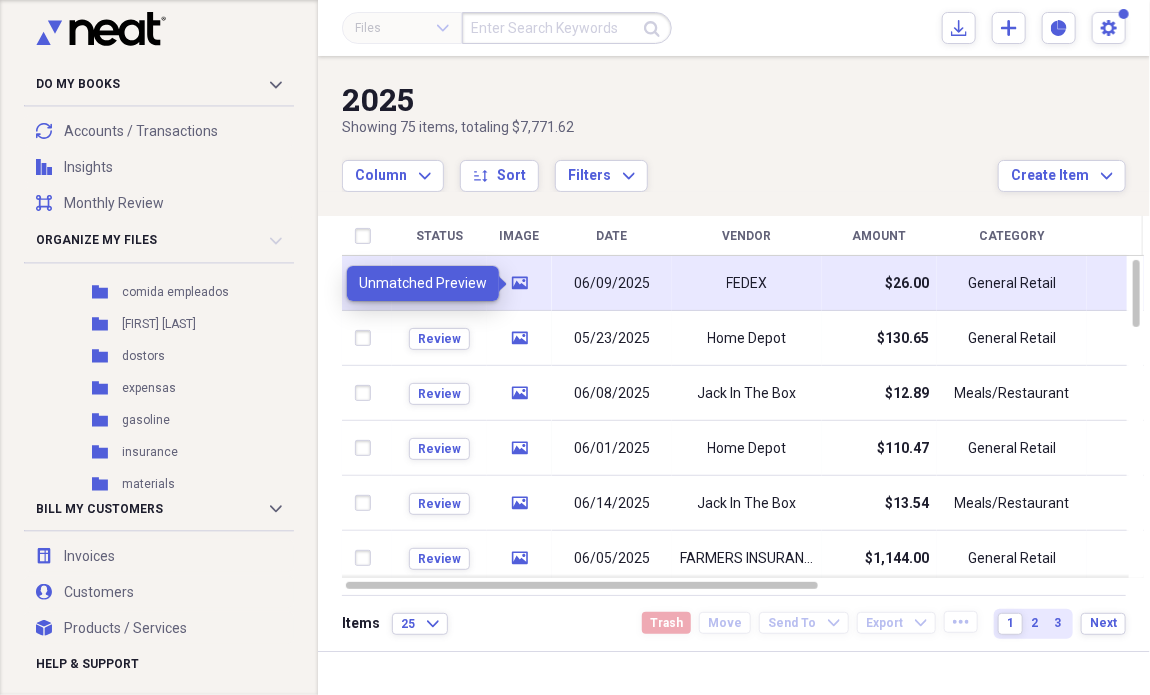 click on "media" at bounding box center [520, 283] 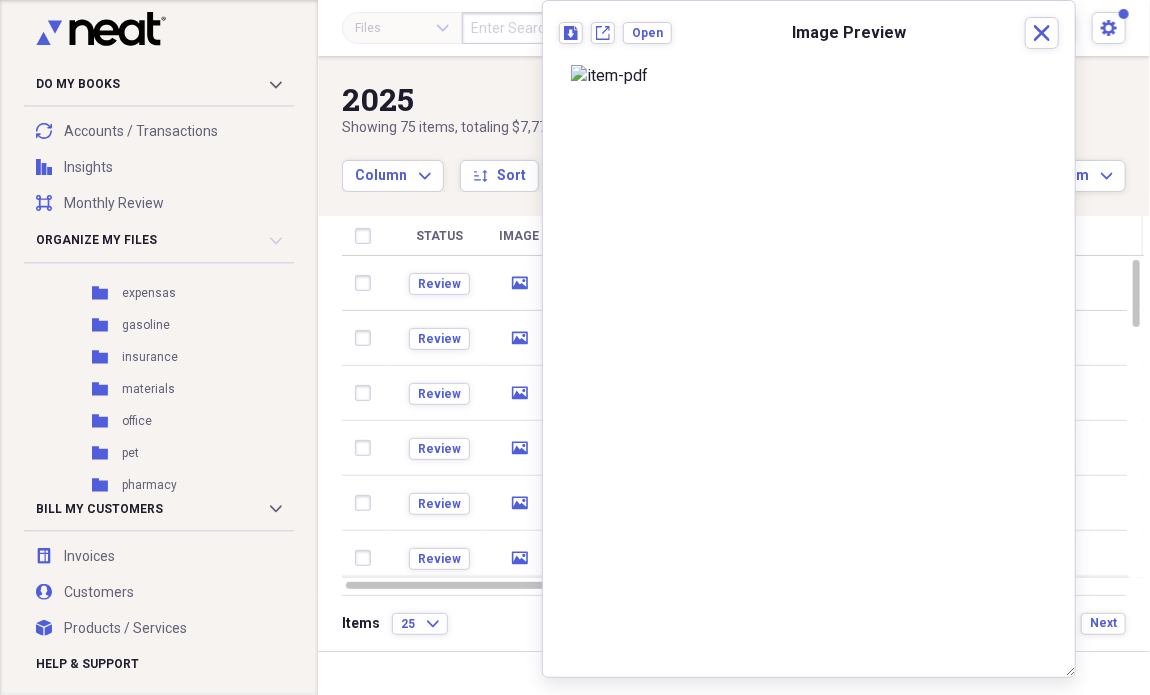 scroll, scrollTop: 588, scrollLeft: 0, axis: vertical 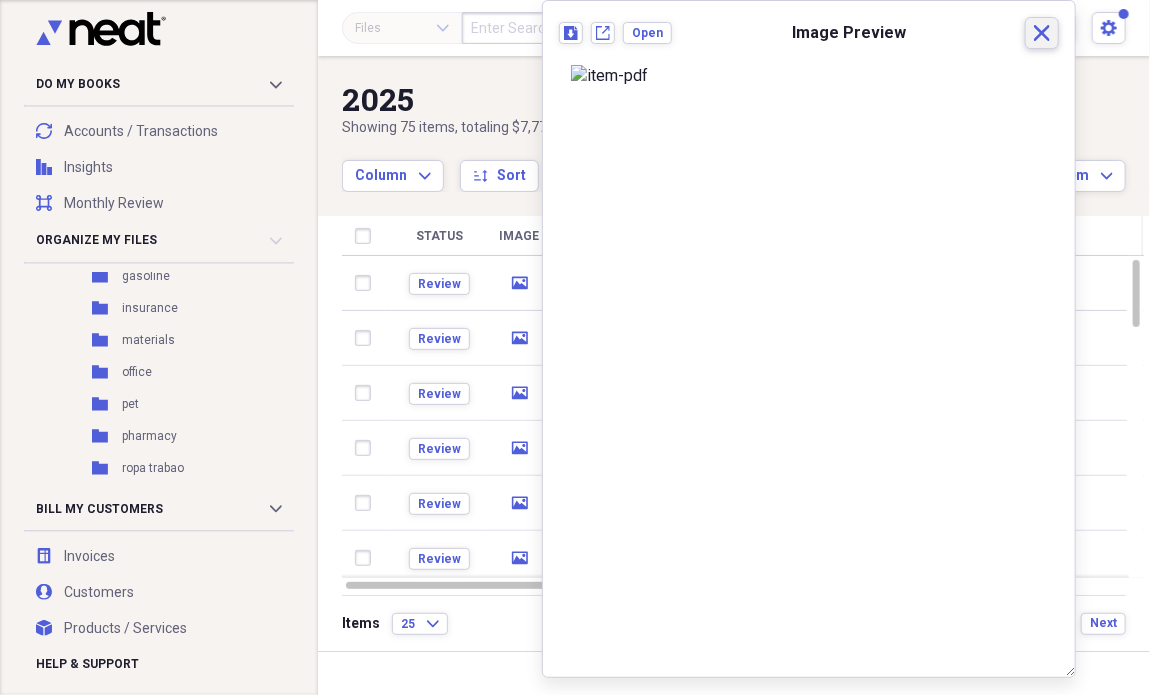 click on "Close" at bounding box center (1042, 33) 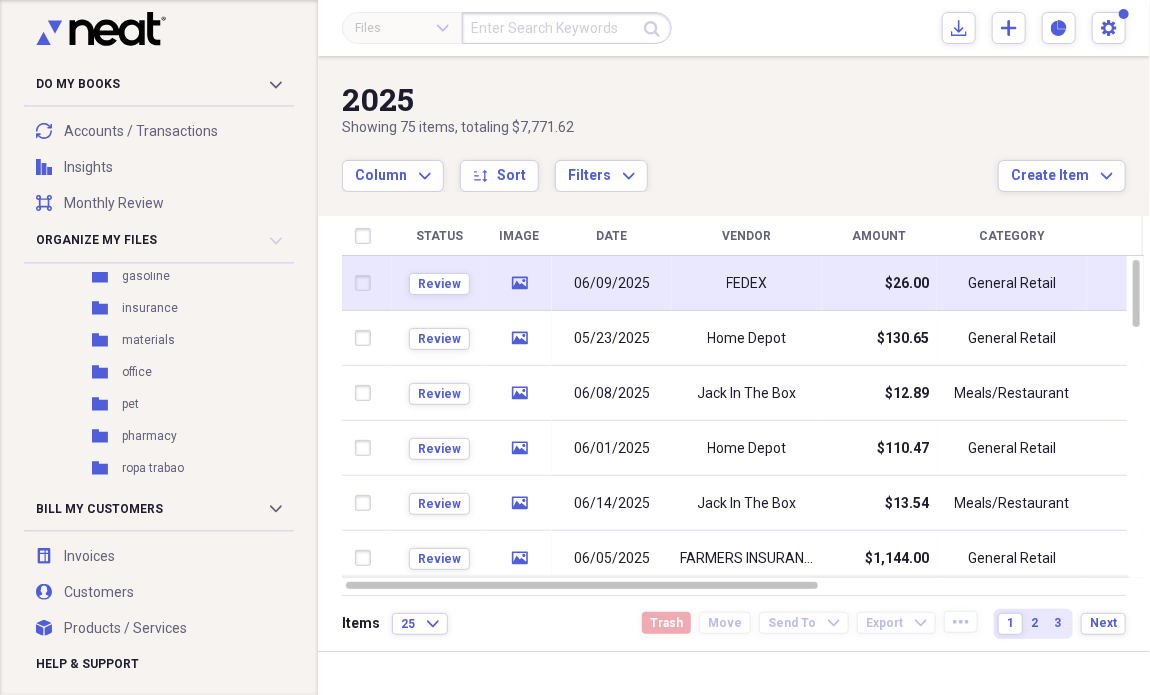 click on "$26.00" at bounding box center [907, 284] 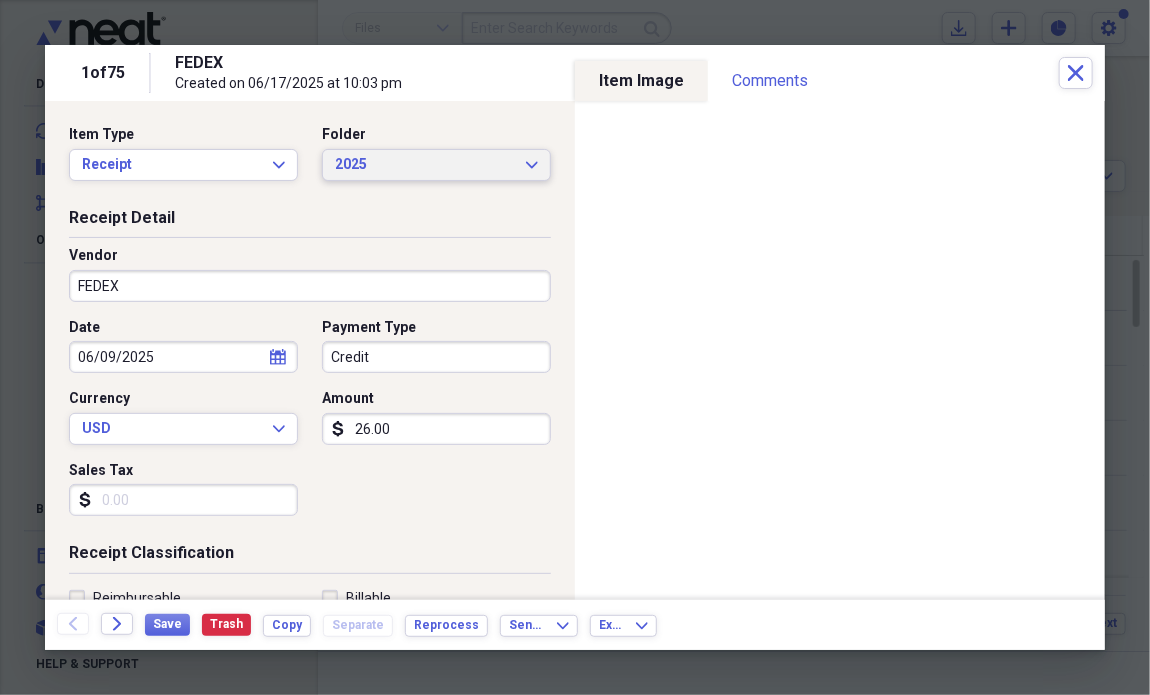 click on "2025 Expand" at bounding box center [436, 165] 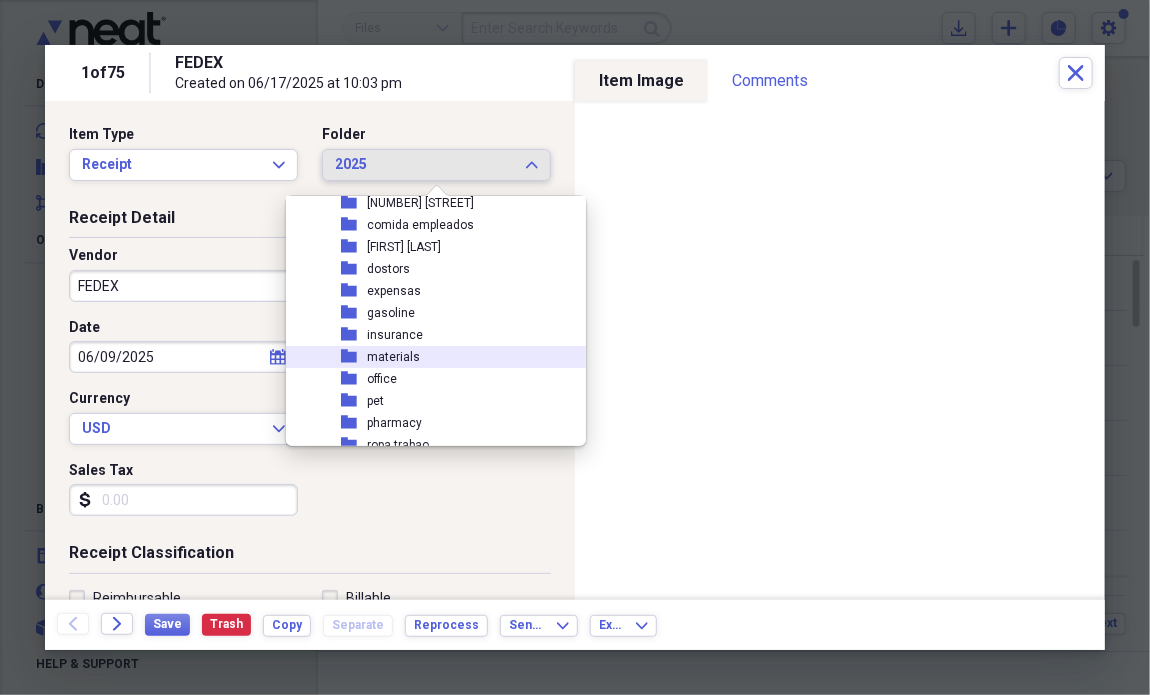 scroll, scrollTop: 251, scrollLeft: 0, axis: vertical 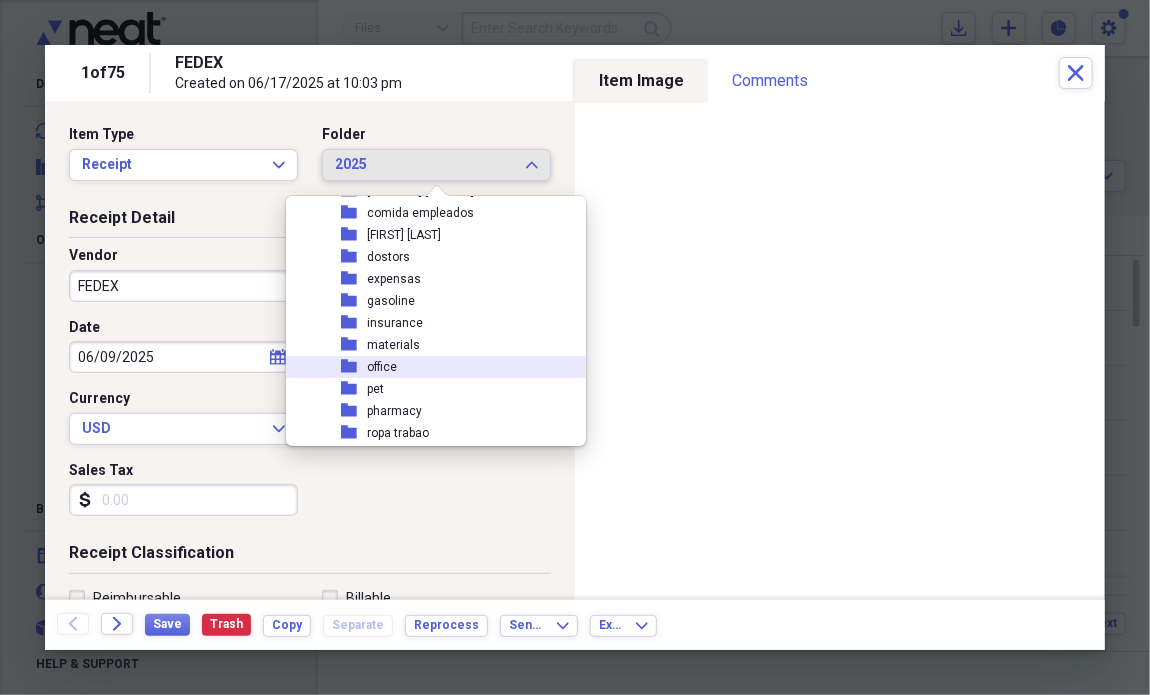 click on "folder office" at bounding box center [428, 367] 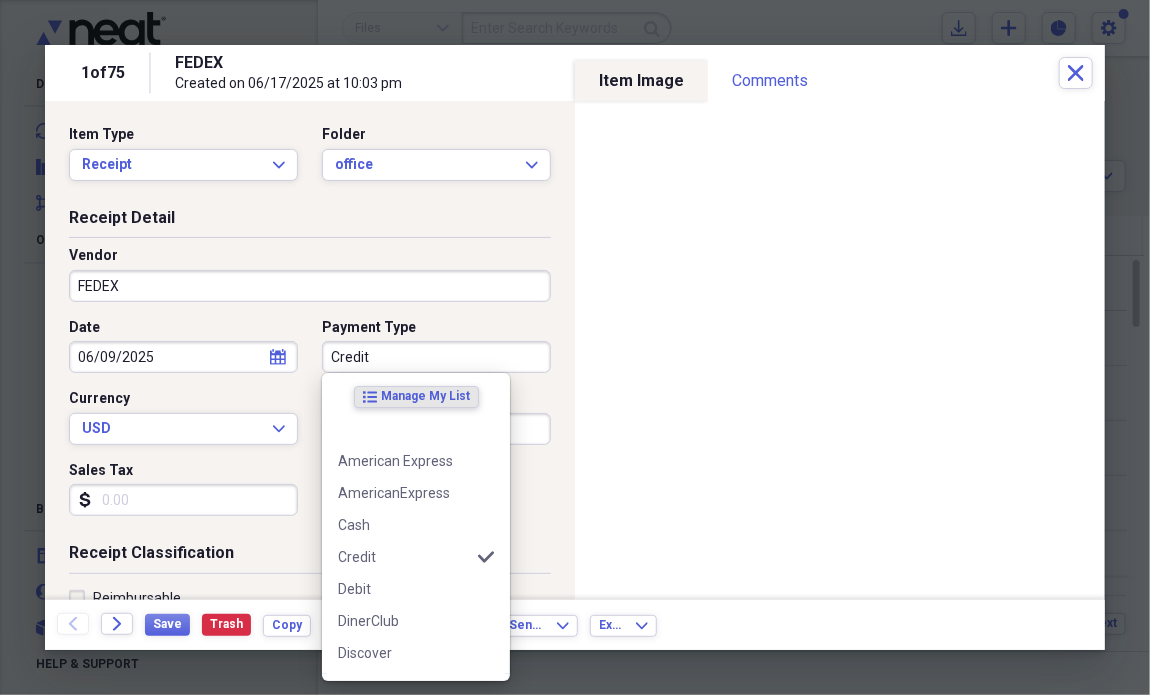 click on "Credit" at bounding box center (436, 357) 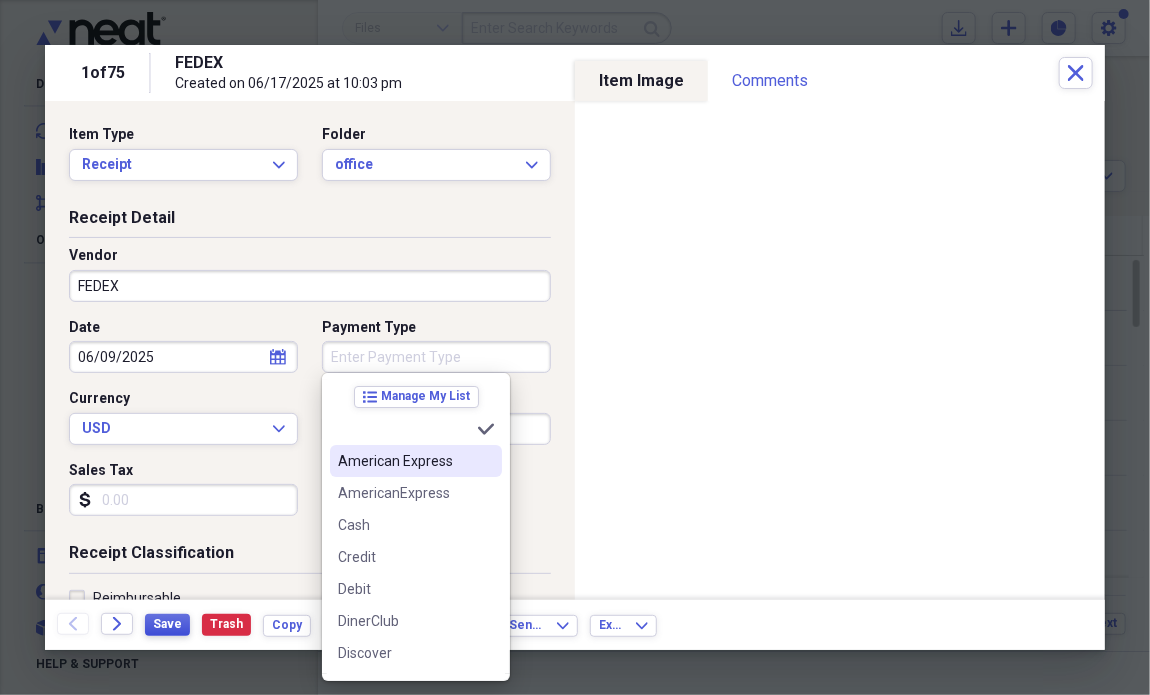 type 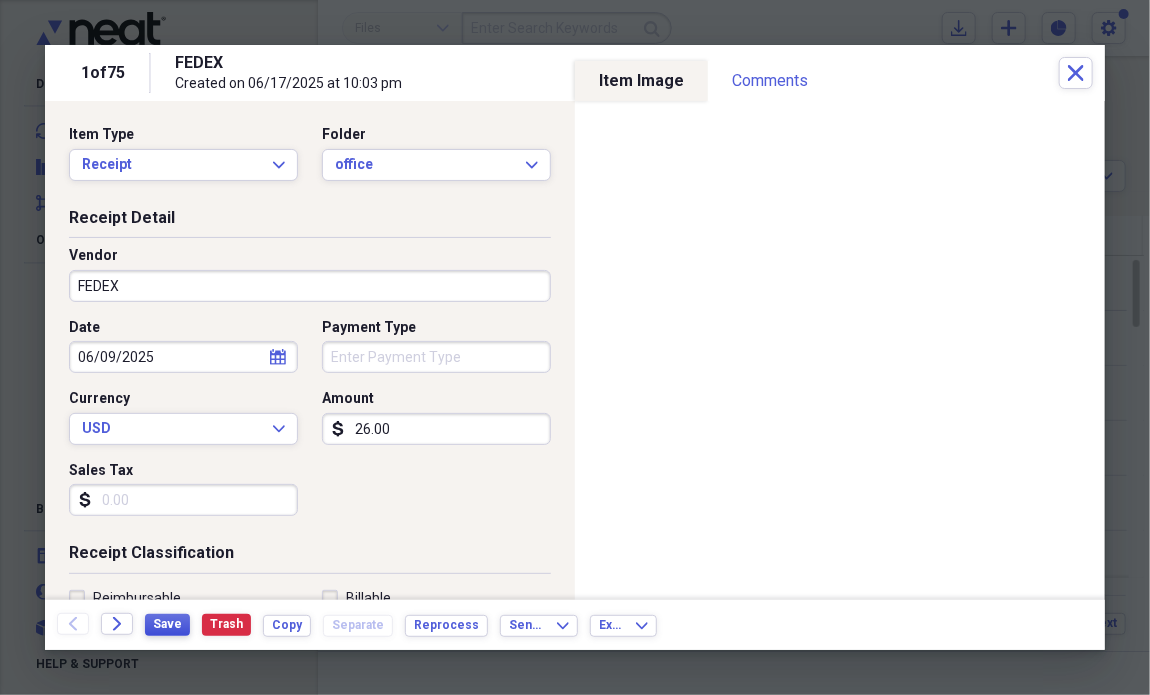 click on "Save" at bounding box center (167, 624) 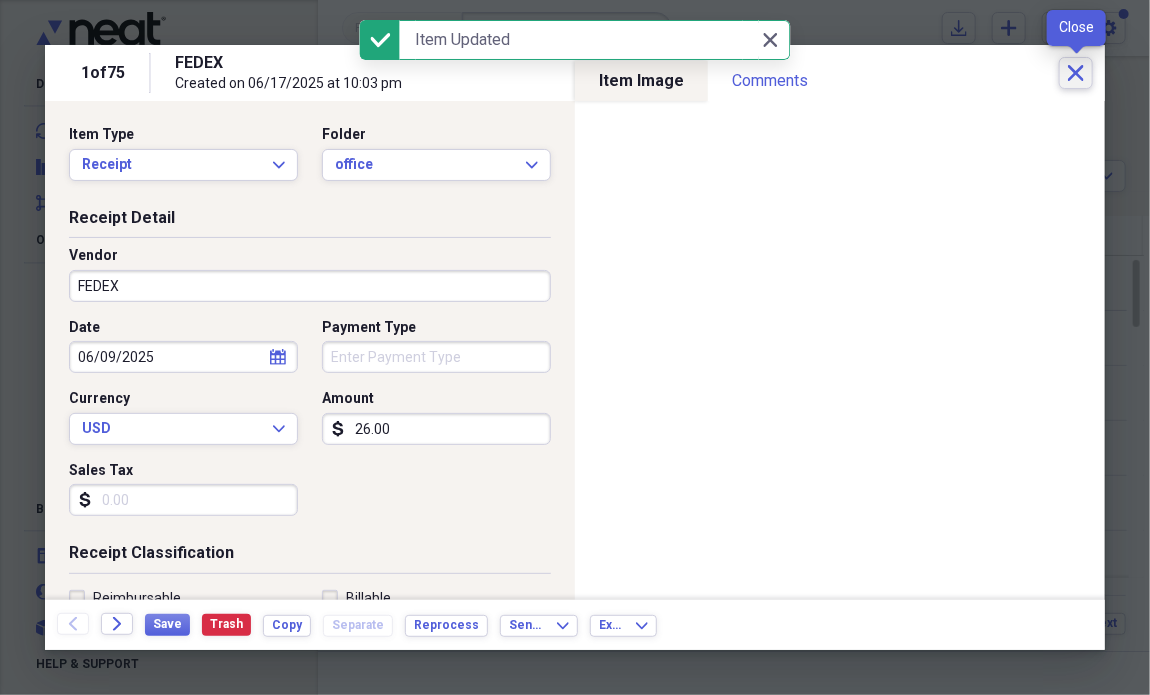 click on "Close" at bounding box center (1076, 73) 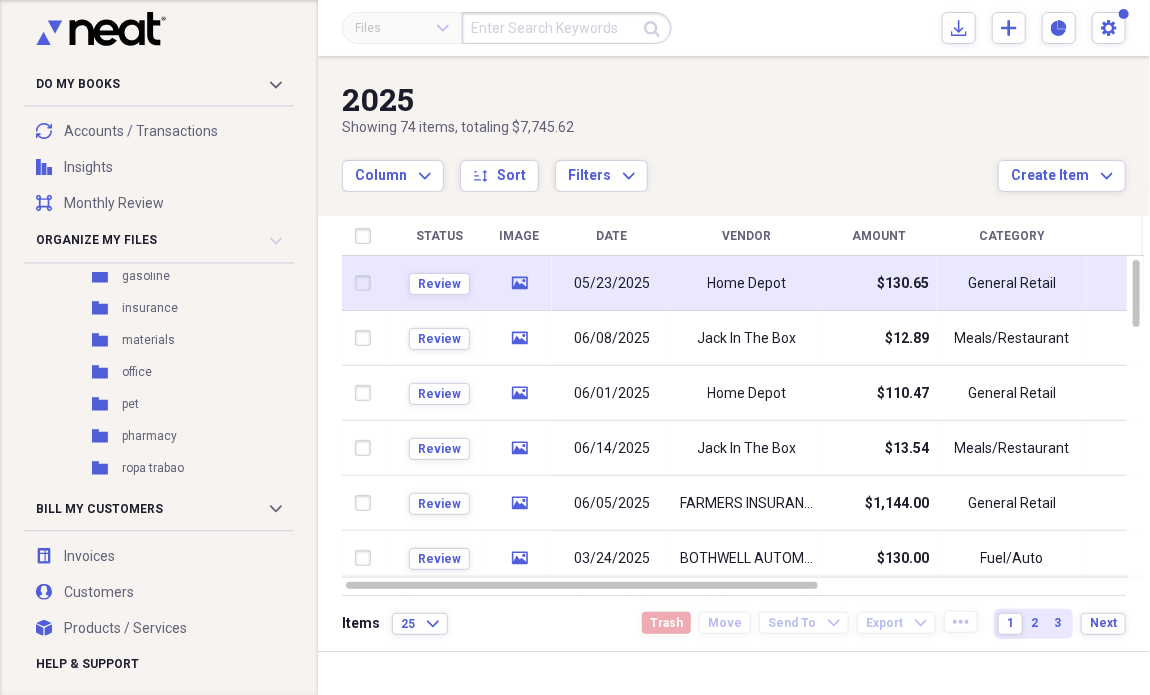 click on "$130.65" at bounding box center [903, 284] 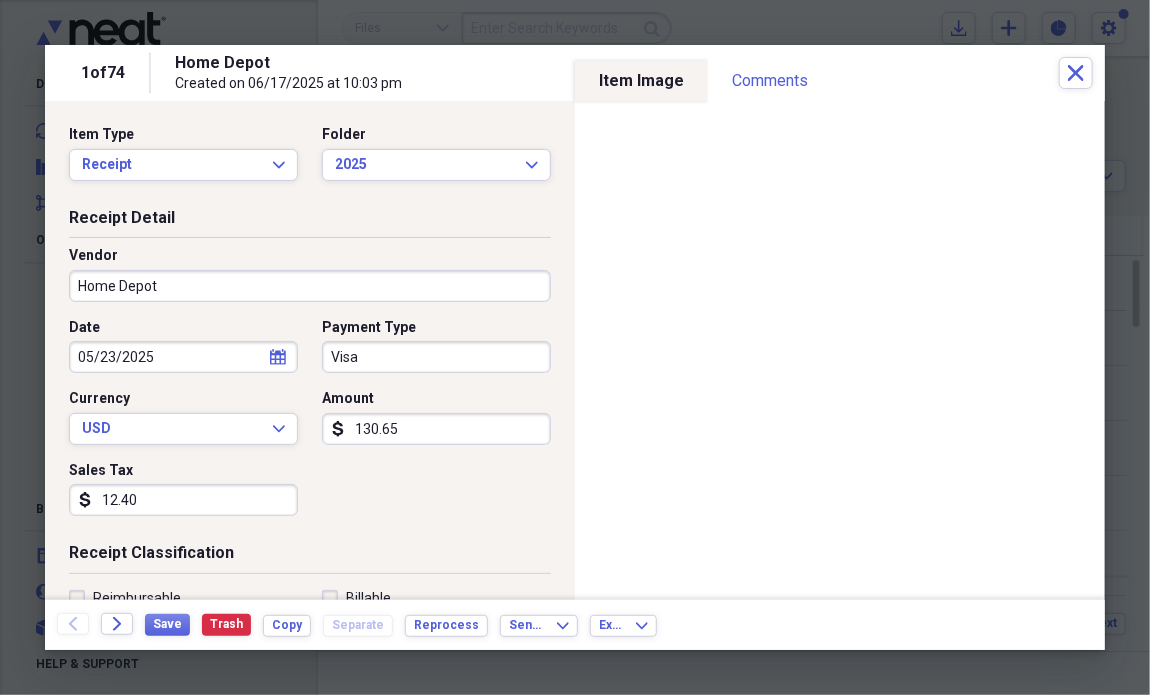click on "12.40" at bounding box center (183, 500) 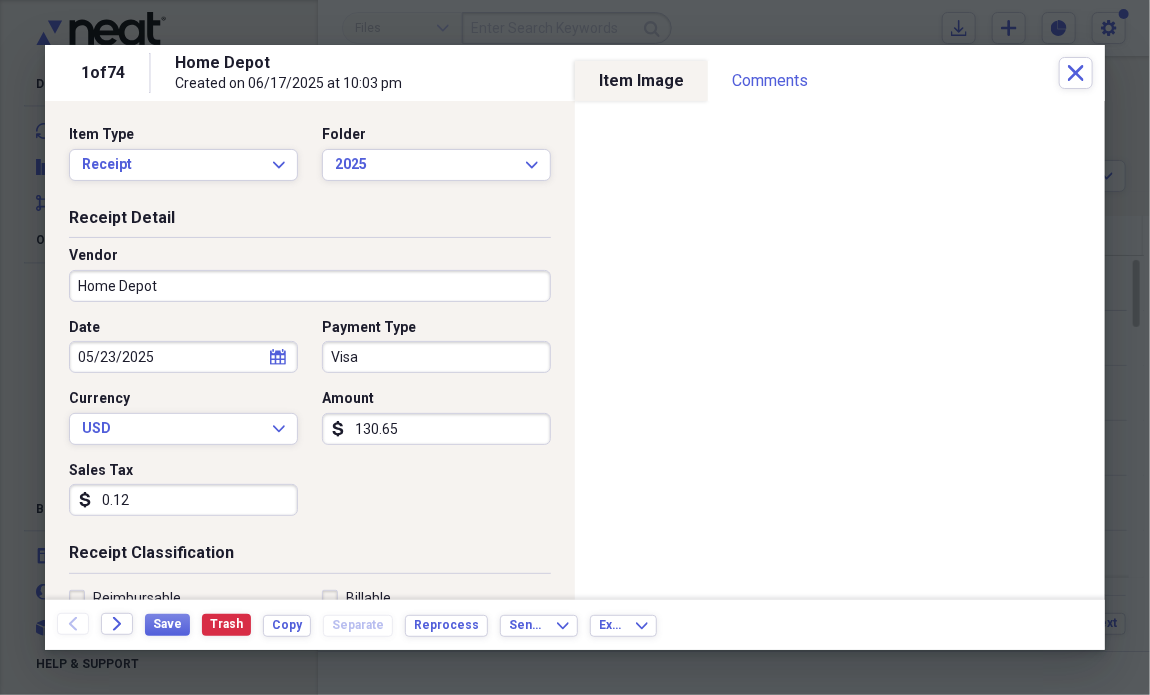 type on "0.01" 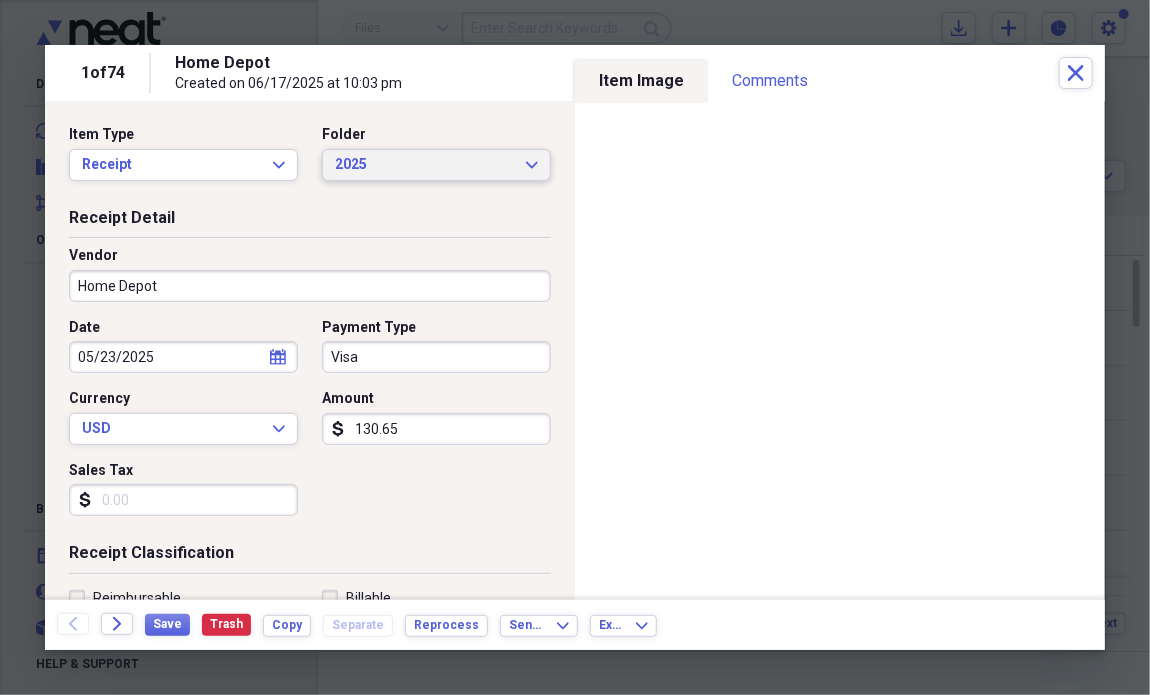 type 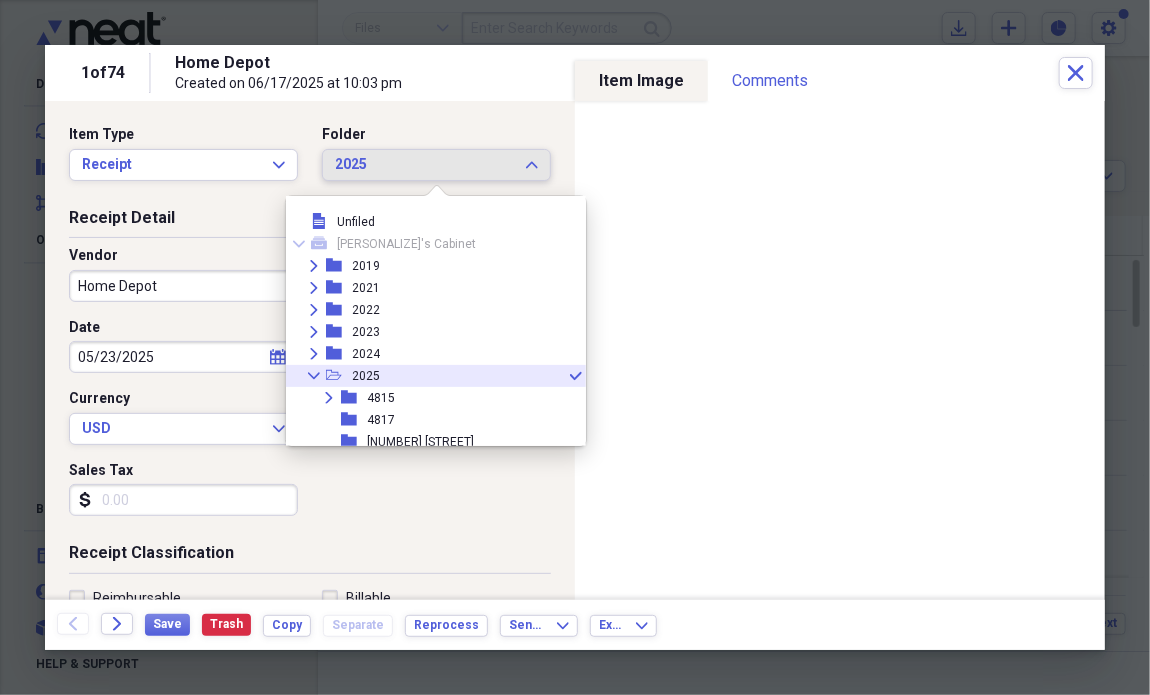 scroll, scrollTop: 55, scrollLeft: 0, axis: vertical 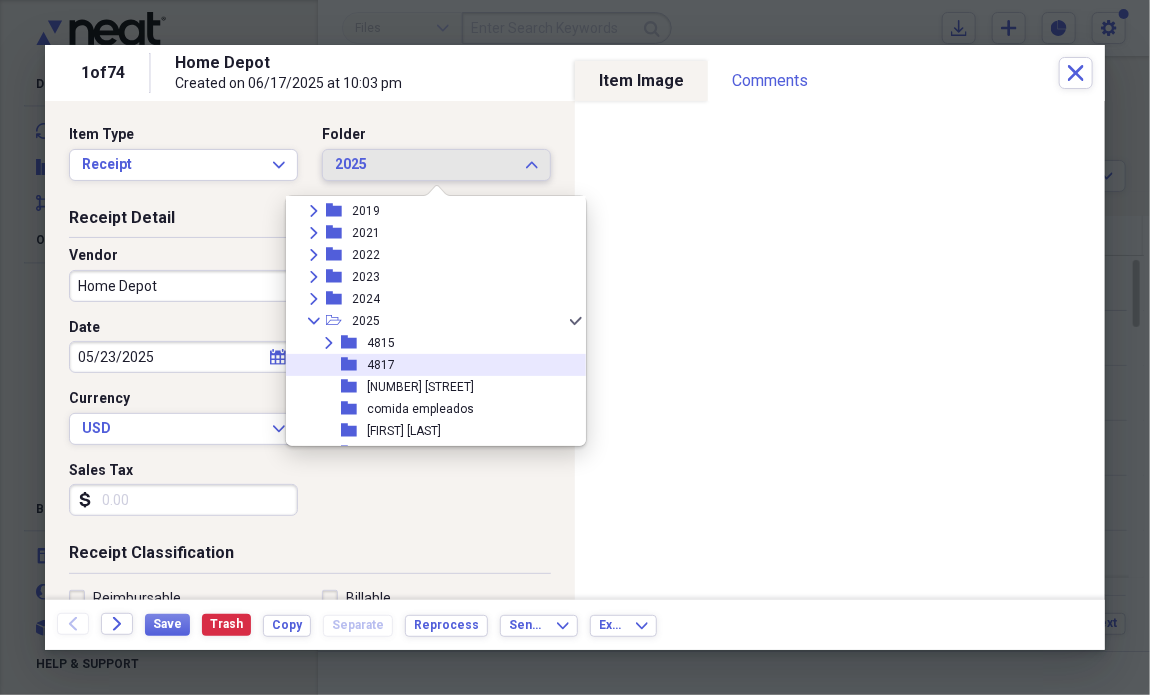 click on "4817" at bounding box center (381, 365) 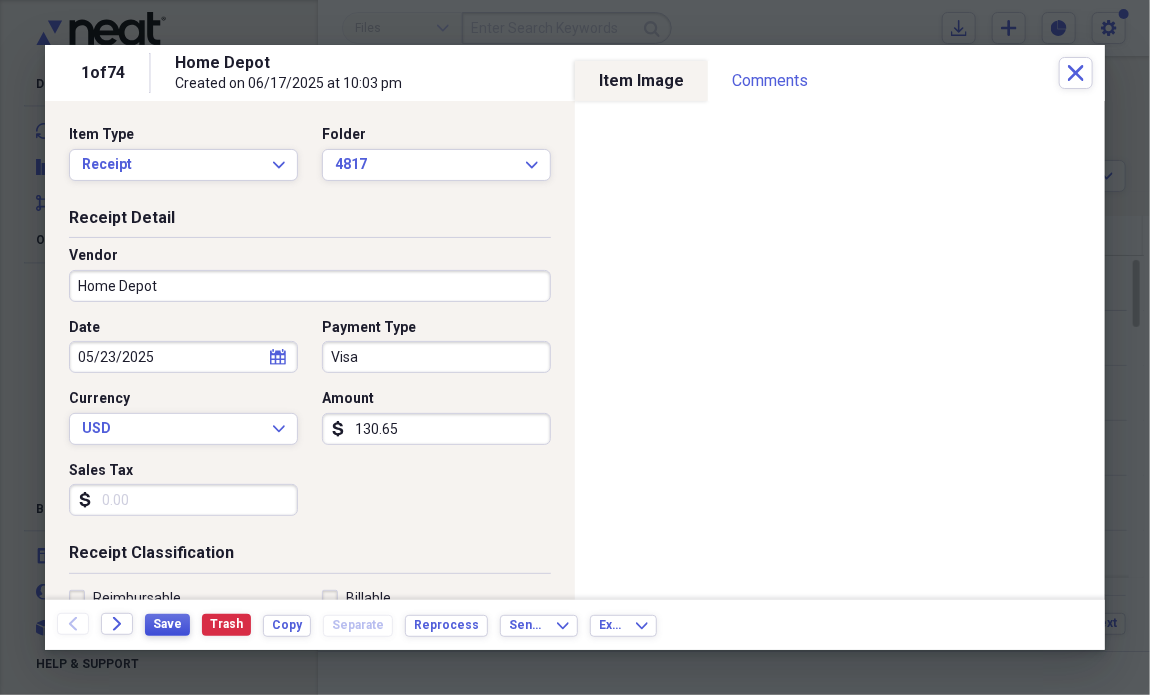 click on "Save" at bounding box center [167, 624] 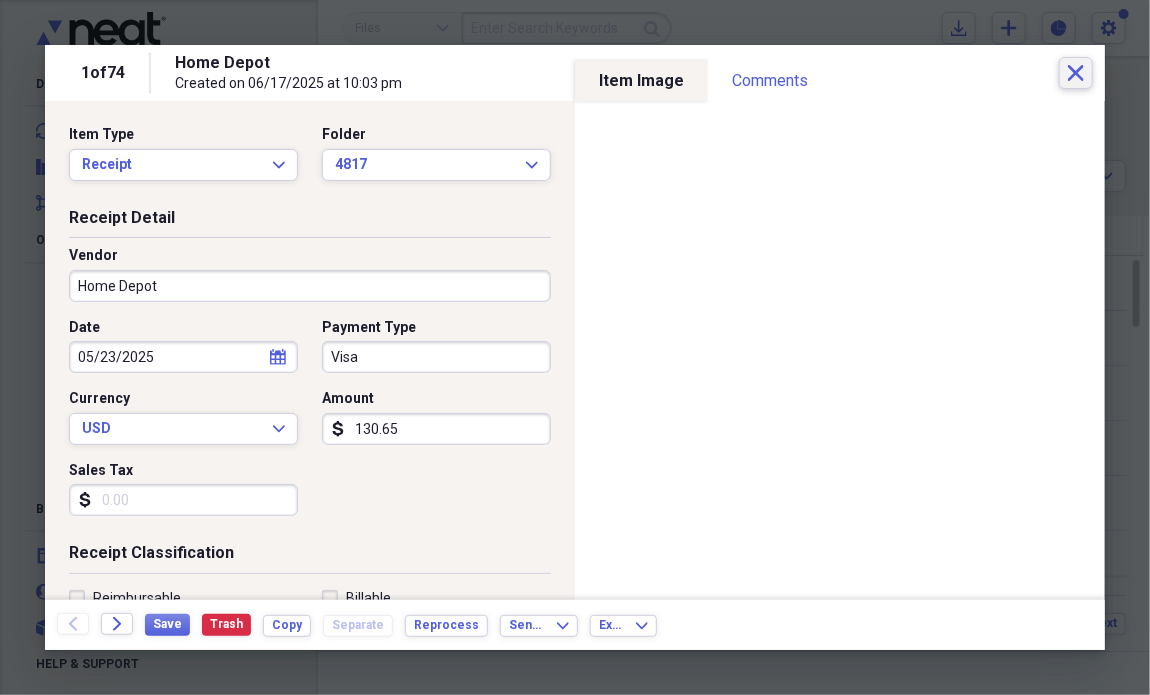drag, startPoint x: 1087, startPoint y: 83, endPoint x: 1078, endPoint y: 72, distance: 14.21267 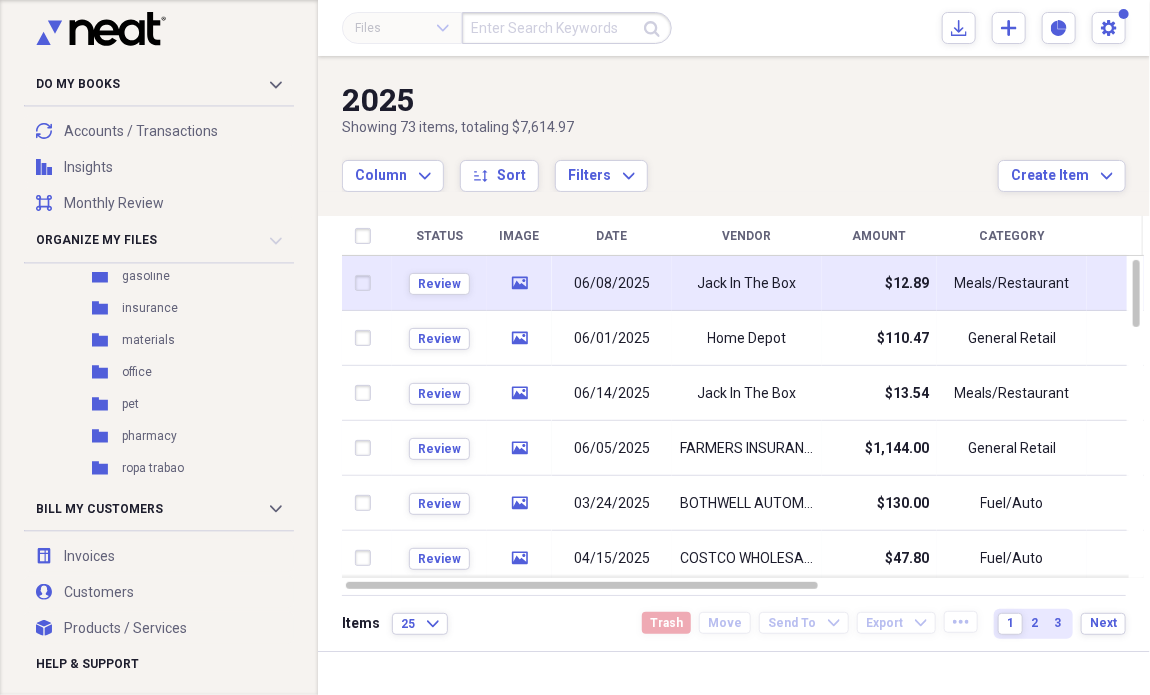 click on "Meals/Restaurant" at bounding box center (1012, 284) 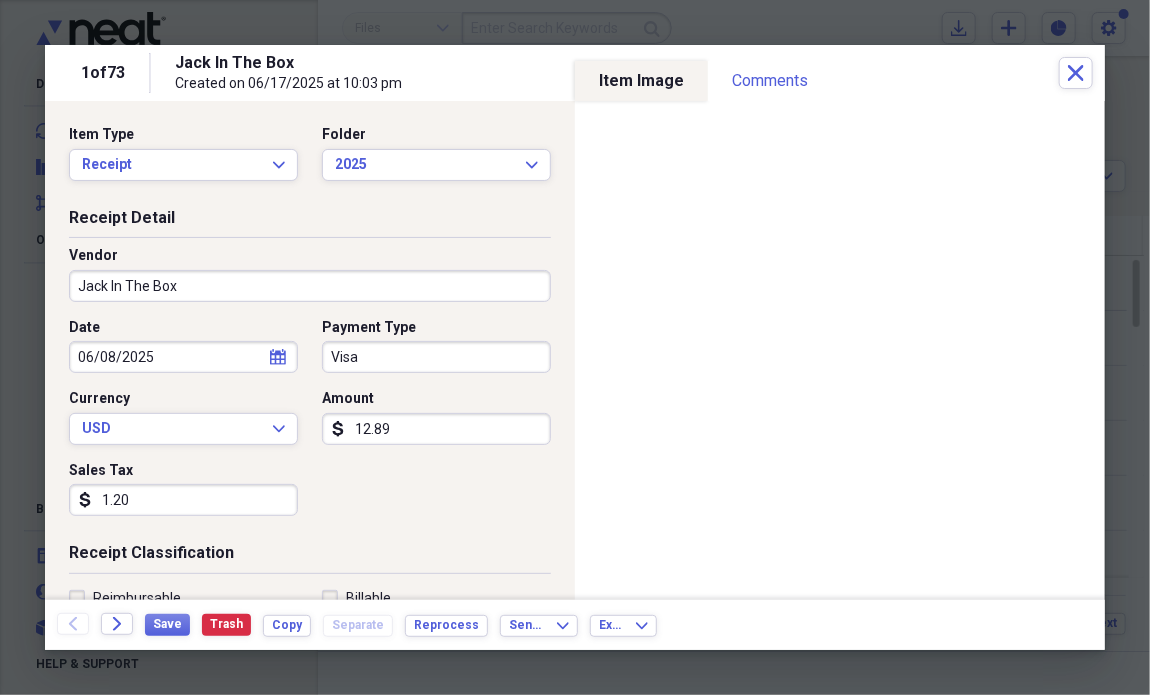 click on "1.20" at bounding box center [183, 500] 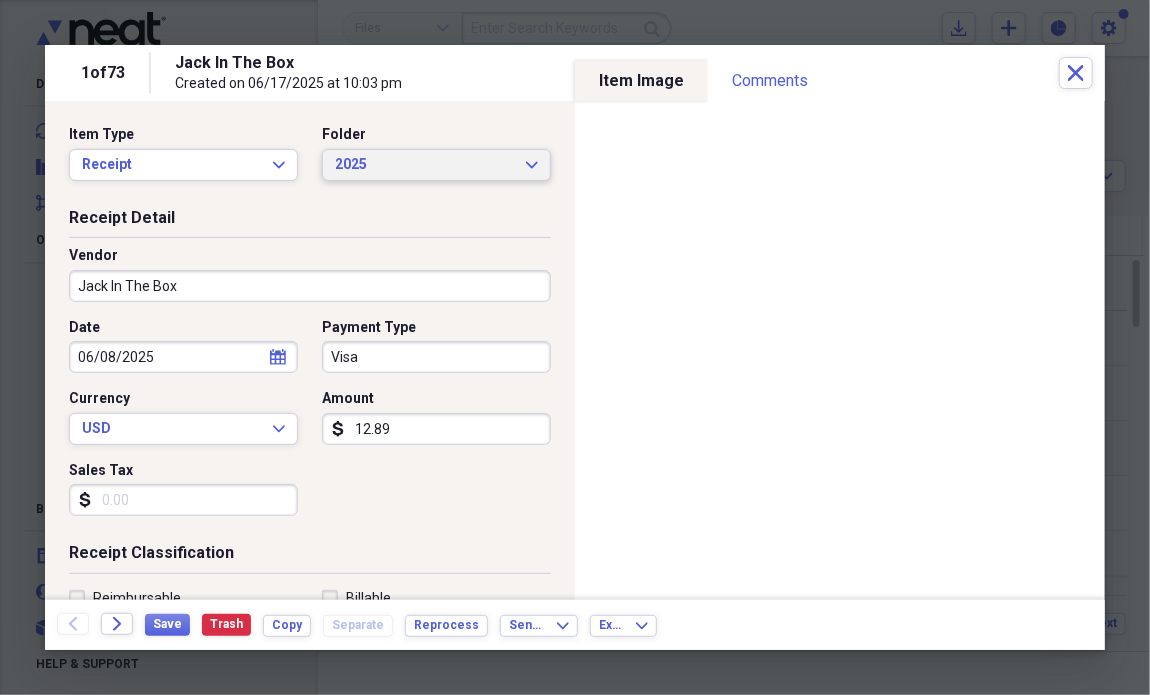 type 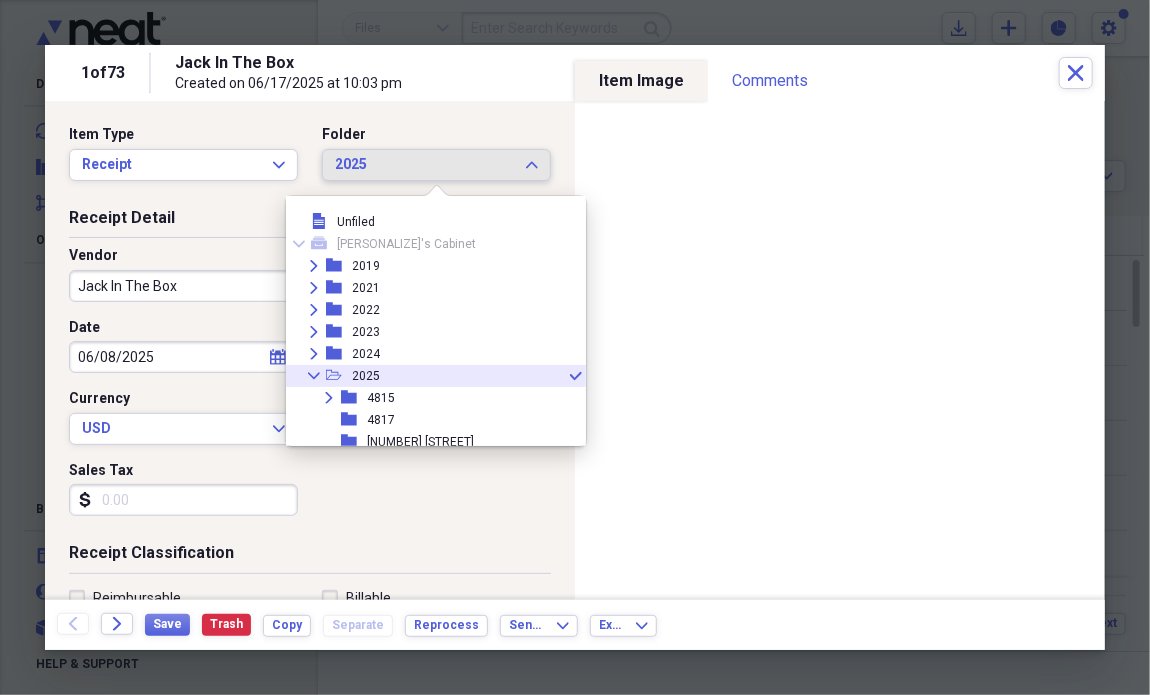 scroll, scrollTop: 55, scrollLeft: 0, axis: vertical 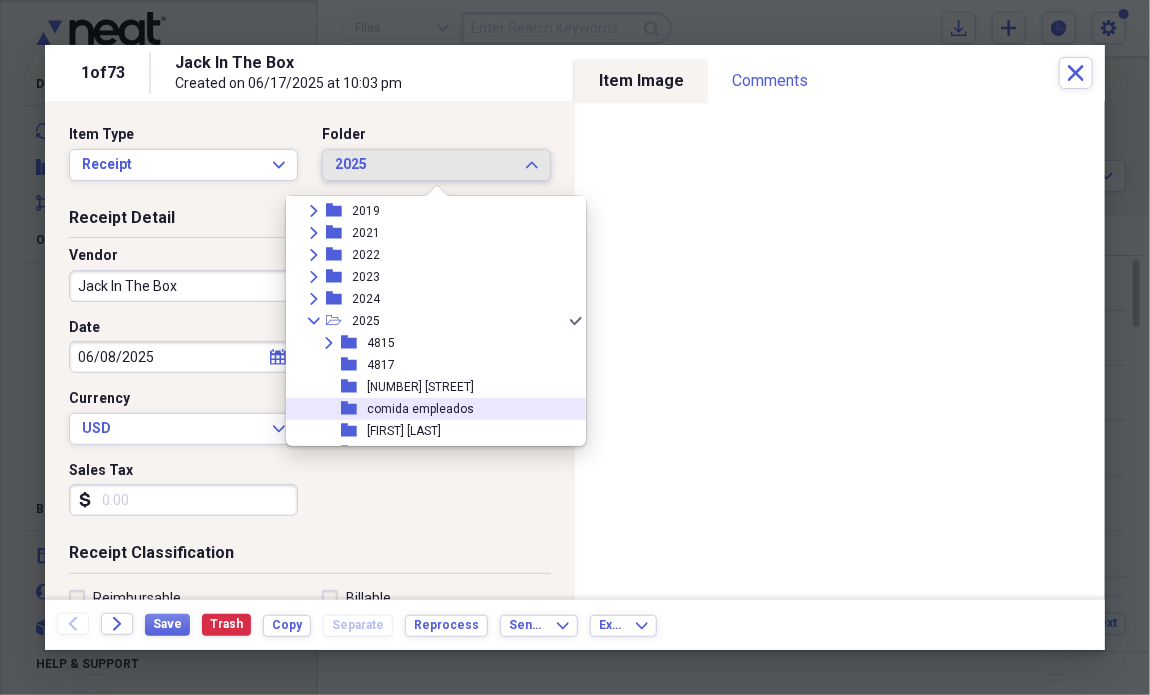 click on "folder comida empleados" at bounding box center (428, 409) 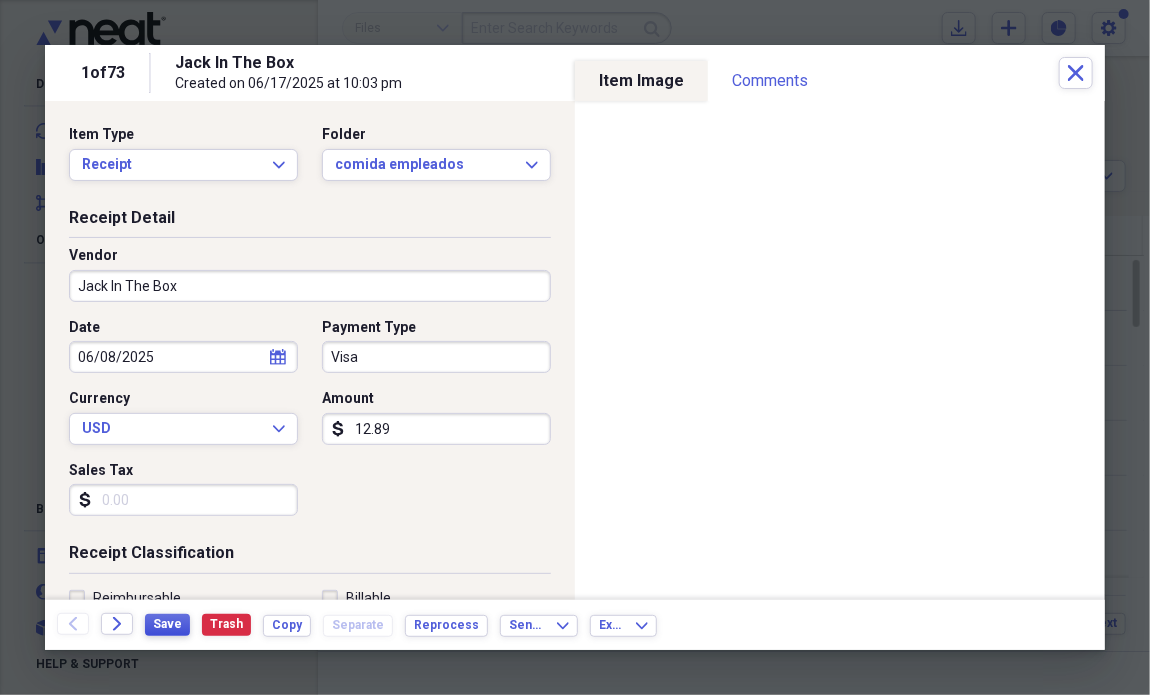click on "Save" at bounding box center [167, 625] 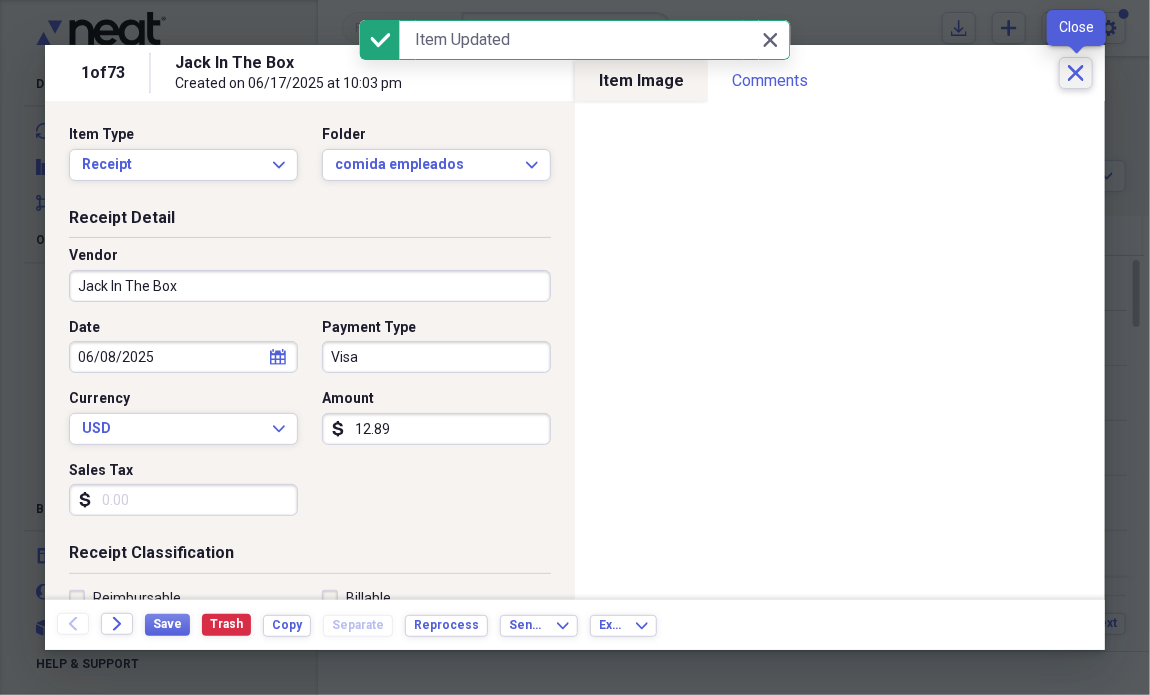 click 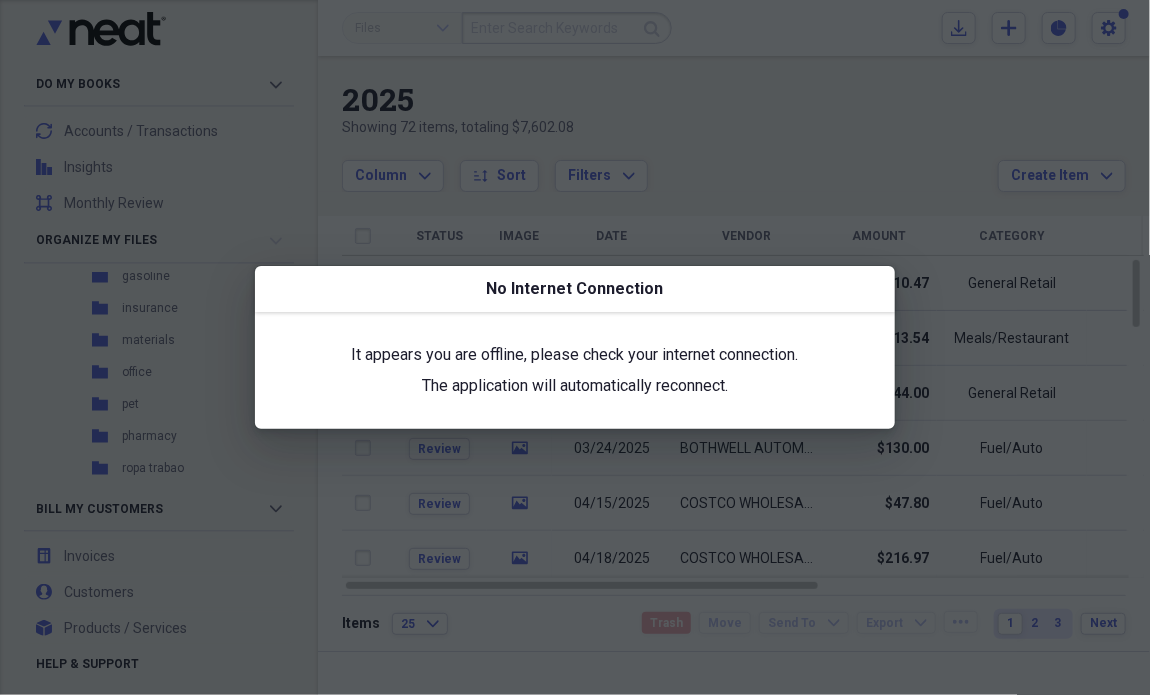 click at bounding box center (575, 347) 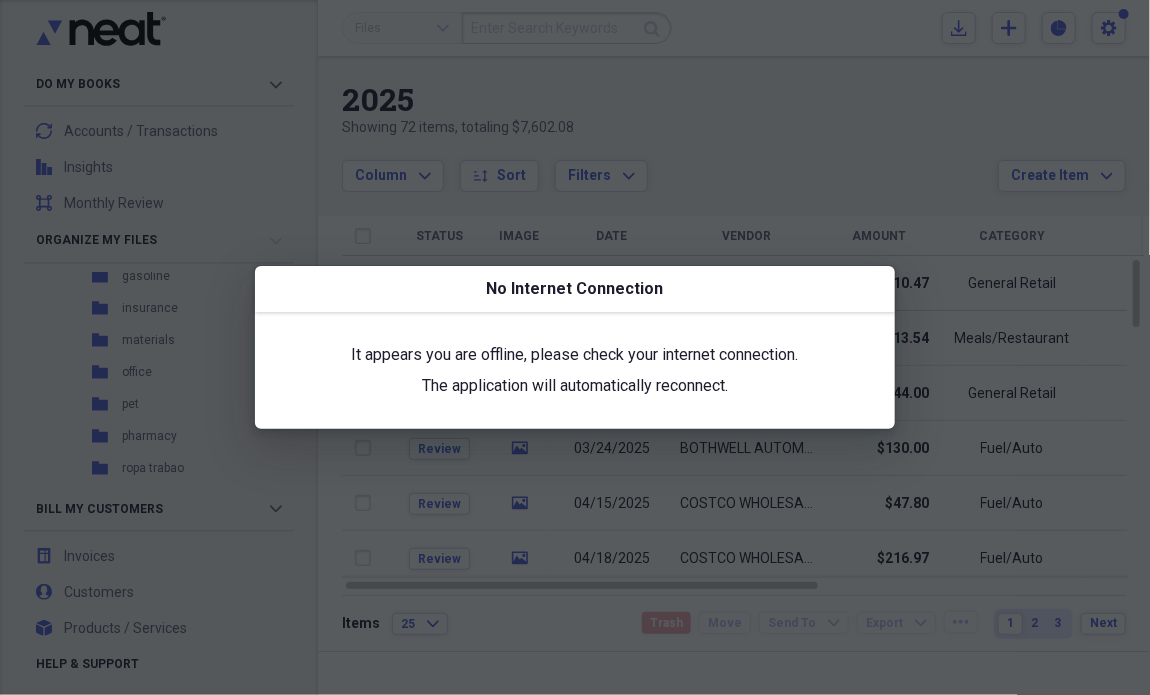 click on "It appears you are offline, please check your internet connection." at bounding box center (575, 355) 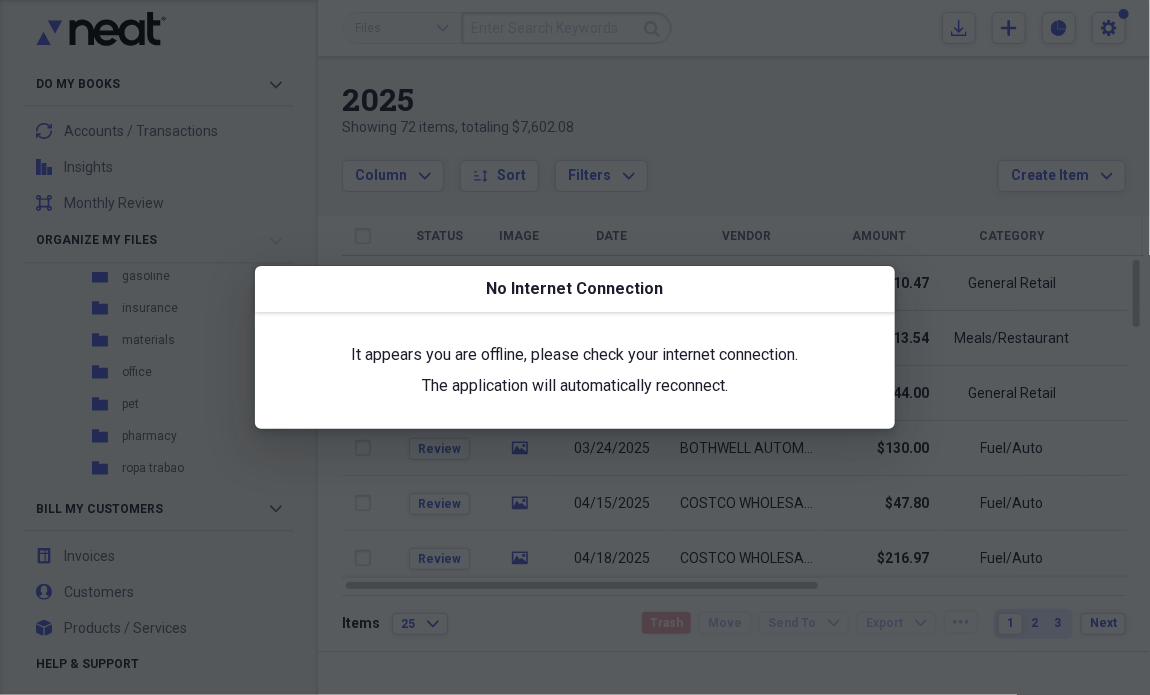 click on "The application will automatically reconnect." at bounding box center [575, 386] 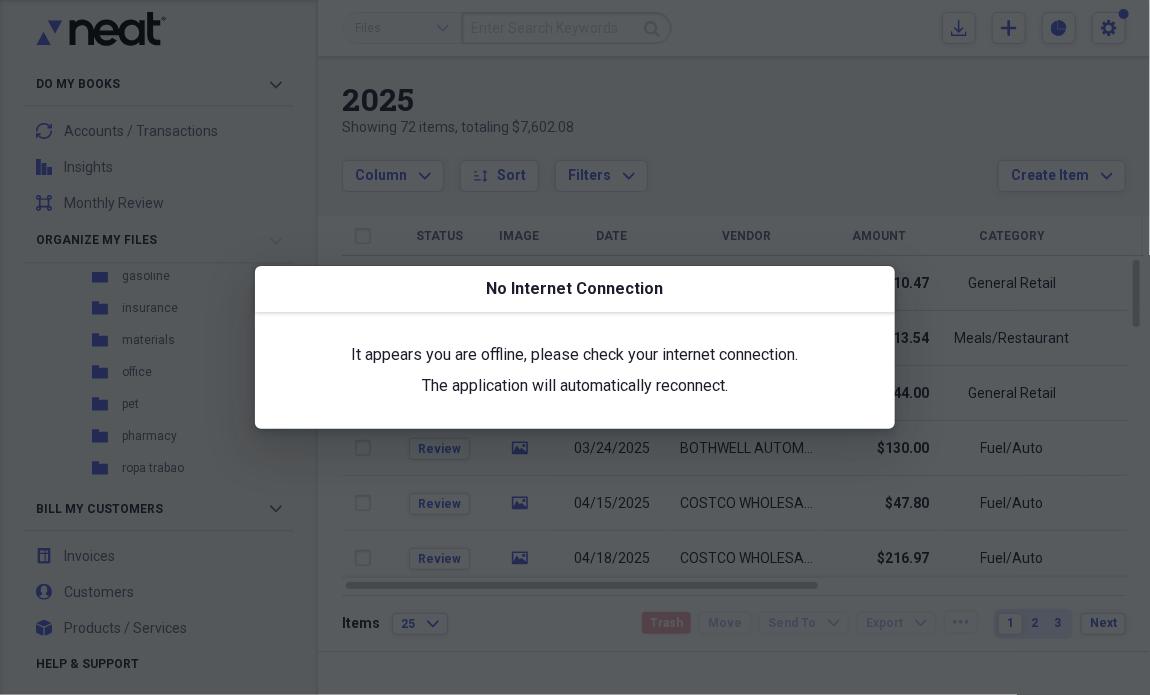 click on "The application will automatically reconnect." at bounding box center (575, 386) 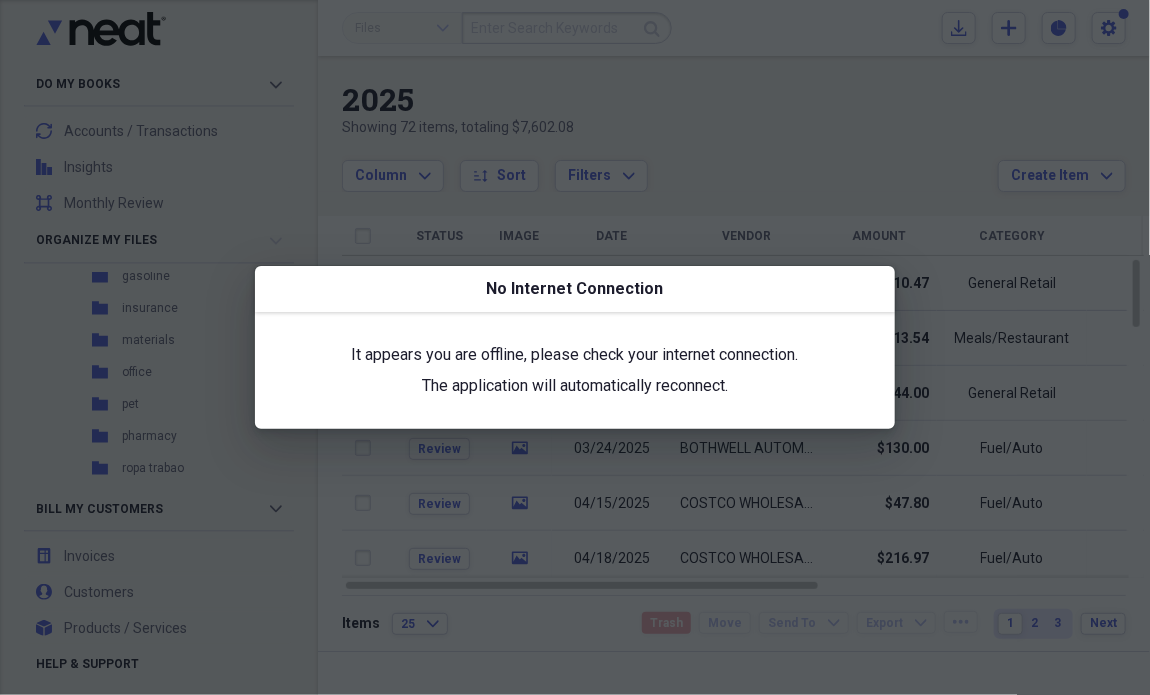 click on "It appears you are offline, please check your internet connection." at bounding box center (575, 355) 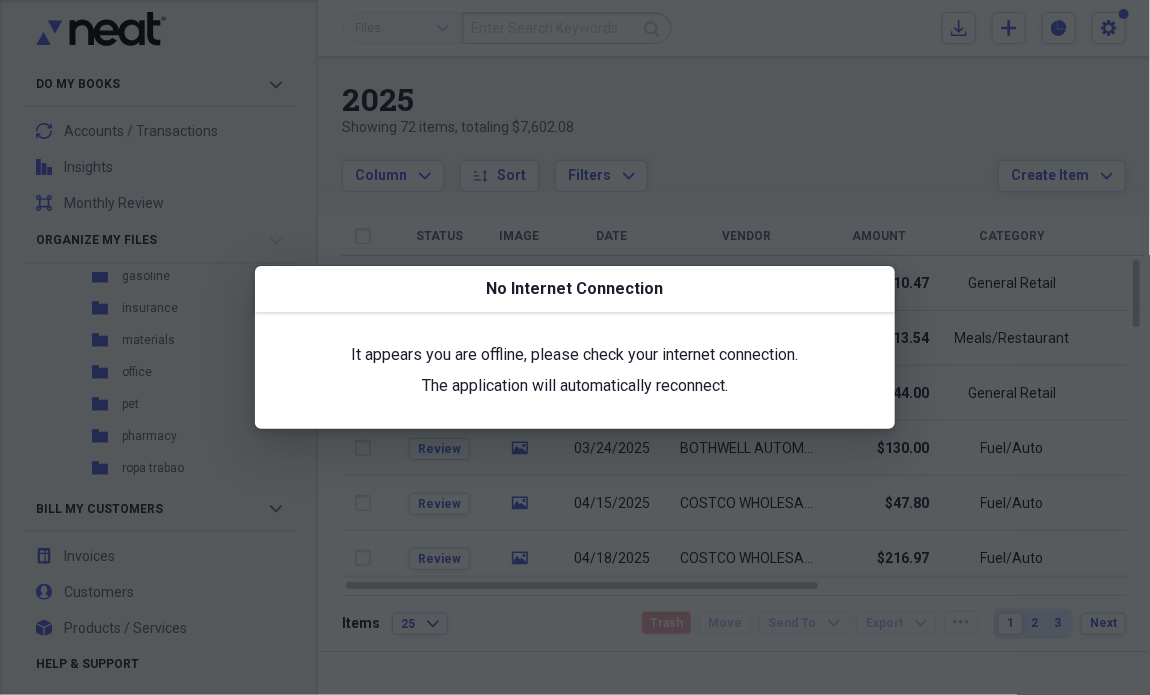 click at bounding box center (575, 347) 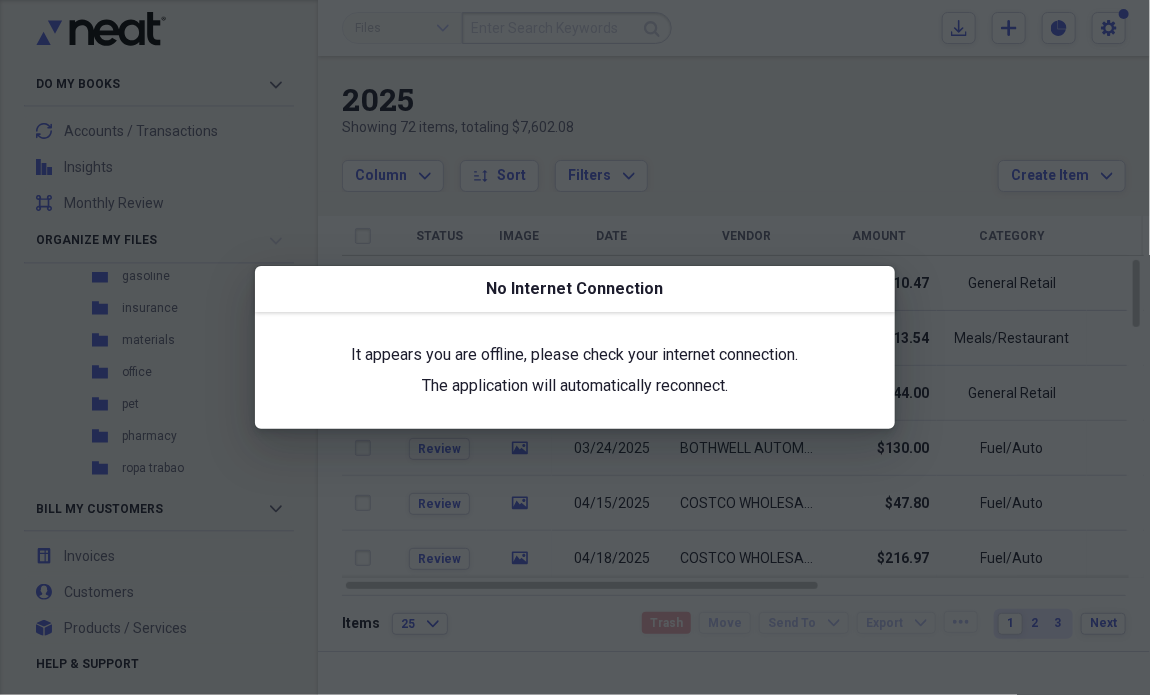 click at bounding box center (575, 347) 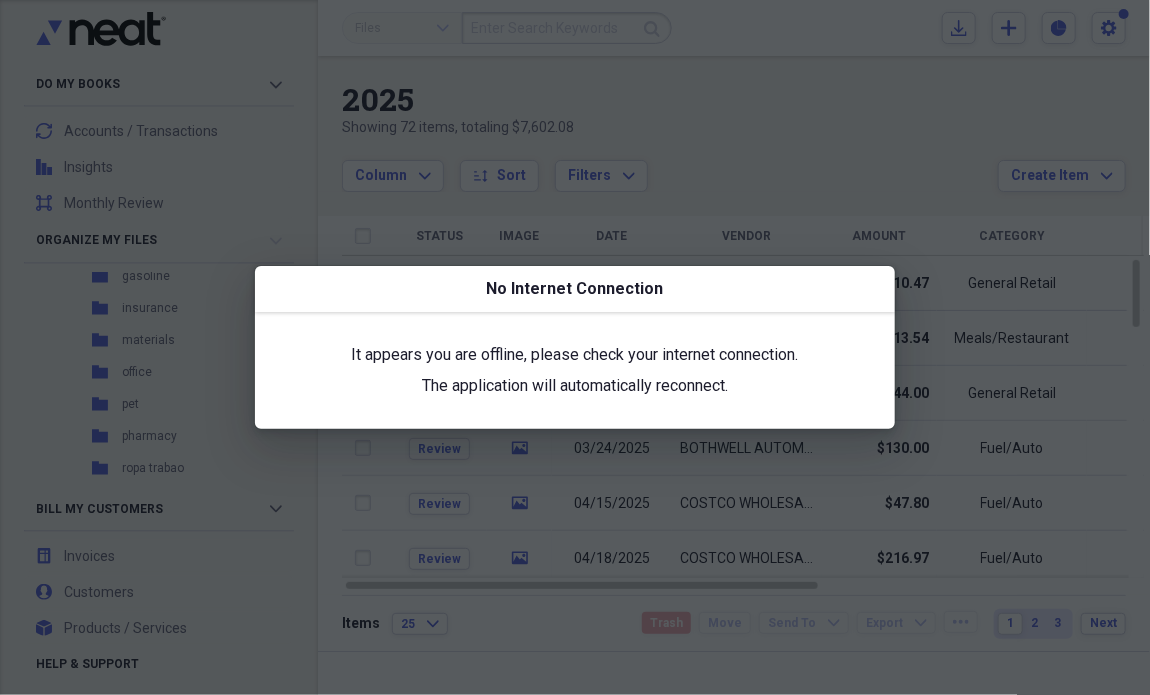 click on "The application will automatically reconnect." at bounding box center (575, 386) 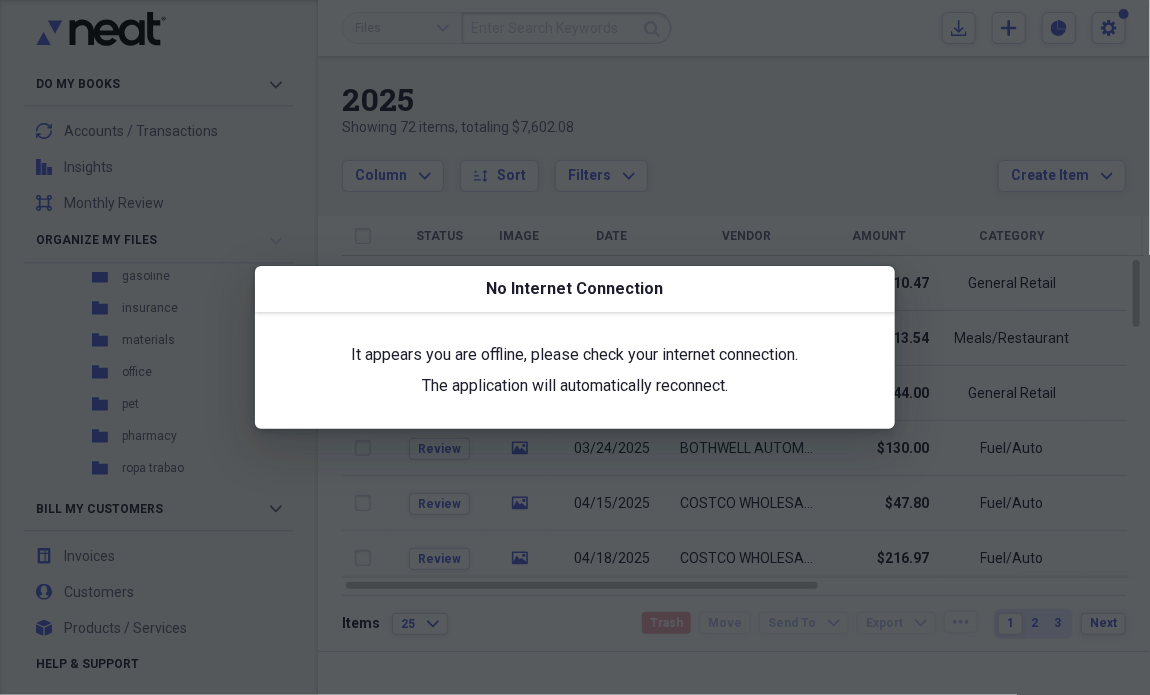 click on "The application will automatically reconnect." at bounding box center [575, 386] 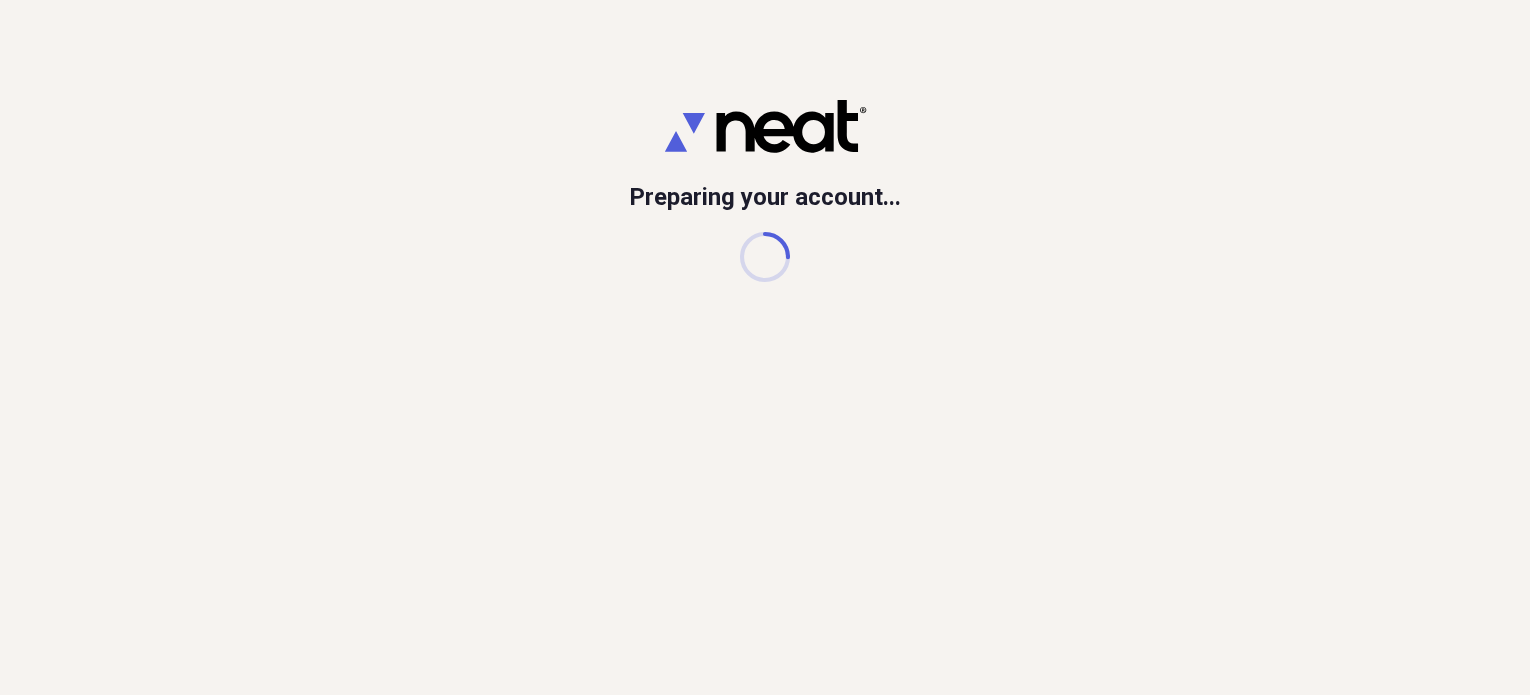 scroll, scrollTop: 0, scrollLeft: 0, axis: both 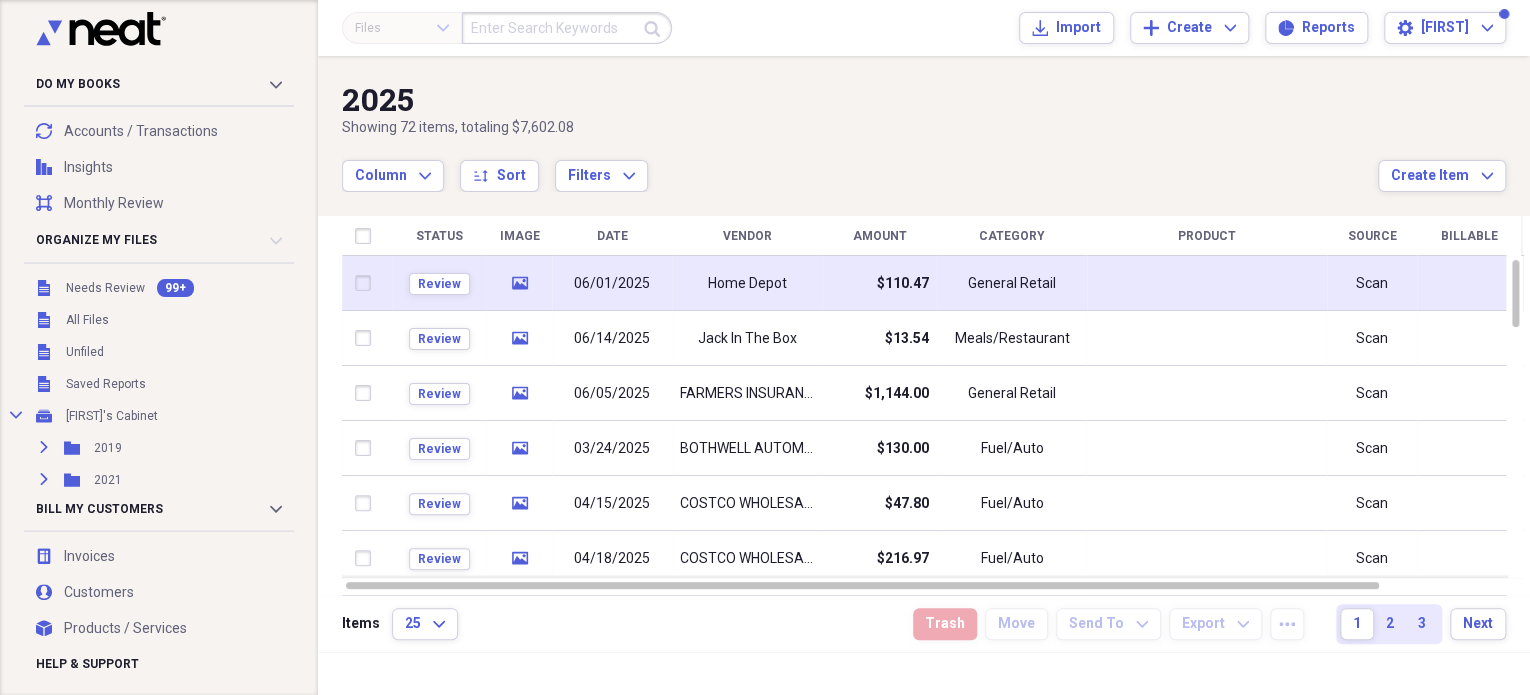click on "General Retail" at bounding box center (1012, 284) 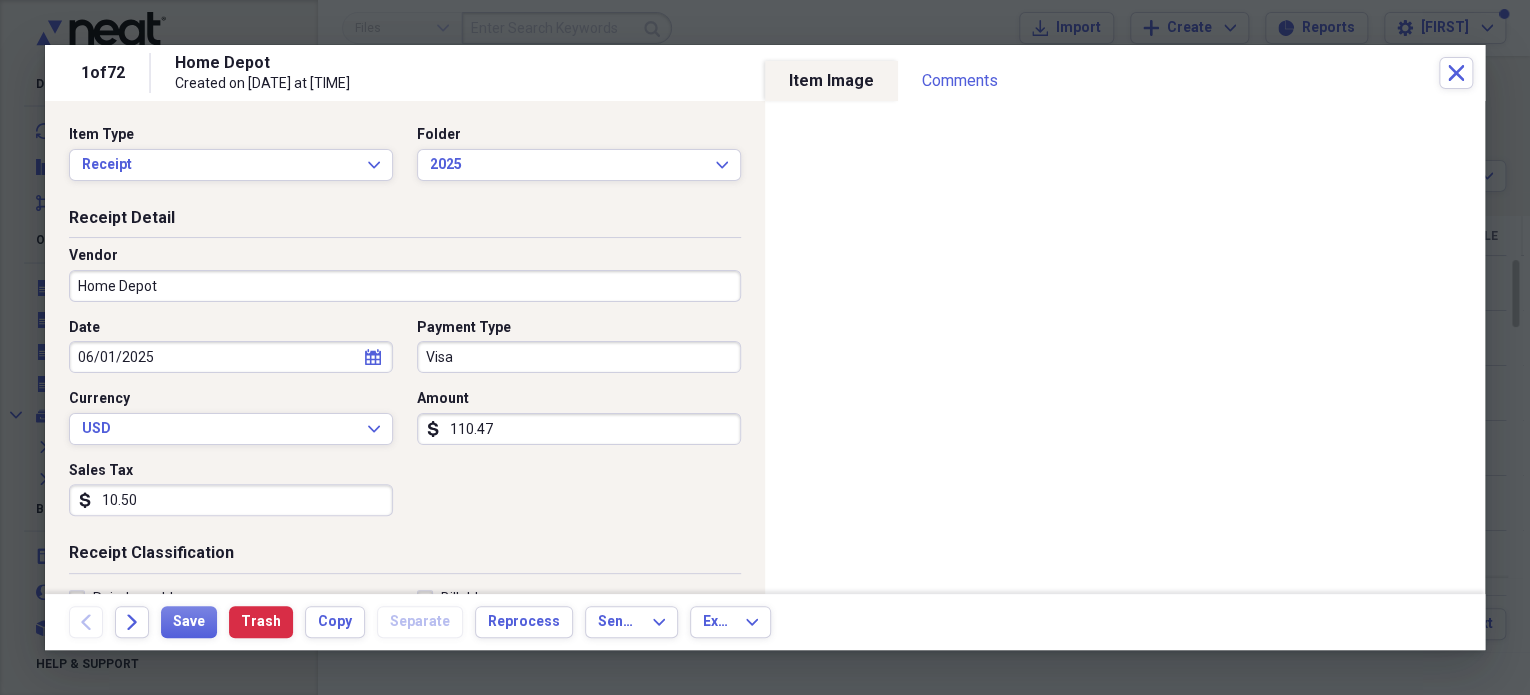 click on "10.50" at bounding box center [231, 500] 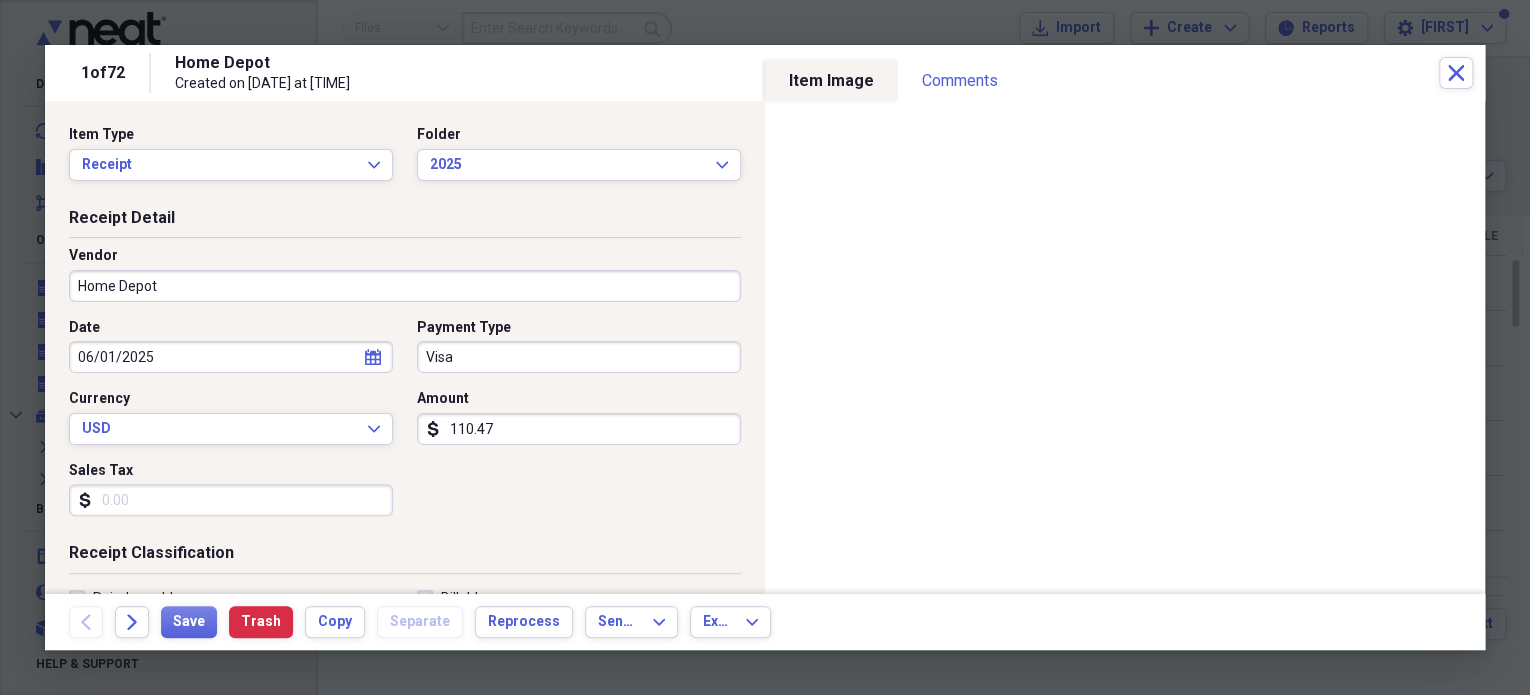 scroll, scrollTop: 20, scrollLeft: 0, axis: vertical 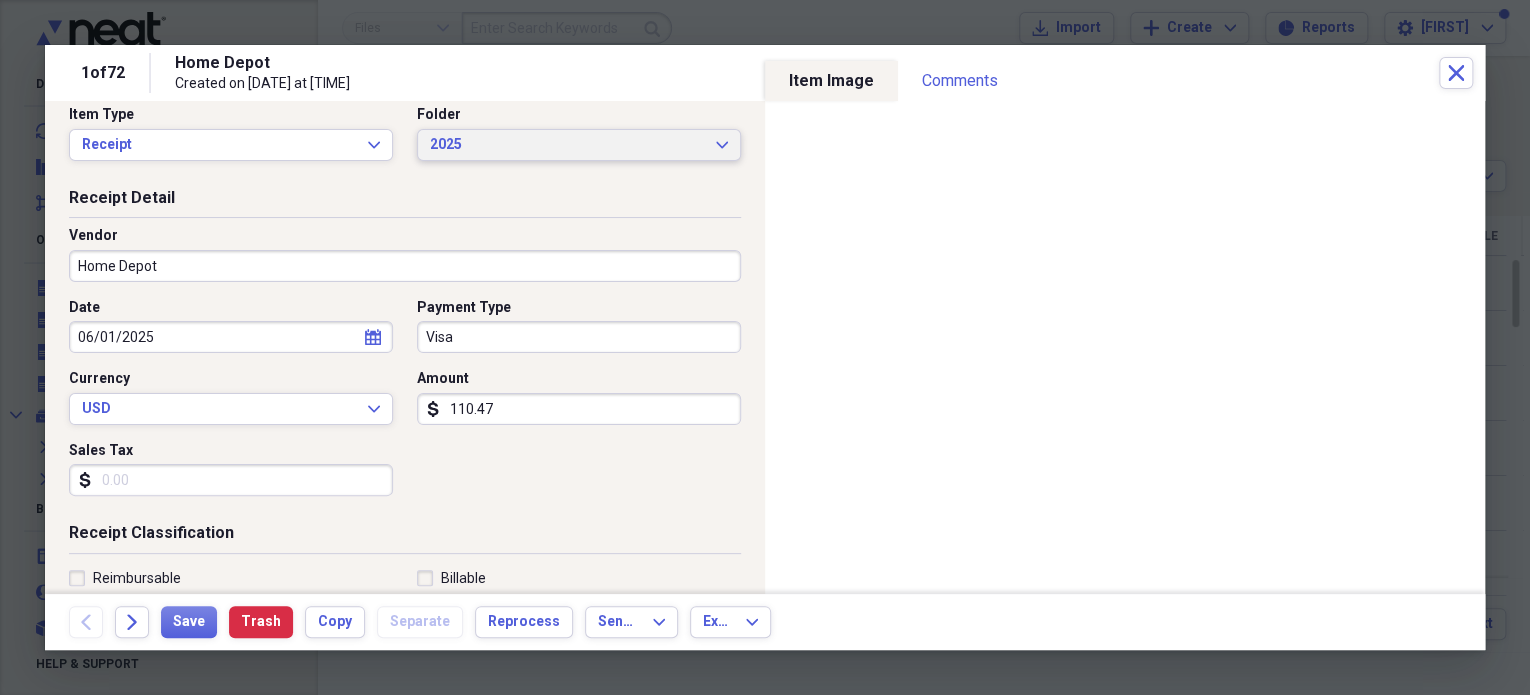 type 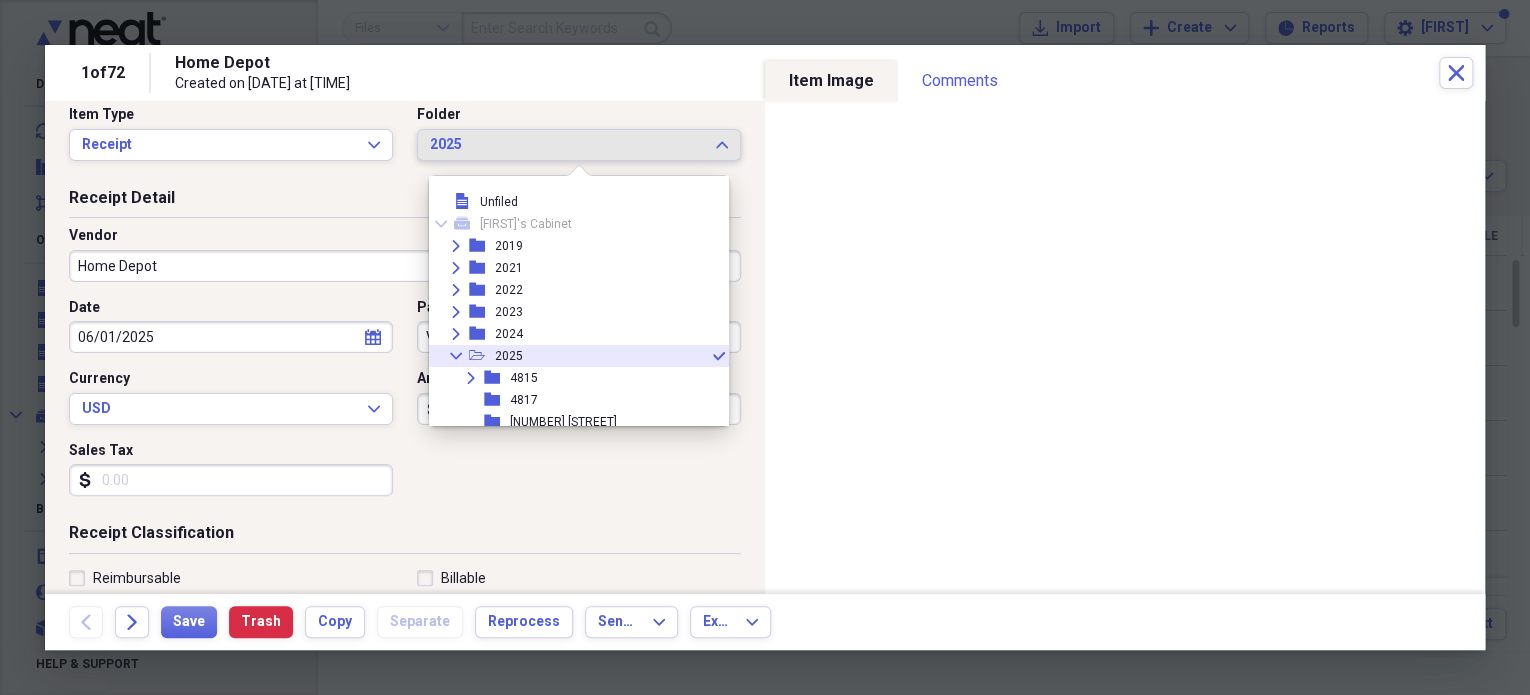 scroll, scrollTop: 55, scrollLeft: 0, axis: vertical 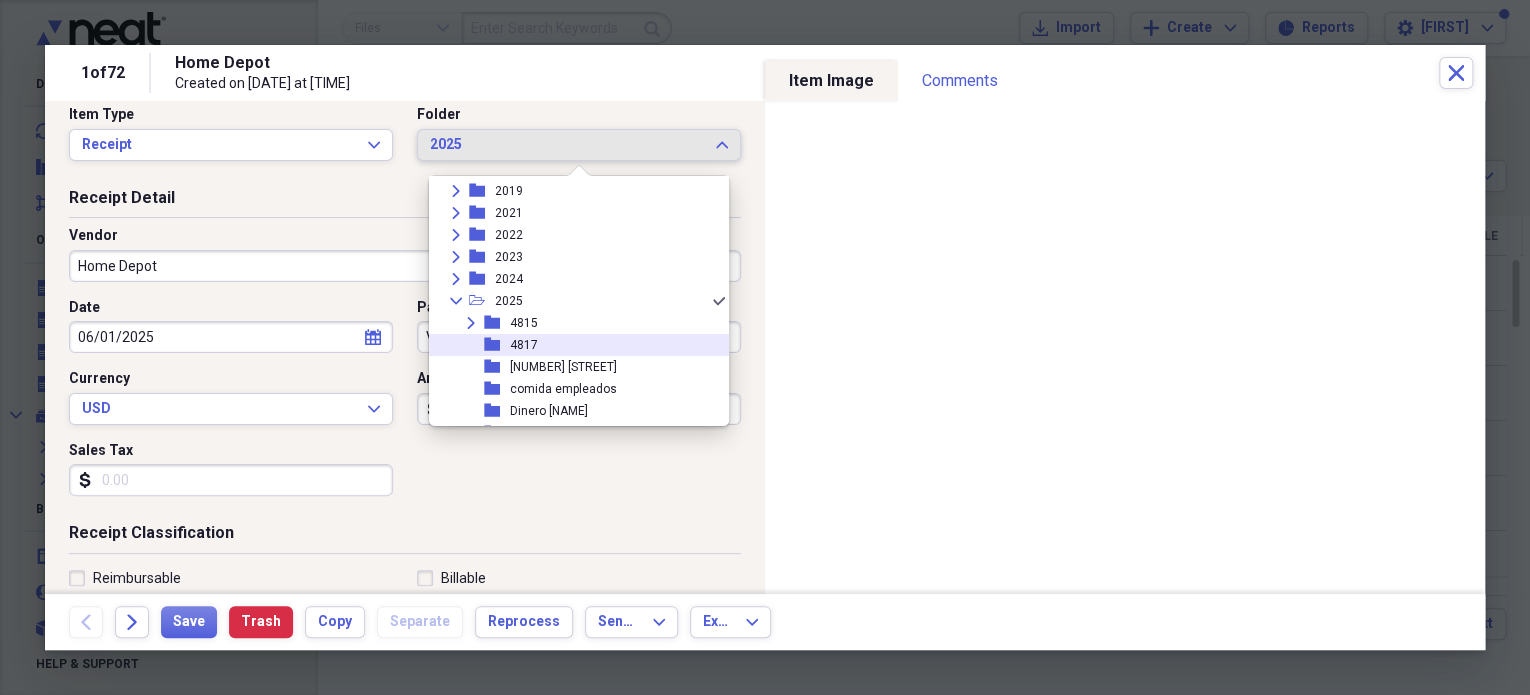 click on "folder 4817" at bounding box center [571, 345] 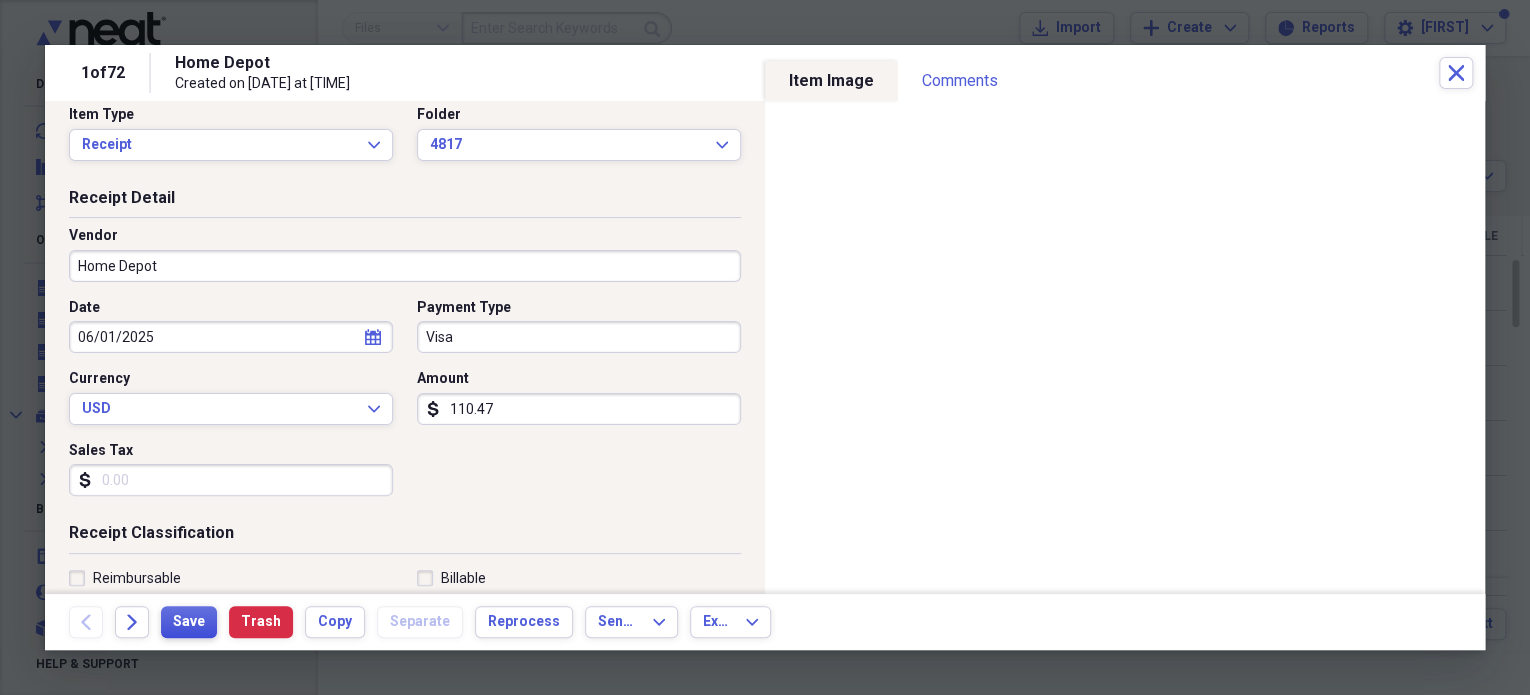 click on "Save" at bounding box center (189, 622) 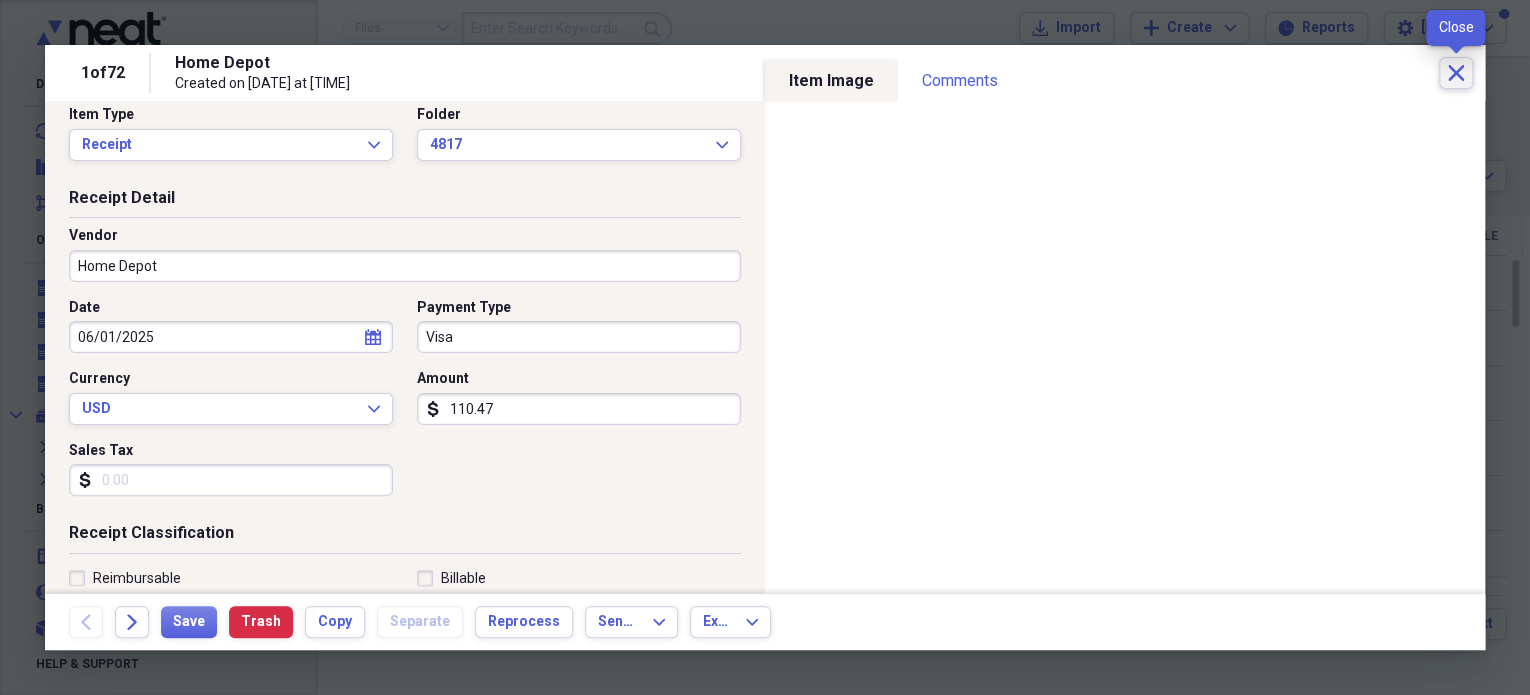click on "Close" 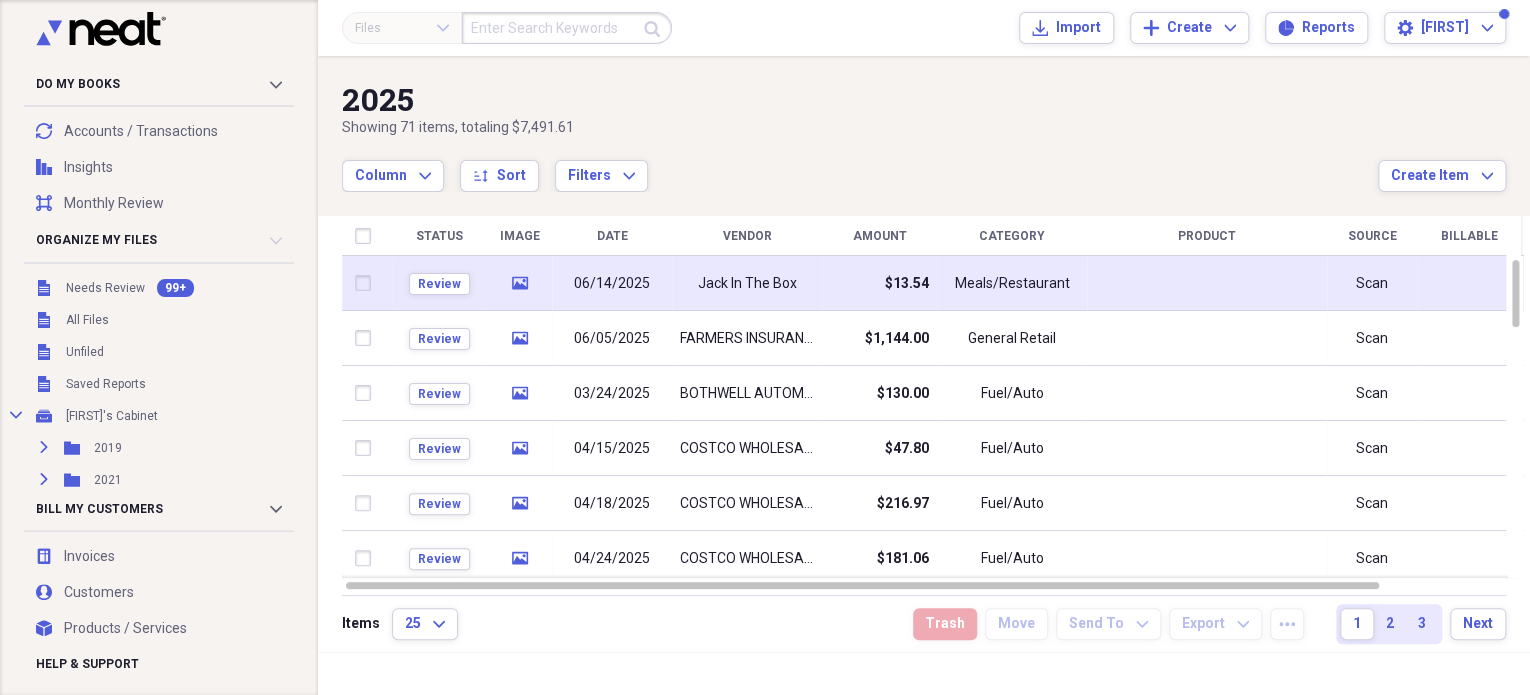 click on "Meals/Restaurant" at bounding box center (1012, 284) 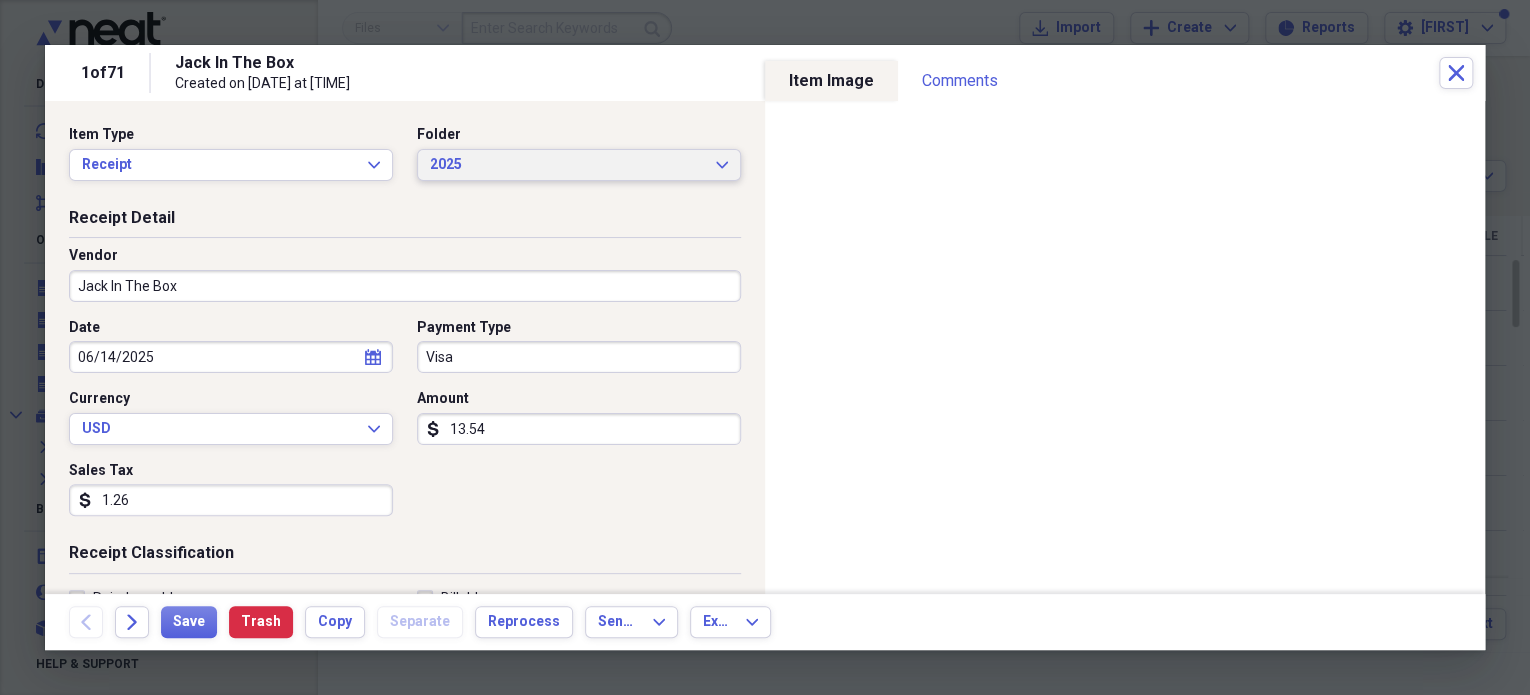 click on "2025 Expand" at bounding box center [579, 165] 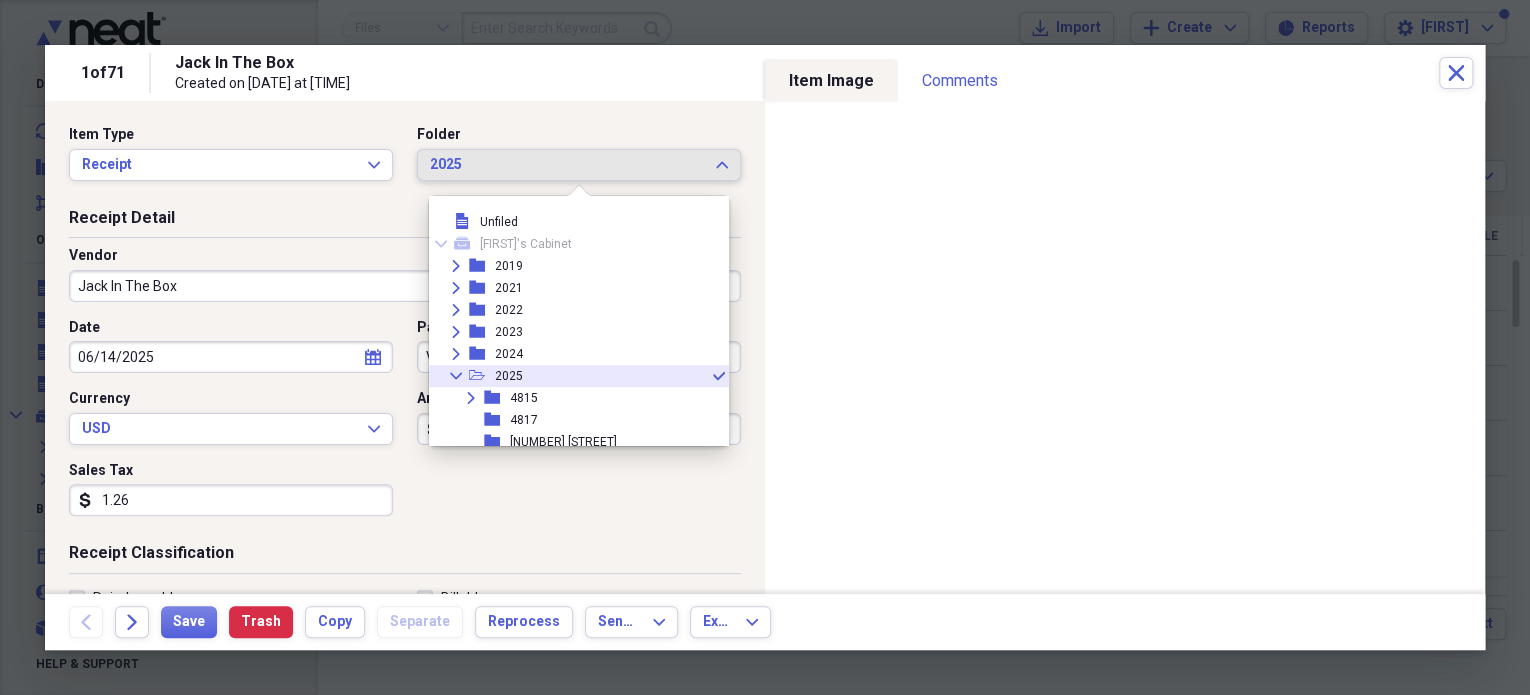 scroll, scrollTop: 55, scrollLeft: 0, axis: vertical 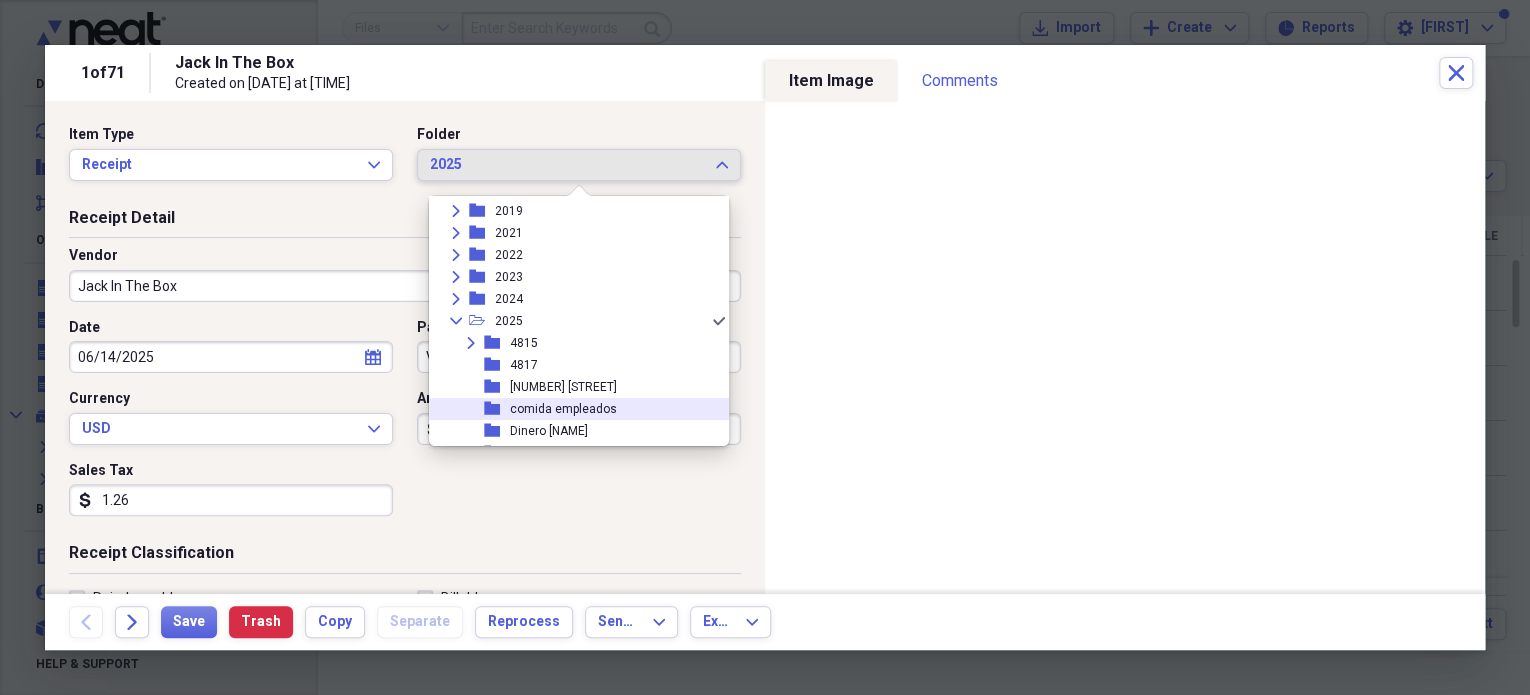 click on "comida empleados" at bounding box center (563, 409) 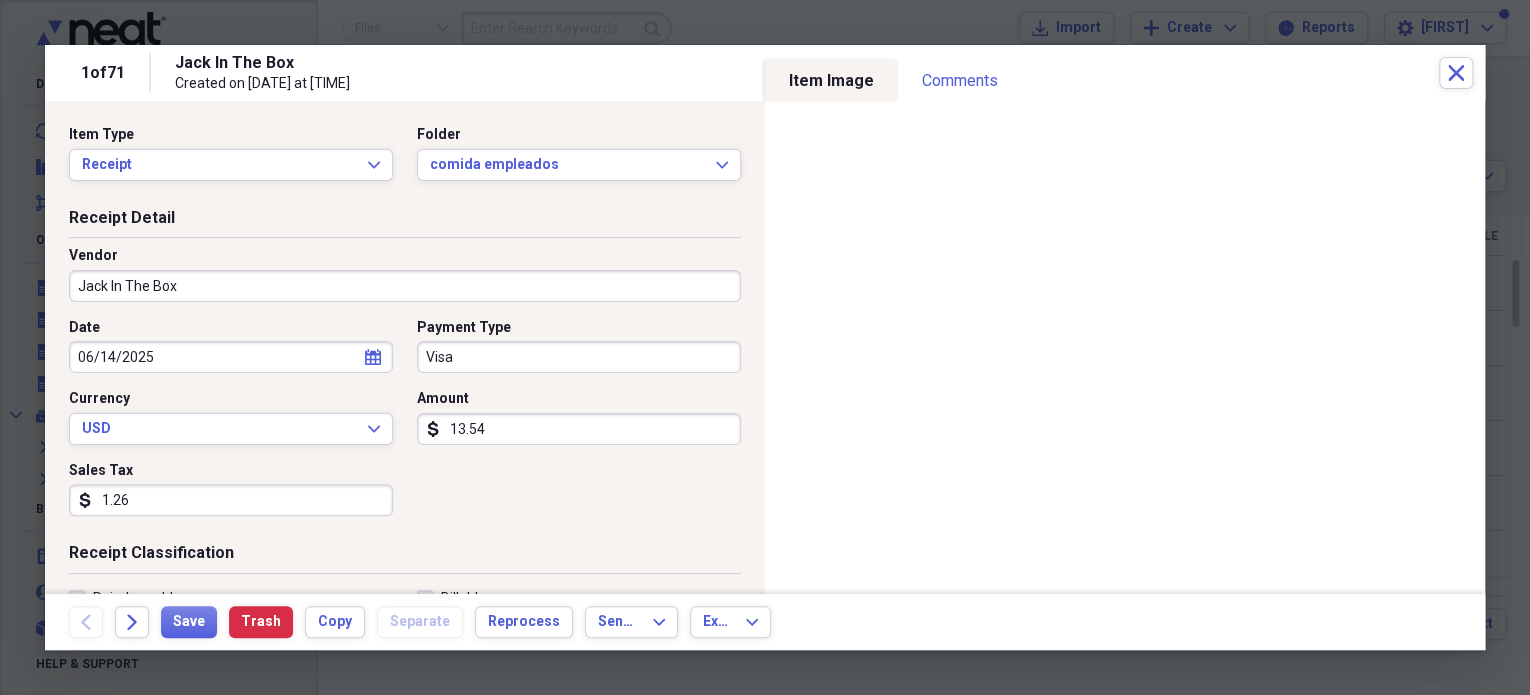 click on "1.26" at bounding box center [231, 500] 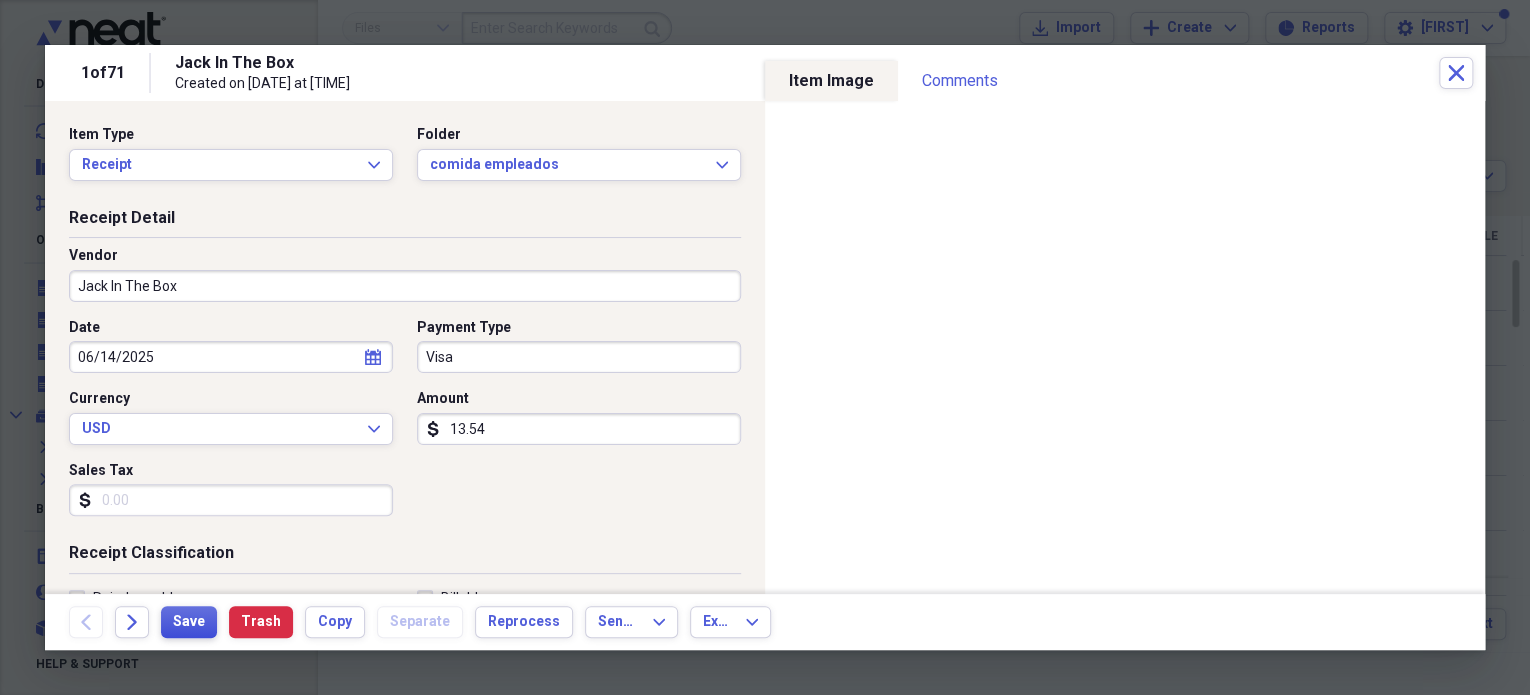type 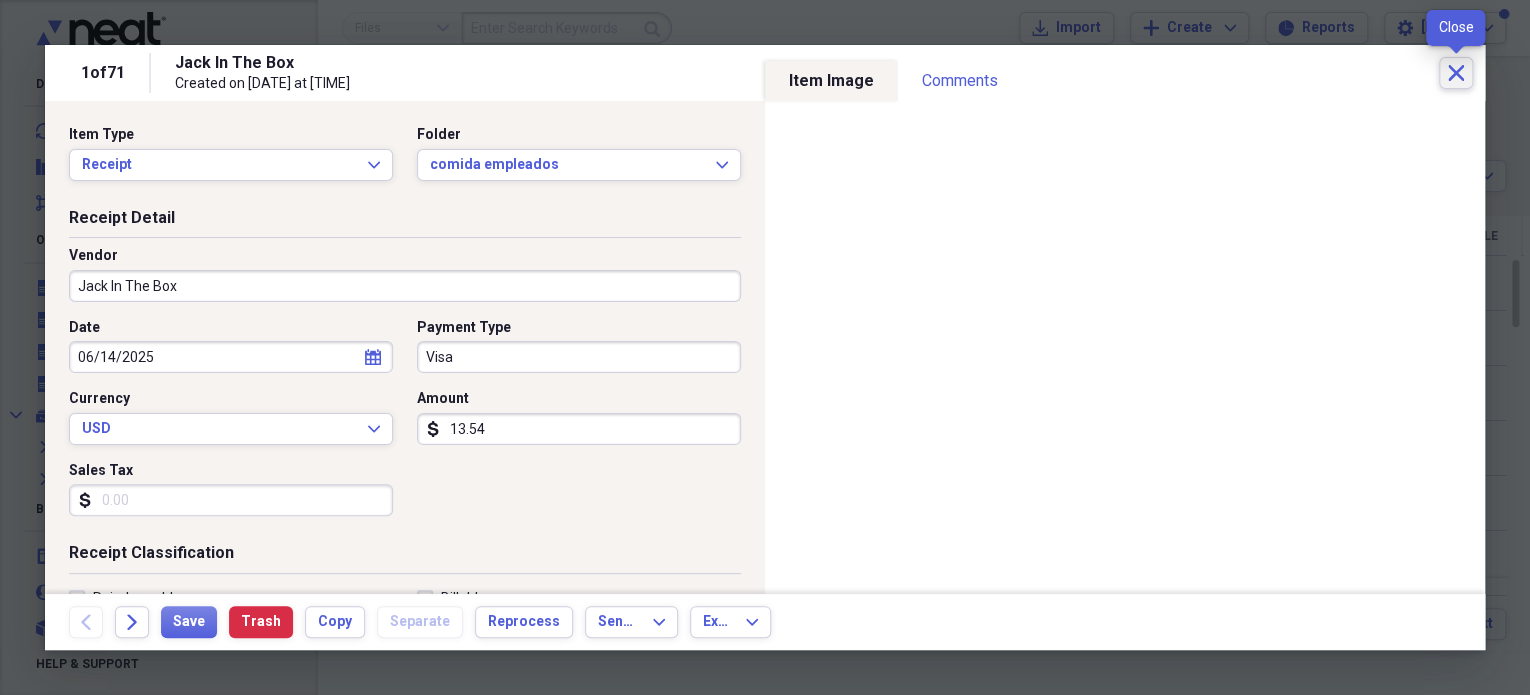 click on "Close" 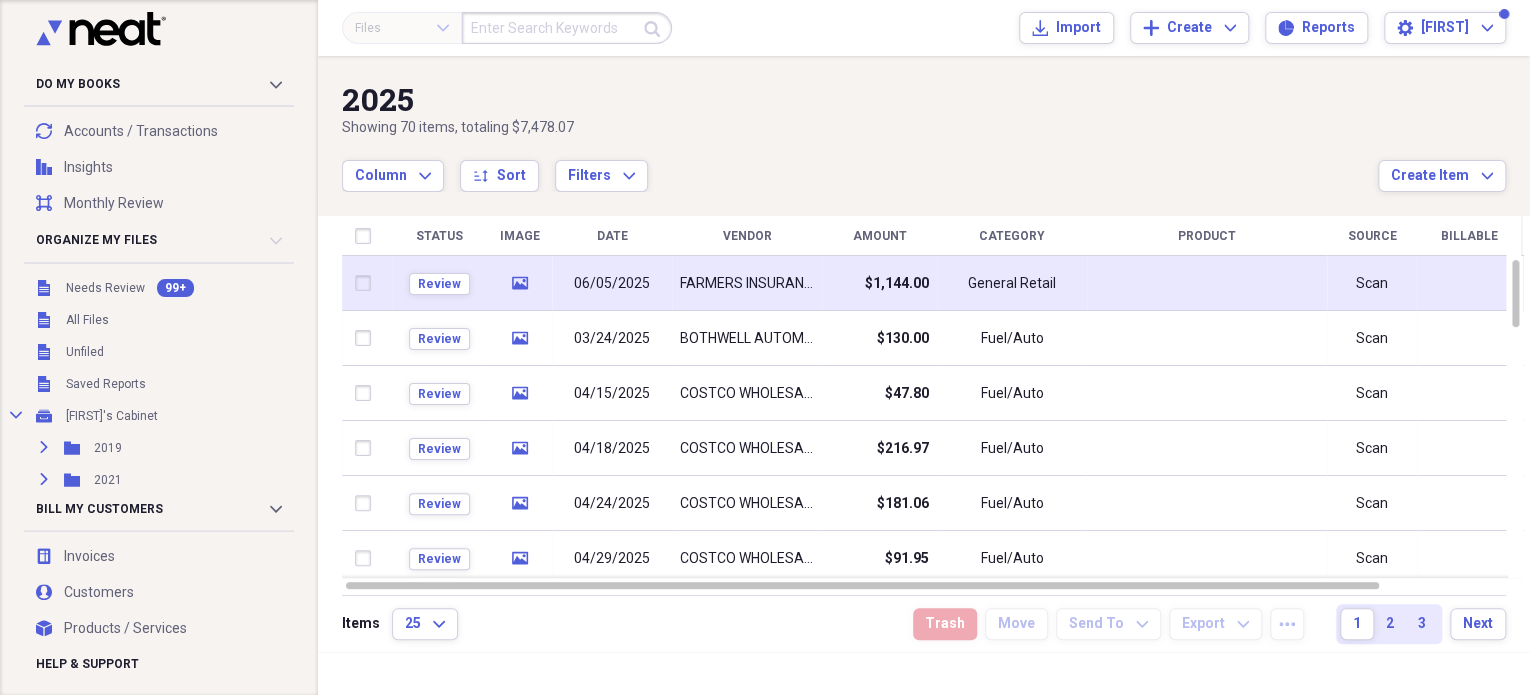 click at bounding box center (1207, 283) 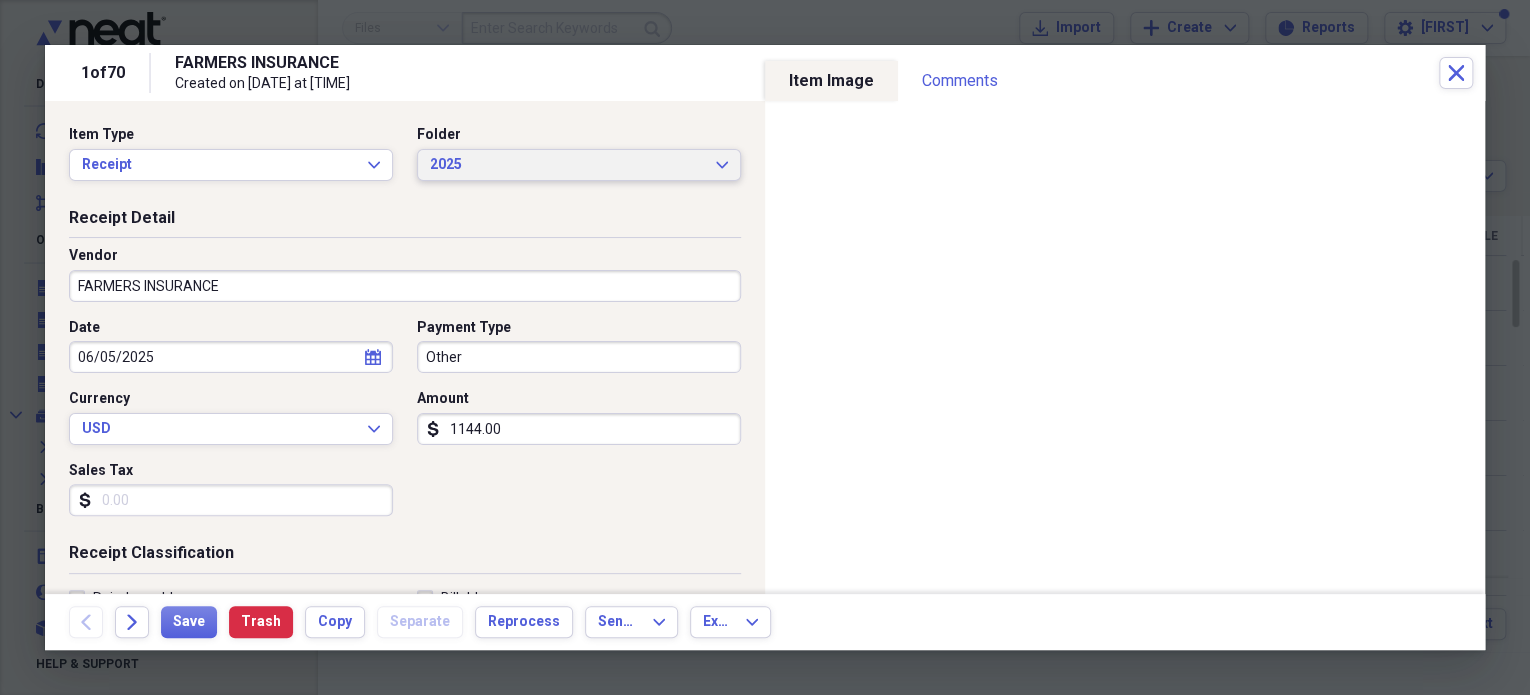 click on "Expand" 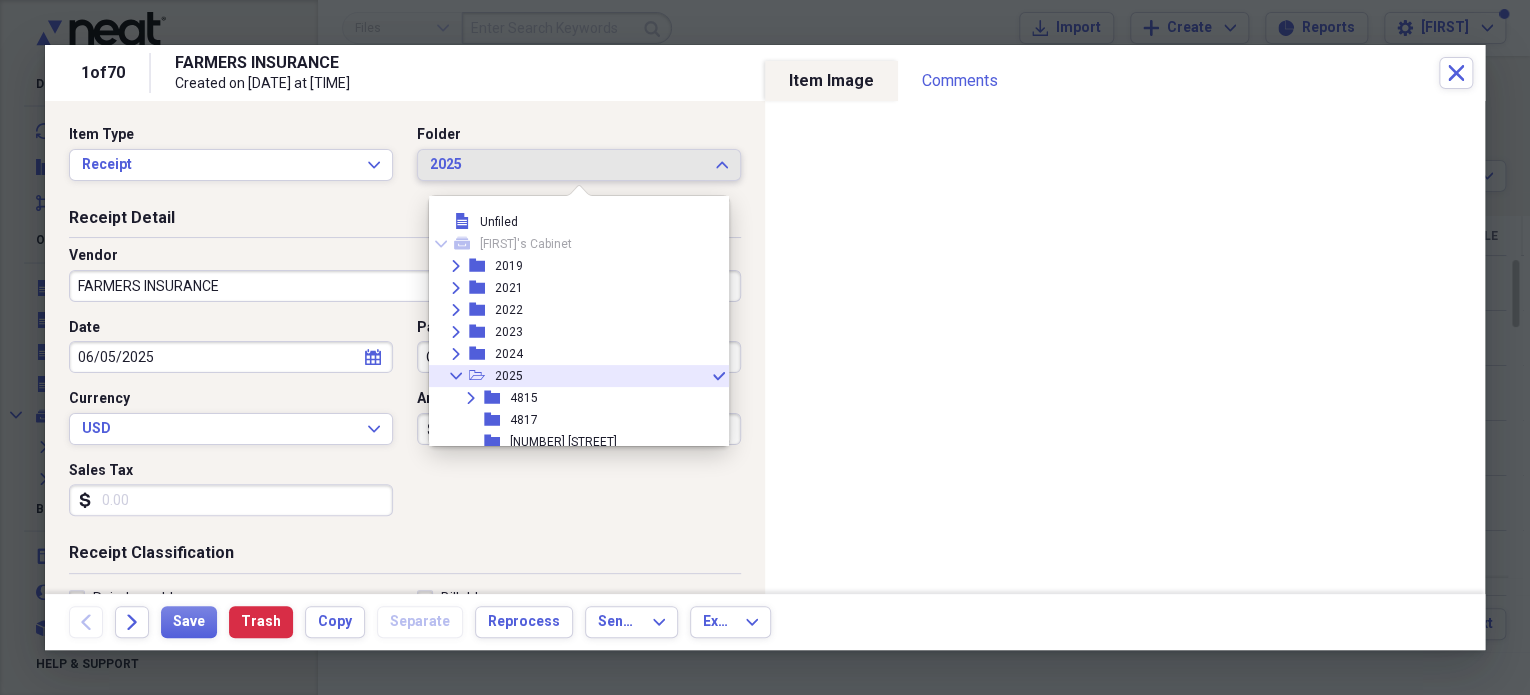 scroll, scrollTop: 55, scrollLeft: 0, axis: vertical 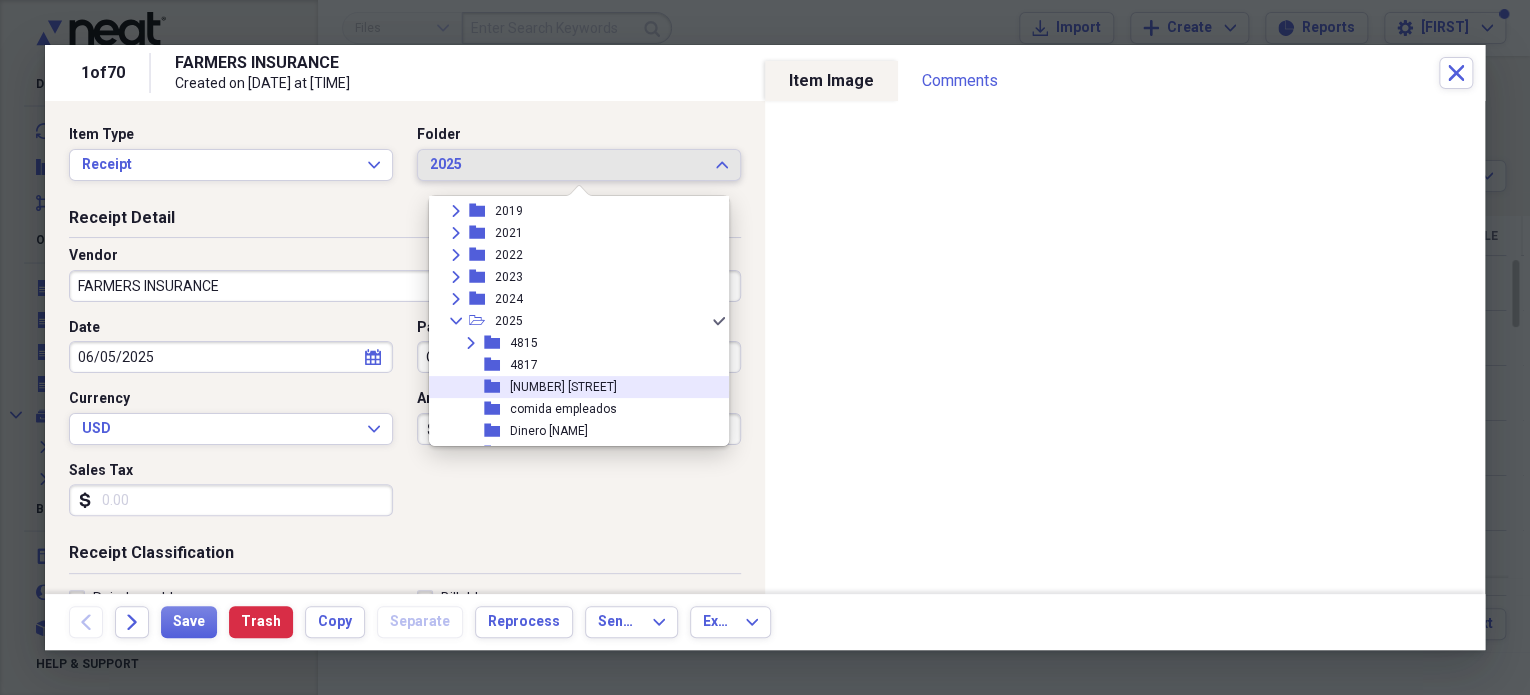 click on "folder 6075 Painted Canyon" at bounding box center (571, 387) 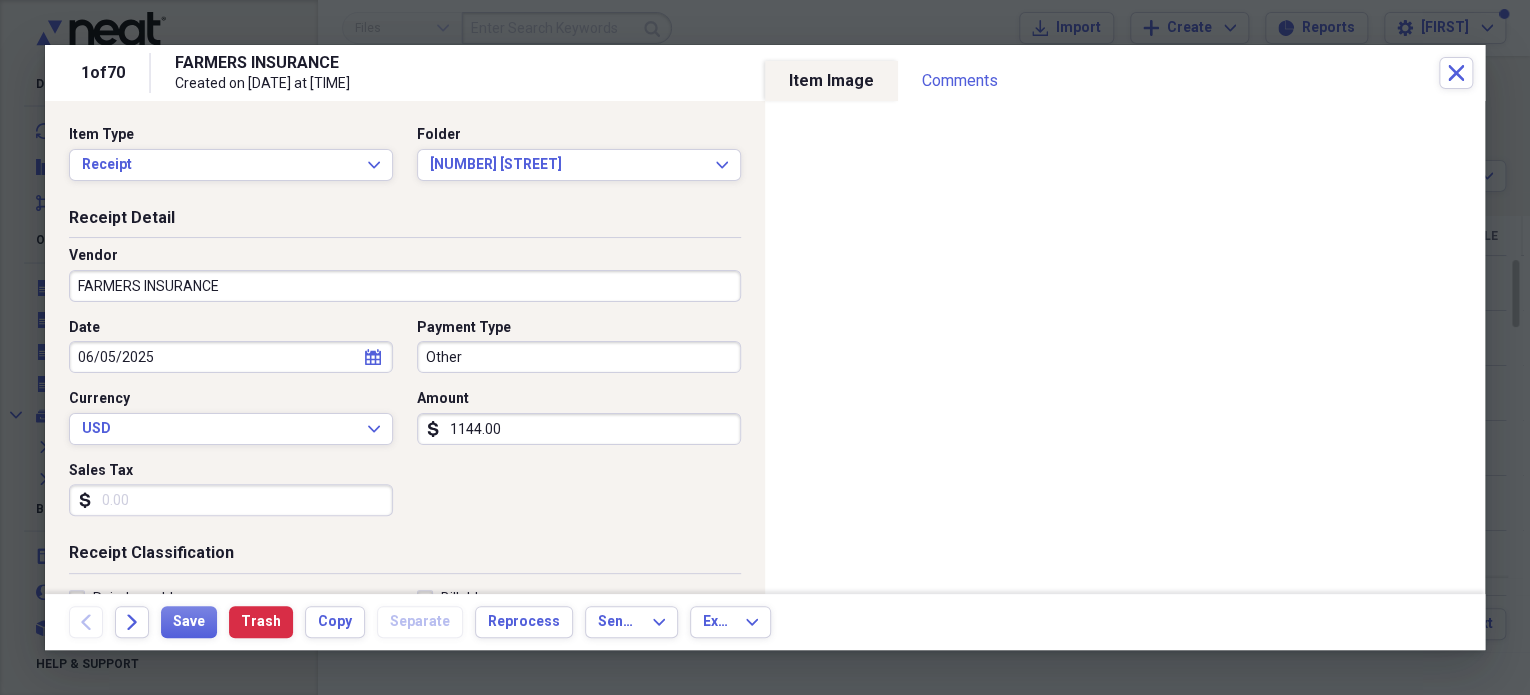 click on "Back Forward Save Trash Copy Separate Reprocess Send To Expand Export Expand" at bounding box center [765, 622] 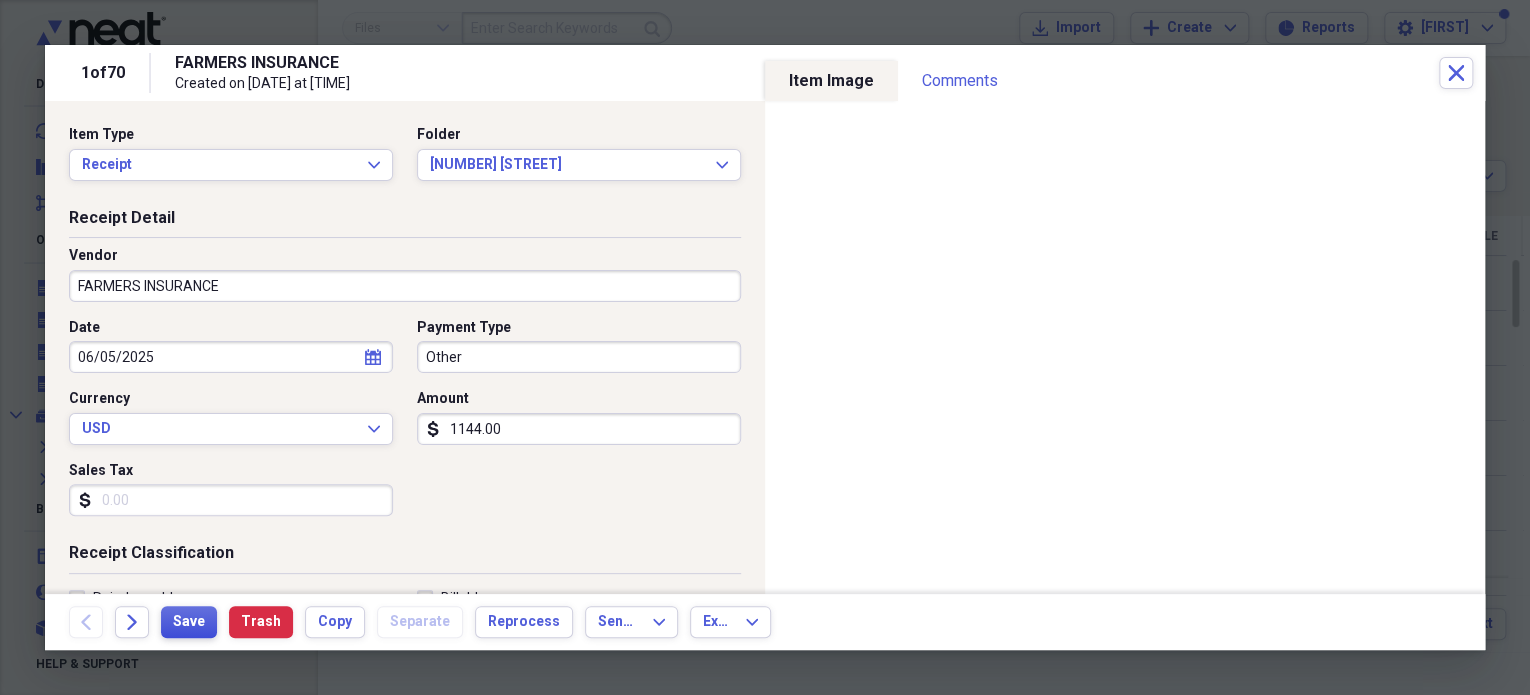 click on "Save" at bounding box center [189, 622] 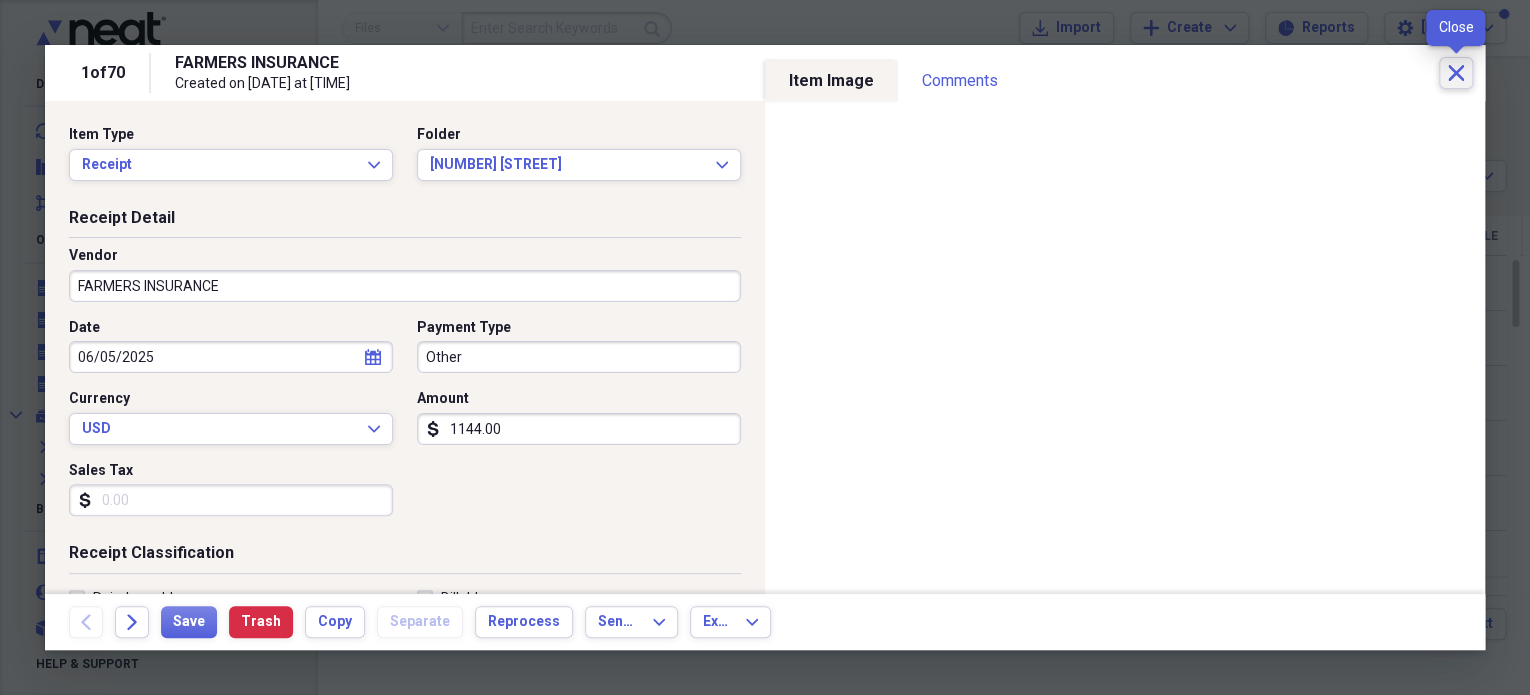 click on "Close" 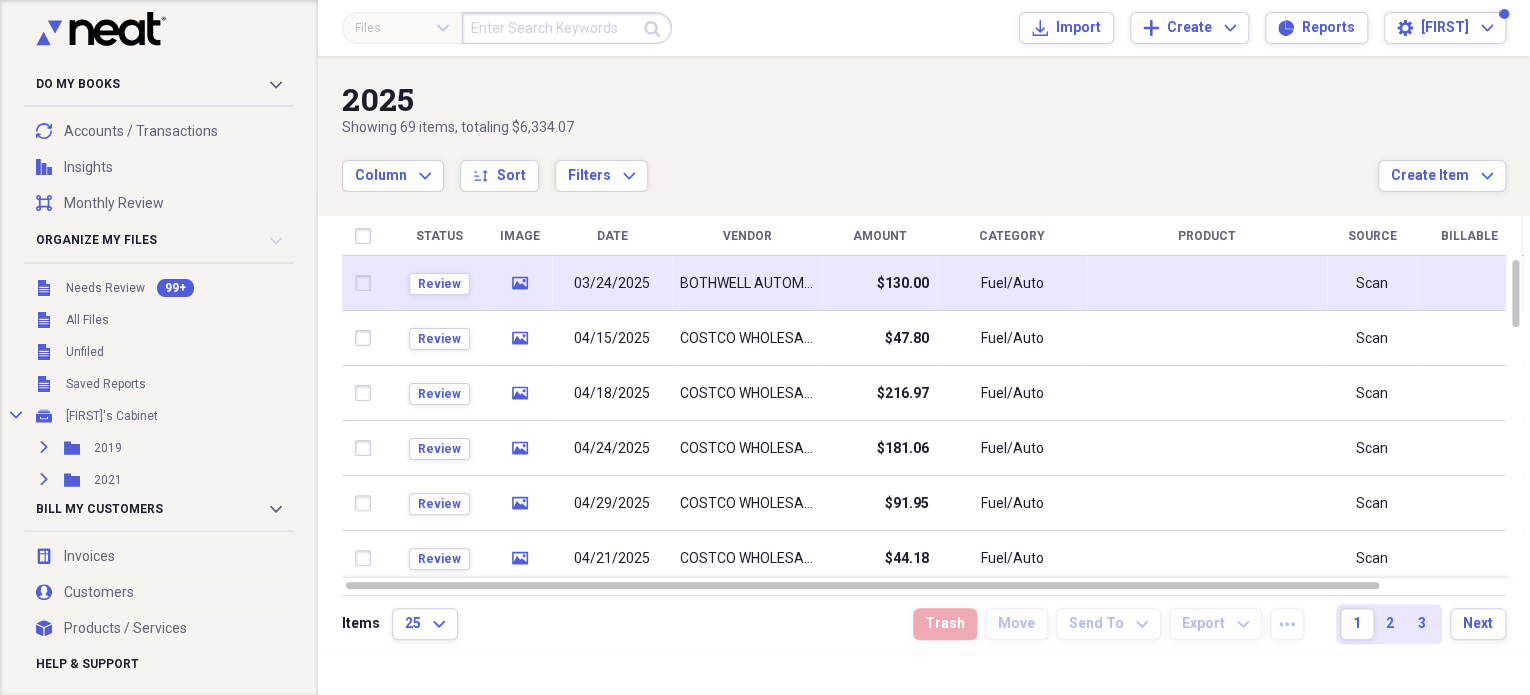 click on "$130.00" at bounding box center [903, 284] 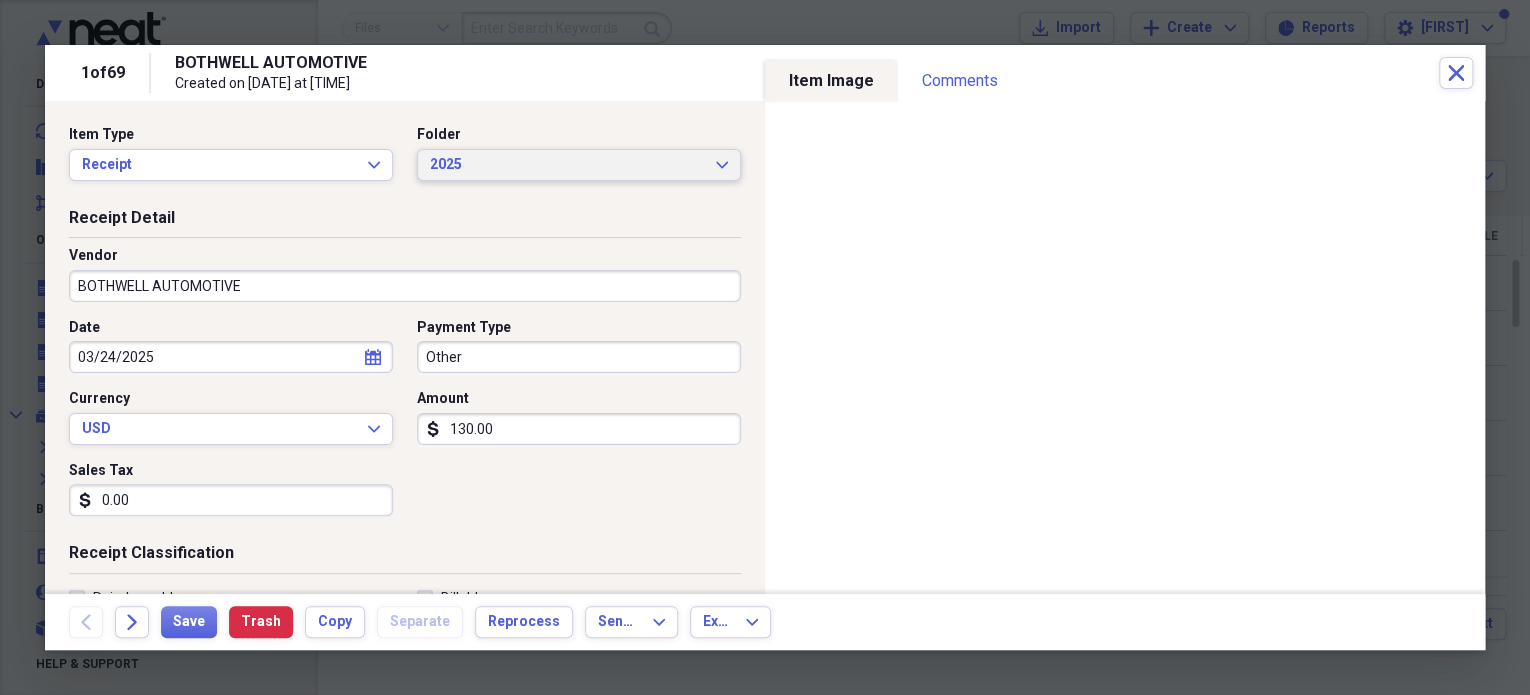click on "2025 Expand" at bounding box center [579, 165] 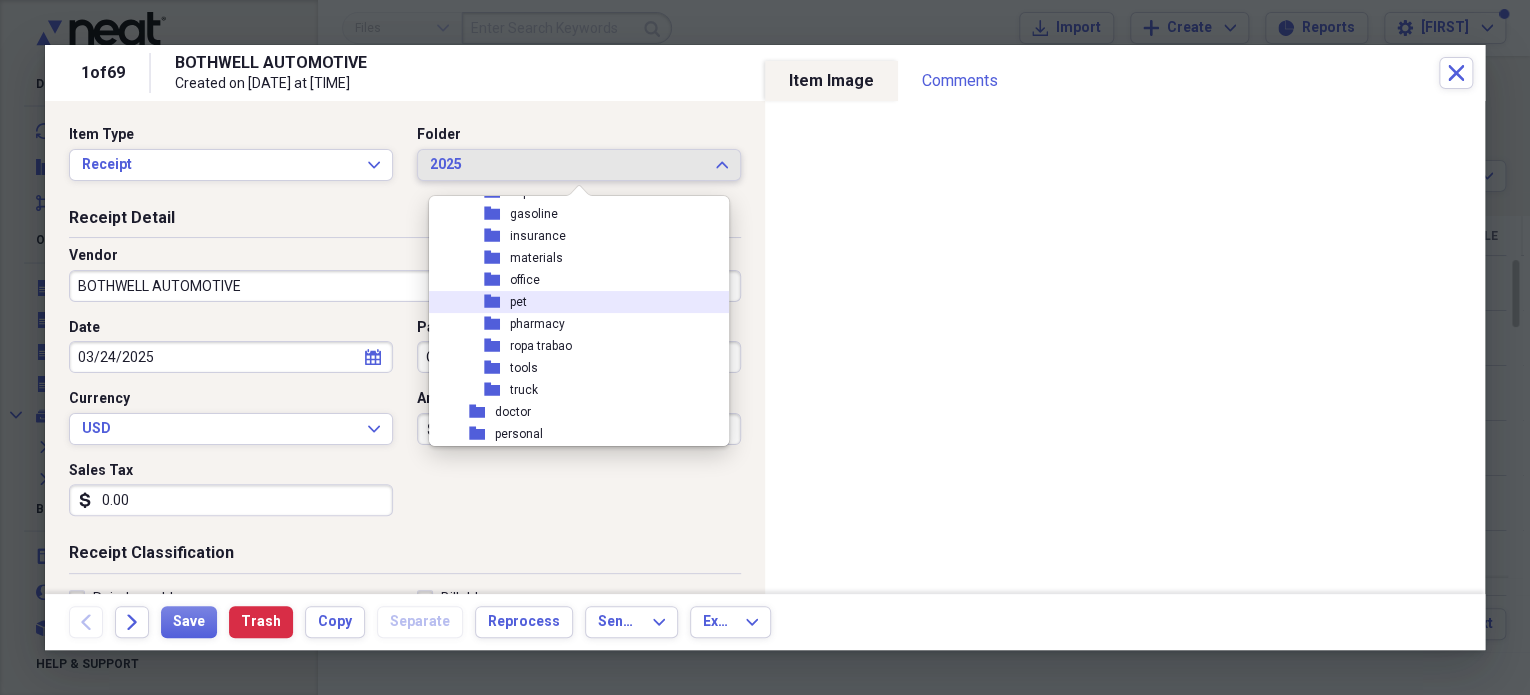 scroll, scrollTop: 339, scrollLeft: 0, axis: vertical 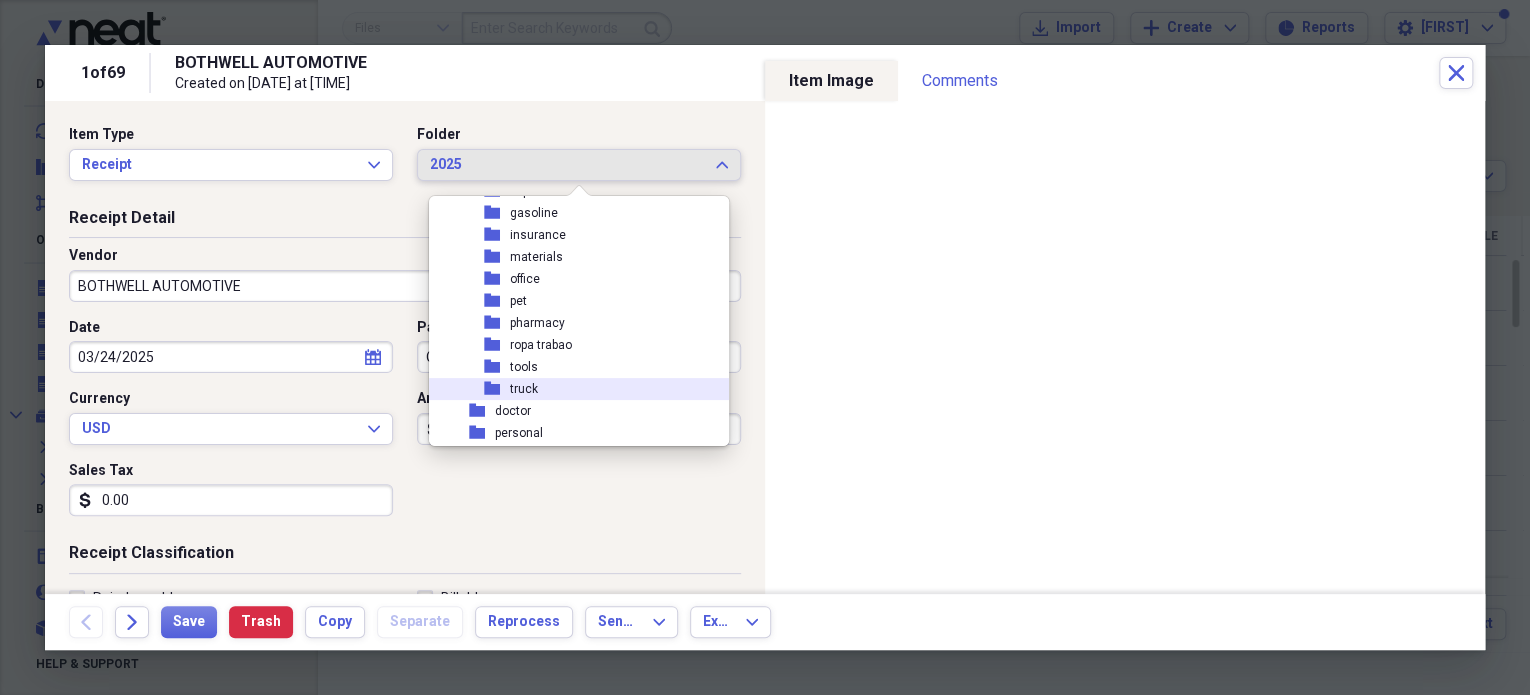 click on "folder truck" at bounding box center [571, 389] 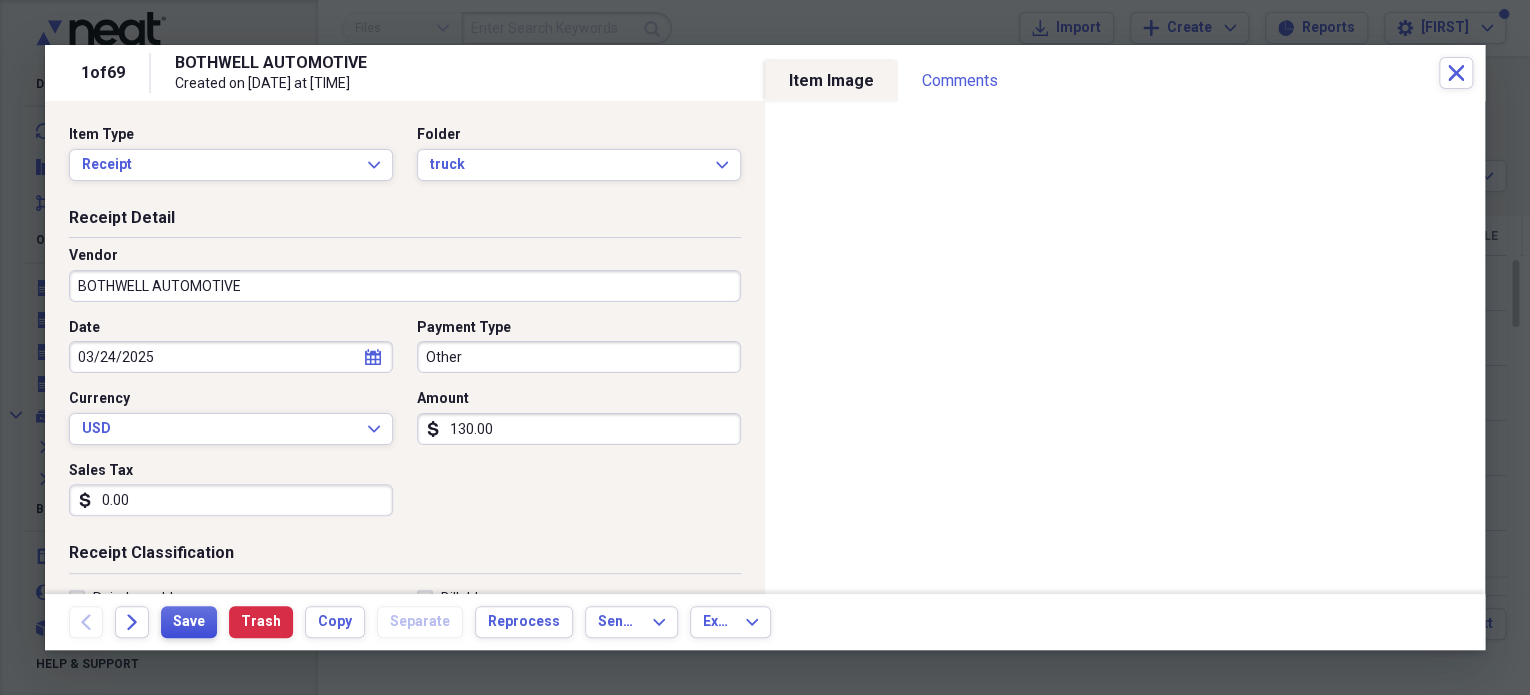 click on "Save" at bounding box center [189, 622] 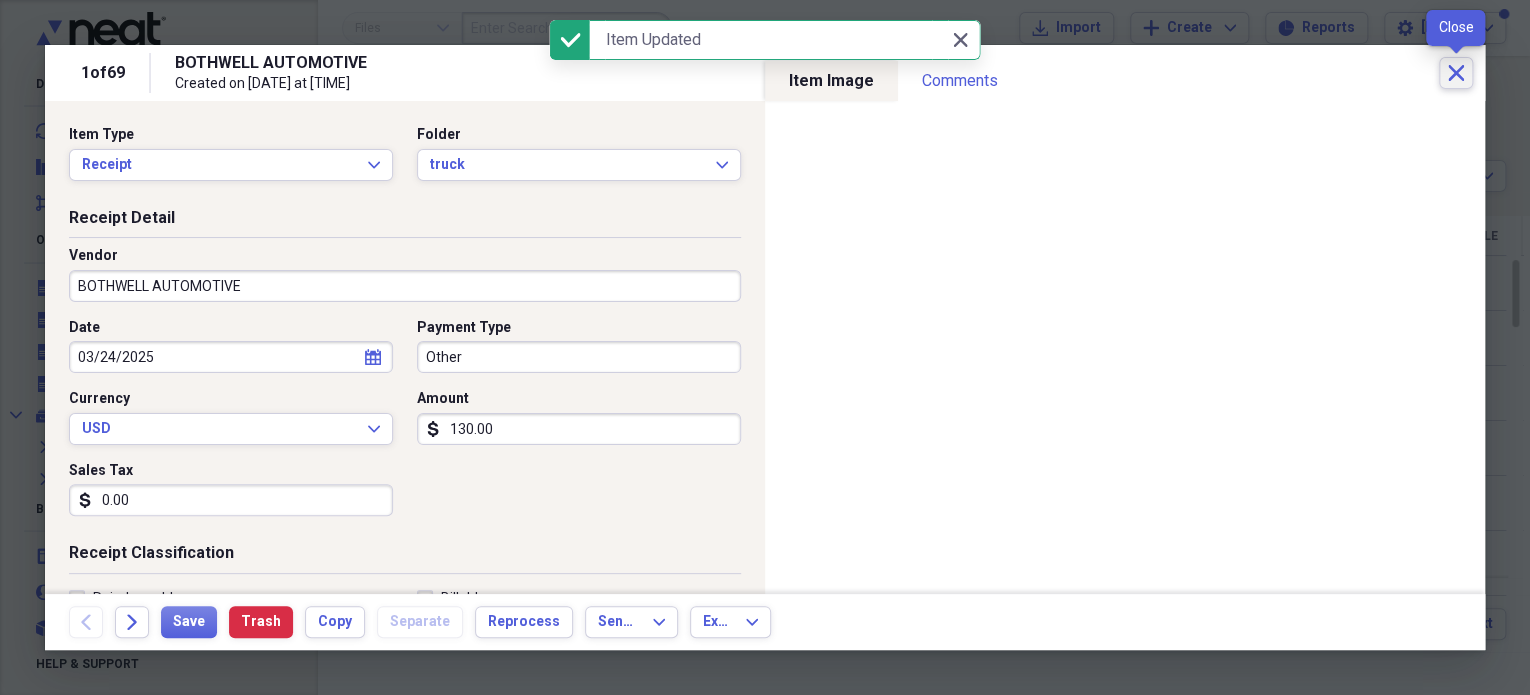 click 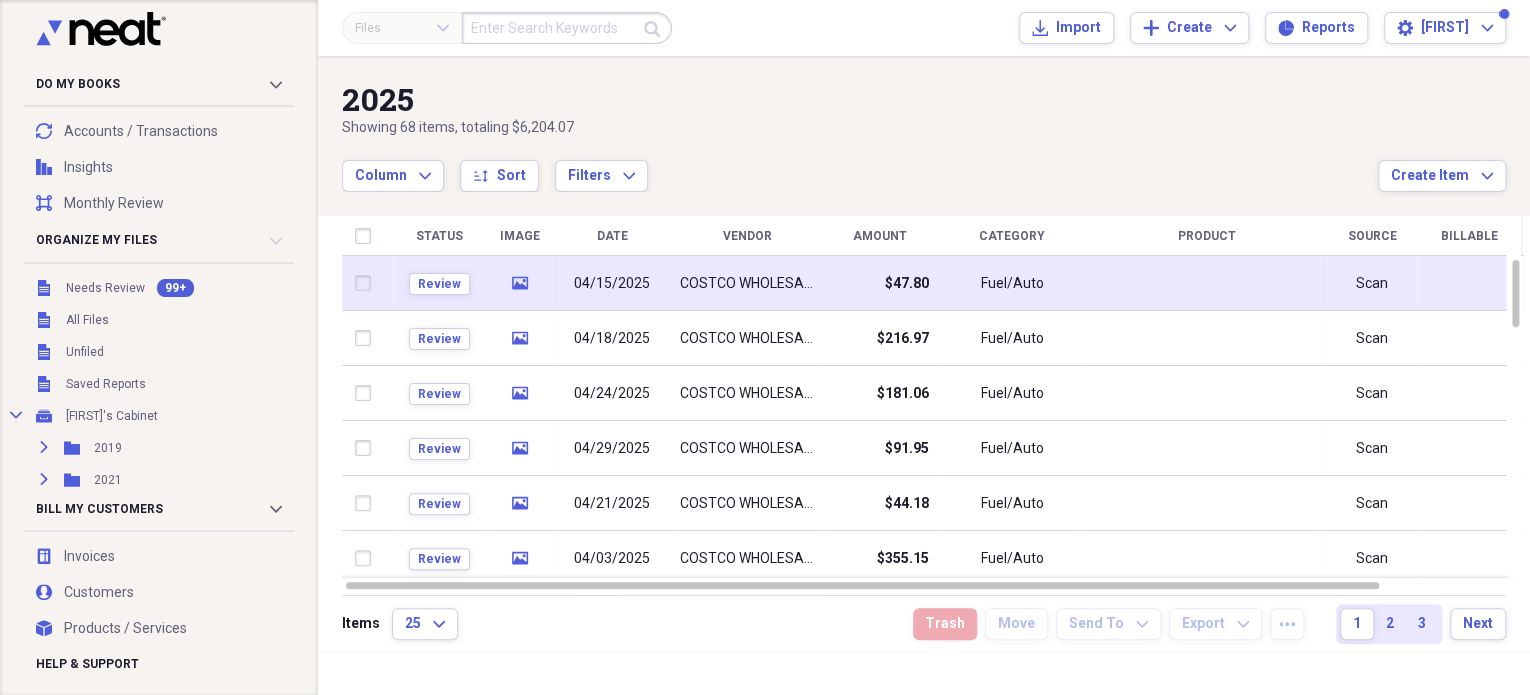 click on "04/15/2025" at bounding box center (612, 284) 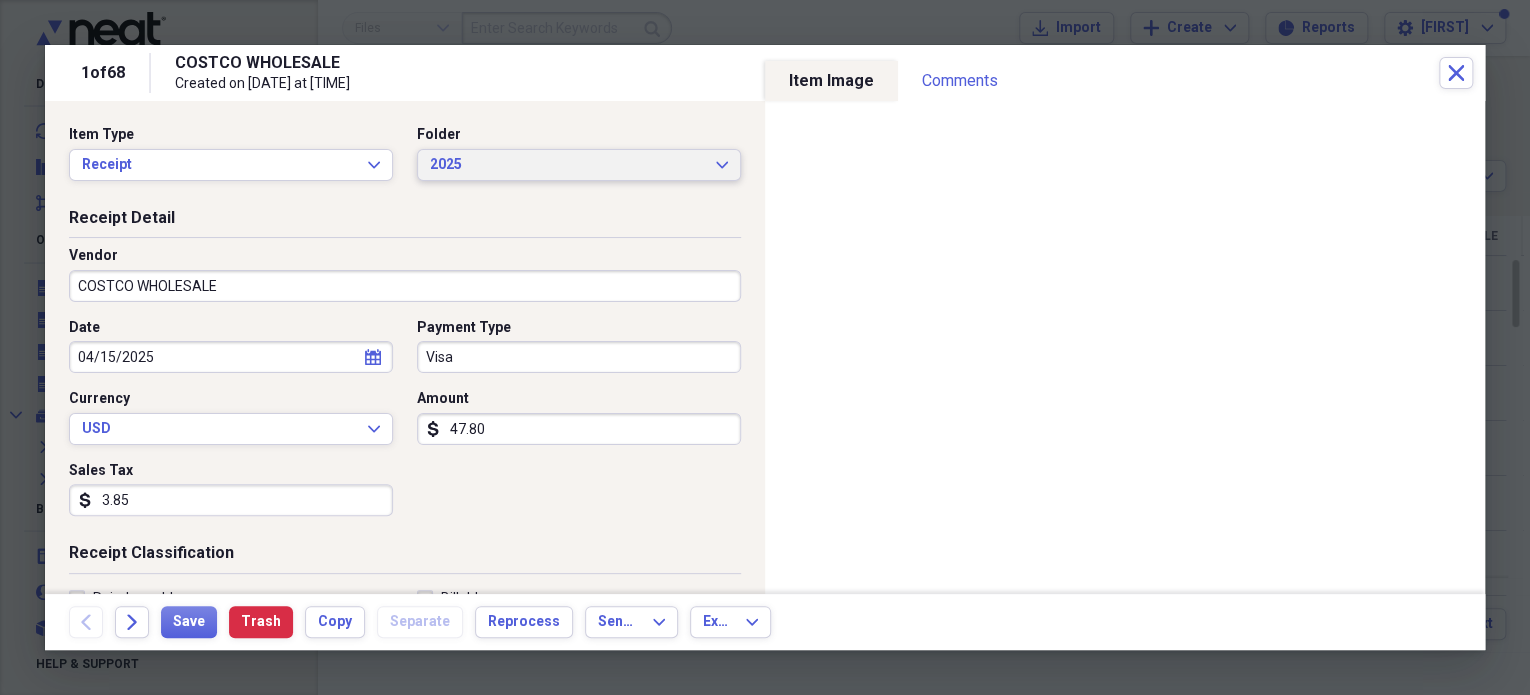 click on "2025 Expand" at bounding box center [579, 165] 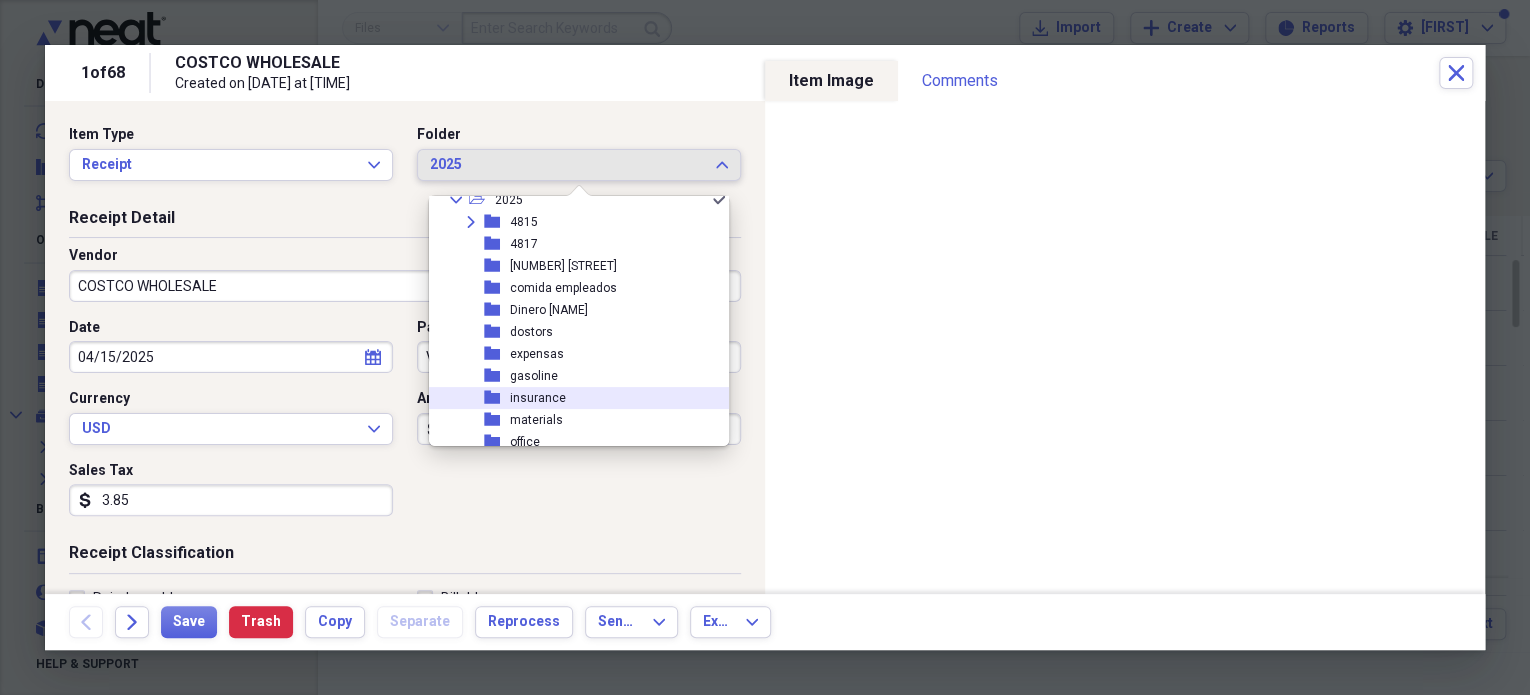 scroll, scrollTop: 177, scrollLeft: 0, axis: vertical 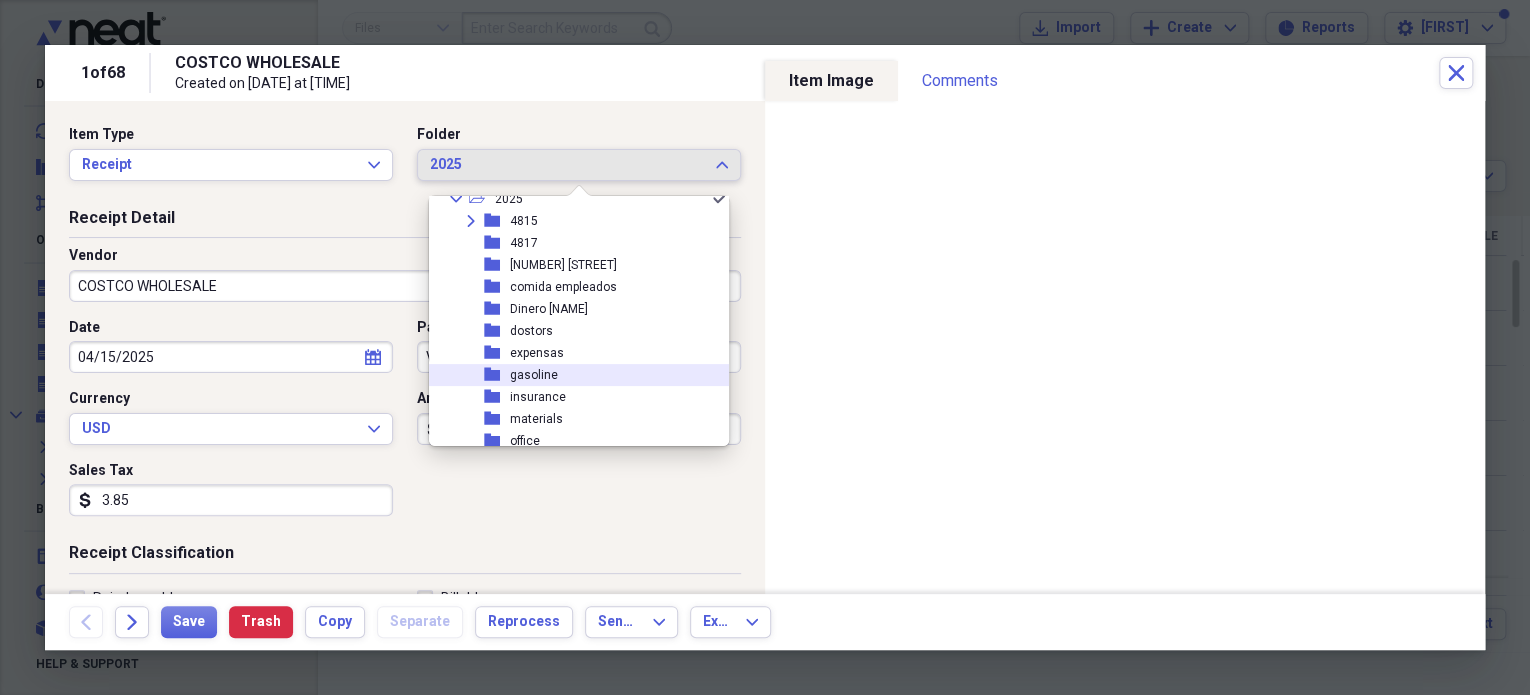click on "folder gasoline" at bounding box center (571, 375) 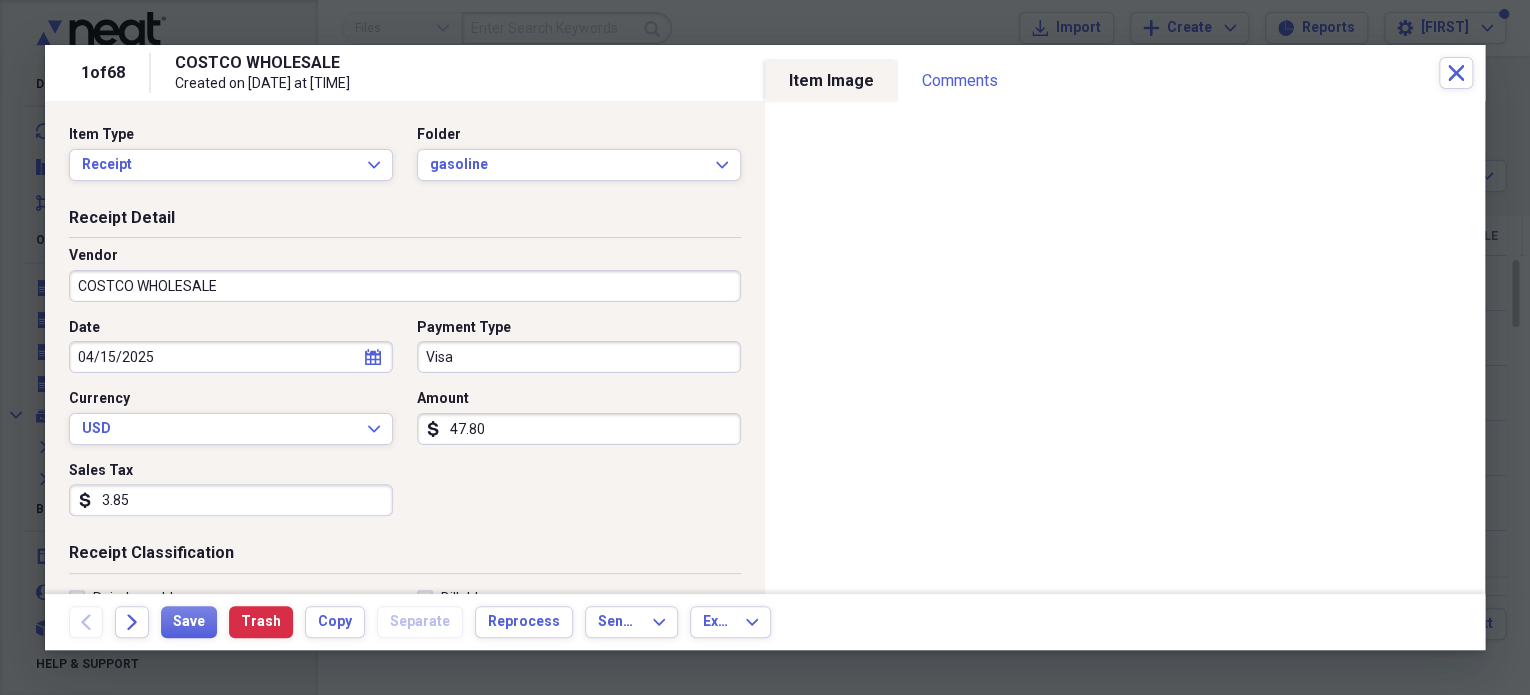 click on "3.85" at bounding box center (231, 500) 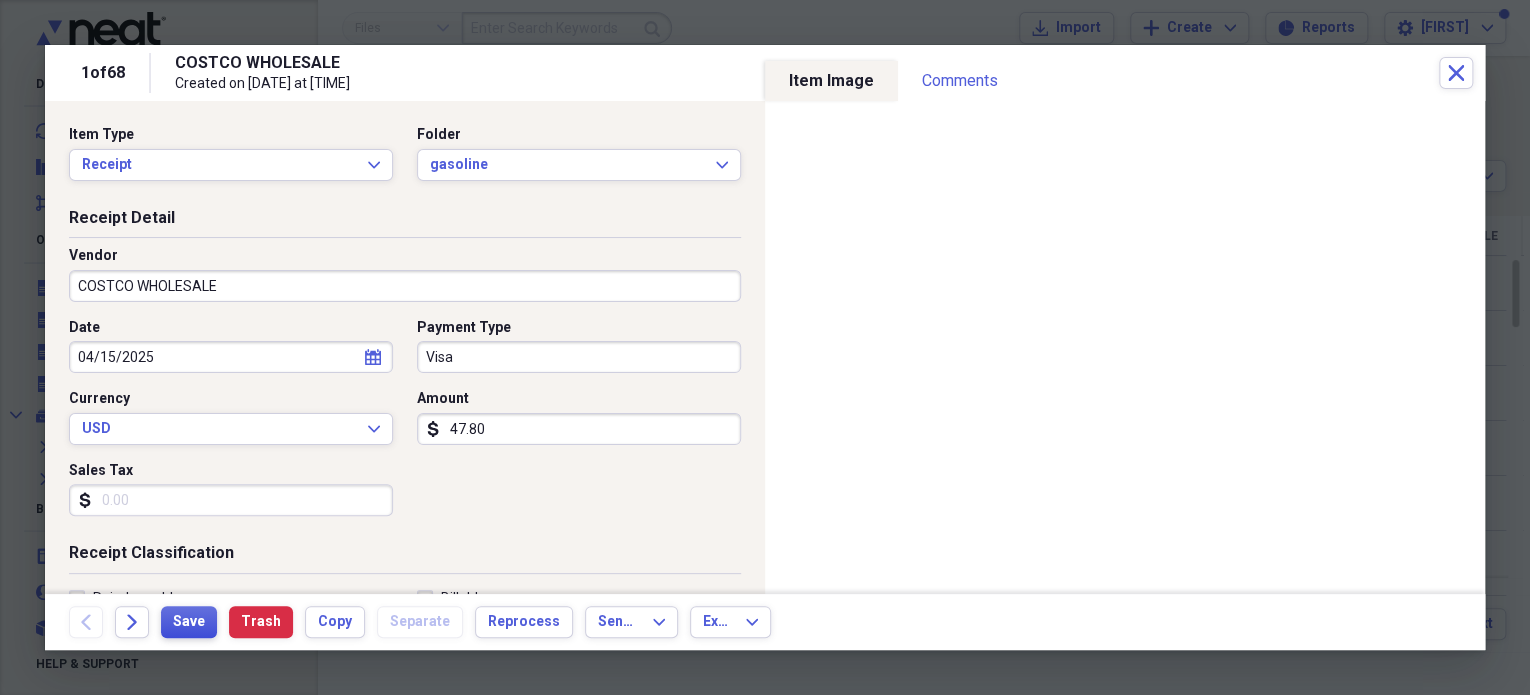 type 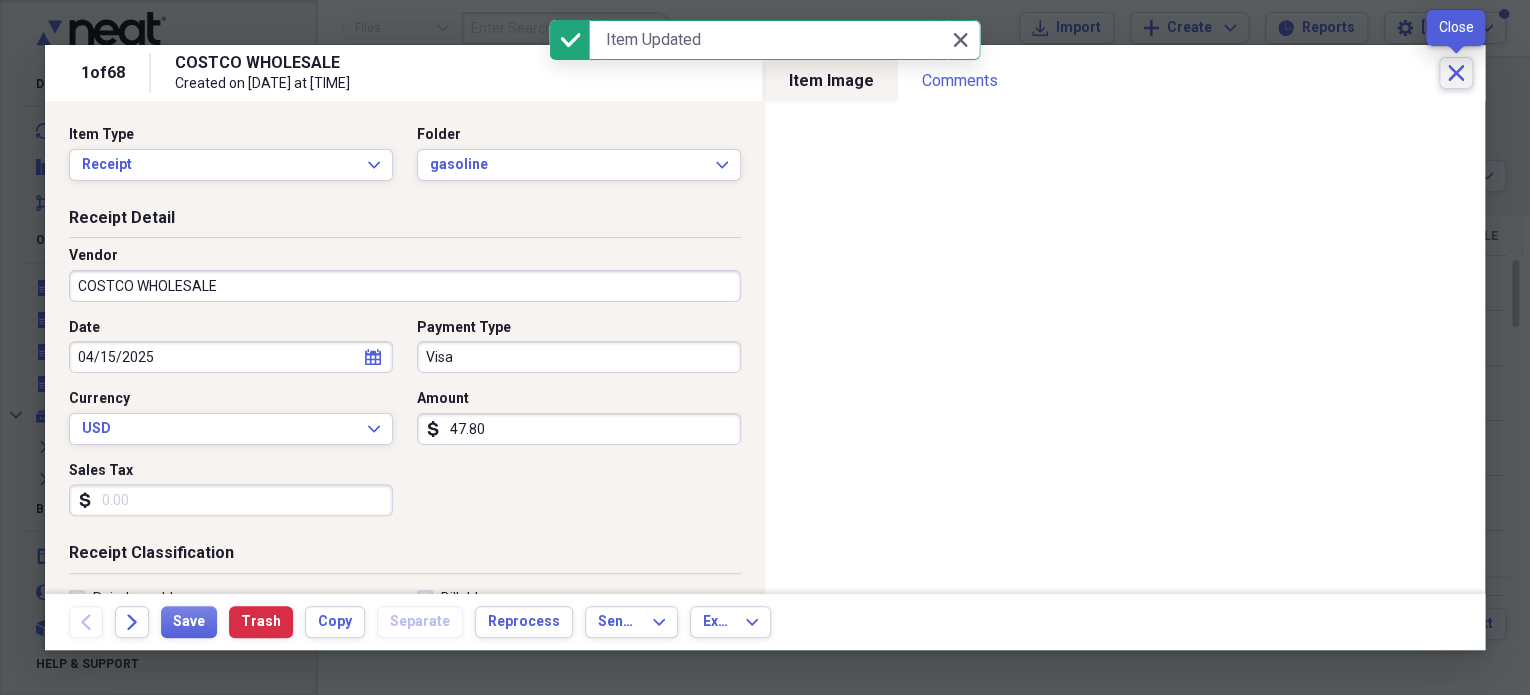 click on "Close" at bounding box center (1456, 73) 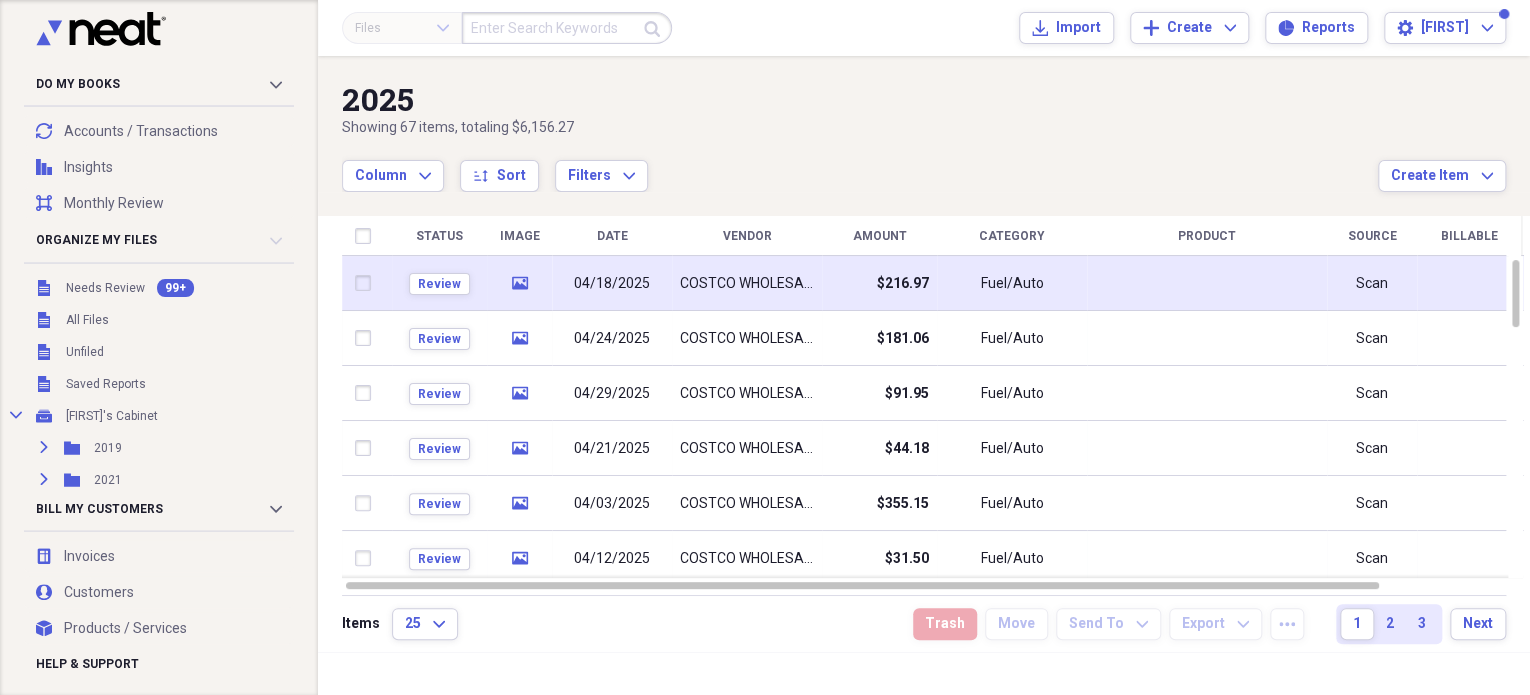 click on "Fuel/Auto" at bounding box center [1012, 284] 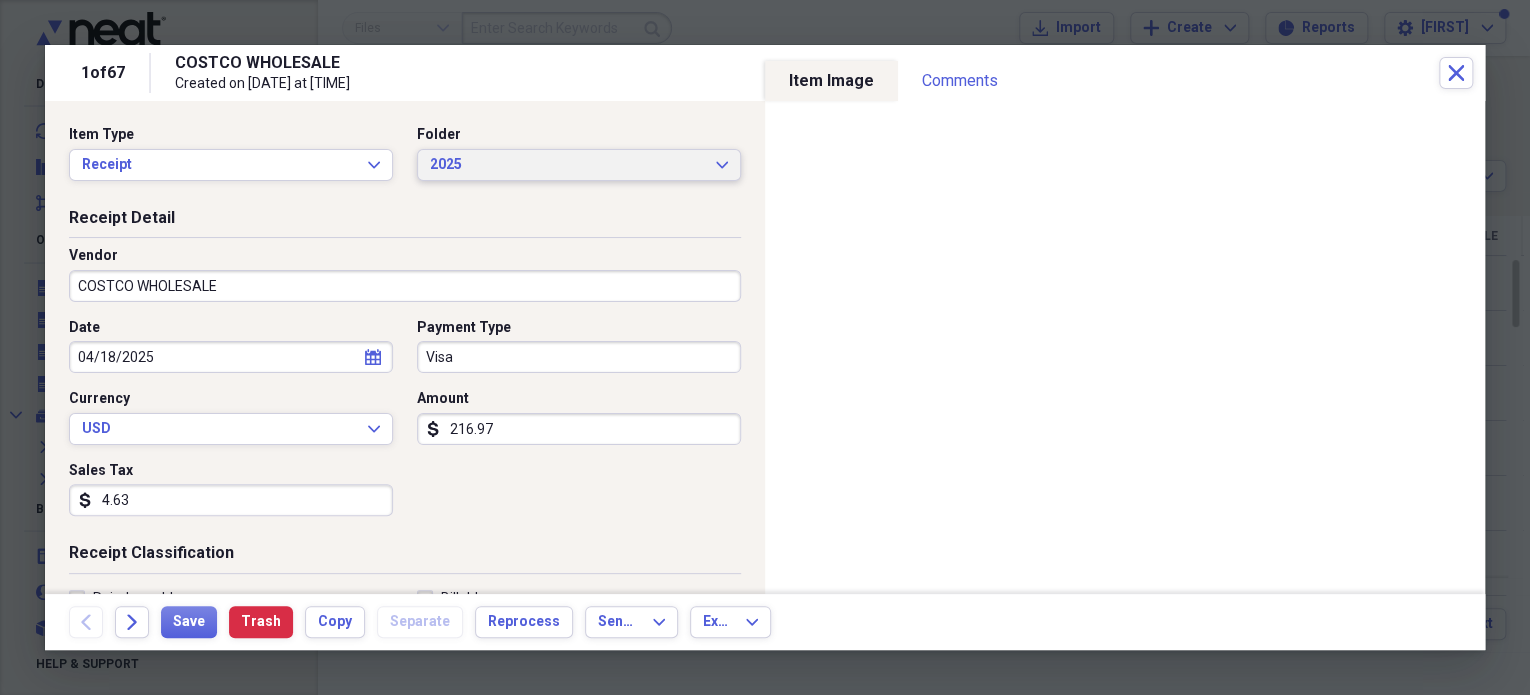click on "2025 Expand" at bounding box center [579, 165] 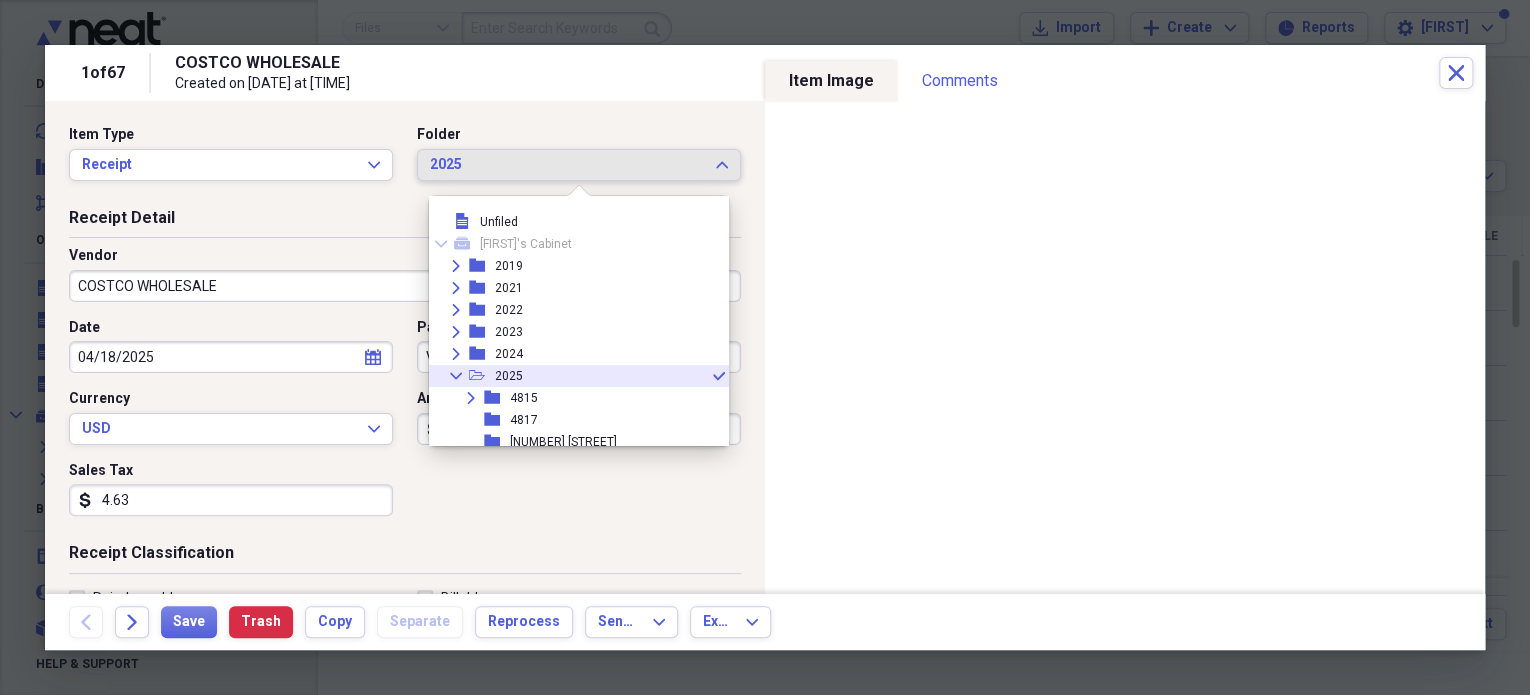 scroll, scrollTop: 55, scrollLeft: 0, axis: vertical 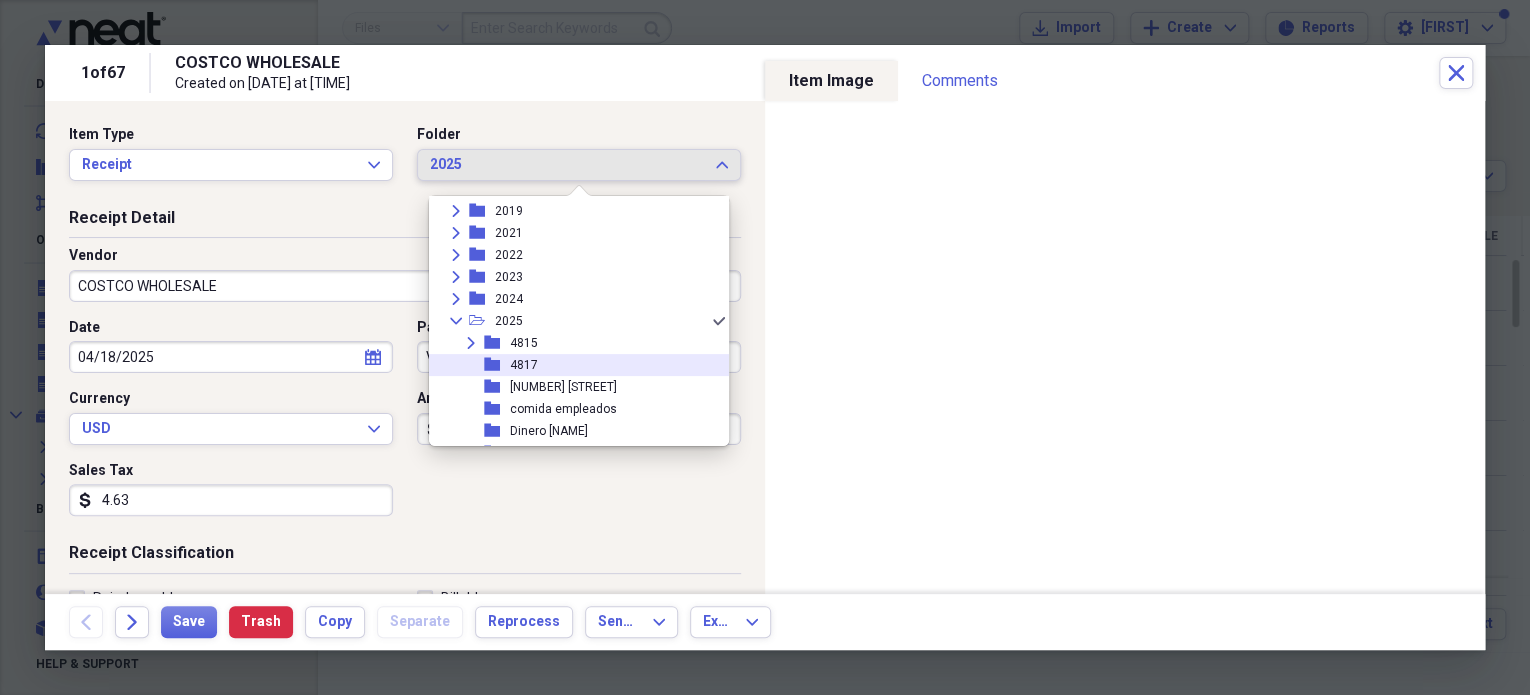 click on "folder 4817" at bounding box center (571, 365) 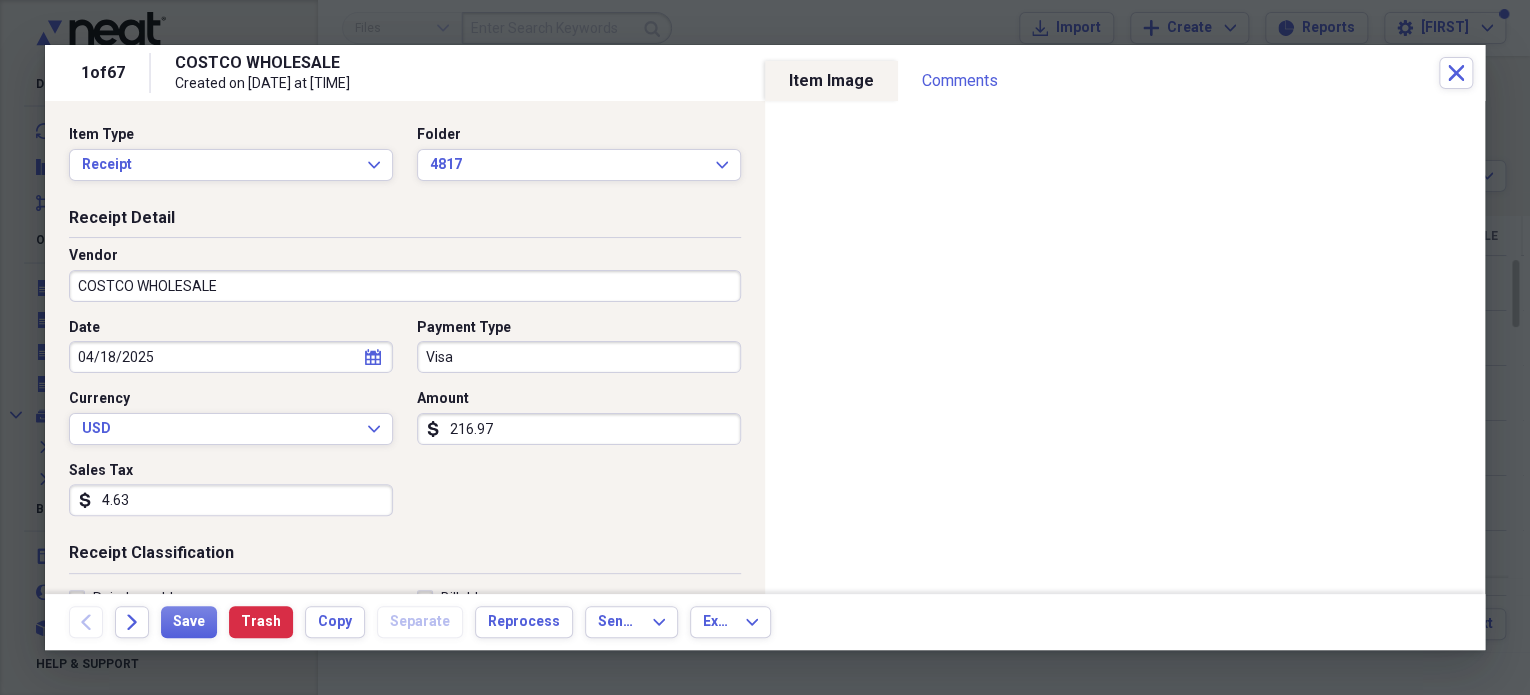 click on "216.97" at bounding box center [579, 429] 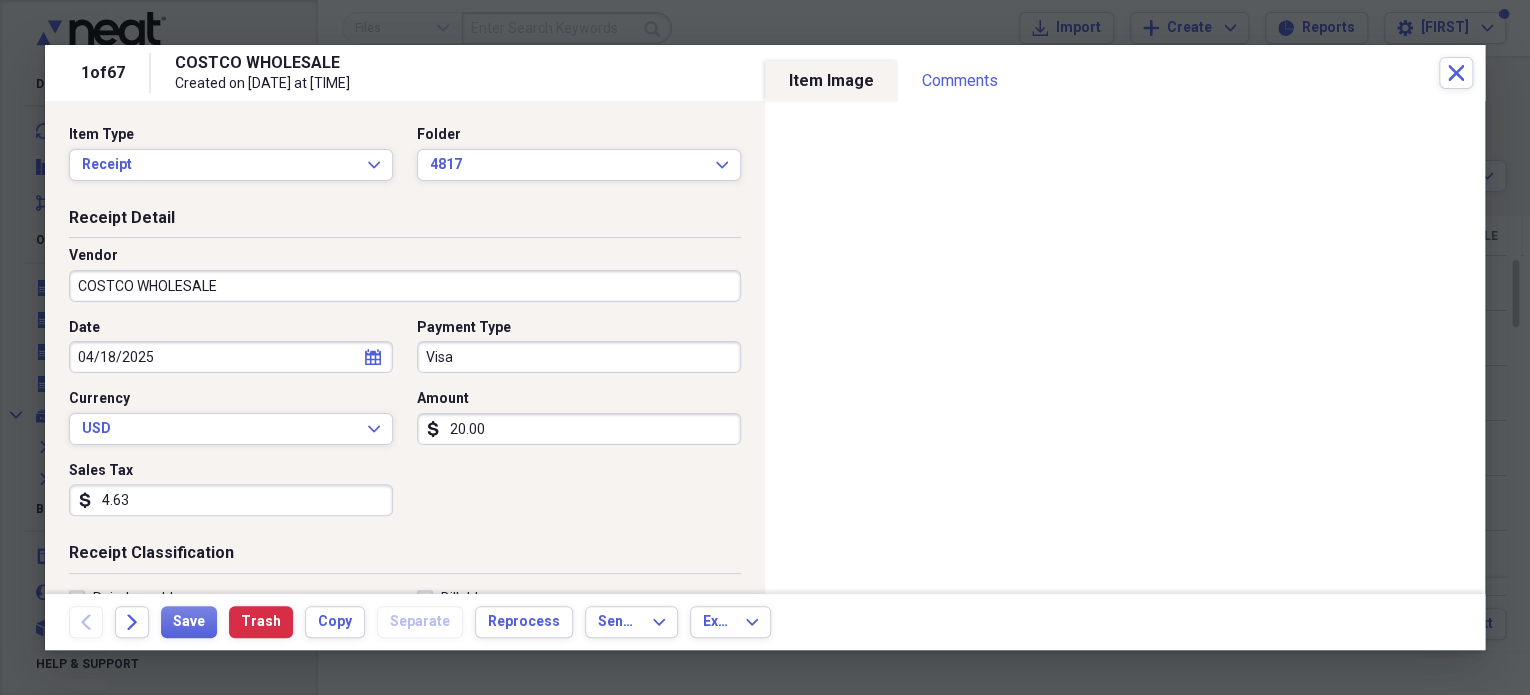 type on "20.00" 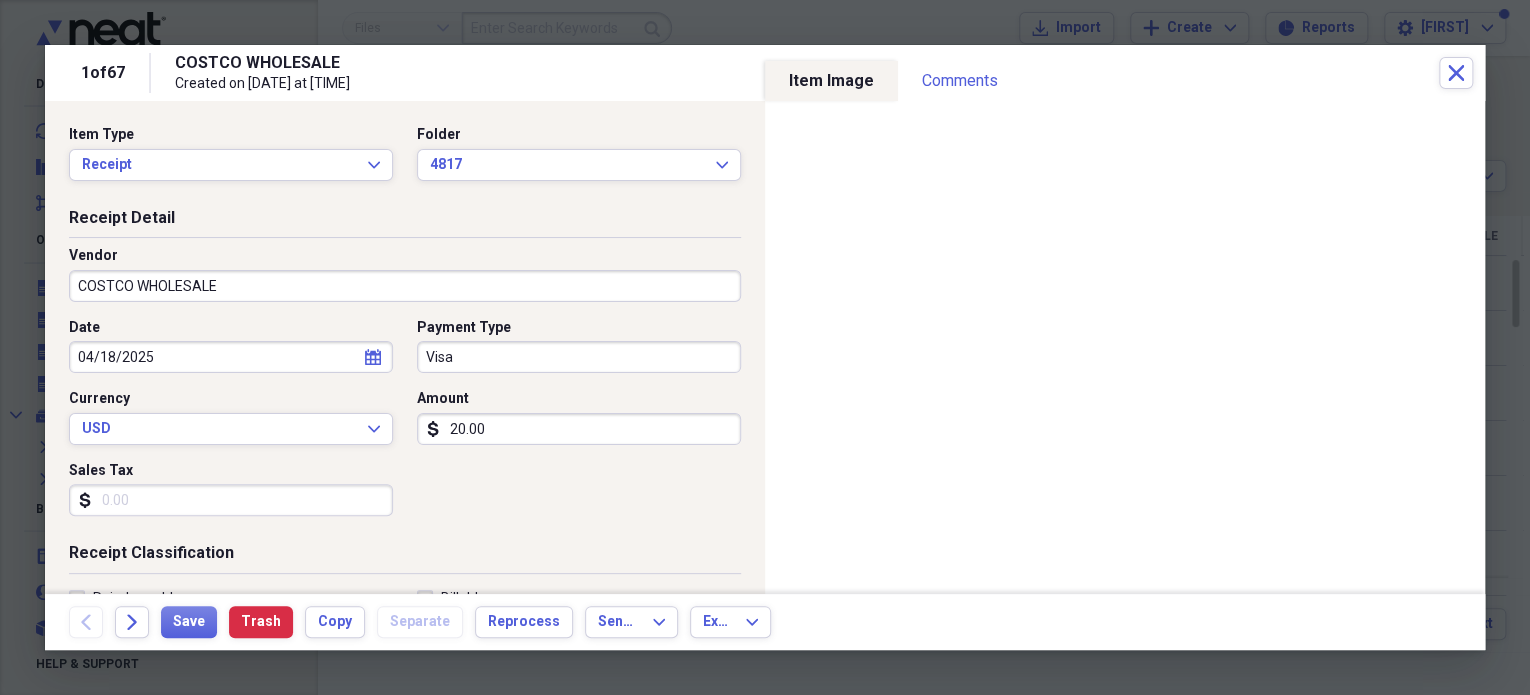 type 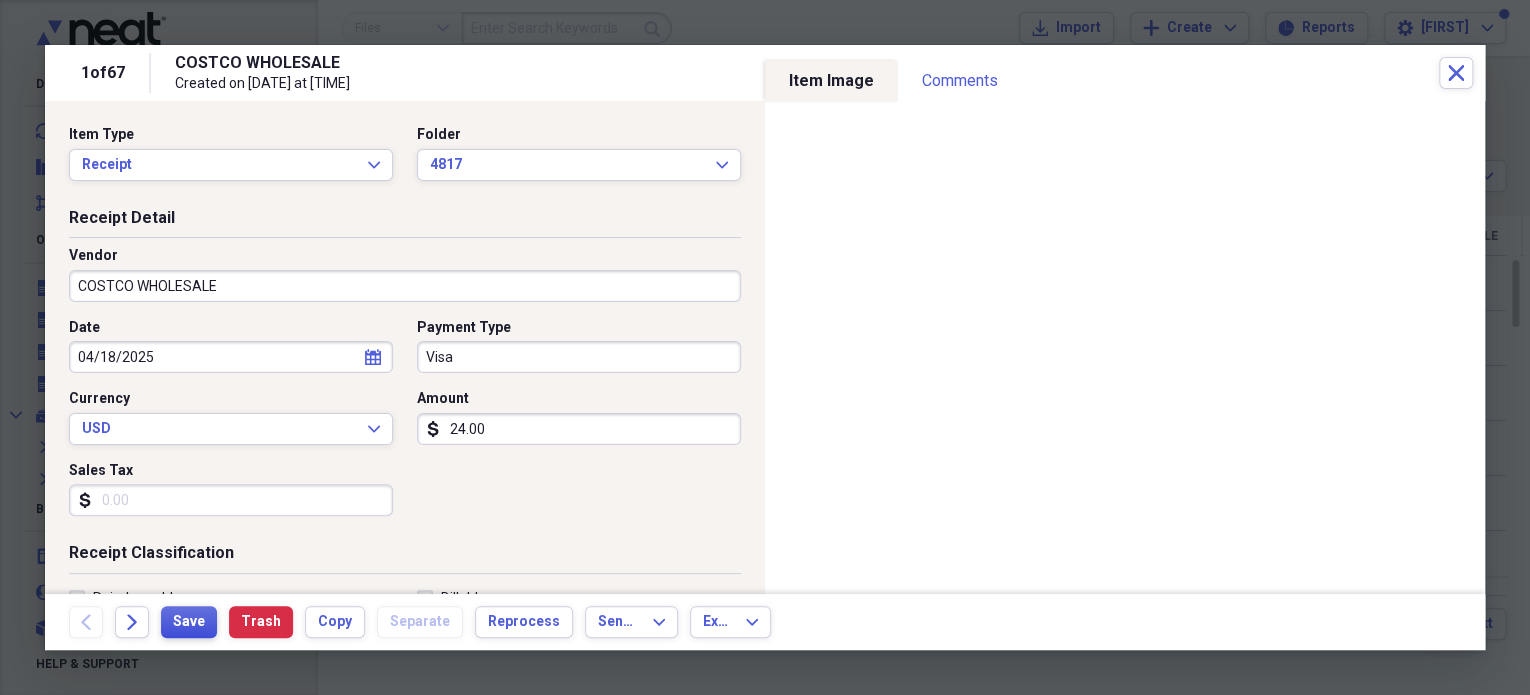 type on "24.00" 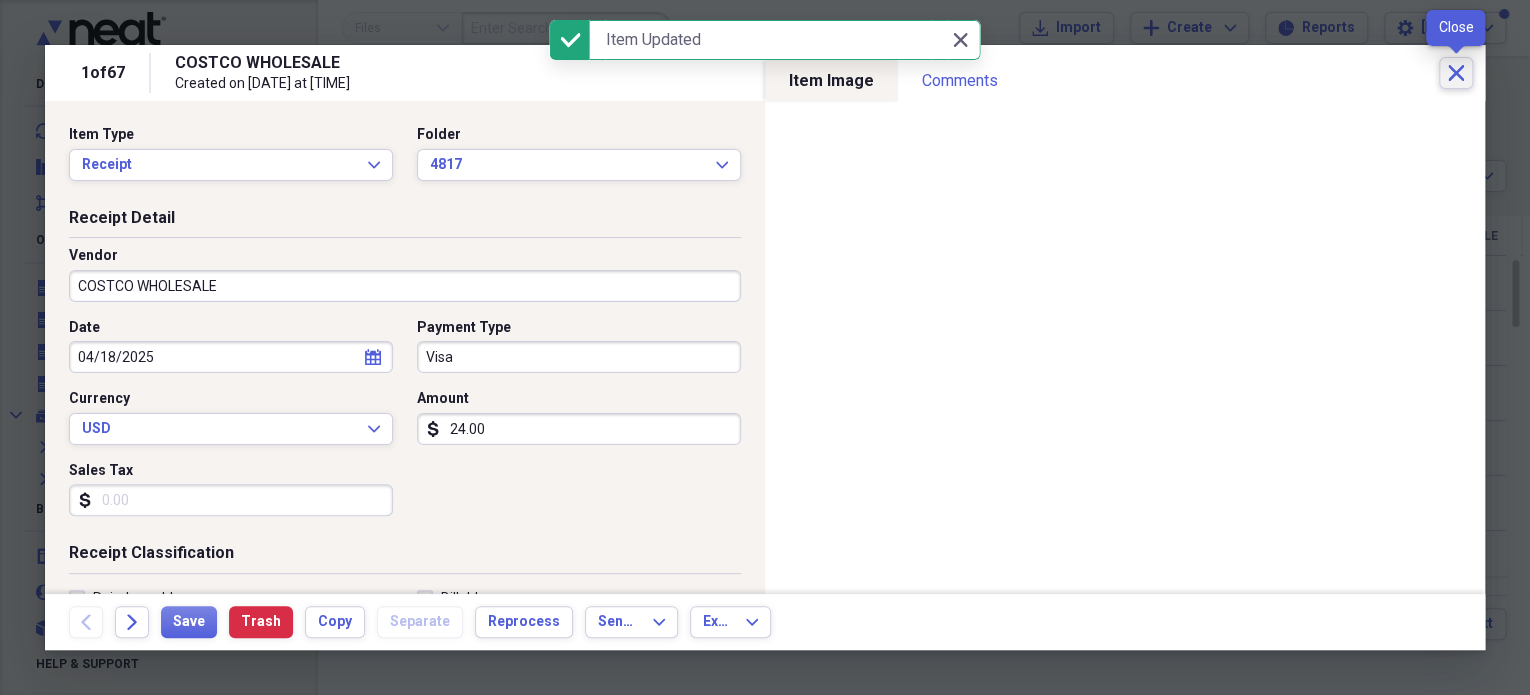 click 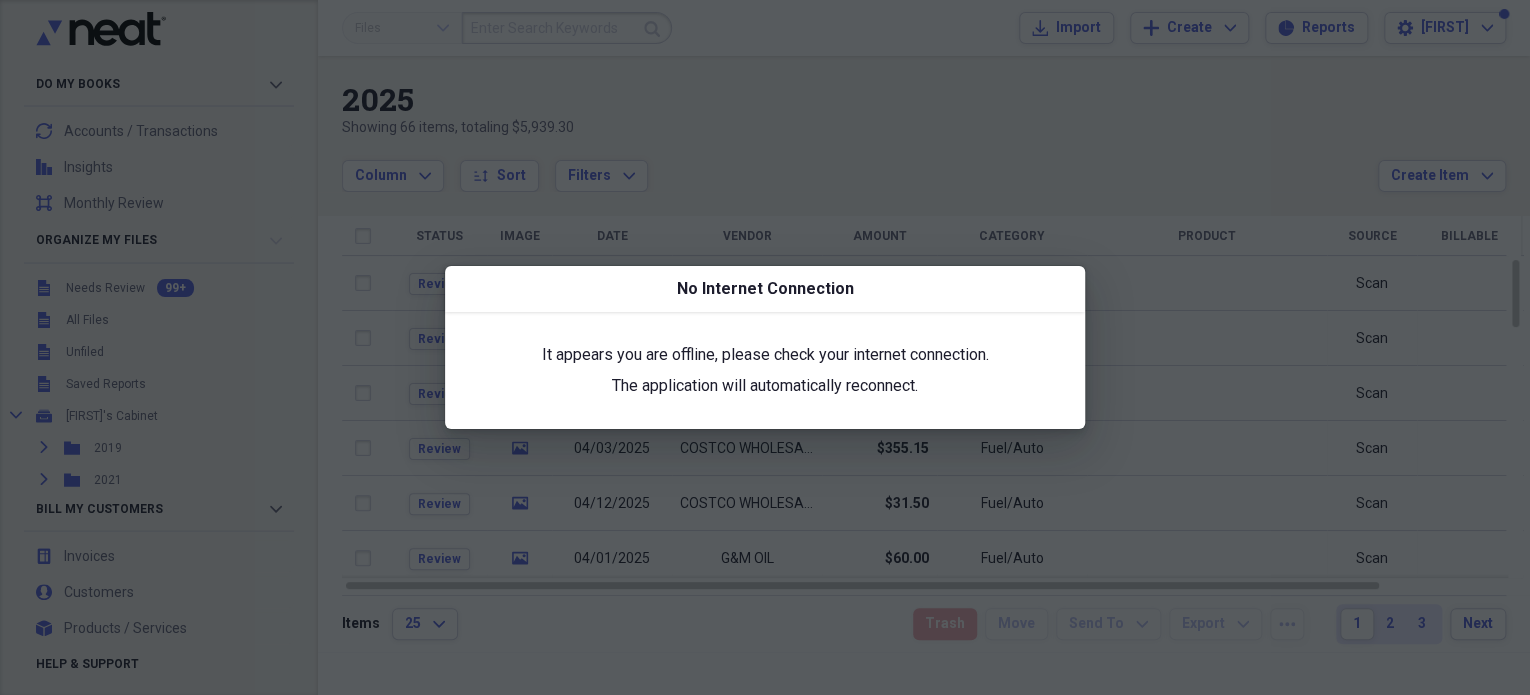 click at bounding box center (765, 347) 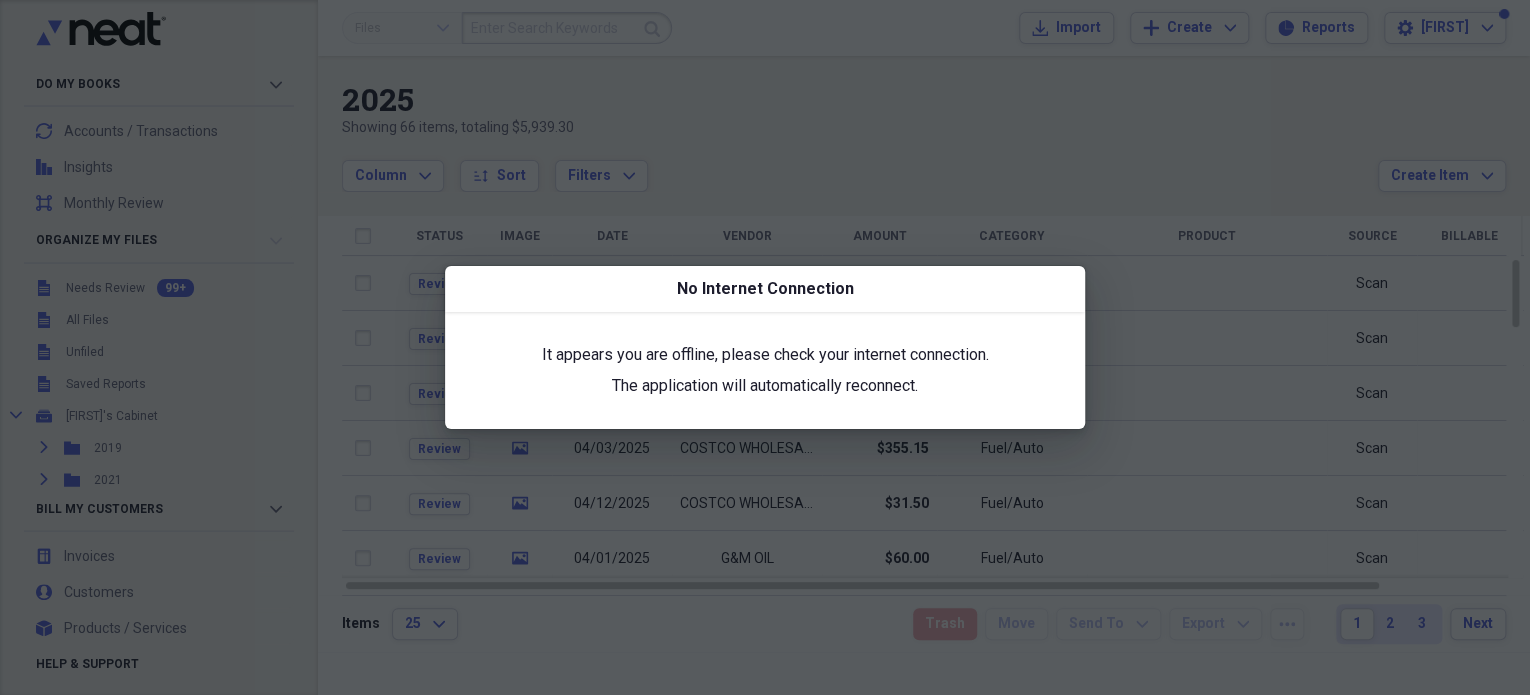 click at bounding box center [765, 347] 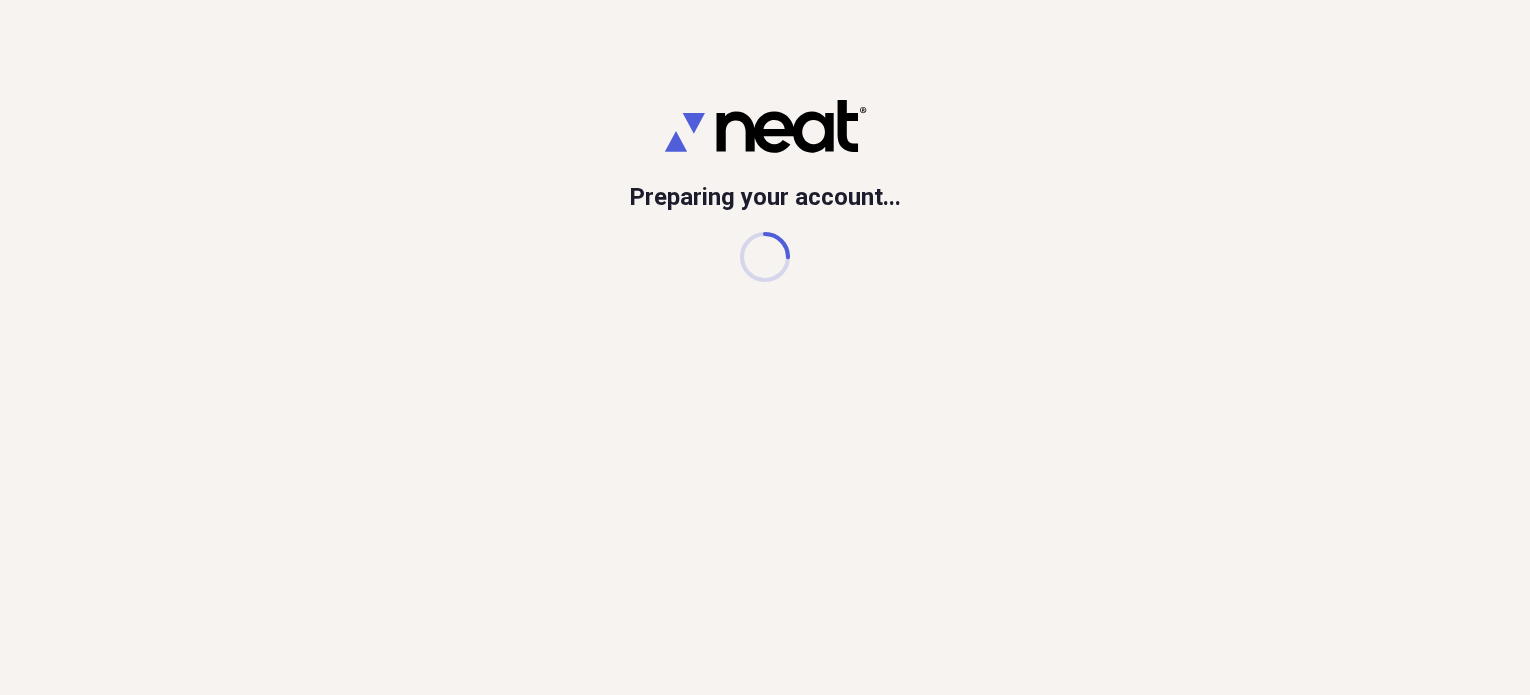 scroll, scrollTop: 0, scrollLeft: 0, axis: both 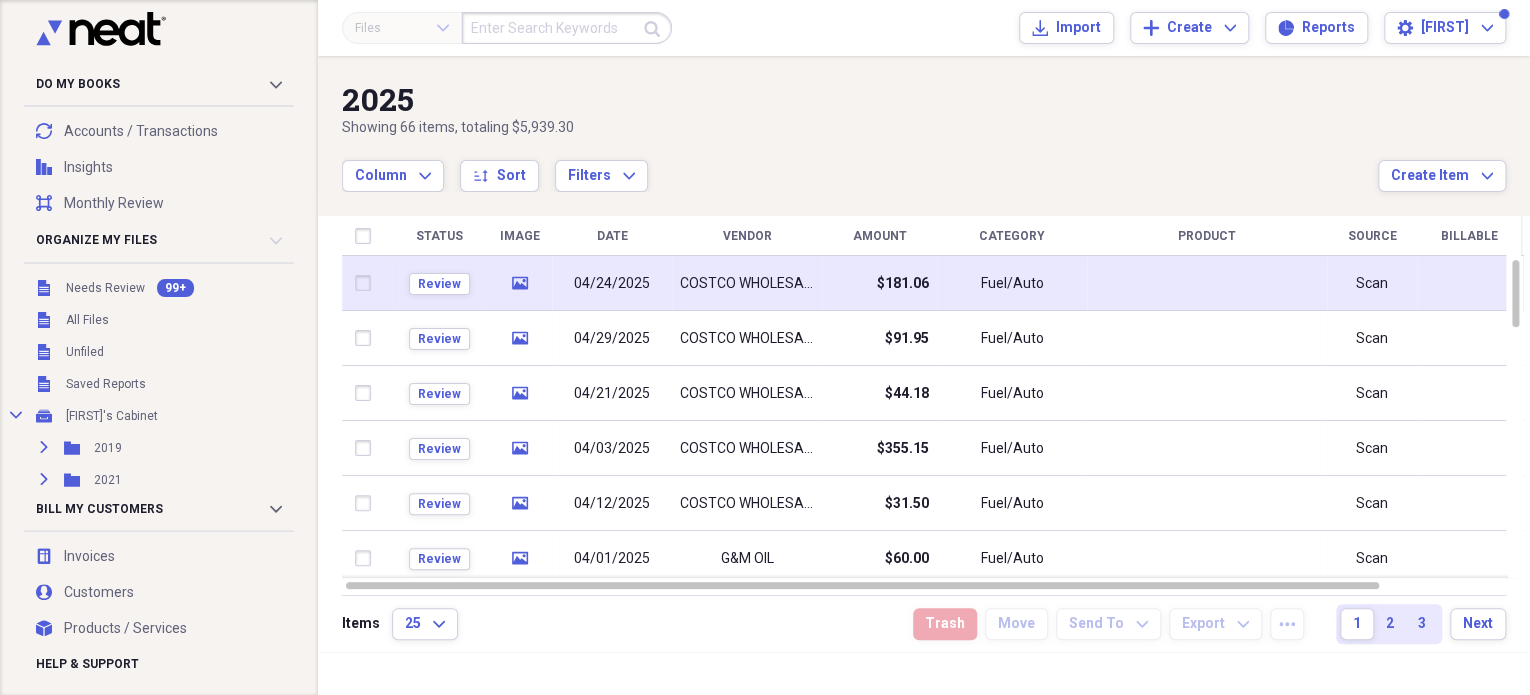 click on "04/24/2025" at bounding box center [612, 283] 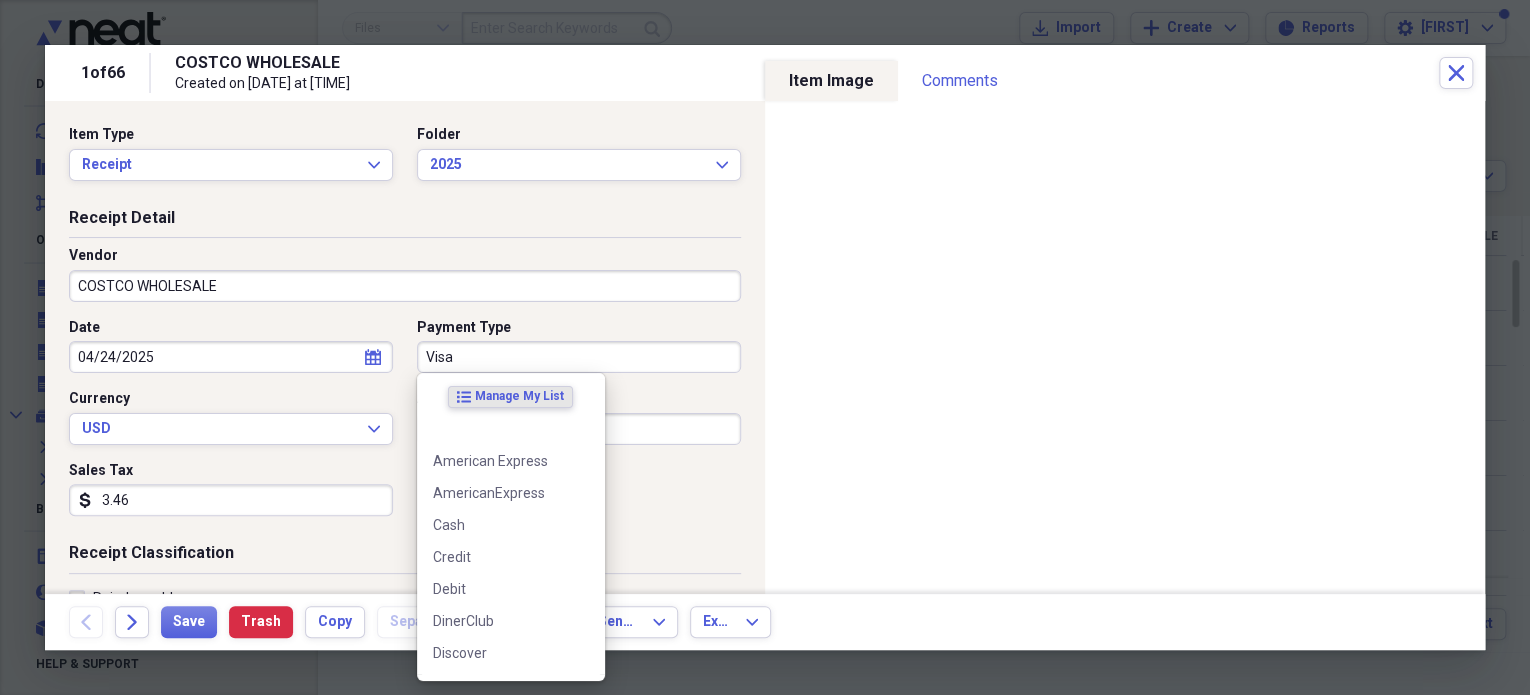 click on "Visa" at bounding box center [579, 357] 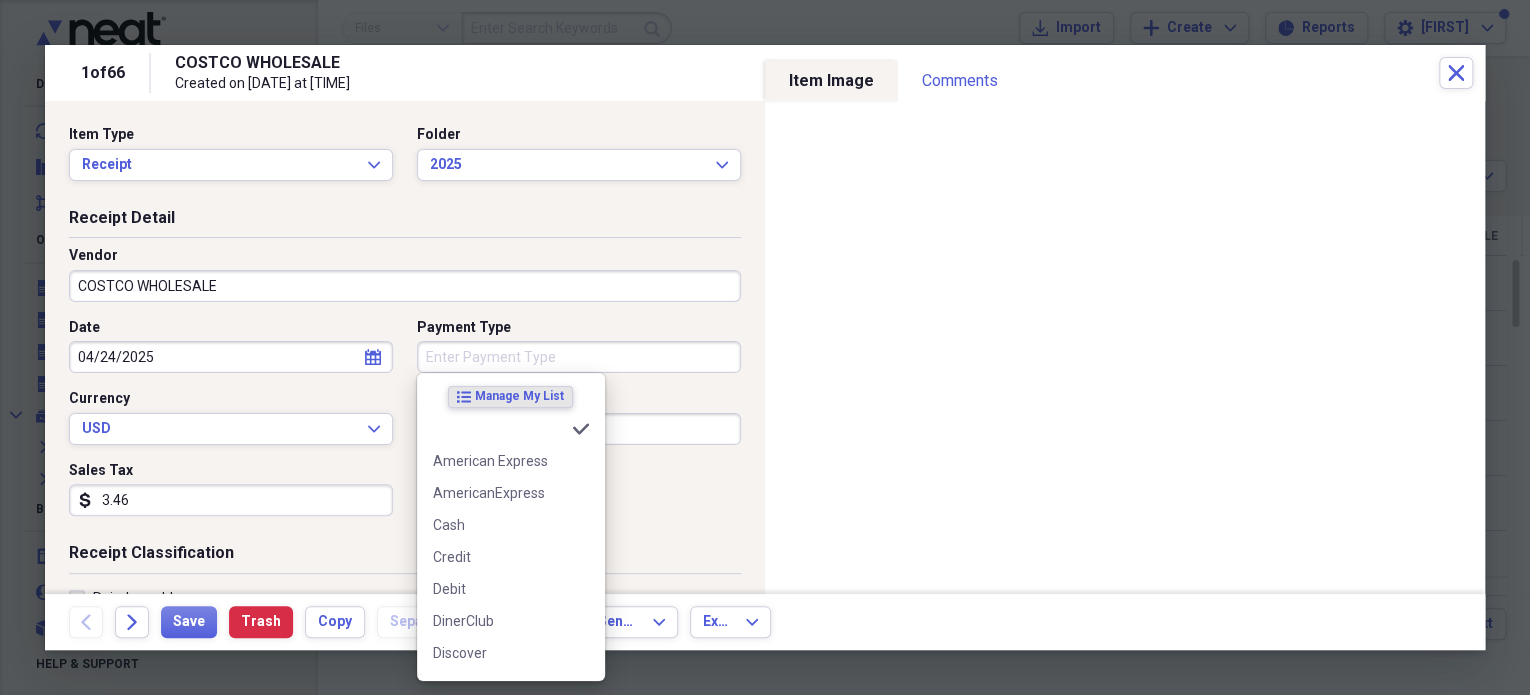 type 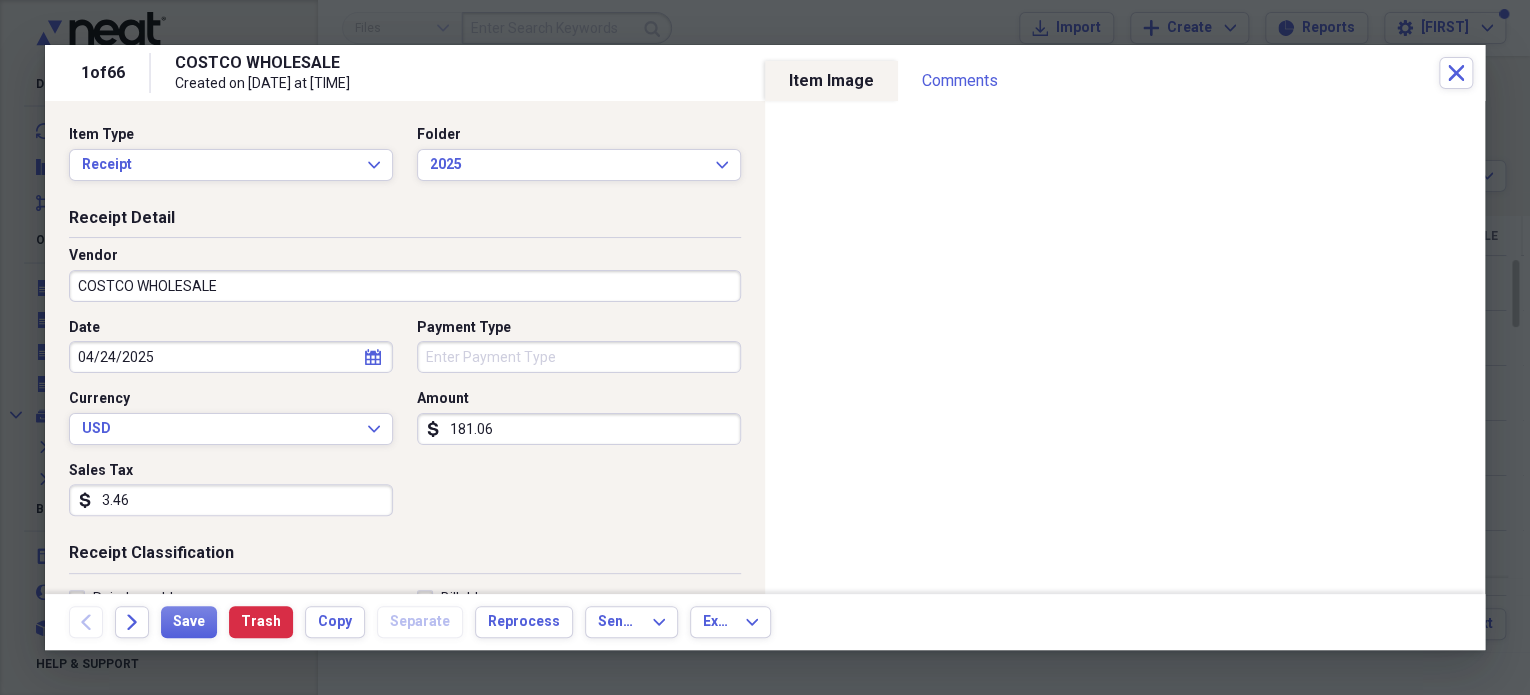 click on "3.46" at bounding box center [231, 500] 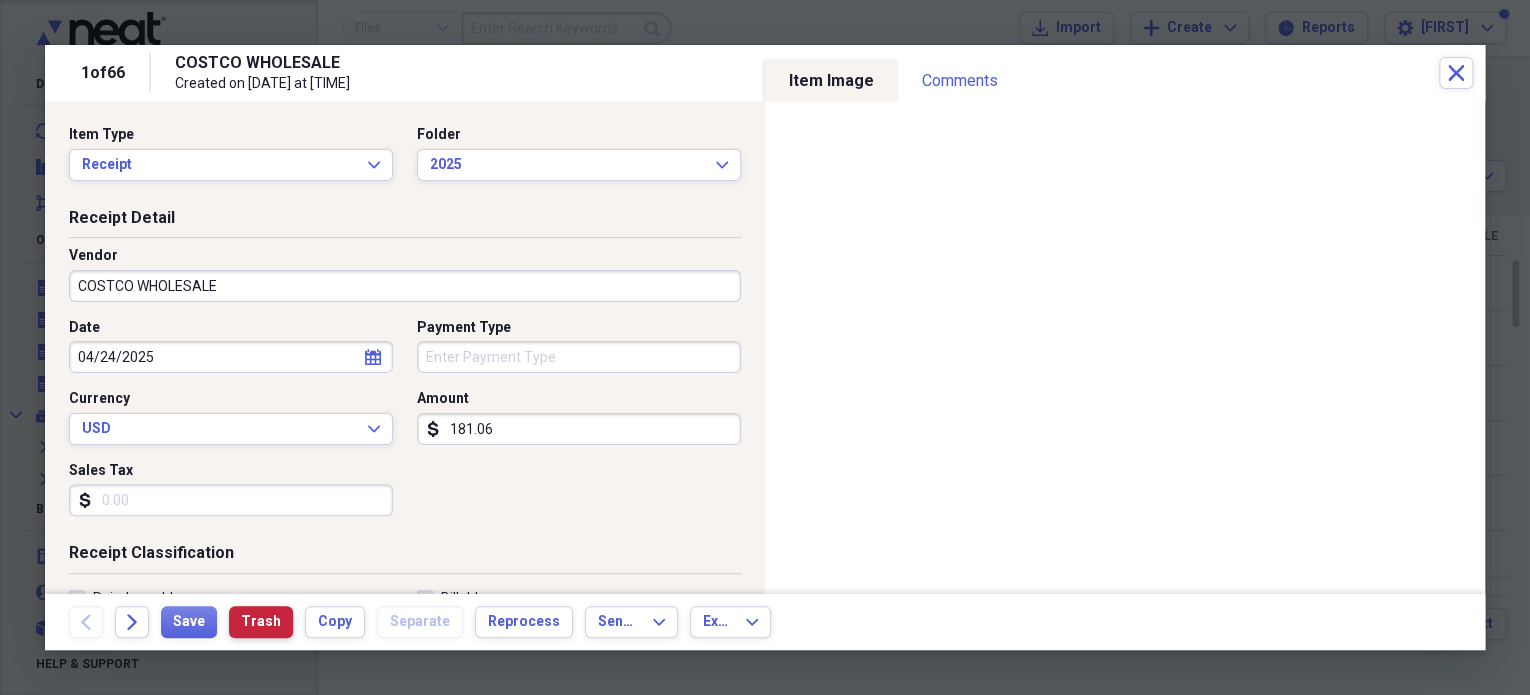 type 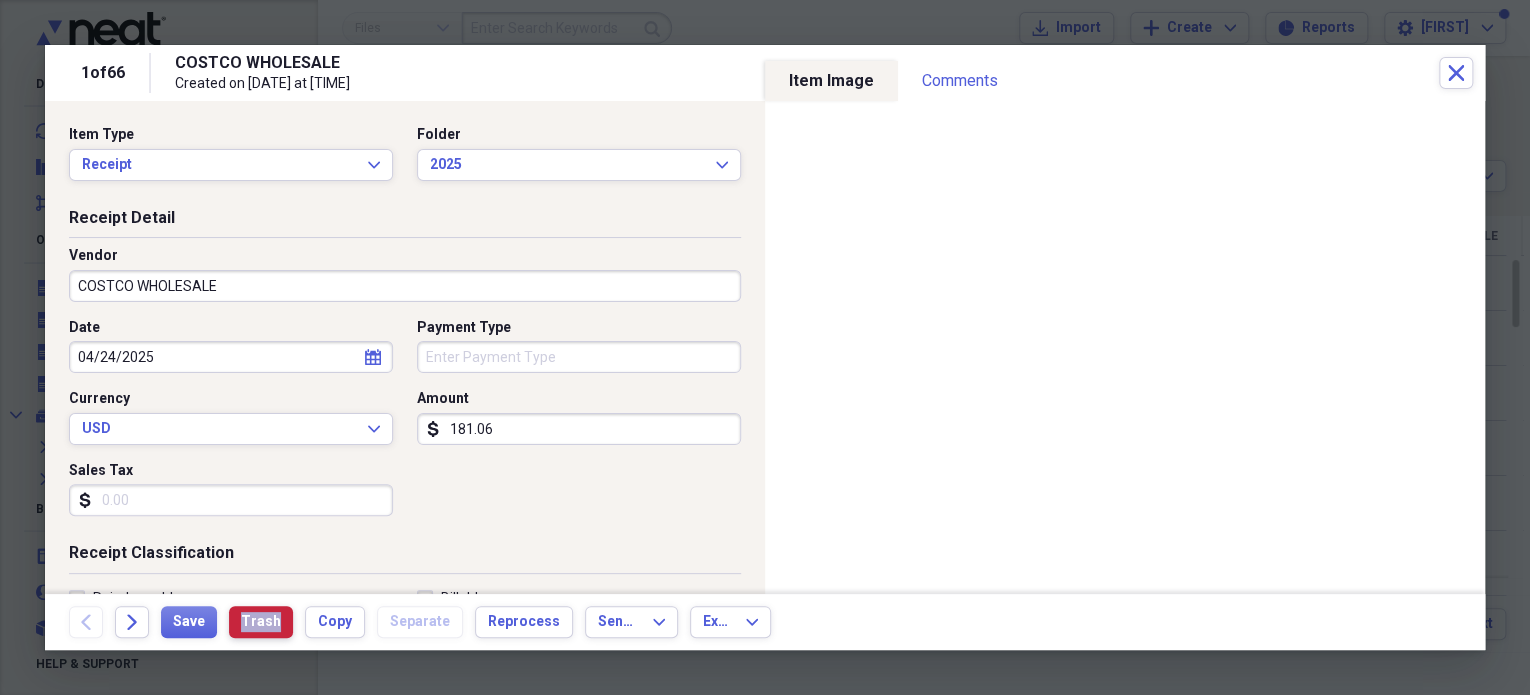 click on "Trash" at bounding box center (261, 622) 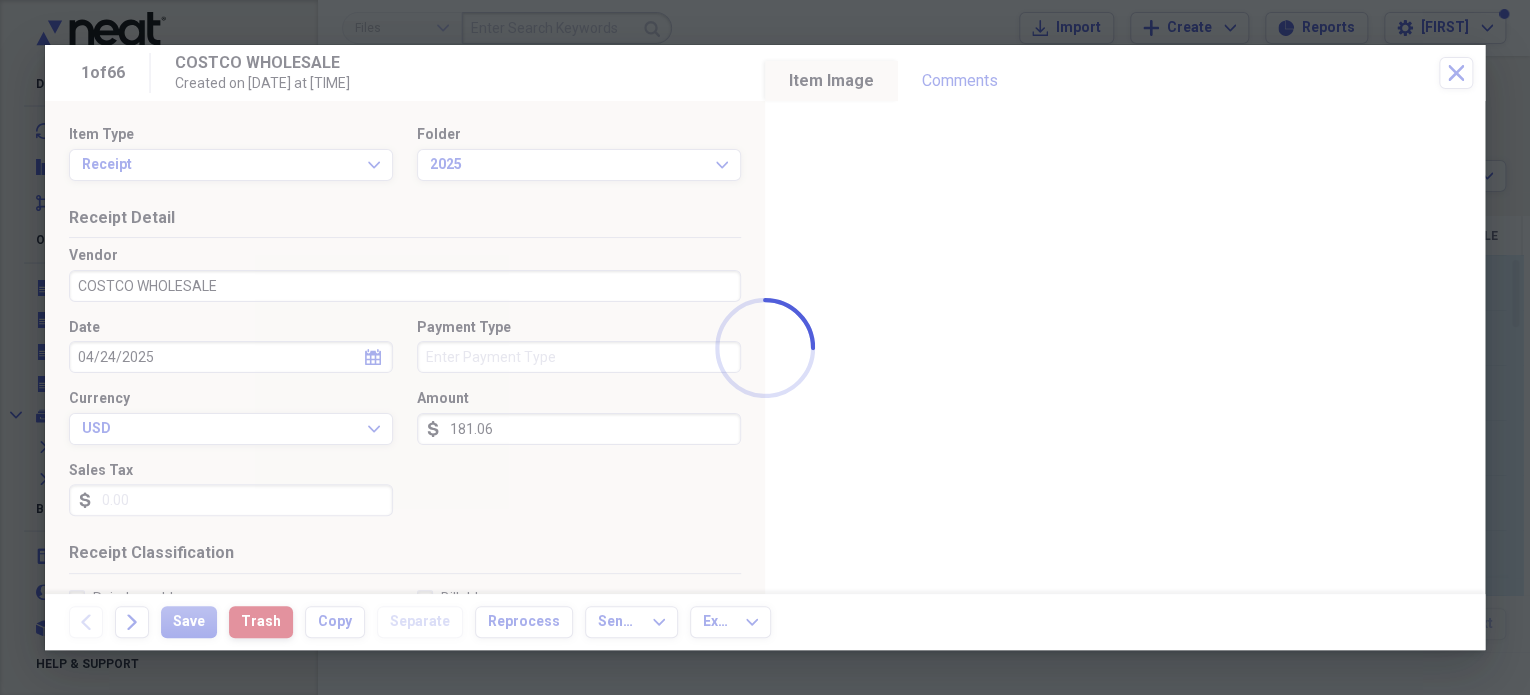 type on "Visa" 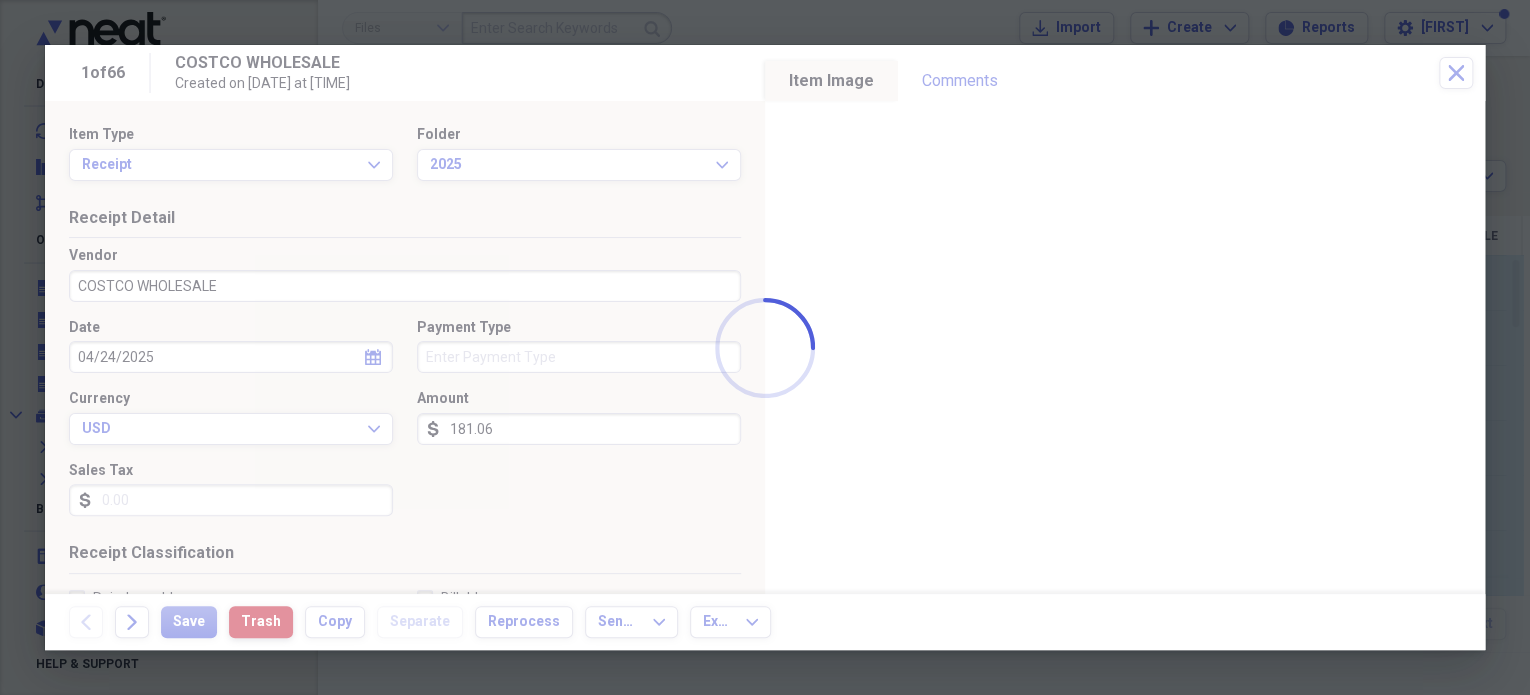 type on "3.46" 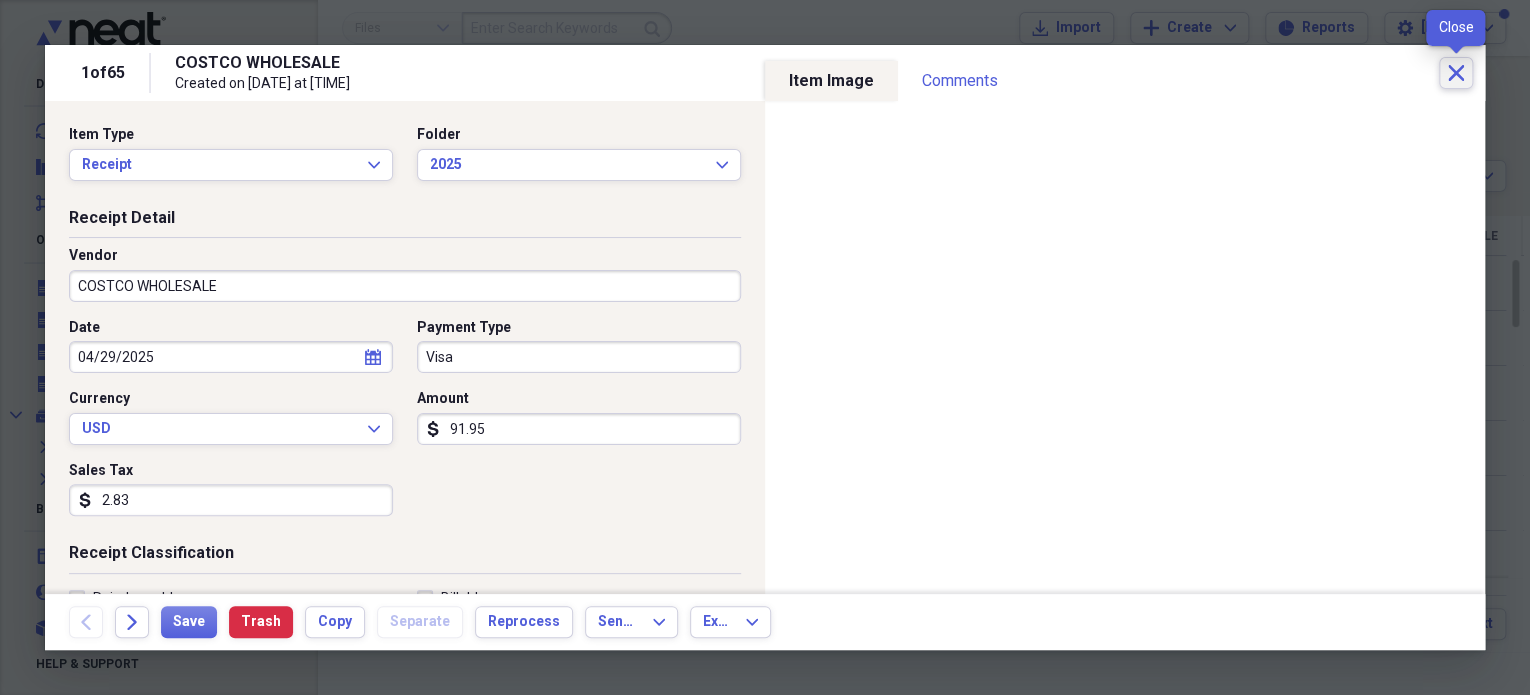 click on "Close" 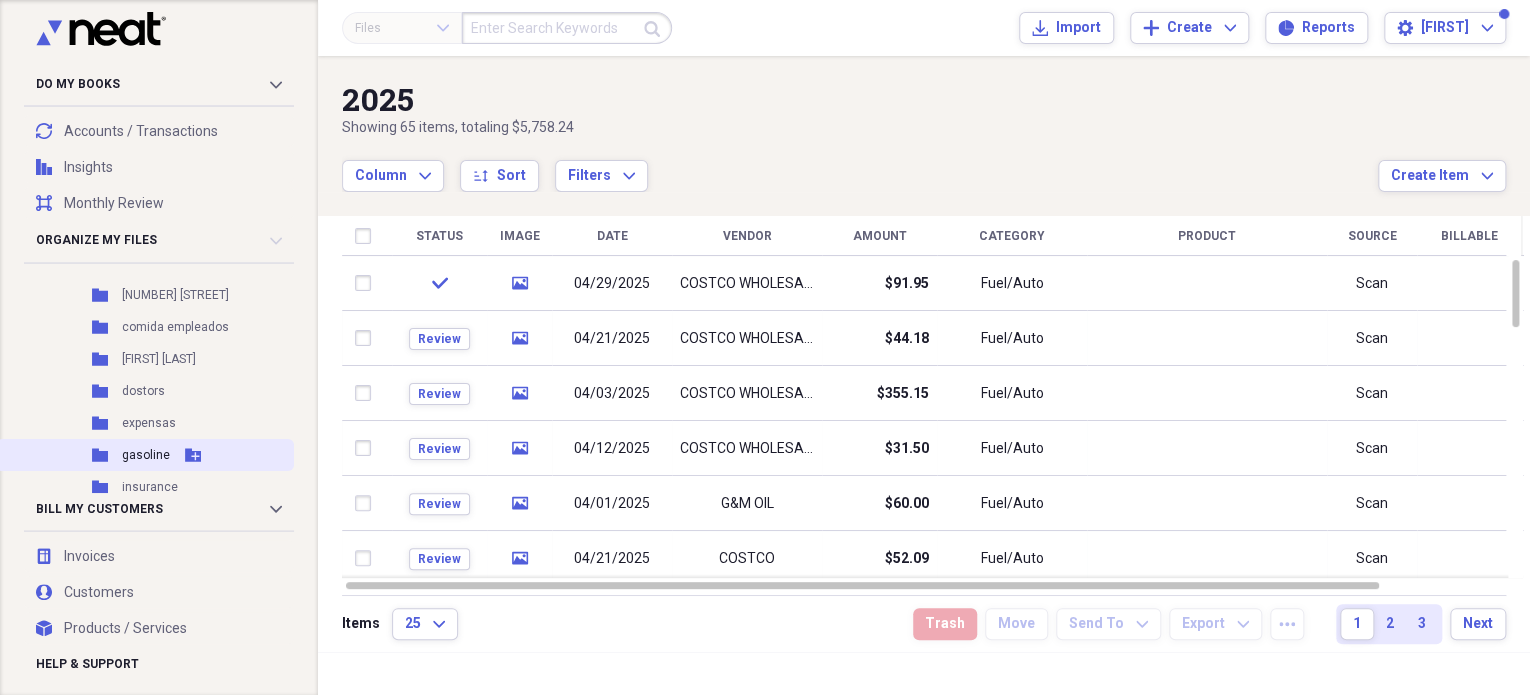 scroll, scrollTop: 411, scrollLeft: 0, axis: vertical 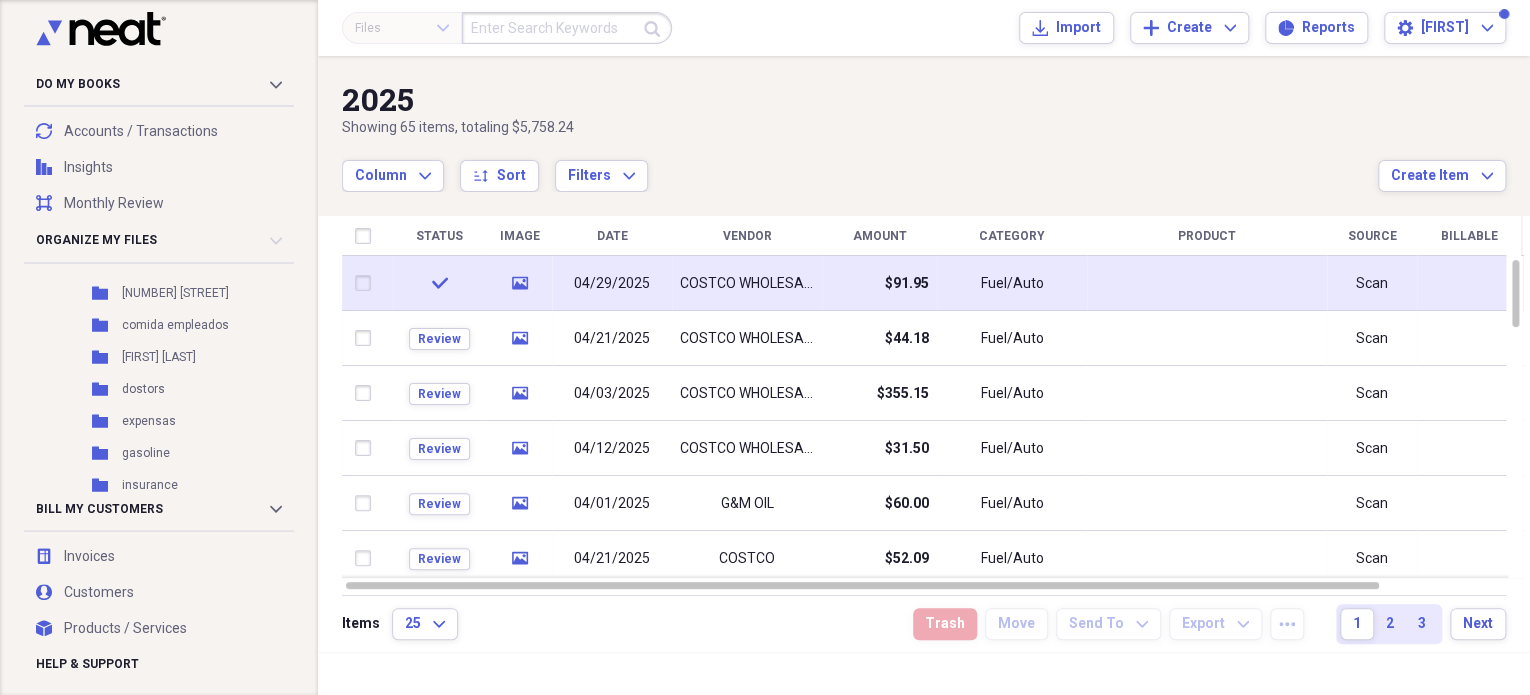 click on "04/29/2025" at bounding box center [612, 283] 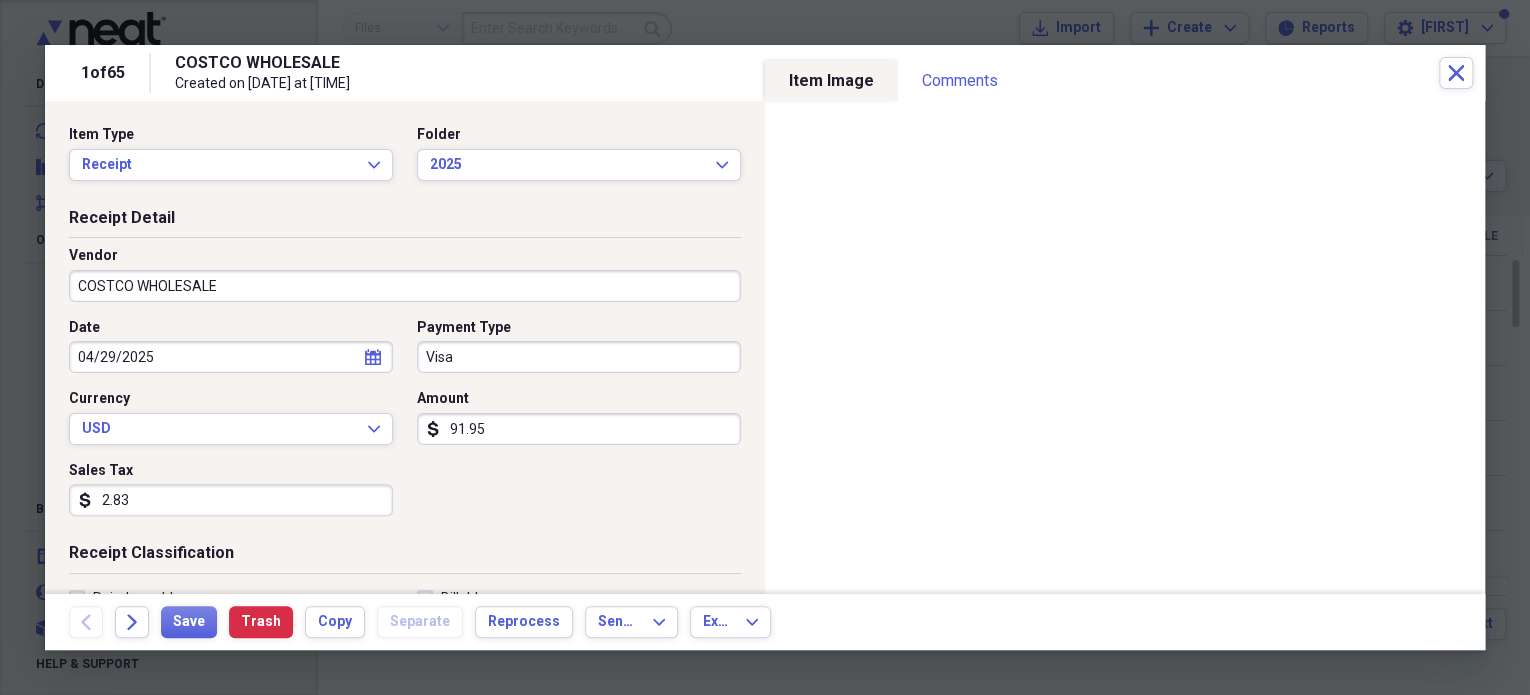 click on "2.83" at bounding box center [231, 500] 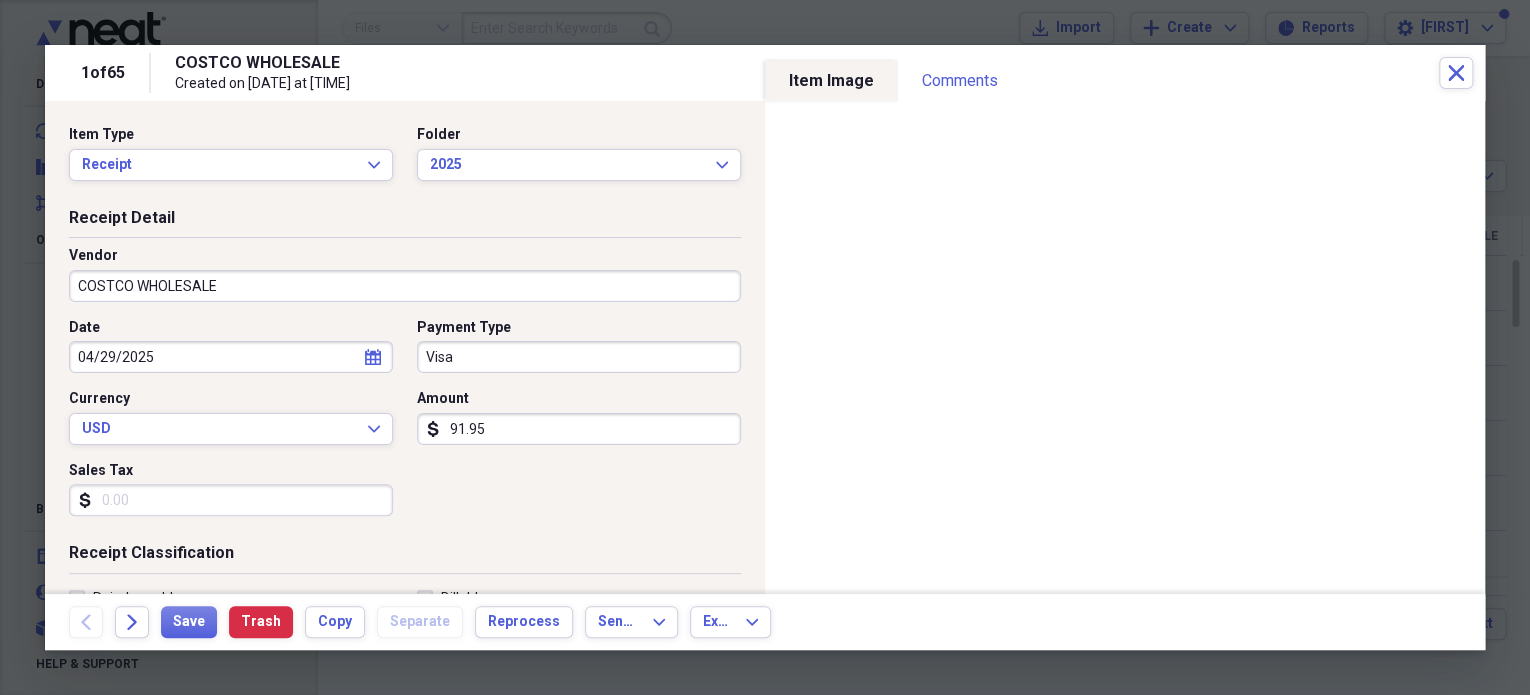 type 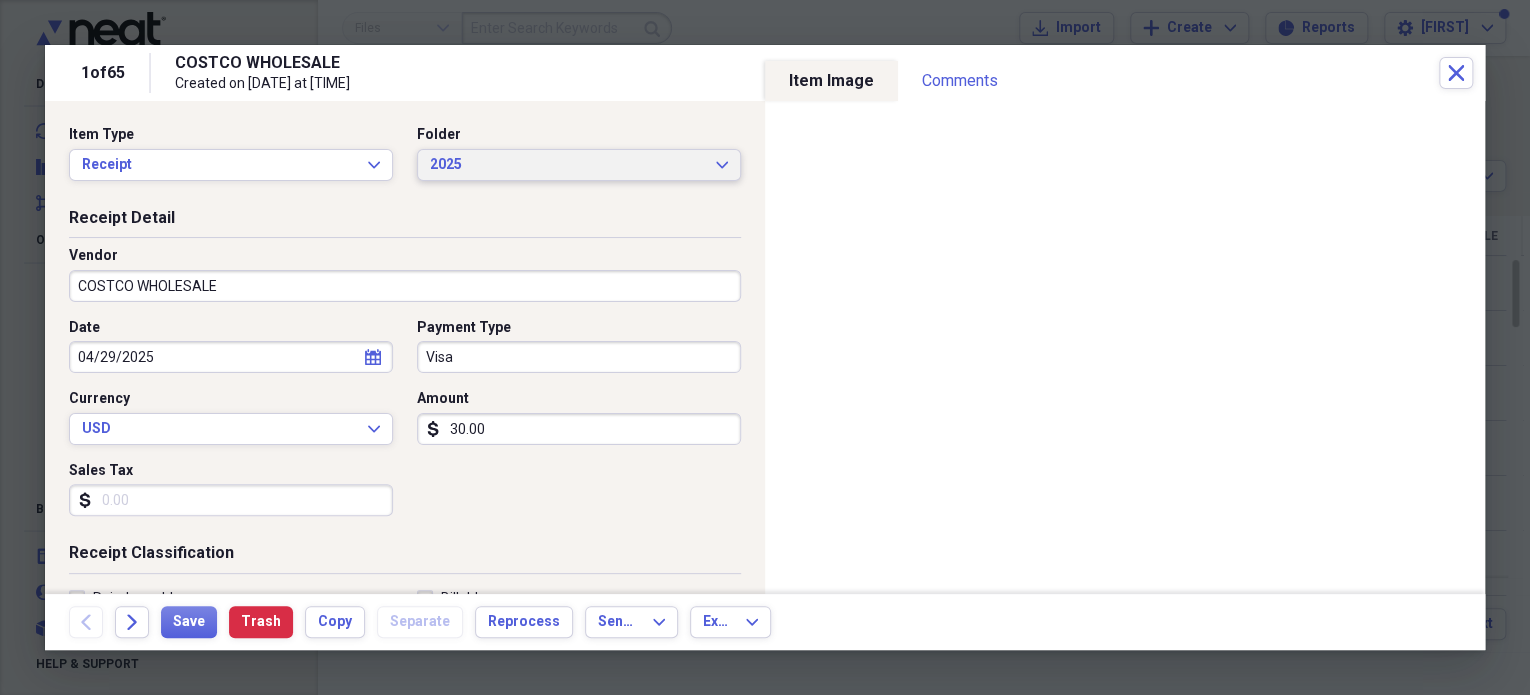 type on "30.00" 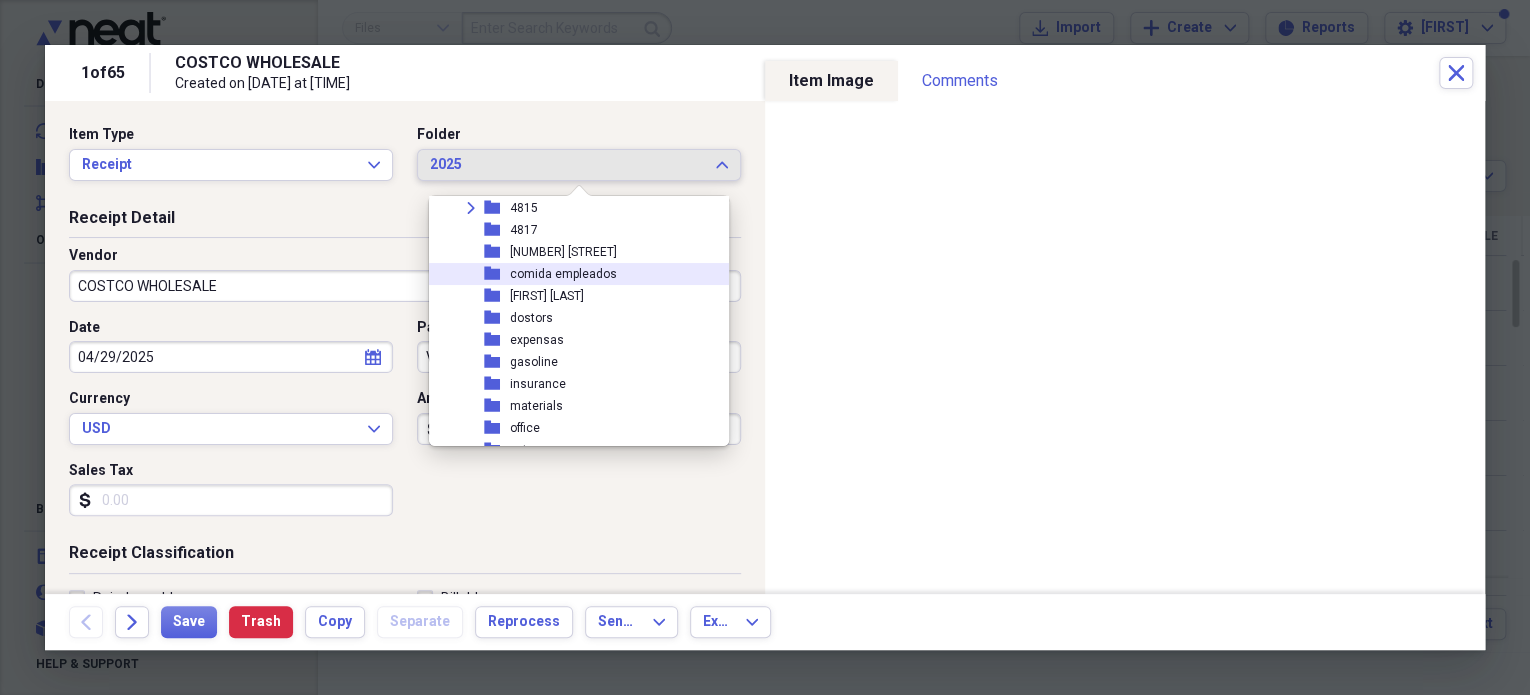 scroll, scrollTop: 219, scrollLeft: 0, axis: vertical 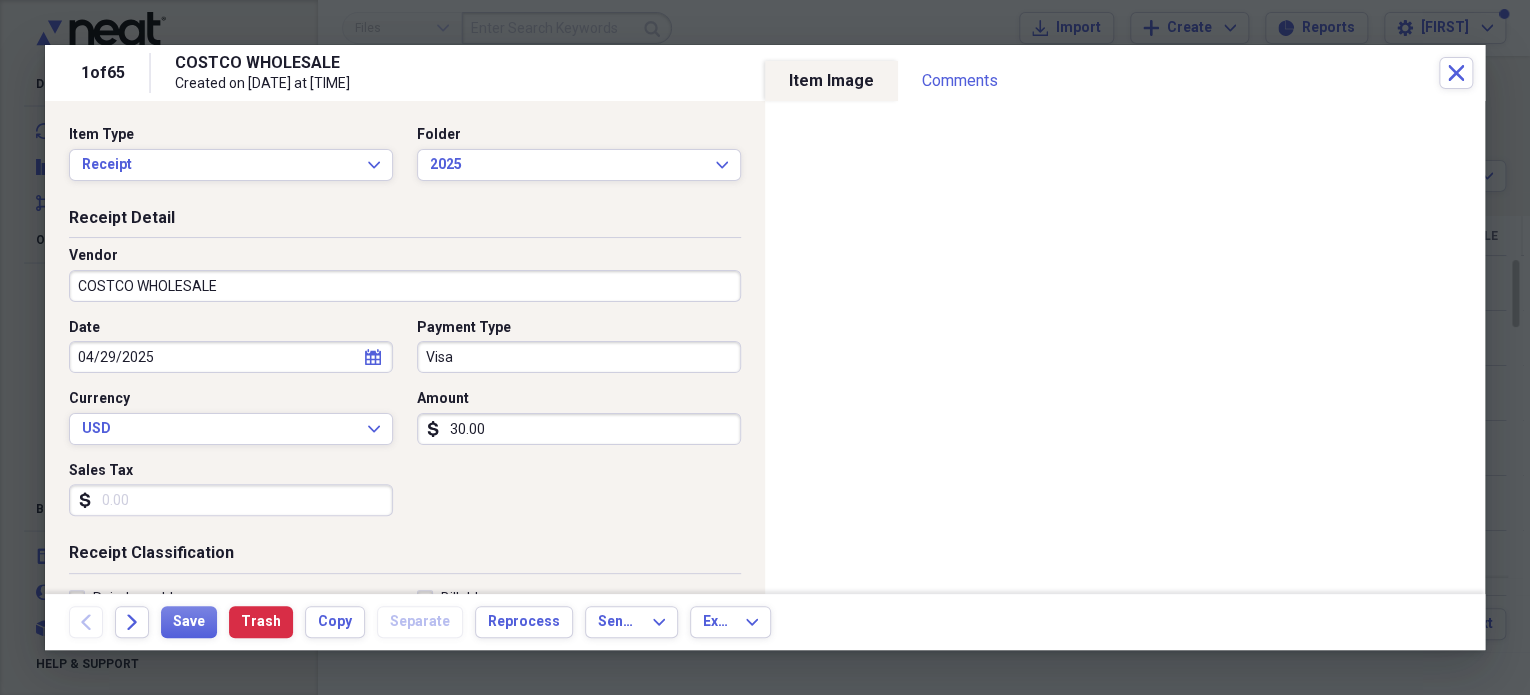 click on "Date 04/29/2025 calendar Calendar Payment Type Visa Currency USD Expand Amount dollar-sign 30.00 Sales Tax dollar-sign" at bounding box center (405, 425) 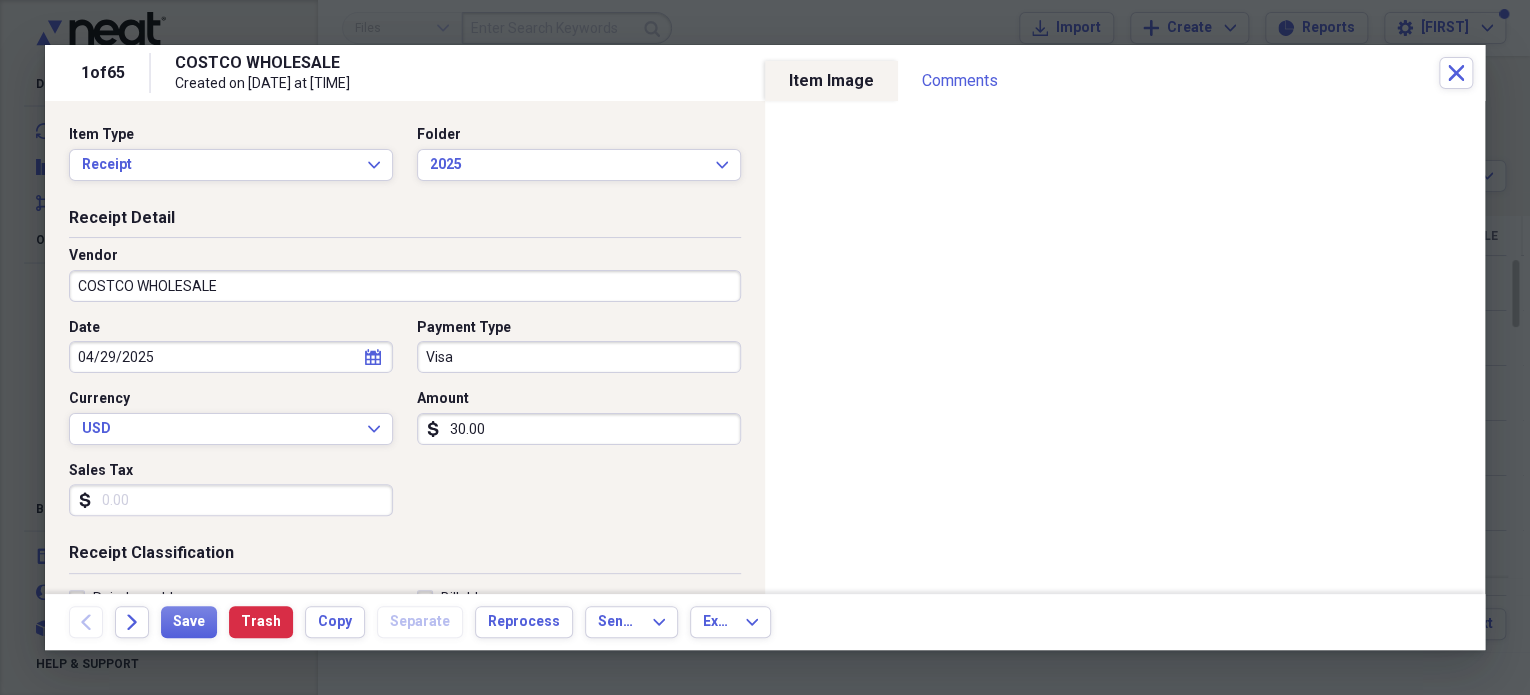 click on "30.00" at bounding box center (579, 429) 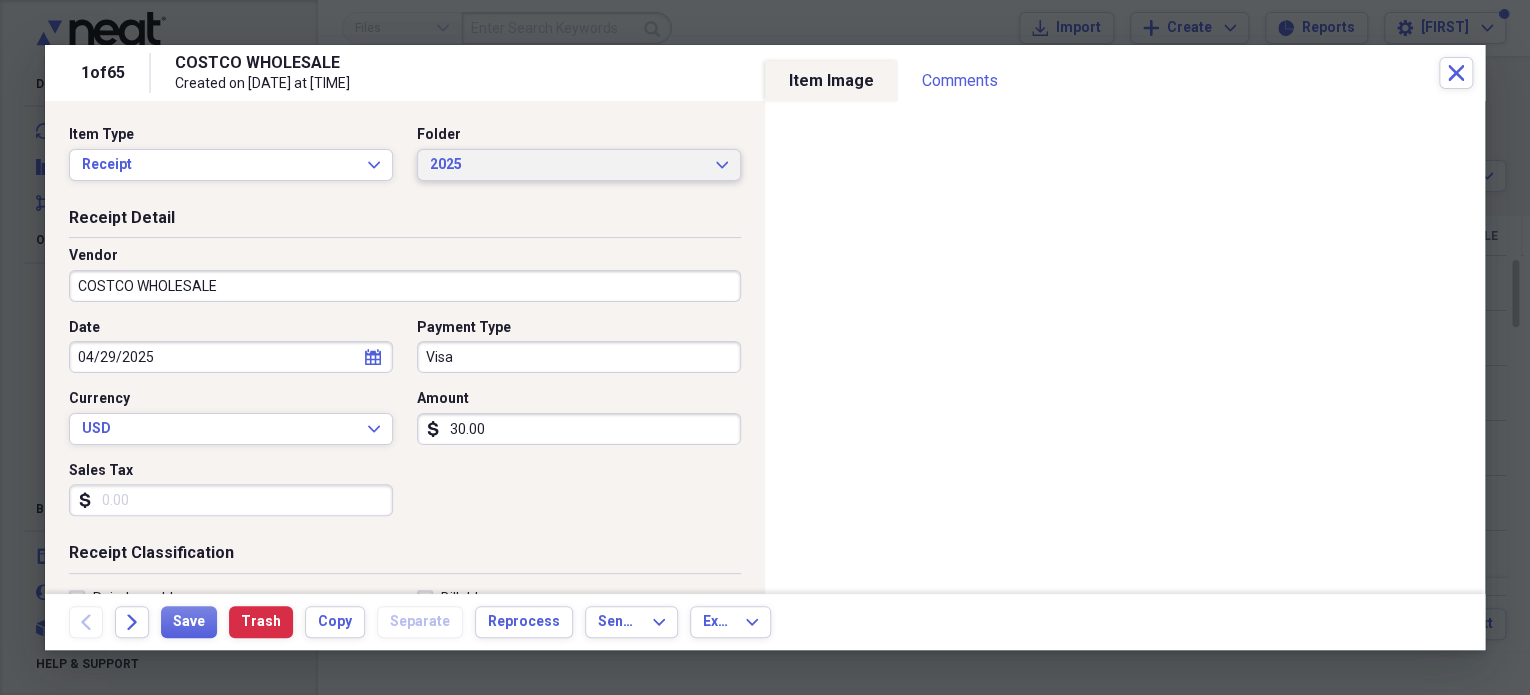click on "2025 Expand" at bounding box center (579, 165) 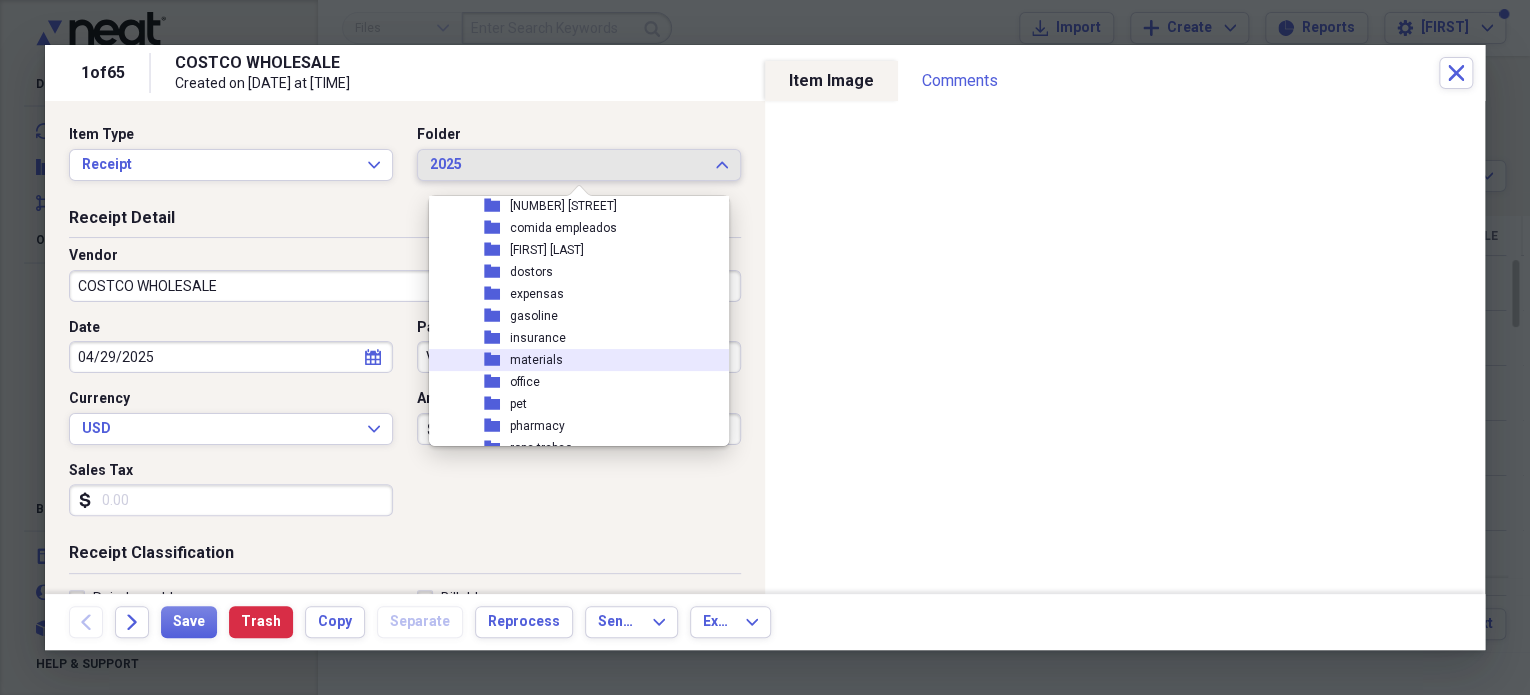 scroll, scrollTop: 248, scrollLeft: 0, axis: vertical 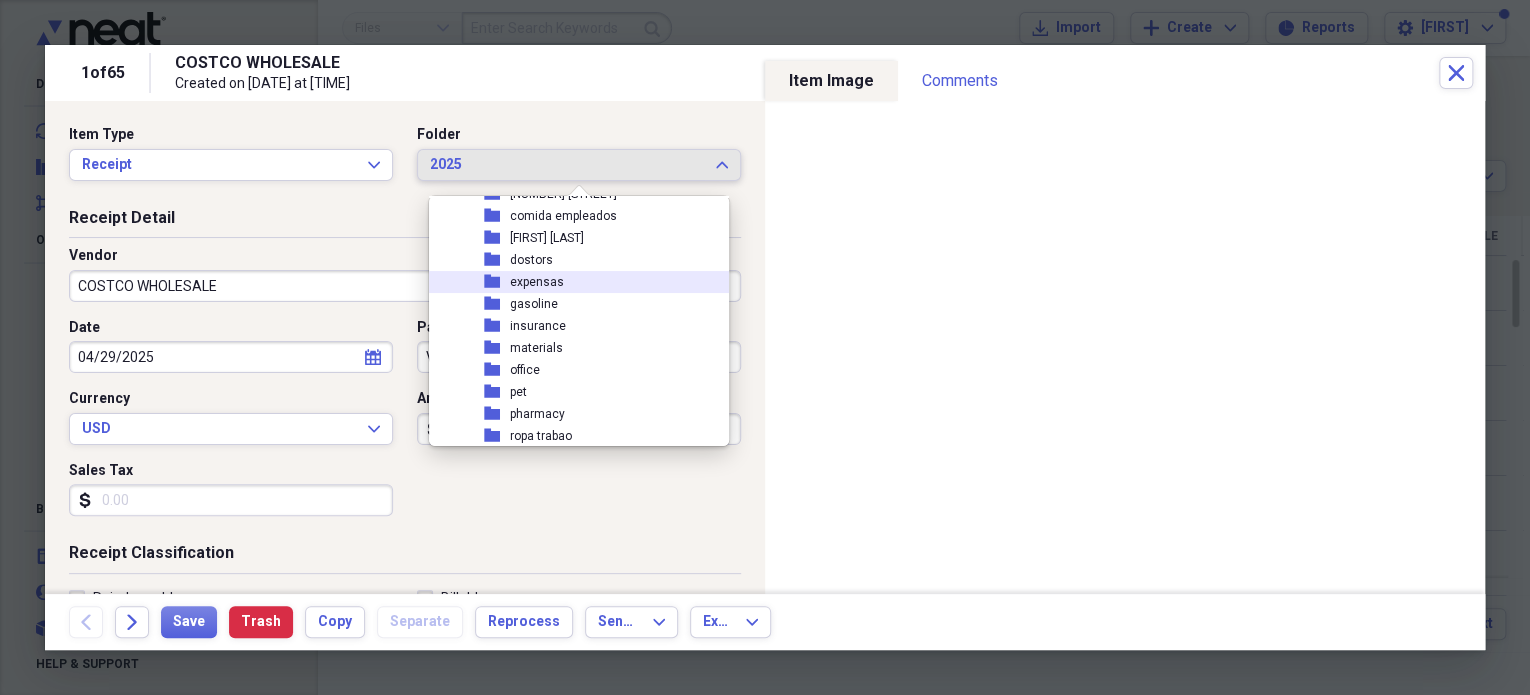 click on "folder expensas" at bounding box center [571, 282] 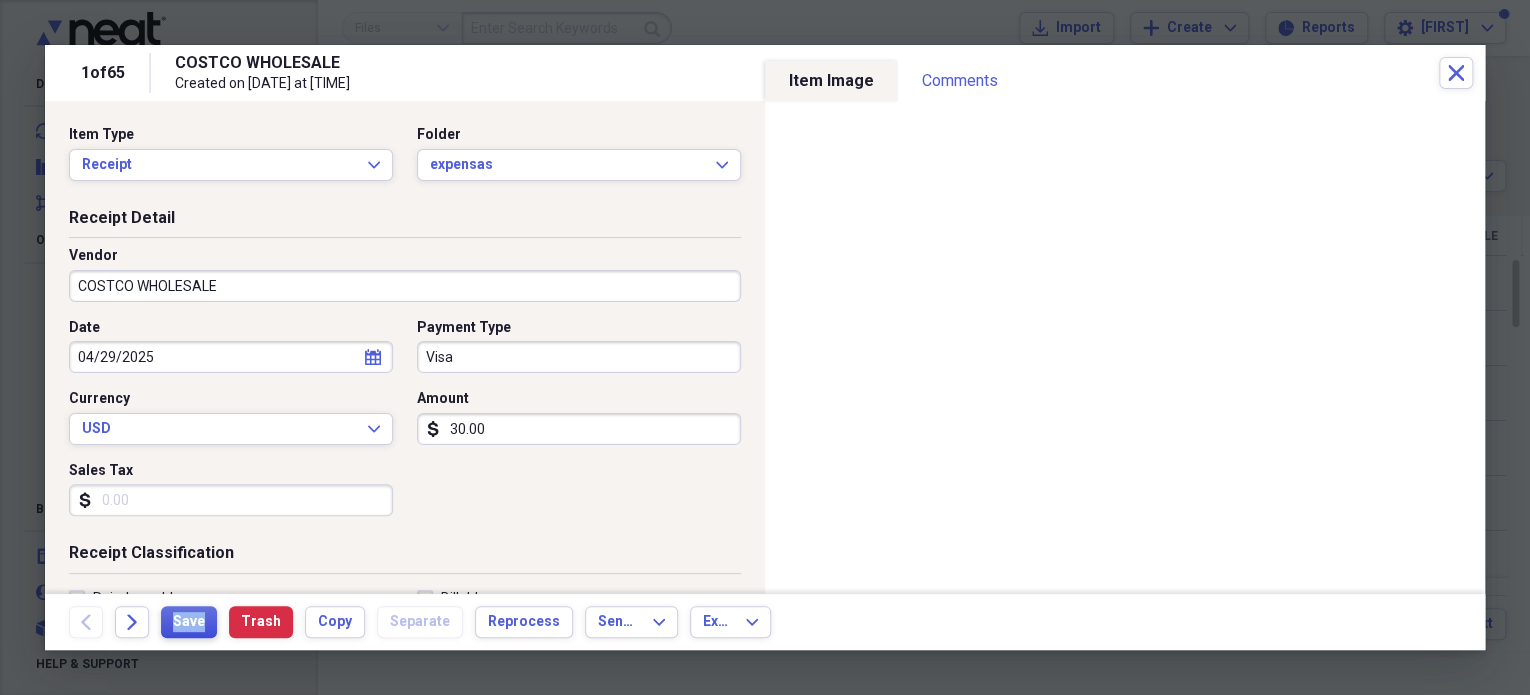 click on "1  of  65 COSTCO WHOLESALE Created on 05/09/2025 at 6:53 pm Close Item Type Receipt Expand Folder expensas Expand Receipt Detail Vendor COSTCO WHOLESALE Date 04/29/2025 calendar Calendar Payment Type Visa Currency USD Expand Amount dollar-sign 30.00 Sales Tax dollar-sign Receipt Classification Reimbursable Billable Category Fuel/Auto Tax Category No Form - Non-deductible Expand Customer Project Product Location Class Notes Item Image Comments There are no comments for this item yet Share your comments Back Forward Save Trash Copy Separate Reprocess Send To Expand Export Expand" at bounding box center [765, 347] 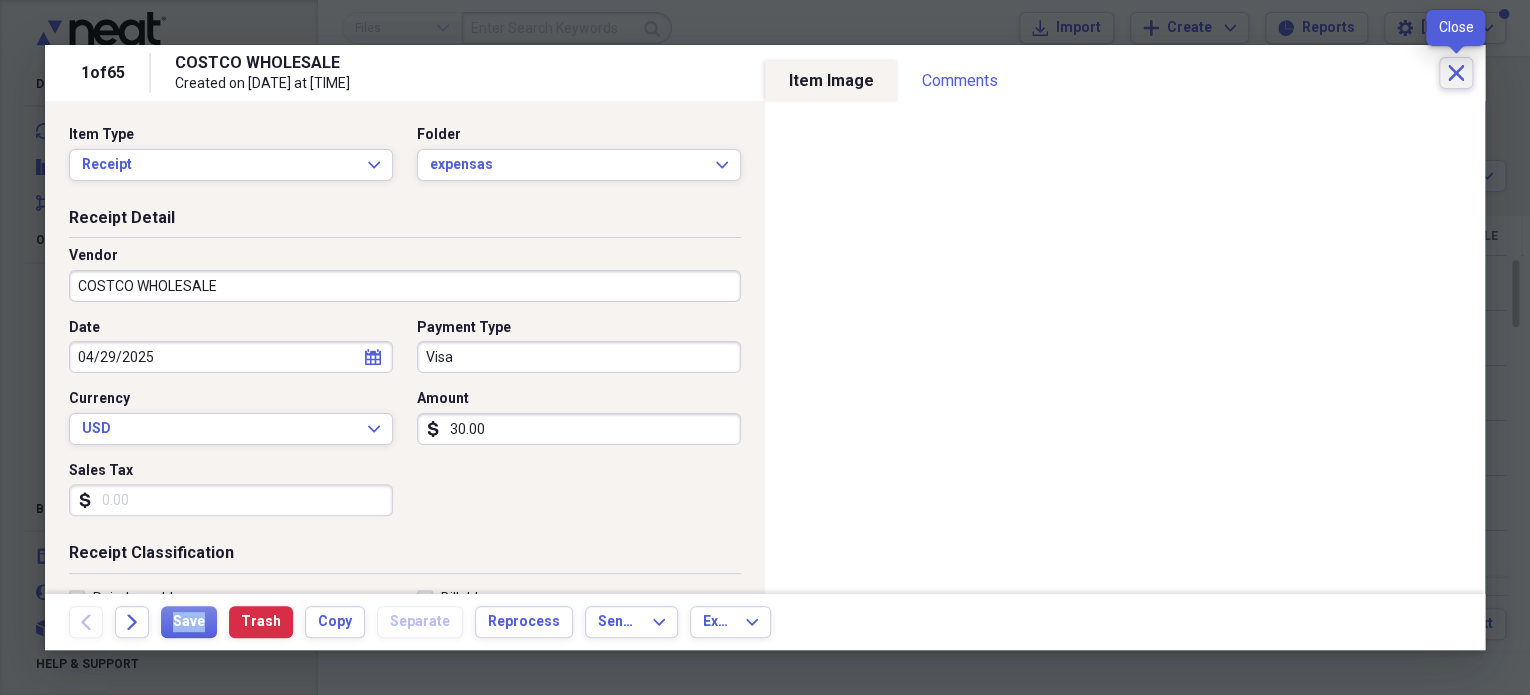 click 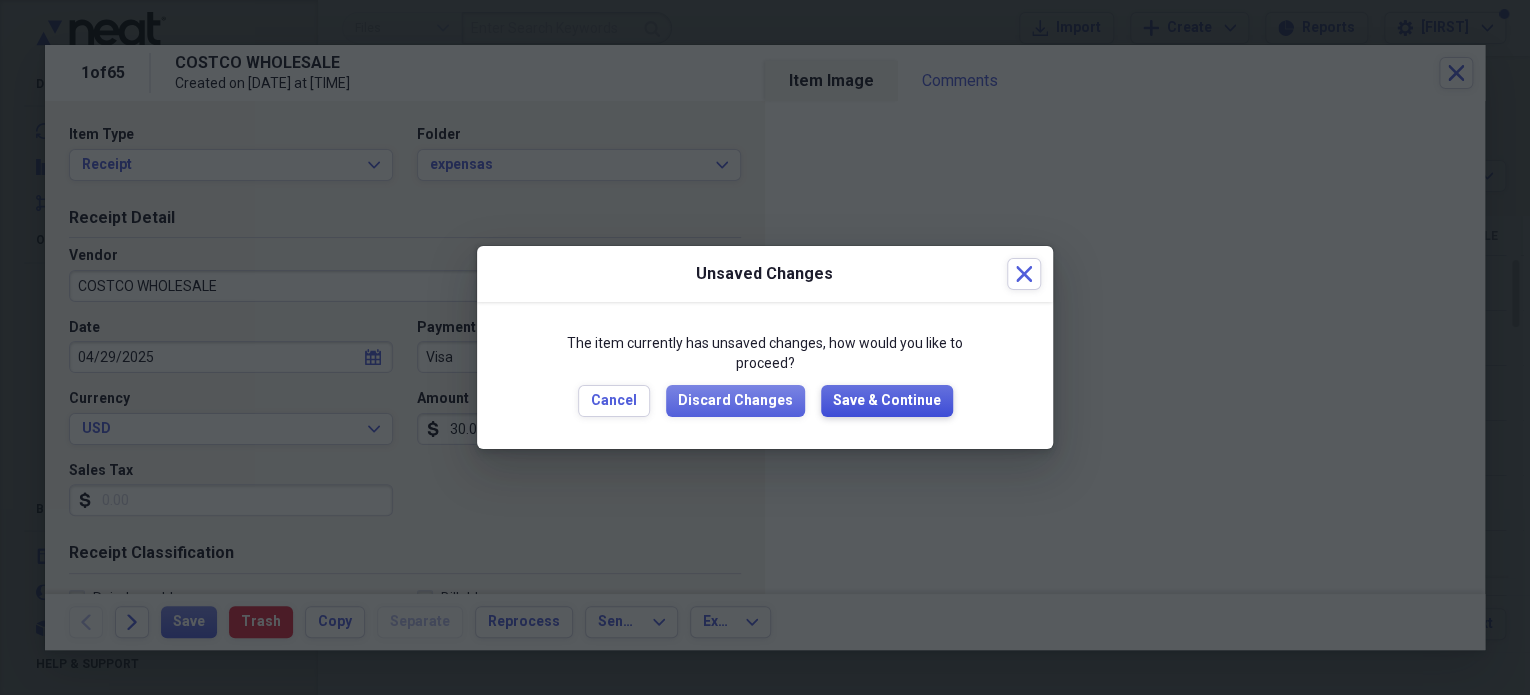 click on "Save & Continue" at bounding box center [887, 401] 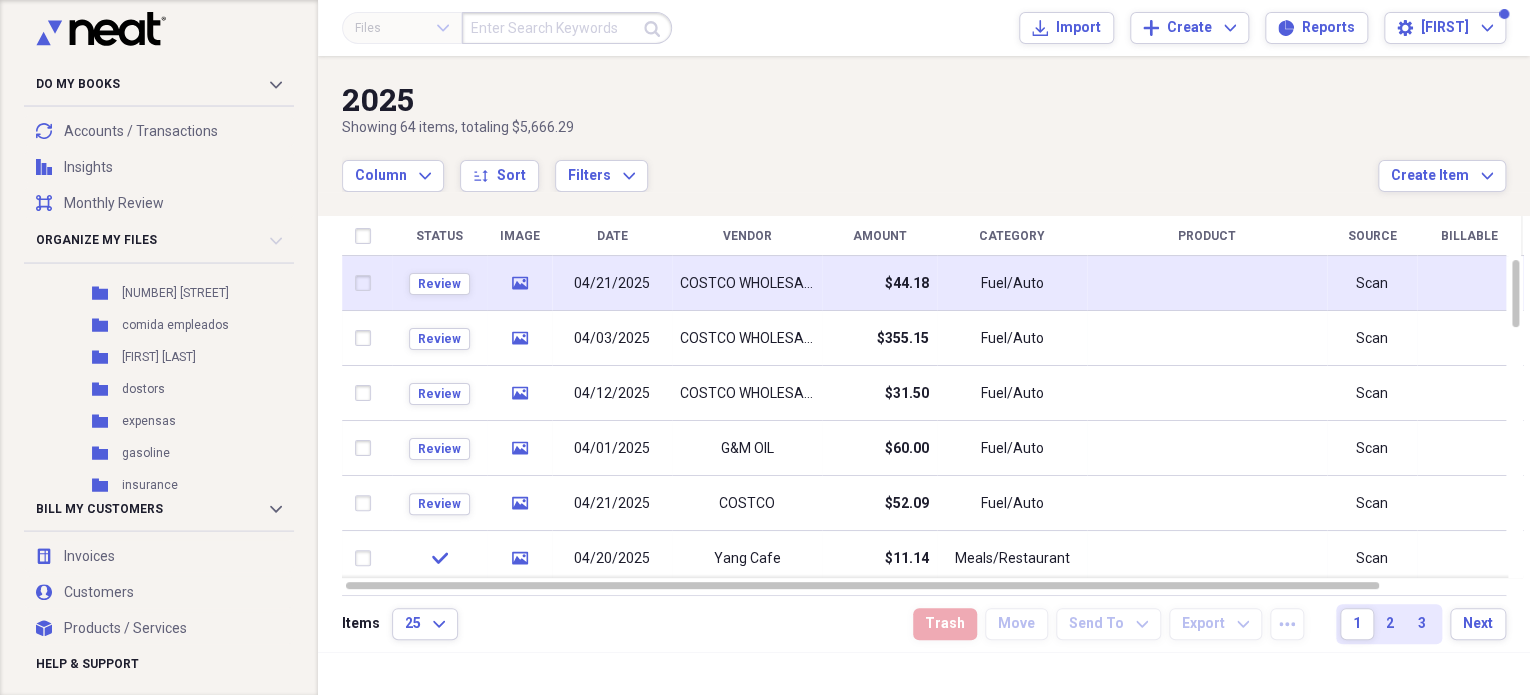 click on "Review" at bounding box center (439, 283) 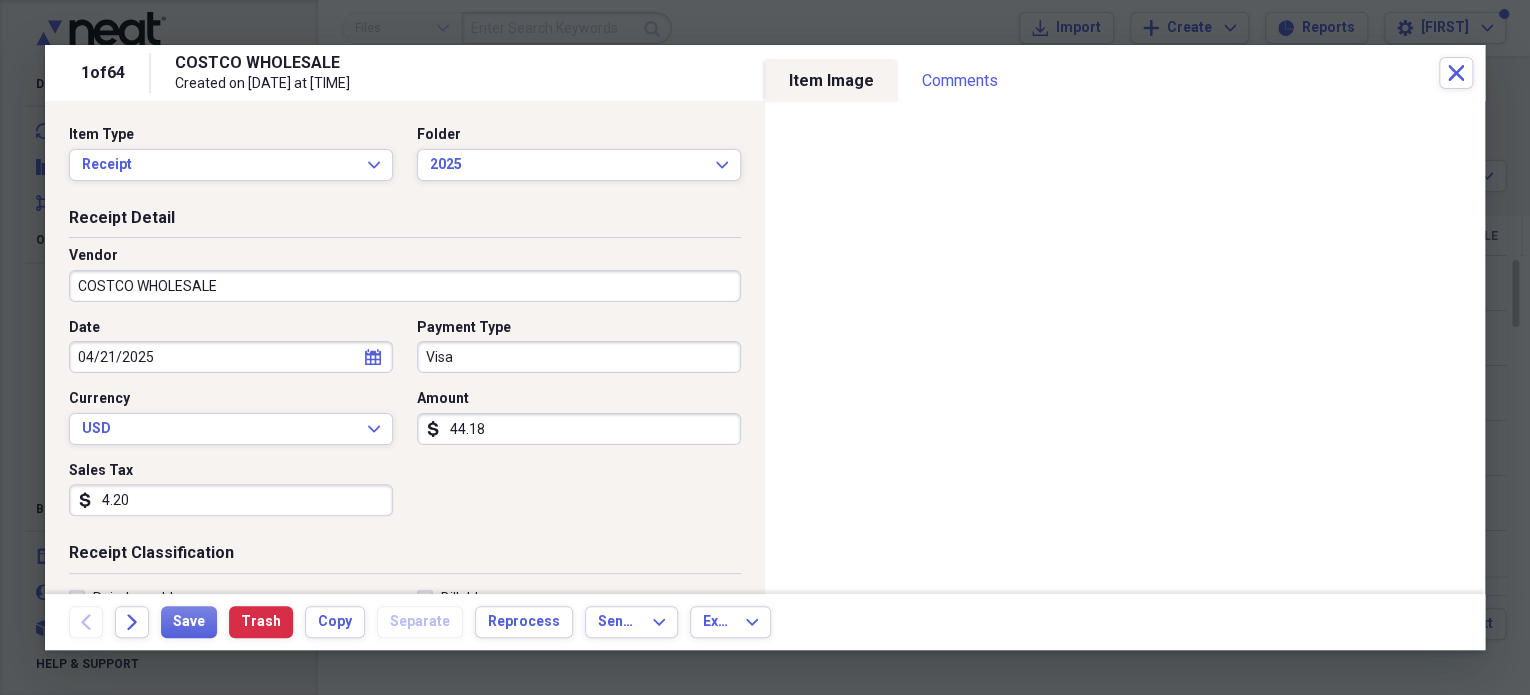 click on "4.20" at bounding box center (231, 500) 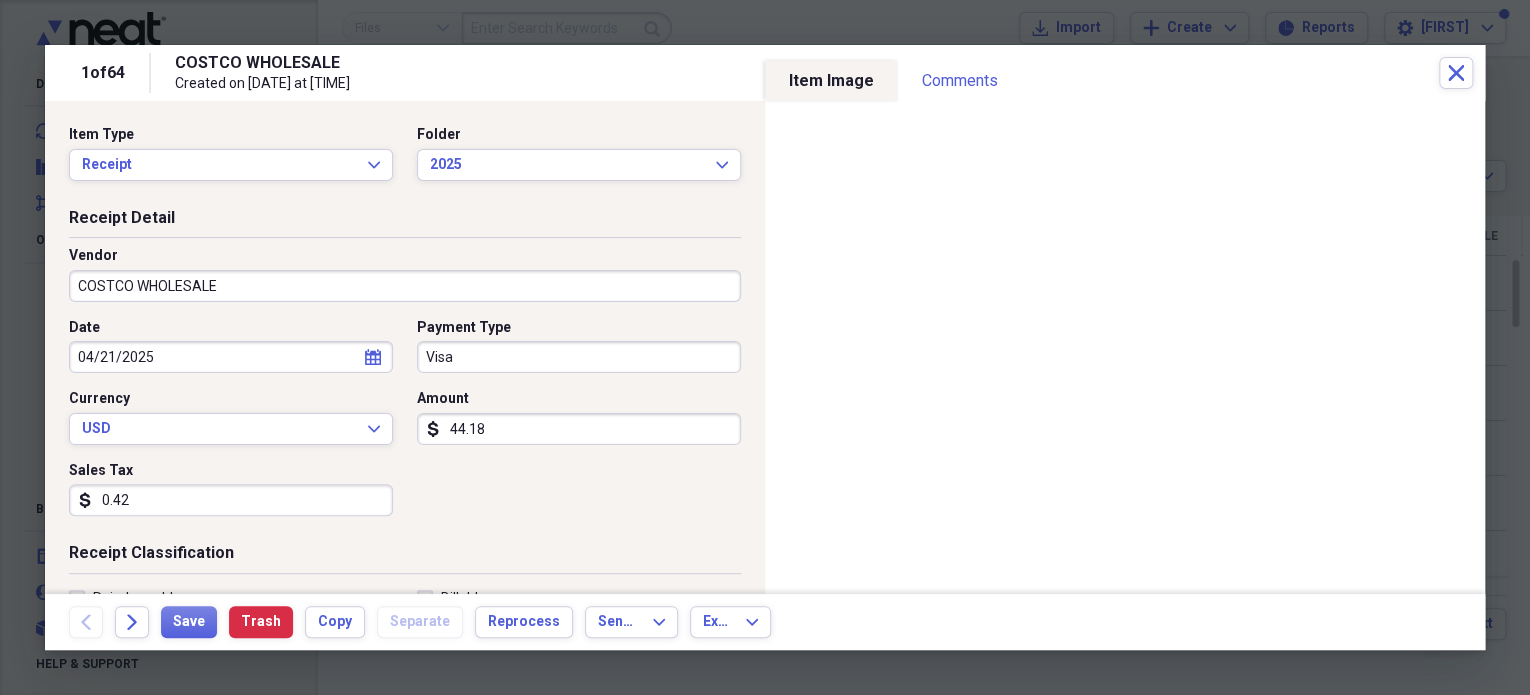 type on "0.04" 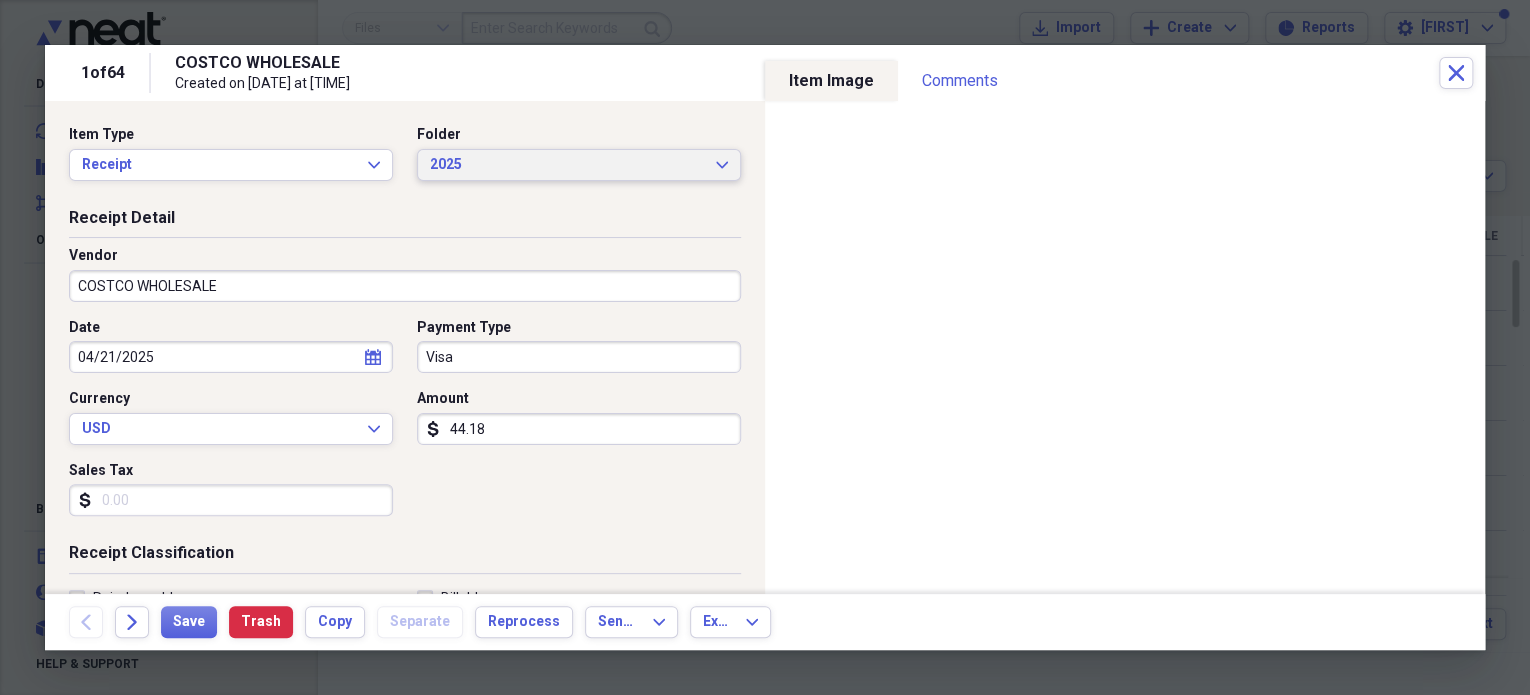 type 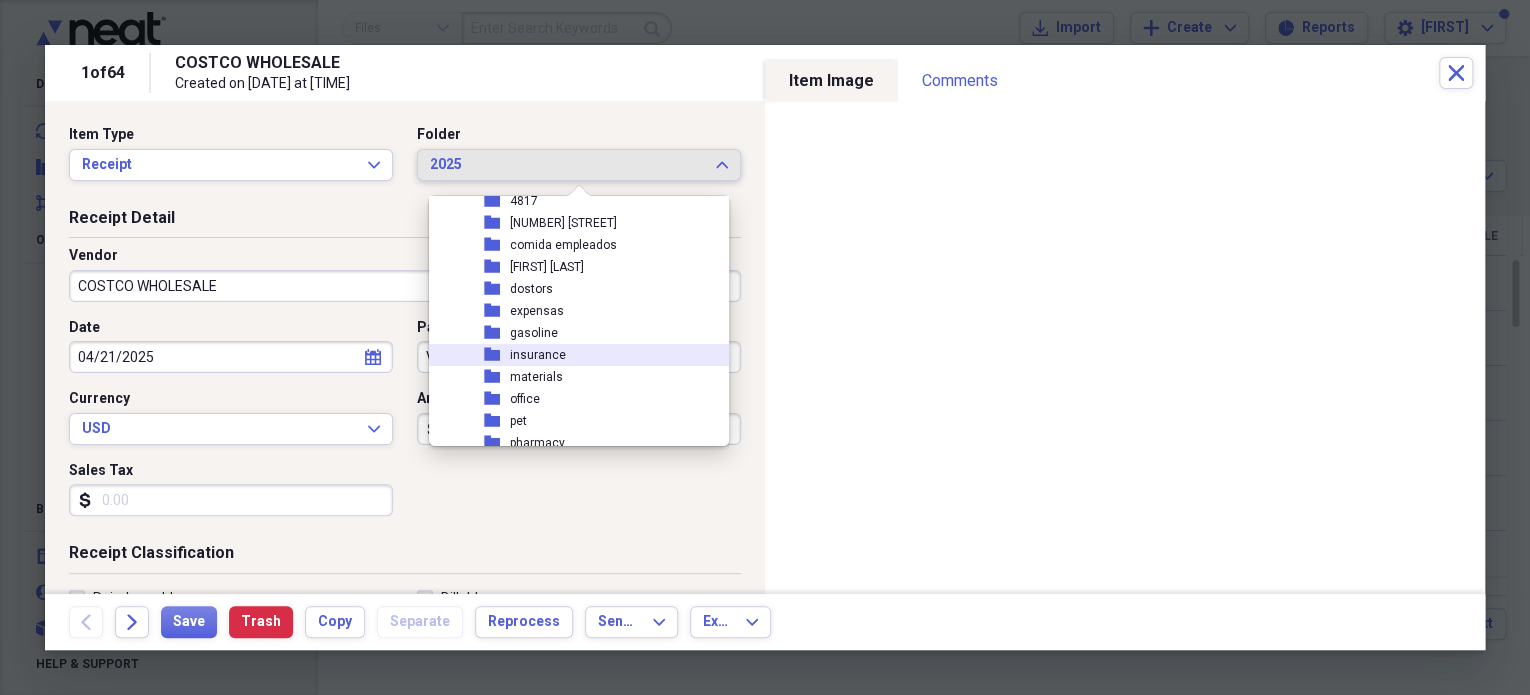 scroll, scrollTop: 230, scrollLeft: 0, axis: vertical 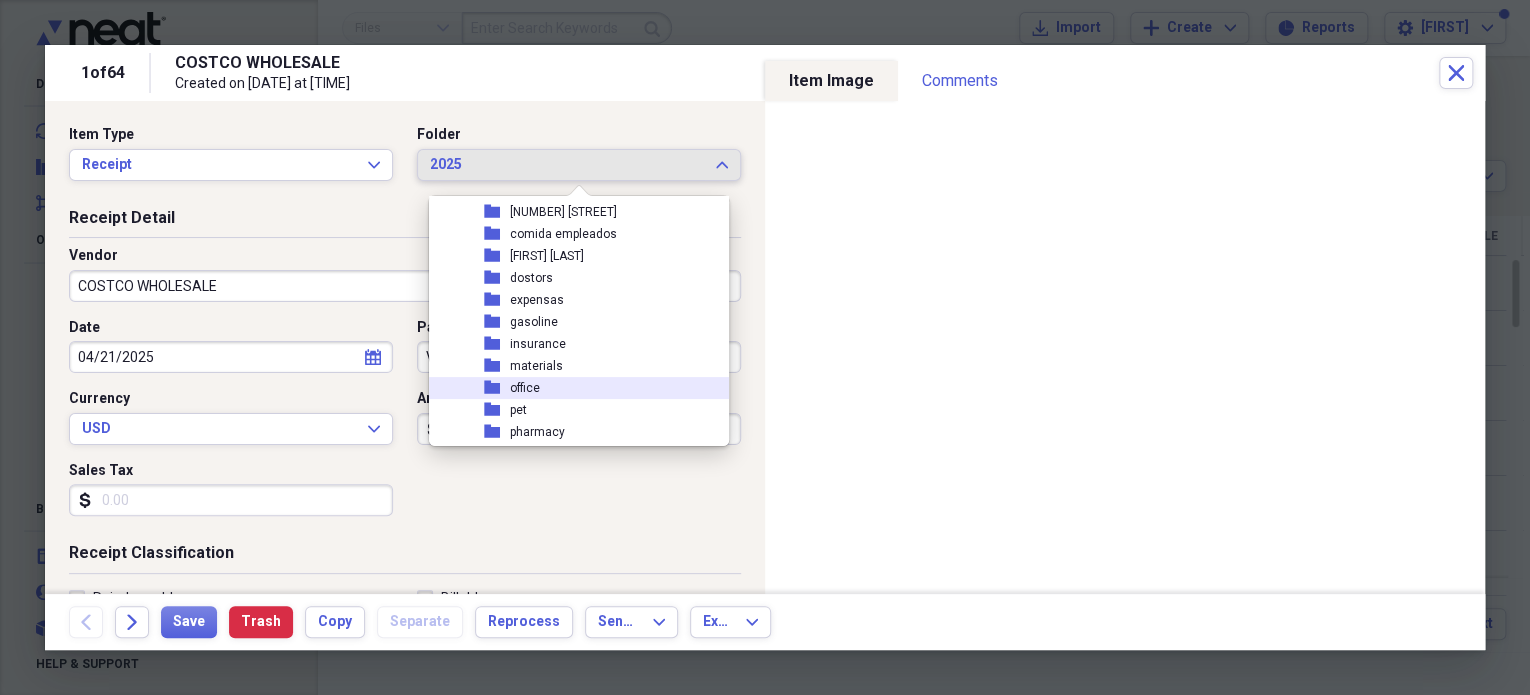 click on "office" at bounding box center [525, 388] 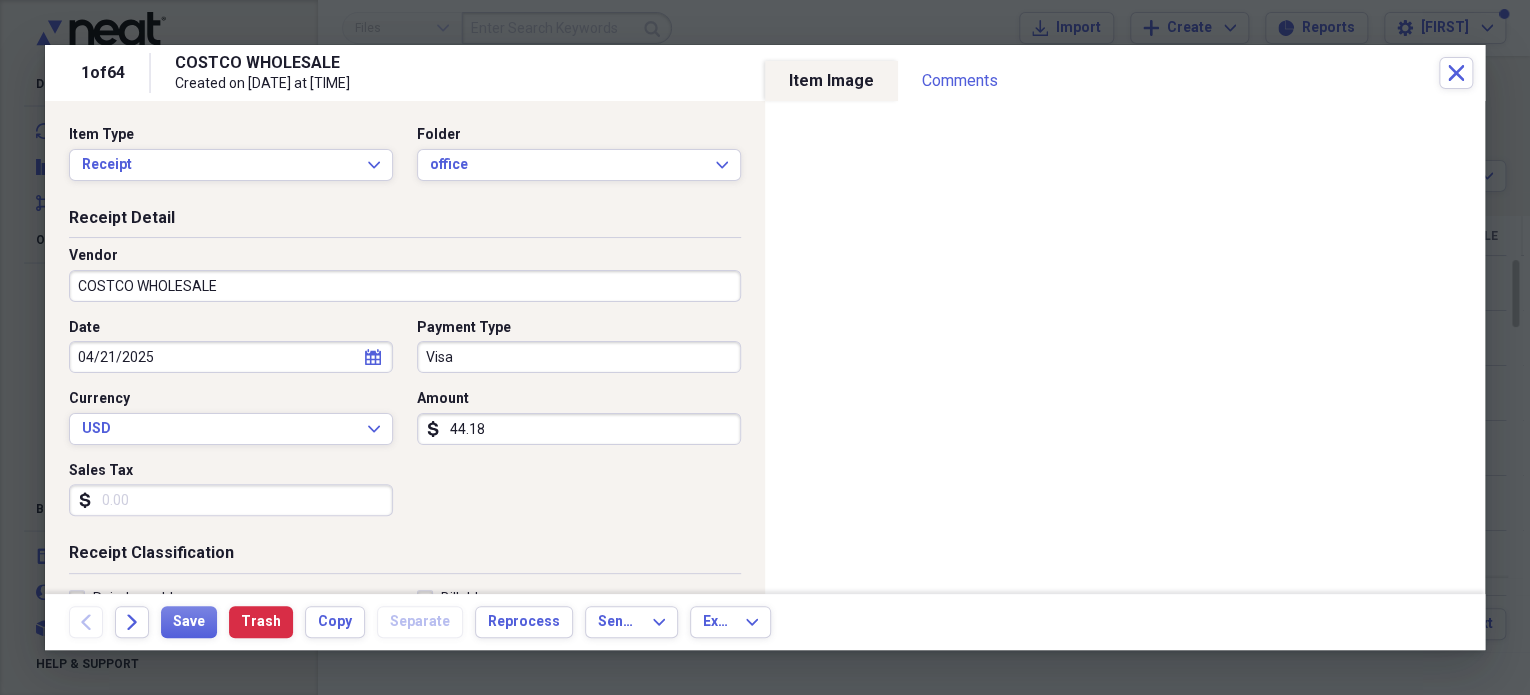 click on "44.18" at bounding box center [579, 429] 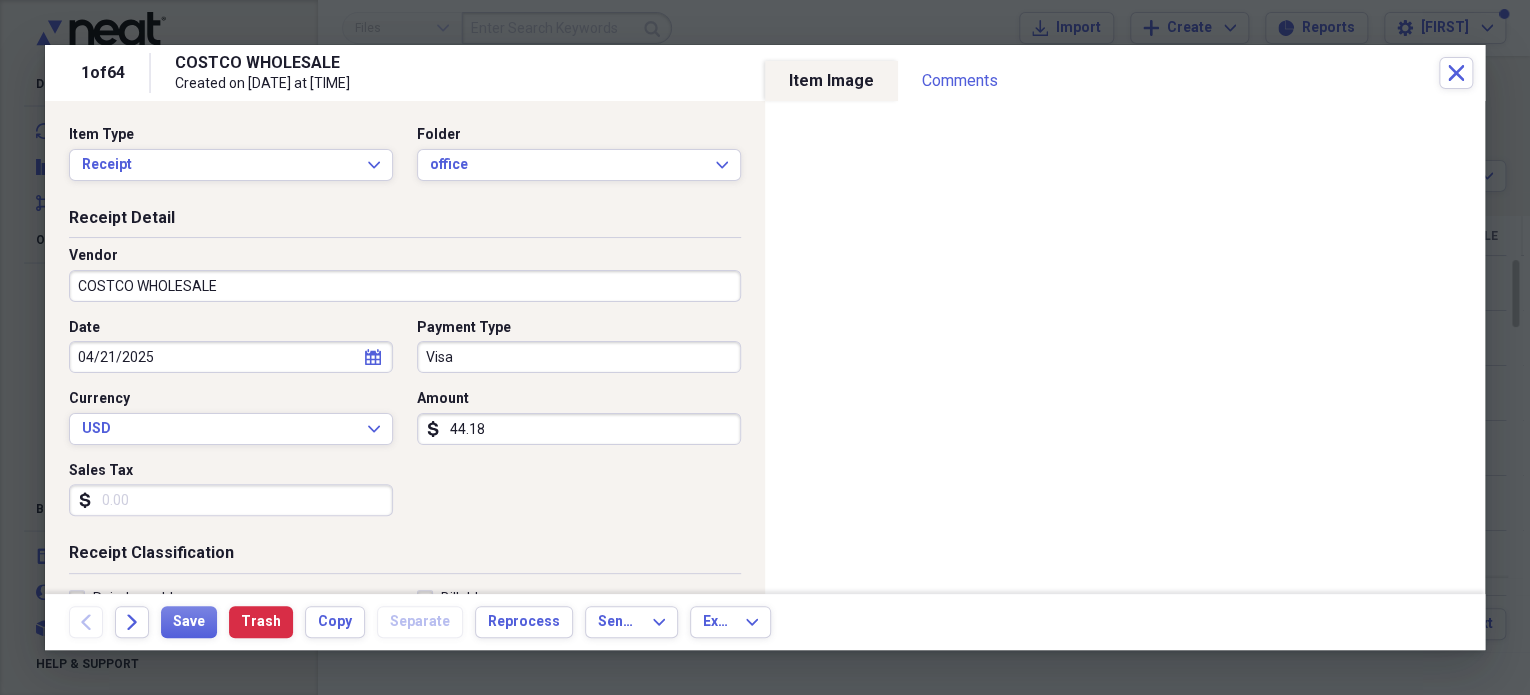 click on "Receipt Detail Vendor COSTCO WHOLESALE Date 04/21/2025 calendar Calendar Payment Type Visa Currency USD Expand Amount dollar-sign 44.18 Sales Tax dollar-sign" at bounding box center (405, 375) 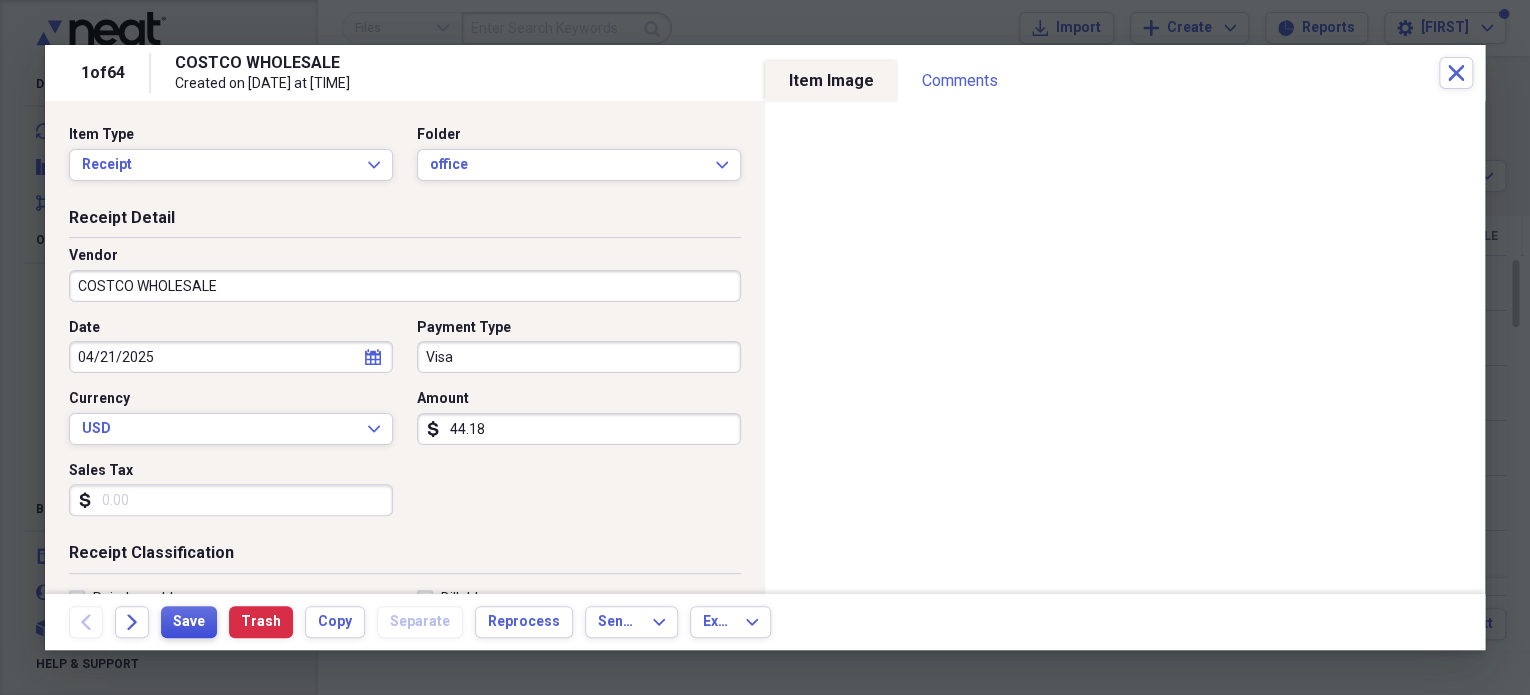 click on "Save" at bounding box center (189, 622) 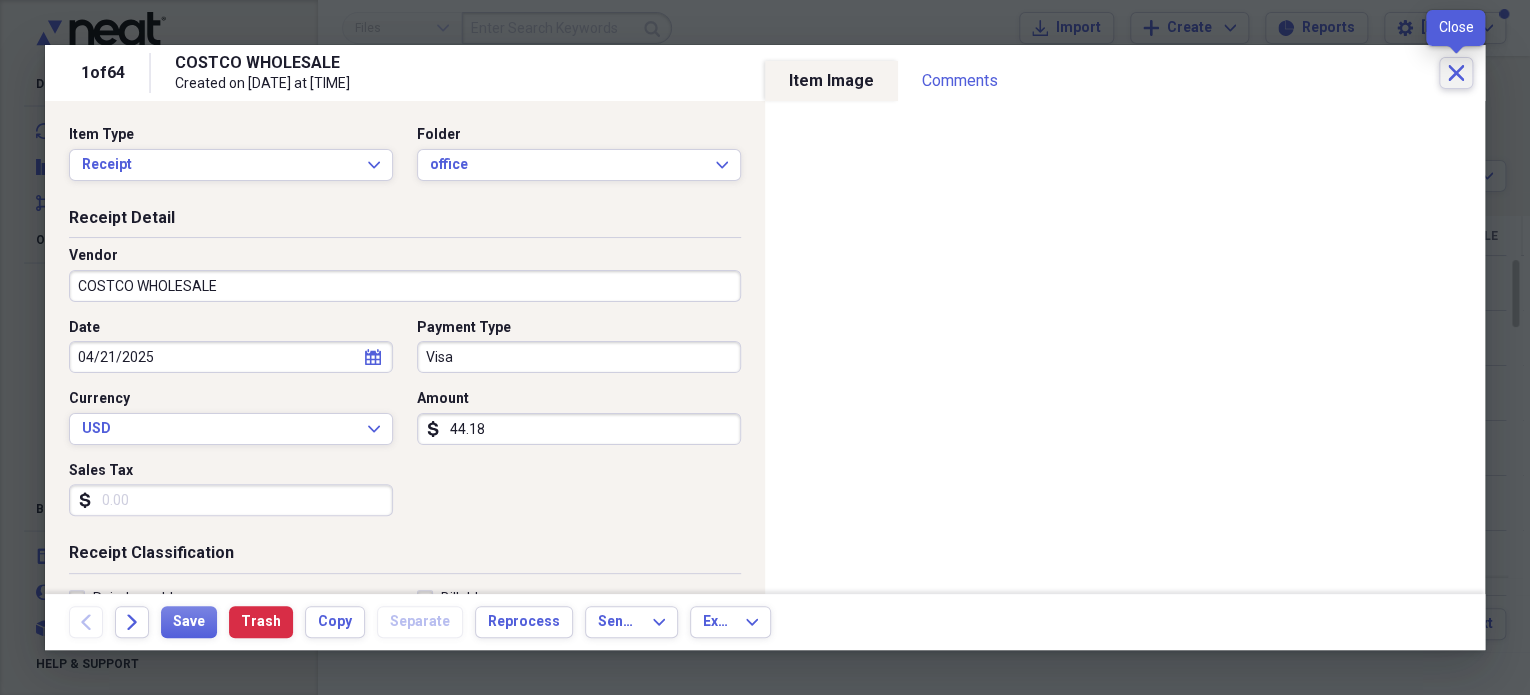 click on "Close" 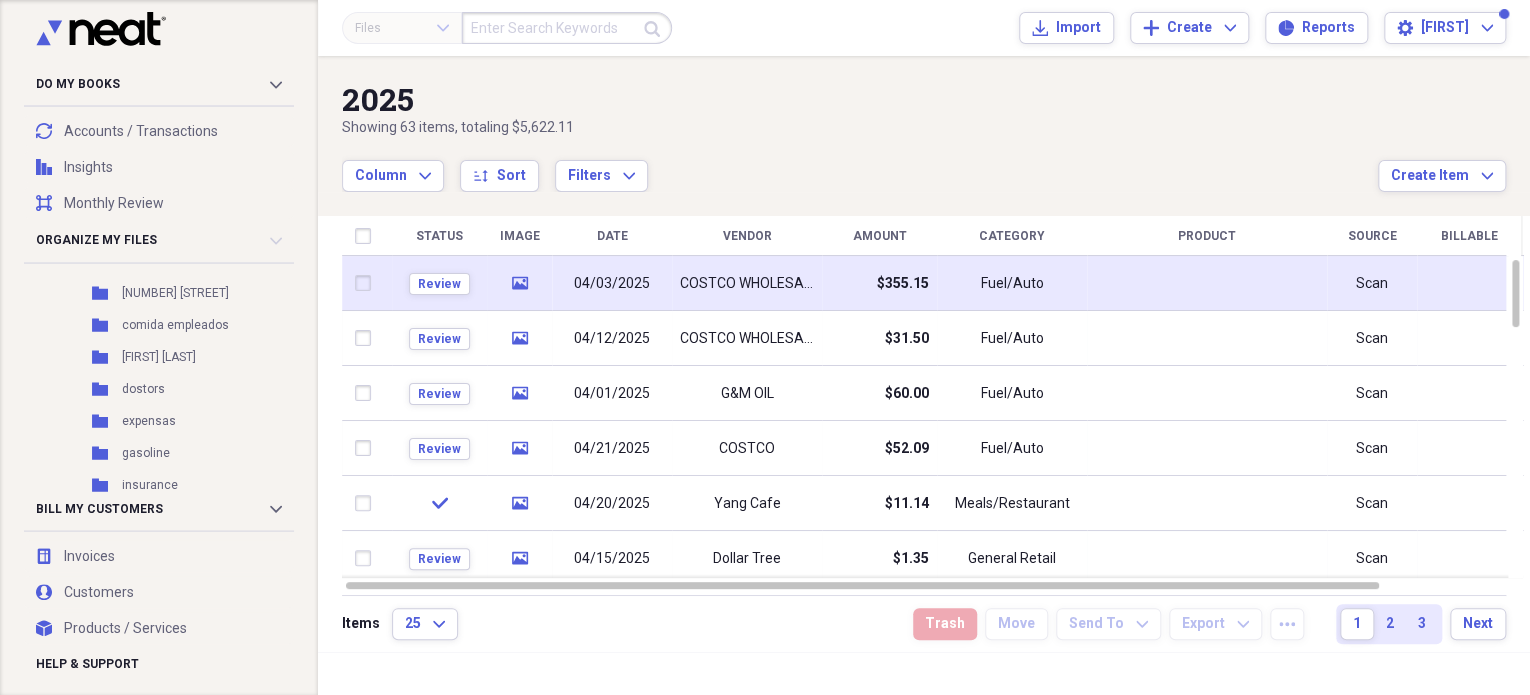 click on "Fuel/Auto" at bounding box center [1012, 283] 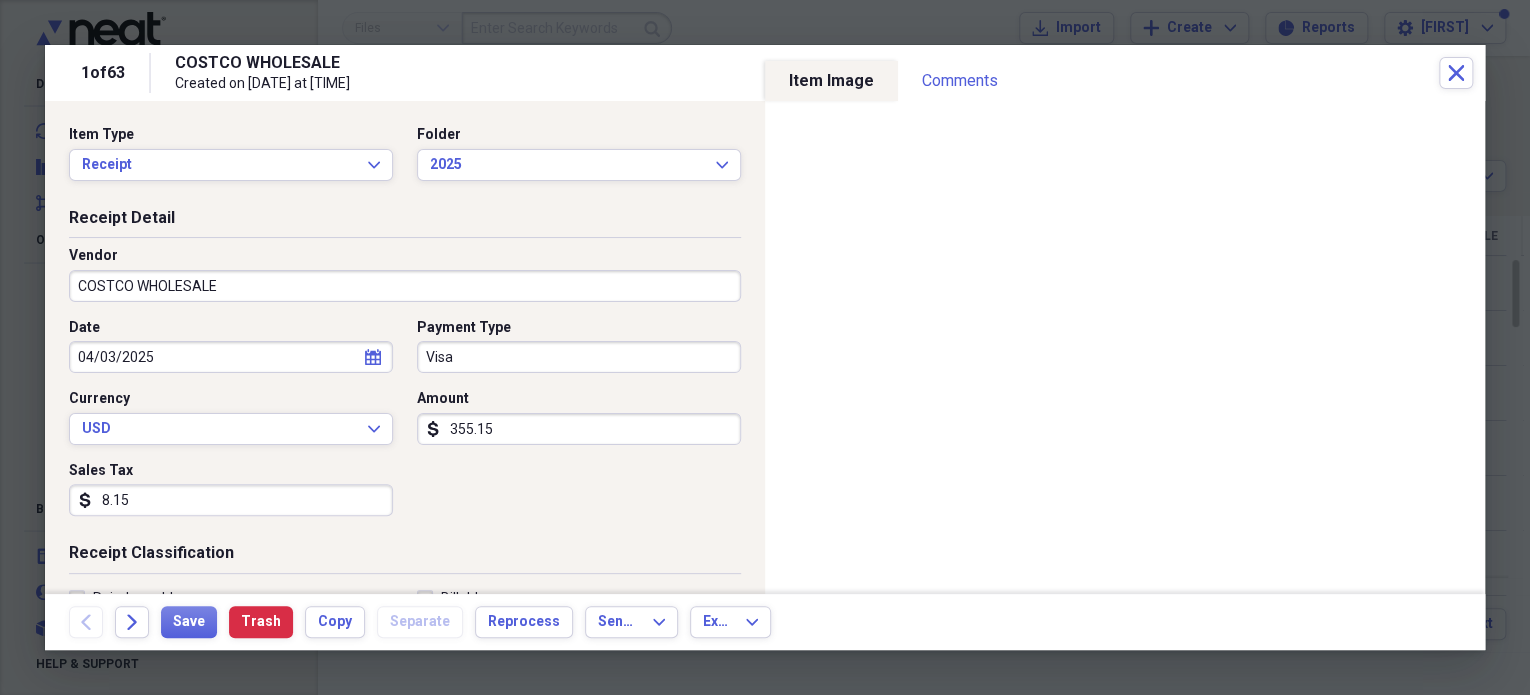 click on "8.15" at bounding box center (231, 500) 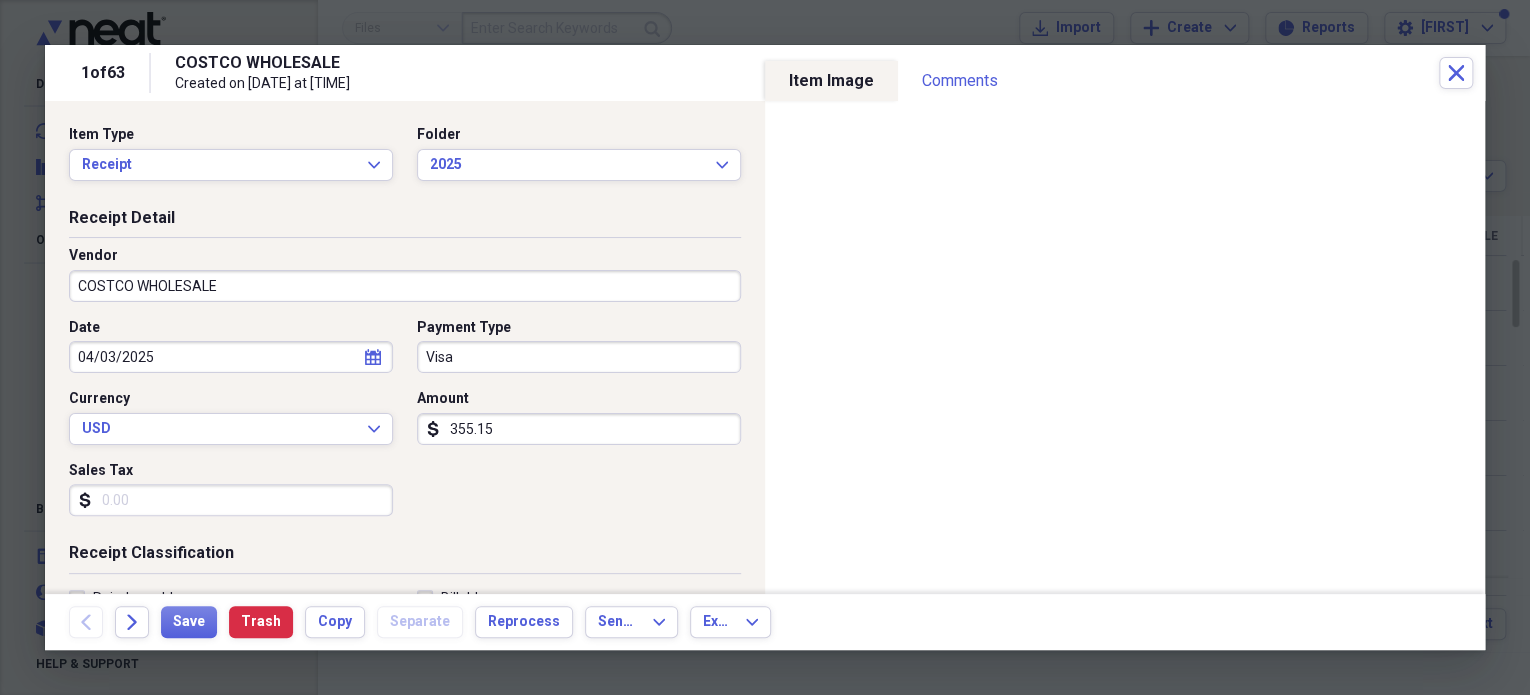 type 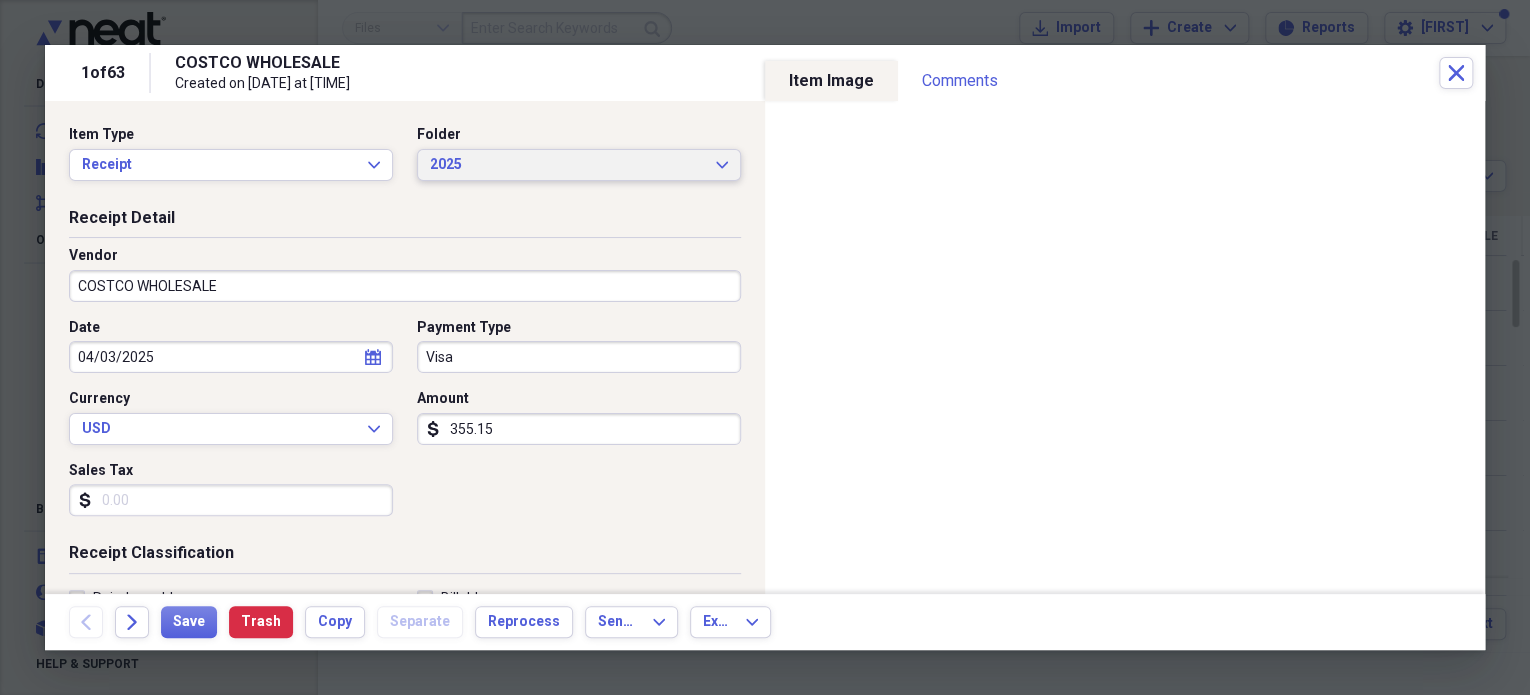 click on "Expand" 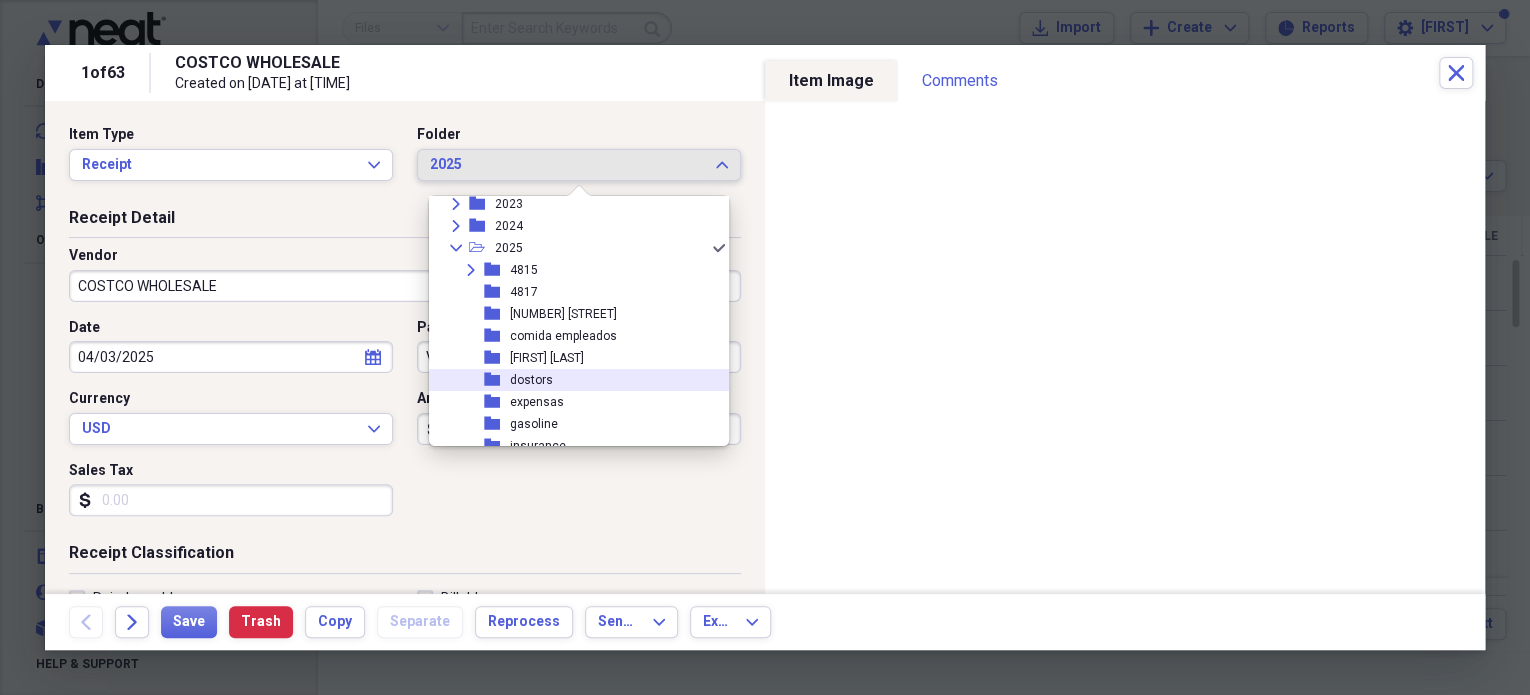 scroll, scrollTop: 131, scrollLeft: 0, axis: vertical 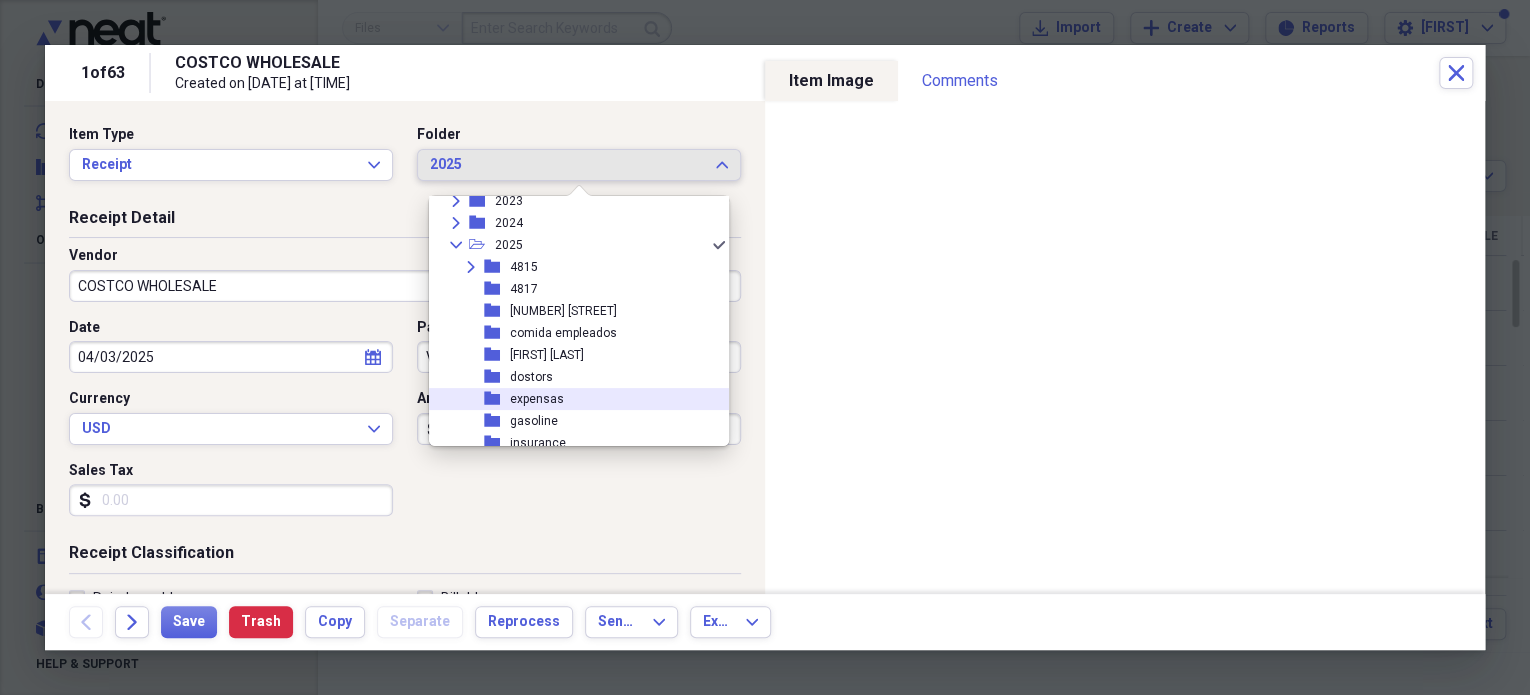 click on "folder expensas" at bounding box center (571, 399) 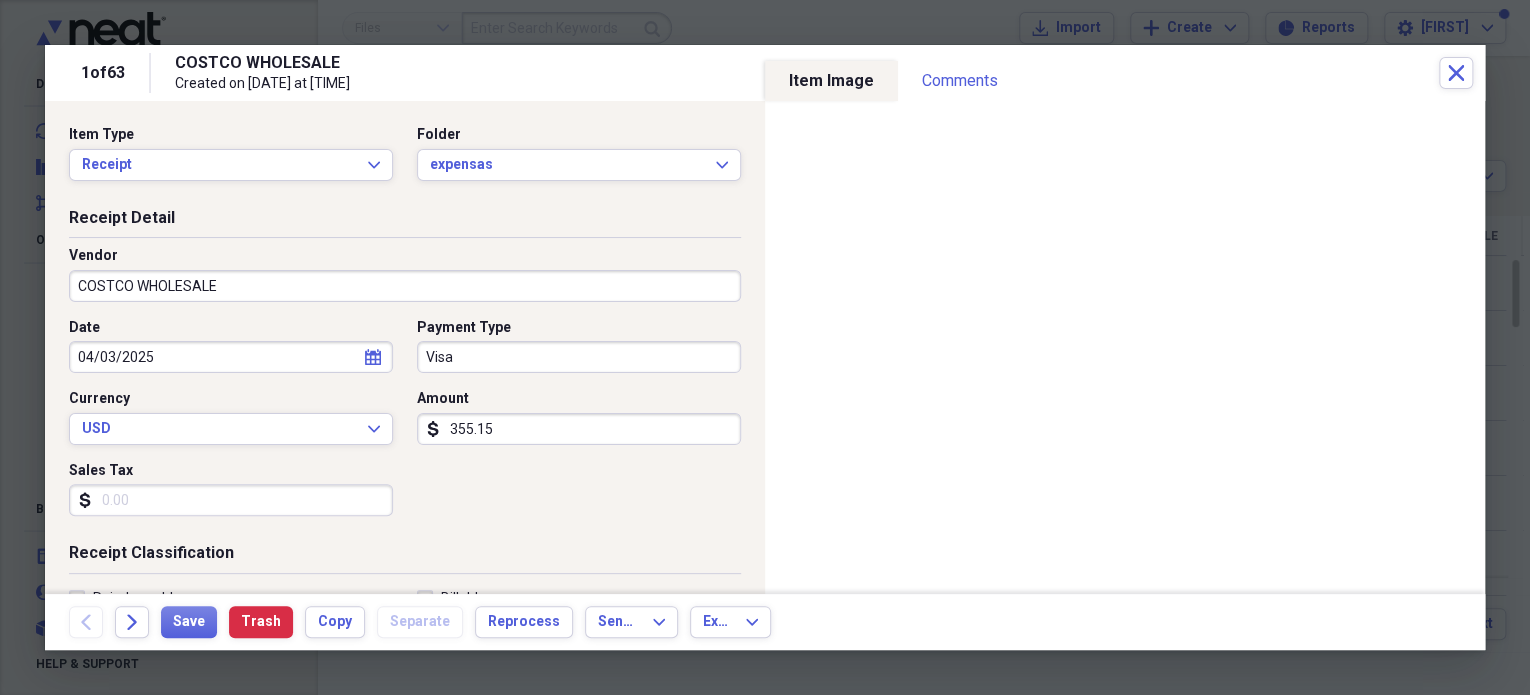 click on "355.15" at bounding box center [579, 429] 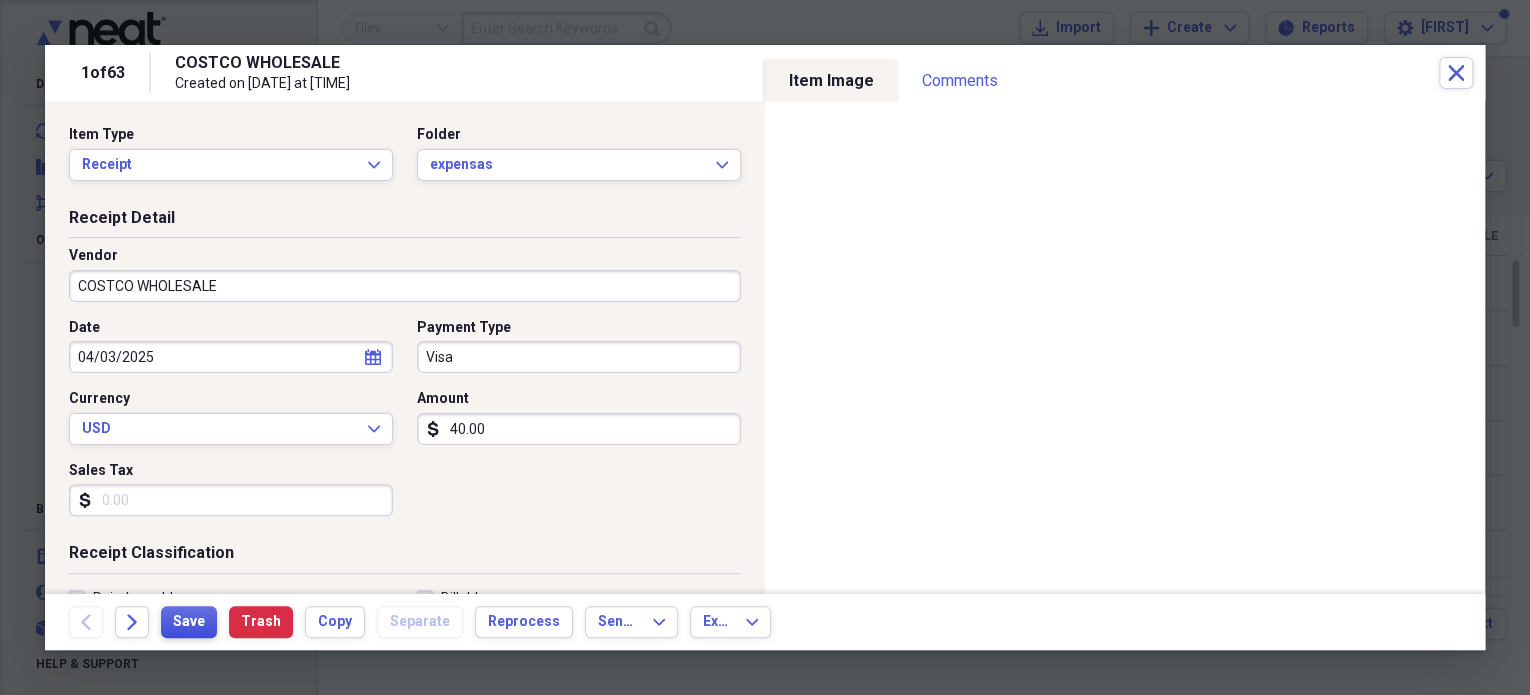 type on "40.00" 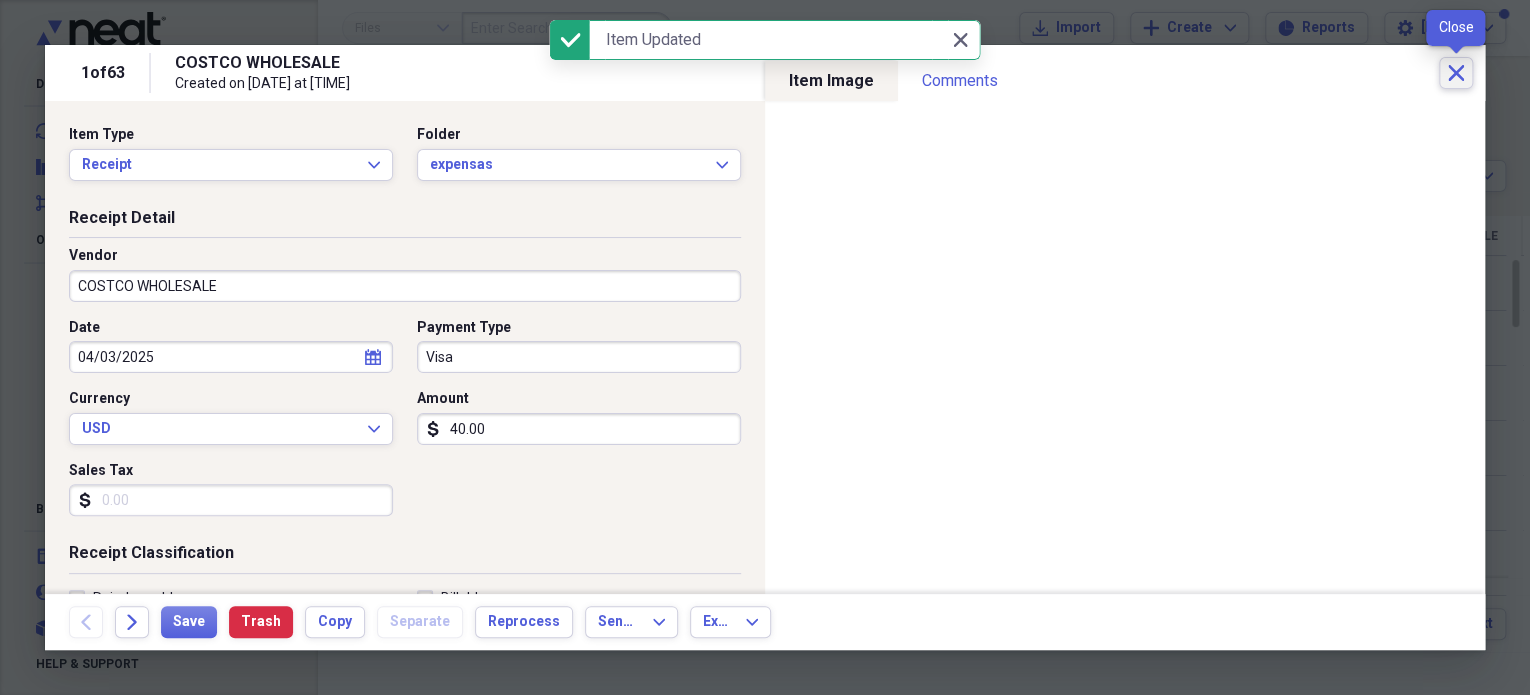 click on "Close" 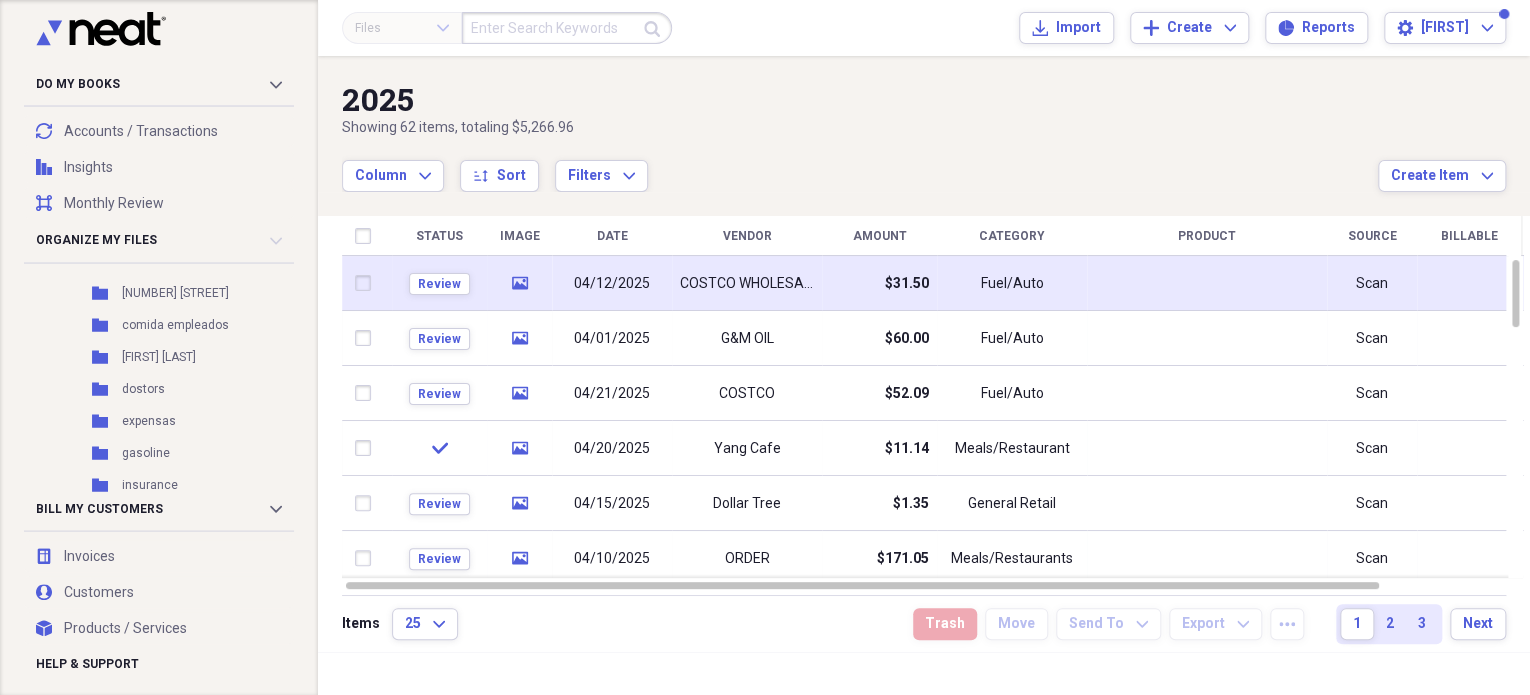 click on "04/12/2025" at bounding box center [612, 283] 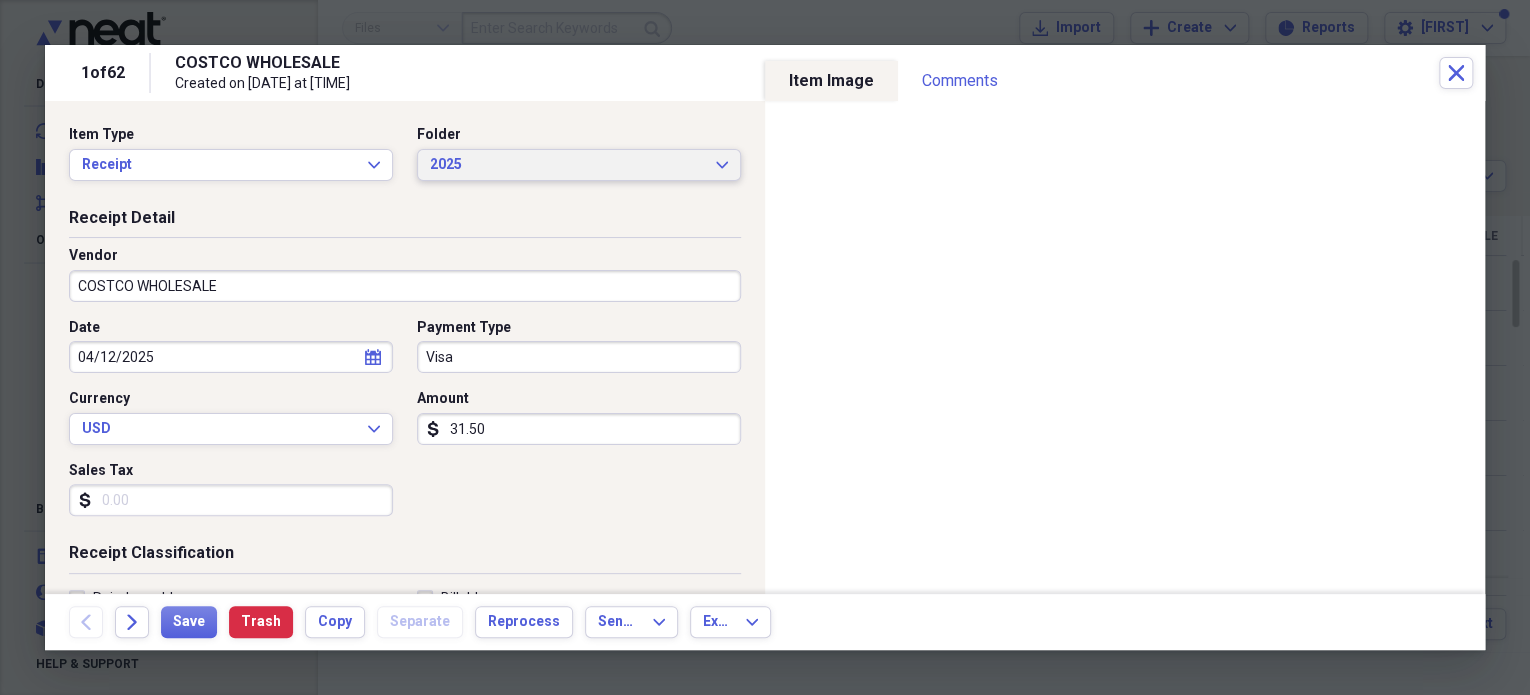 click on "2025 Expand" at bounding box center (579, 165) 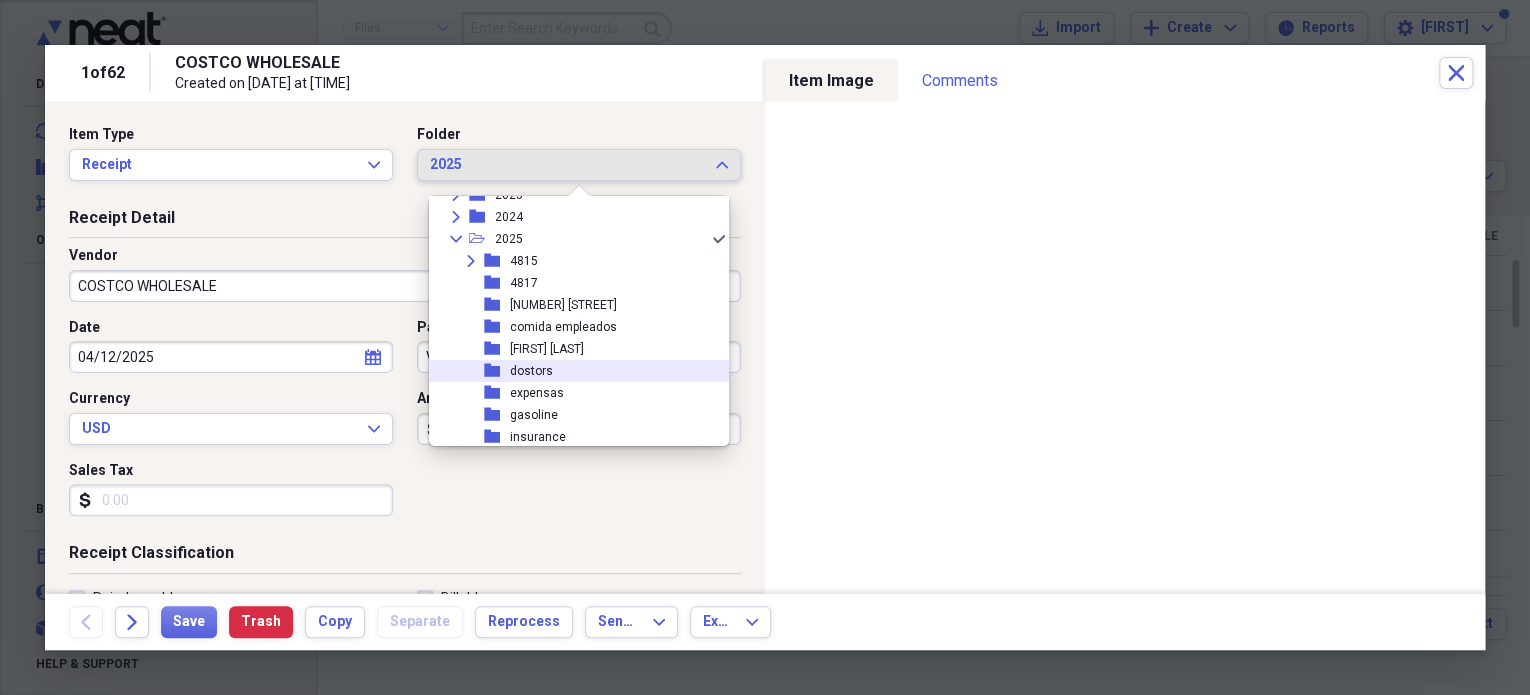 scroll, scrollTop: 143, scrollLeft: 0, axis: vertical 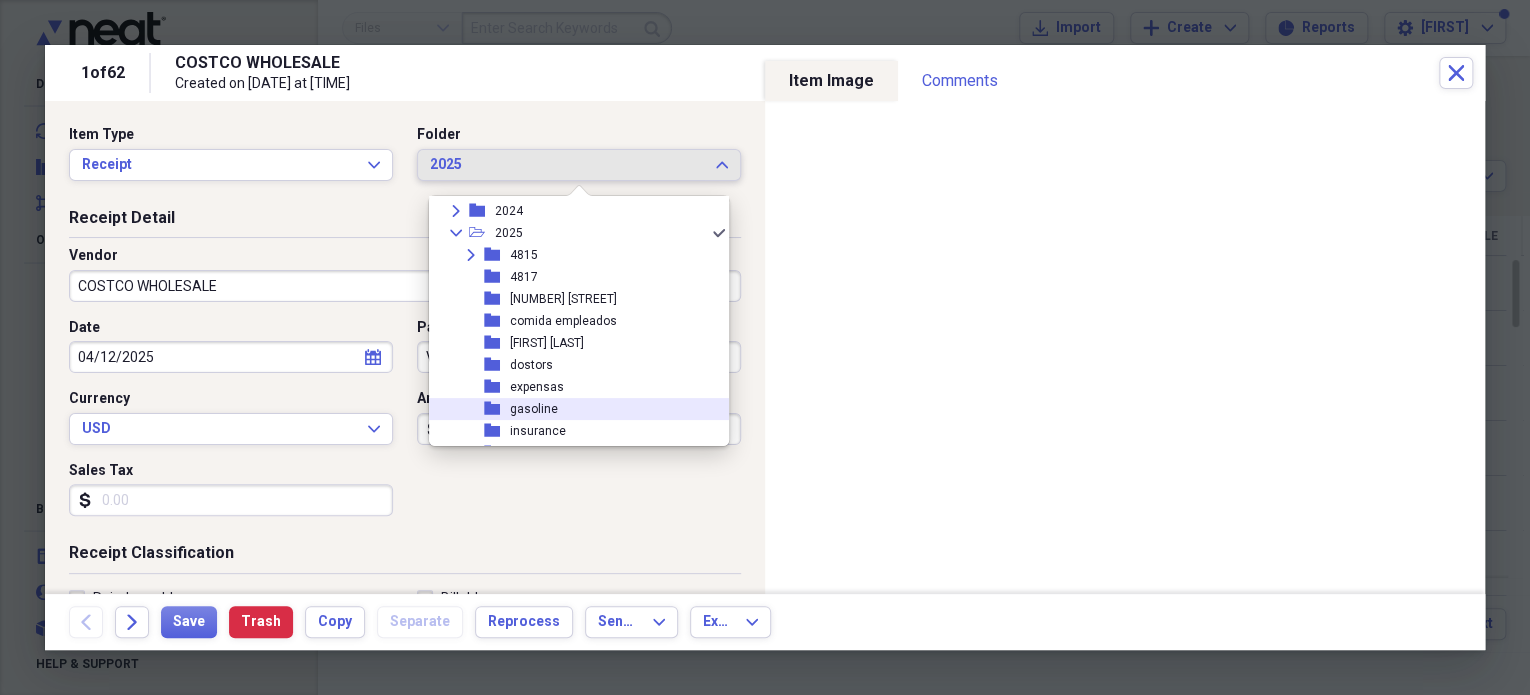 click on "folder gasoline" at bounding box center (571, 409) 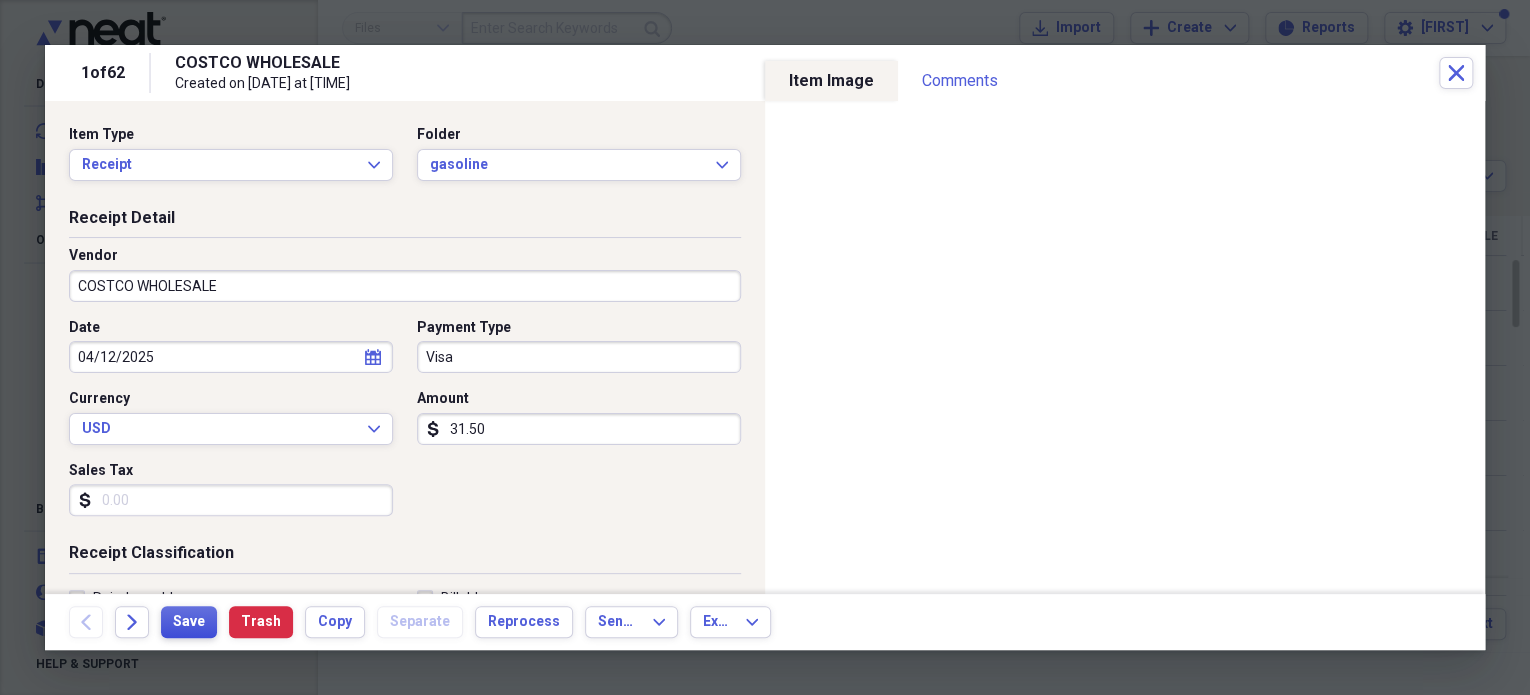 click on "Save" at bounding box center [189, 622] 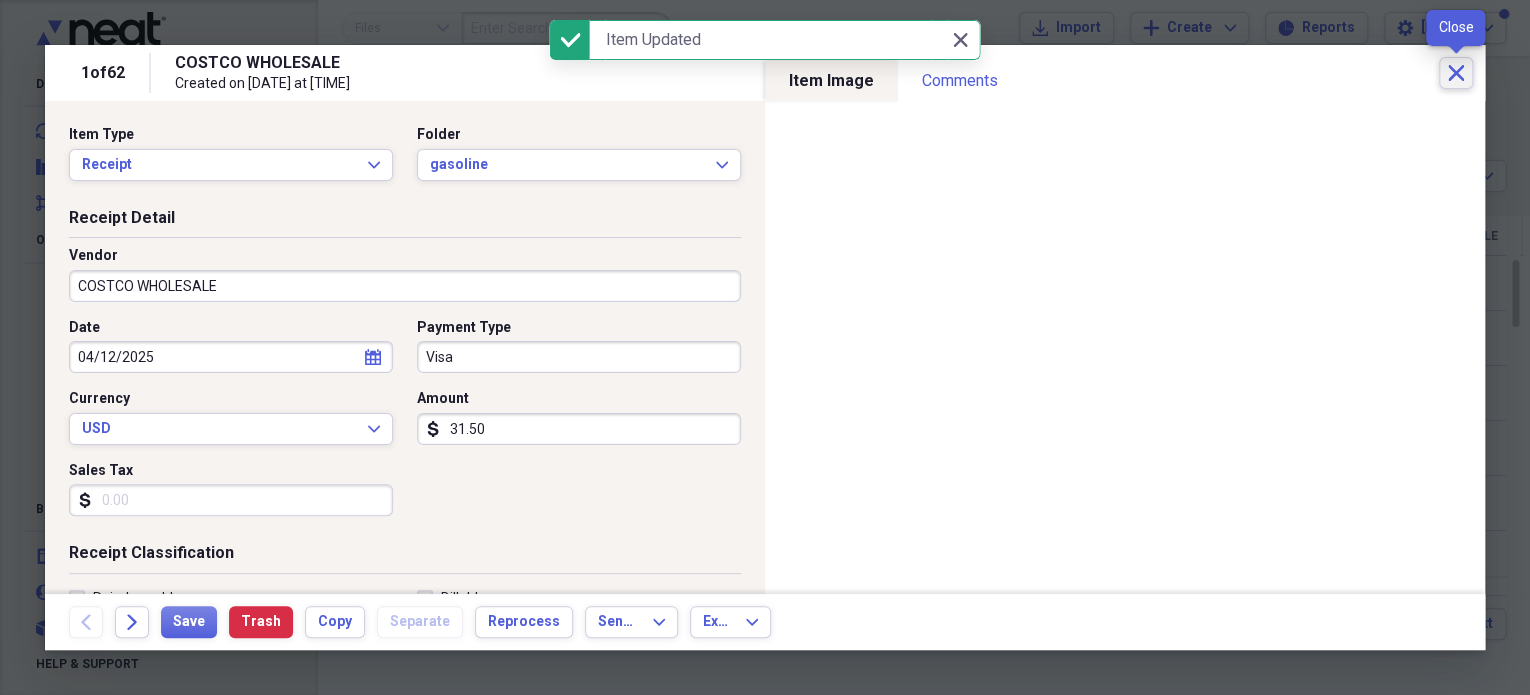 click on "Close" 